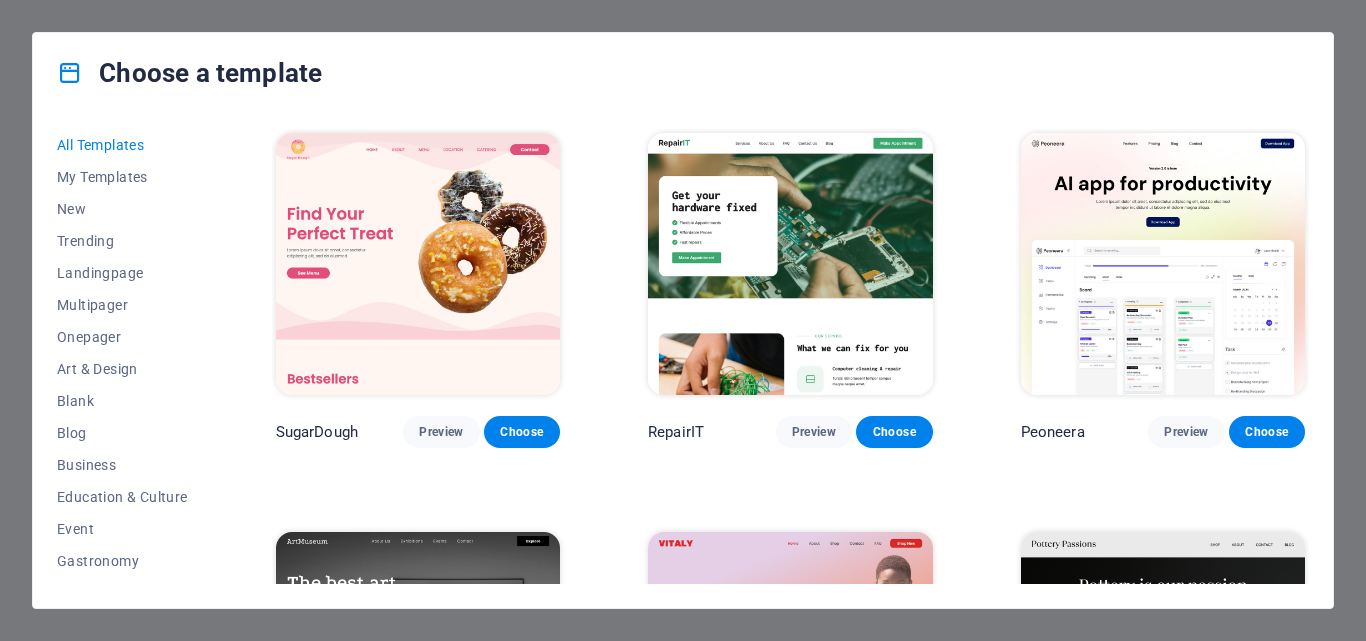 scroll, scrollTop: 0, scrollLeft: 0, axis: both 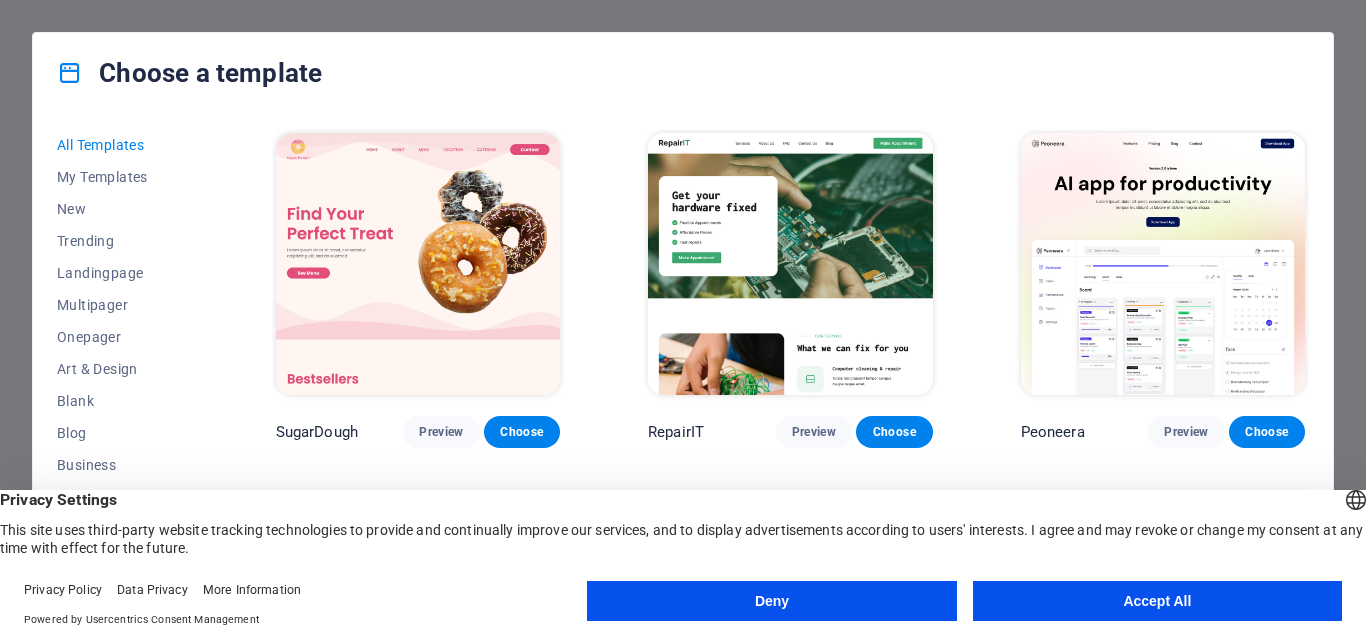 click on "Accept All" at bounding box center [1157, 601] 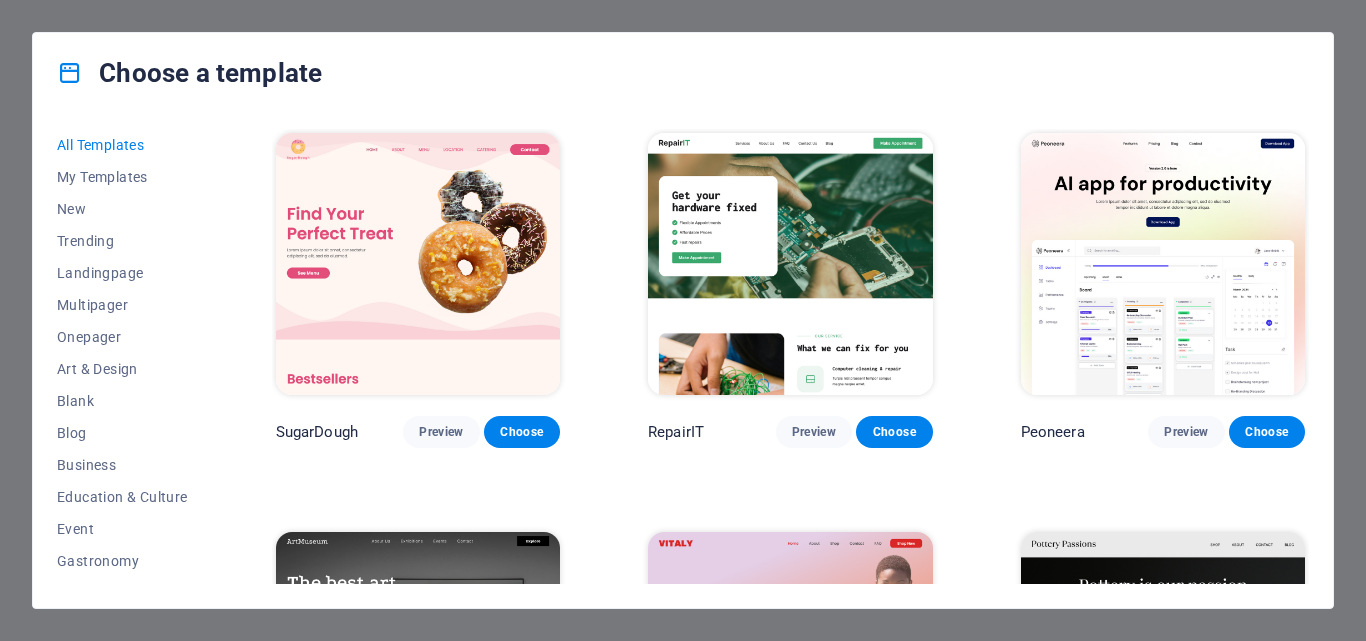 drag, startPoint x: 1365, startPoint y: 247, endPoint x: 1365, endPoint y: 372, distance: 125 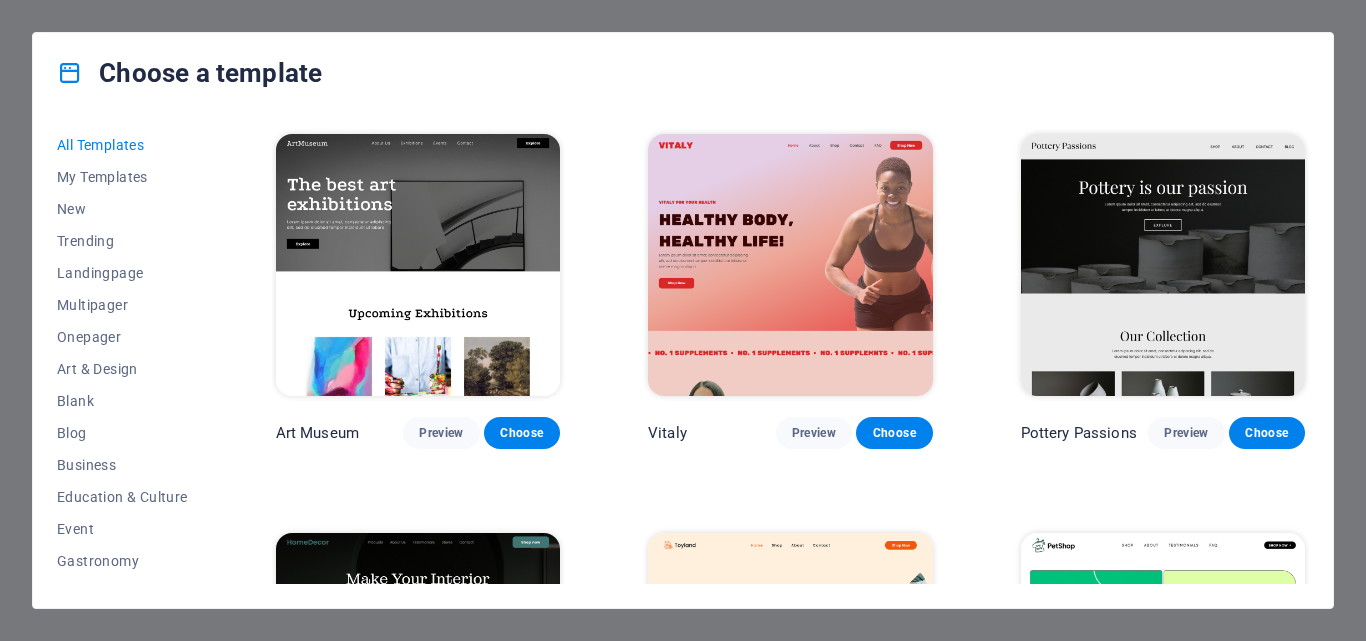 scroll, scrollTop: 796, scrollLeft: 0, axis: vertical 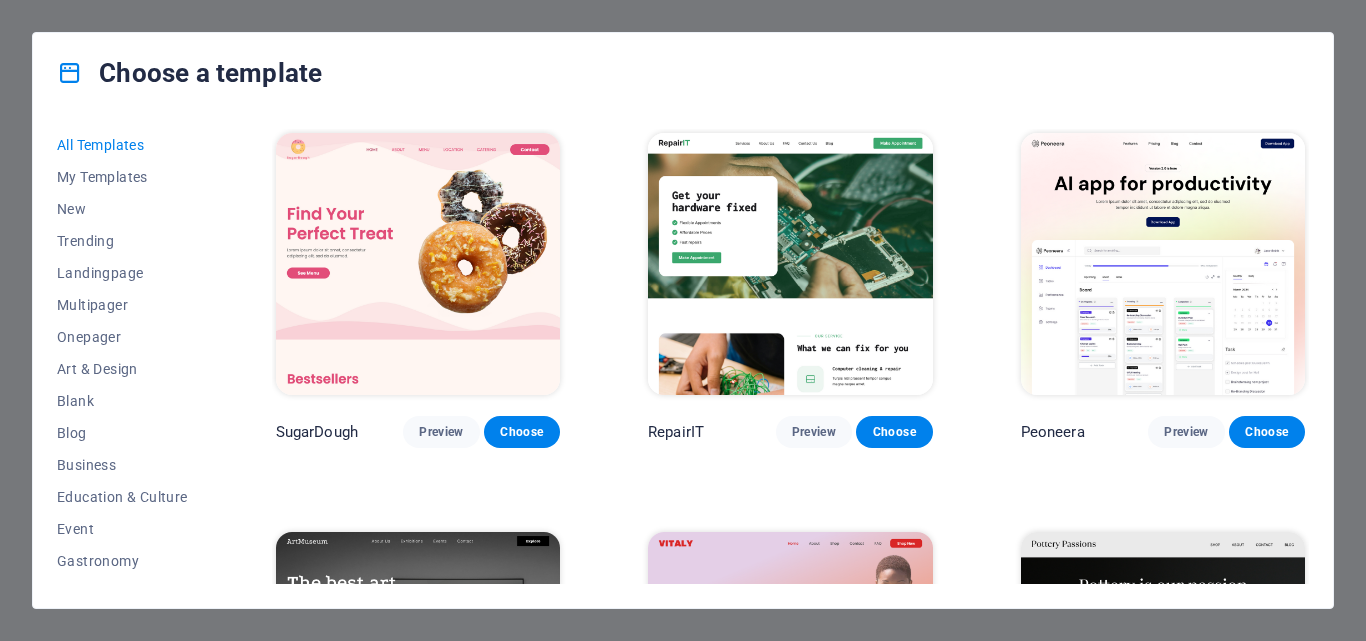 click at bounding box center [418, 264] 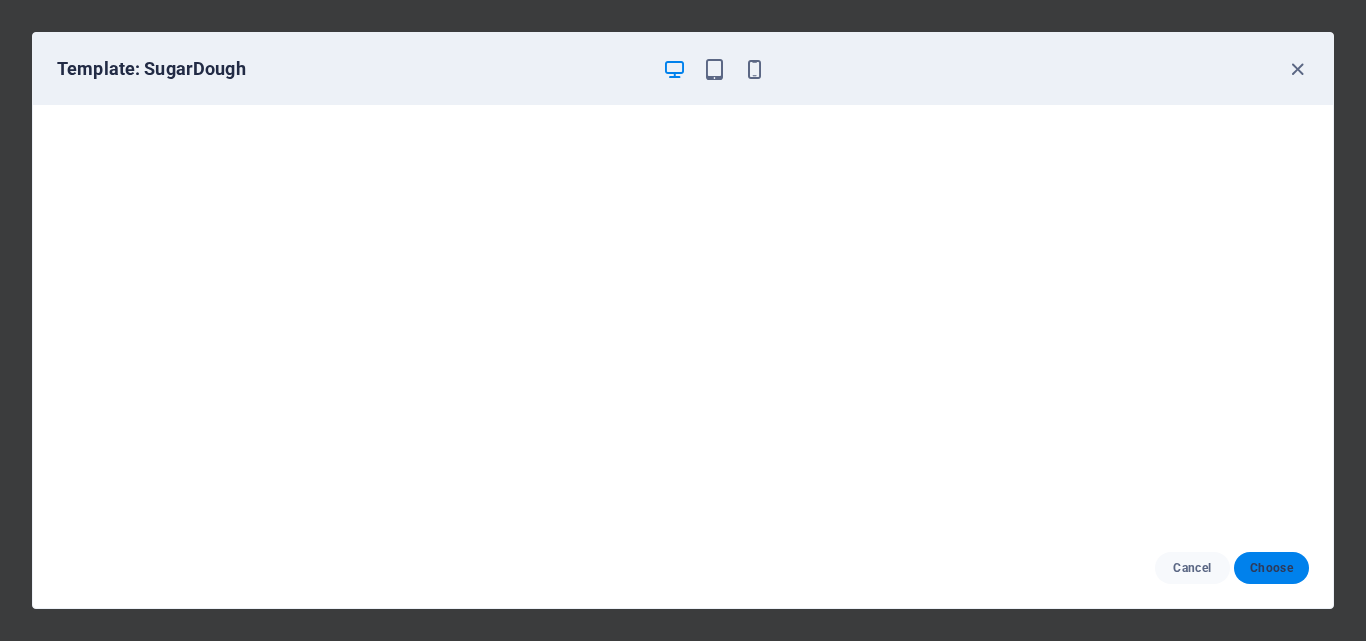 click on "Choose" at bounding box center [1271, 568] 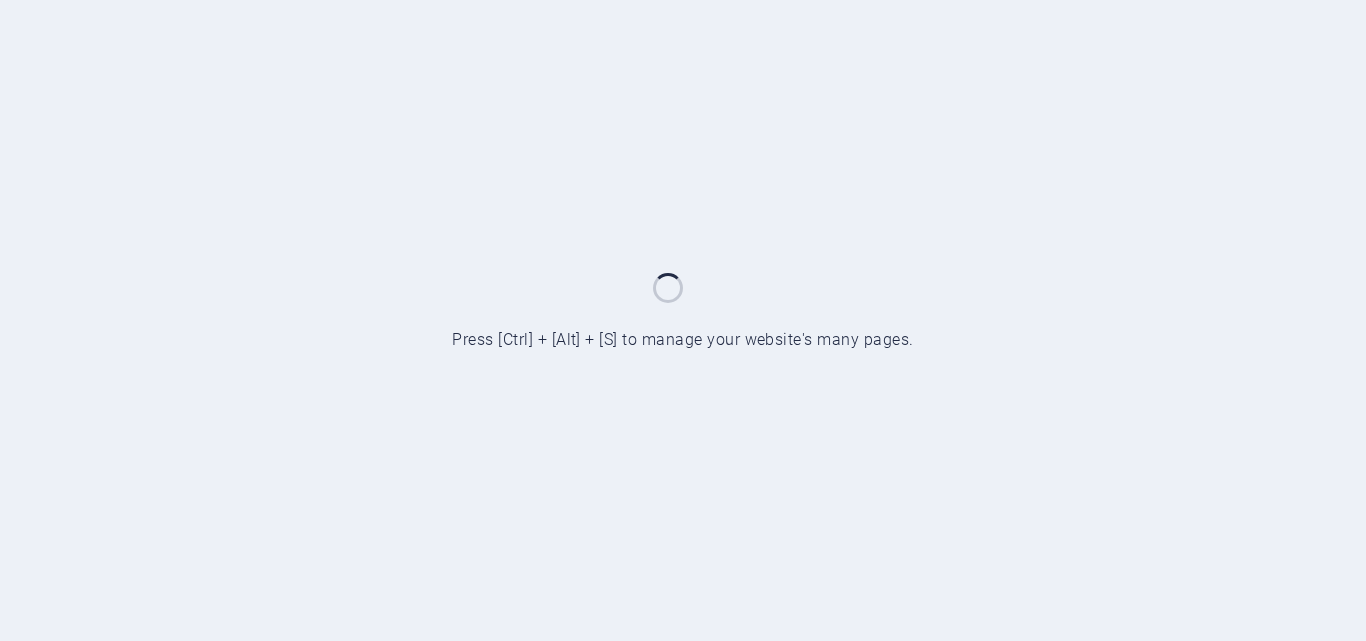scroll, scrollTop: 0, scrollLeft: 0, axis: both 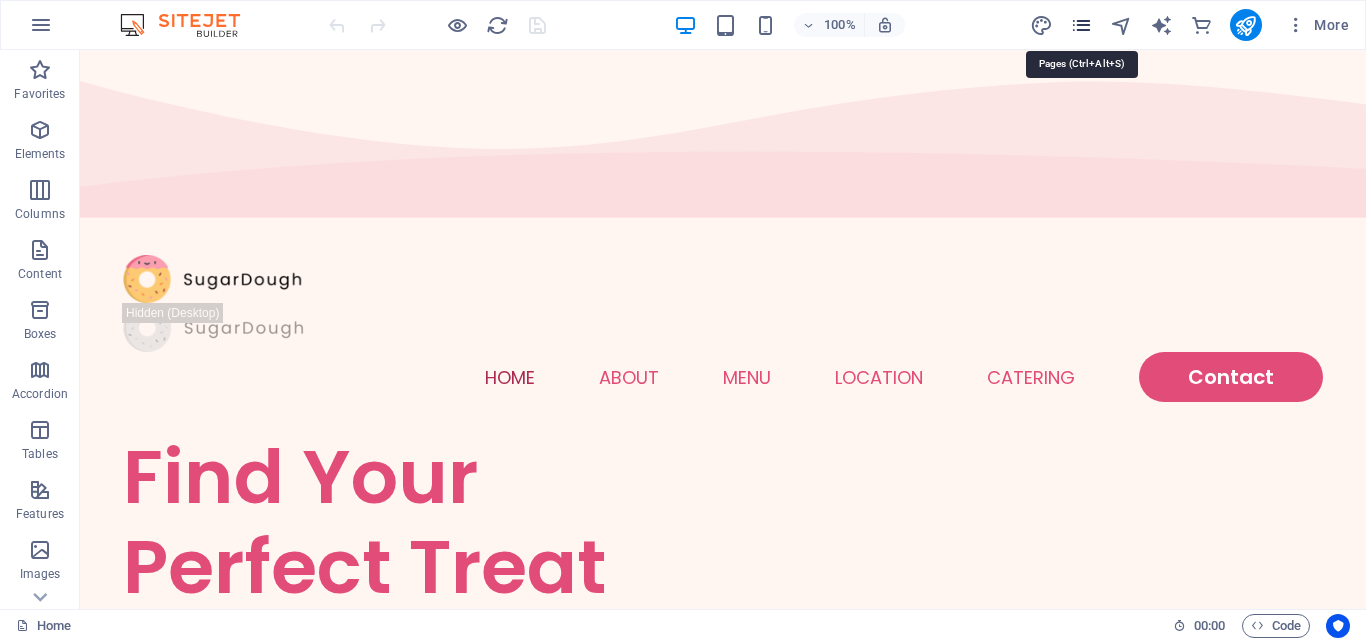 click at bounding box center [1081, 25] 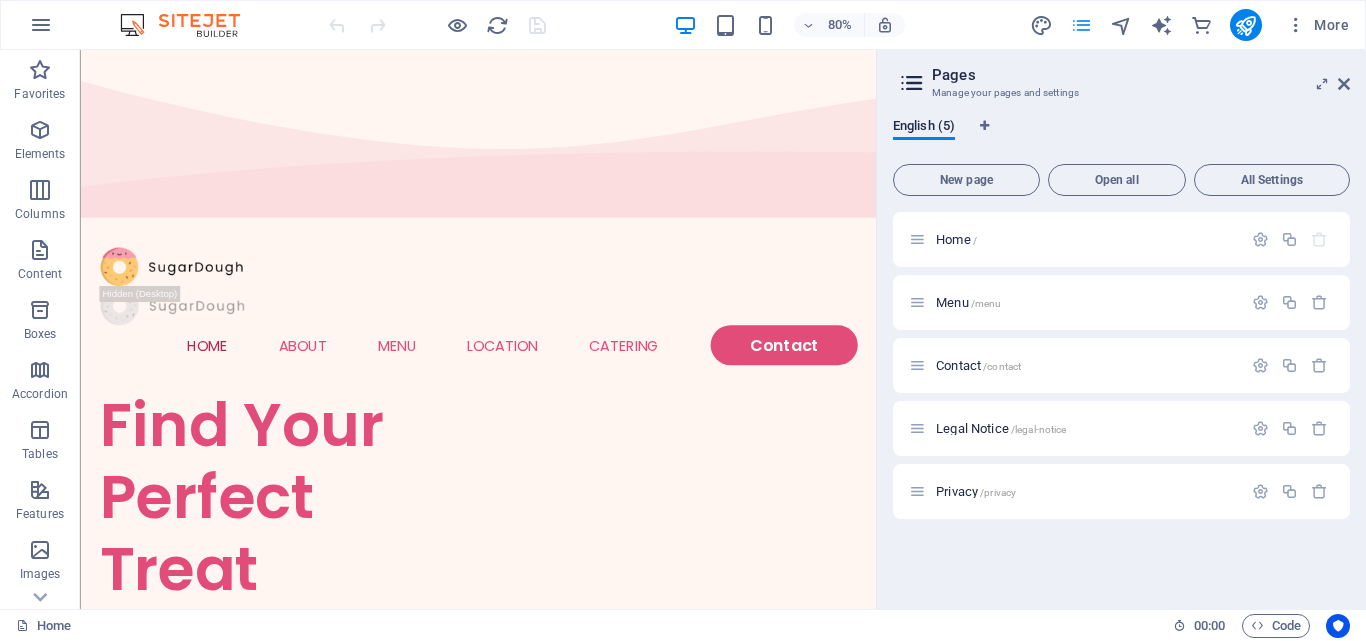 click at bounding box center (1081, 25) 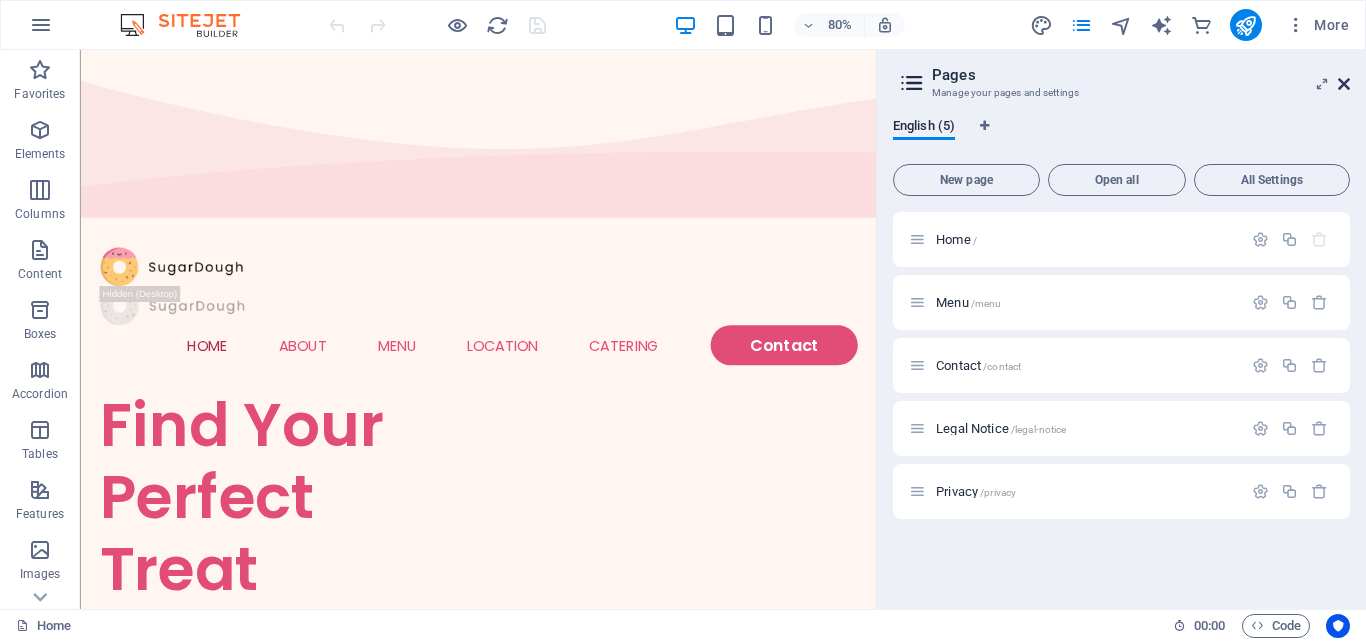 drag, startPoint x: 1340, startPoint y: 80, endPoint x: 1259, endPoint y: 30, distance: 95.189285 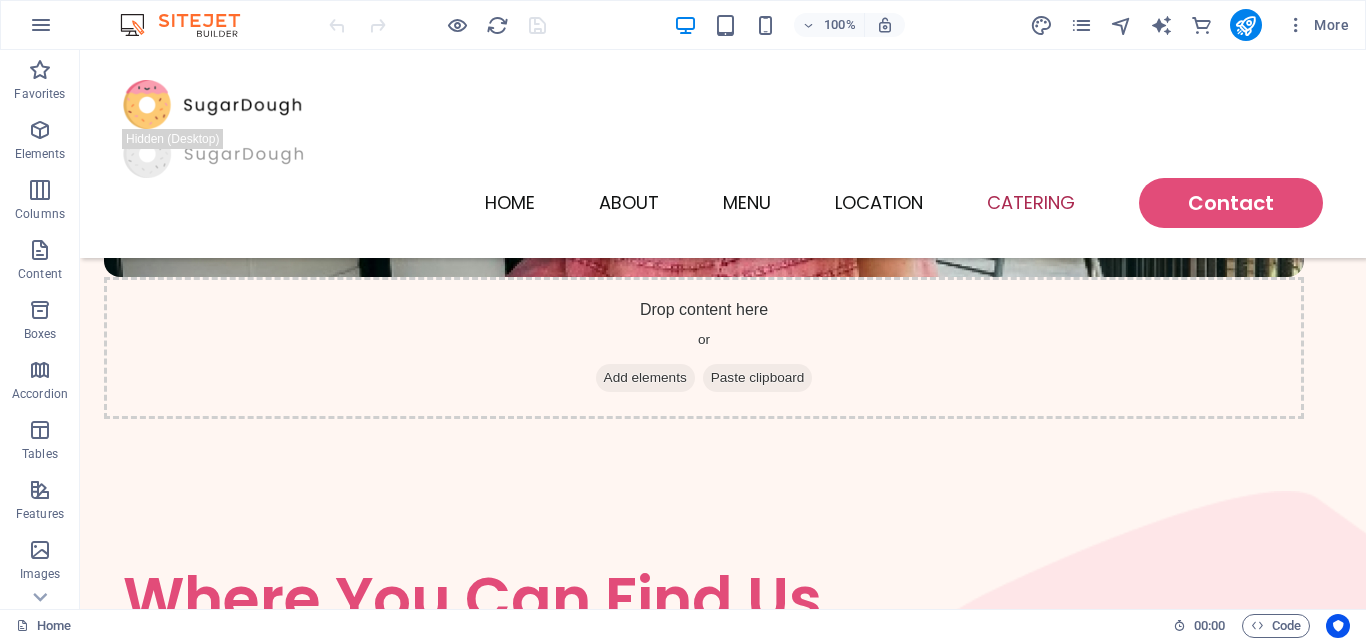 scroll, scrollTop: 4921, scrollLeft: 0, axis: vertical 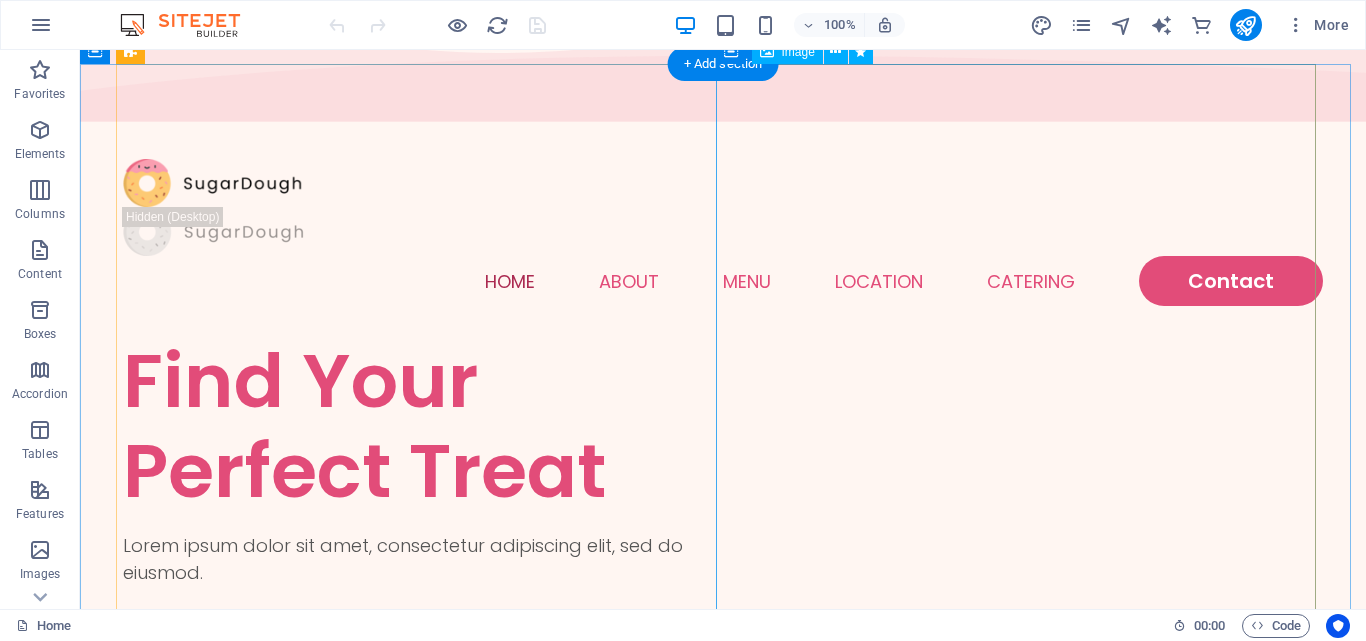 click at bounding box center (423, 1261) 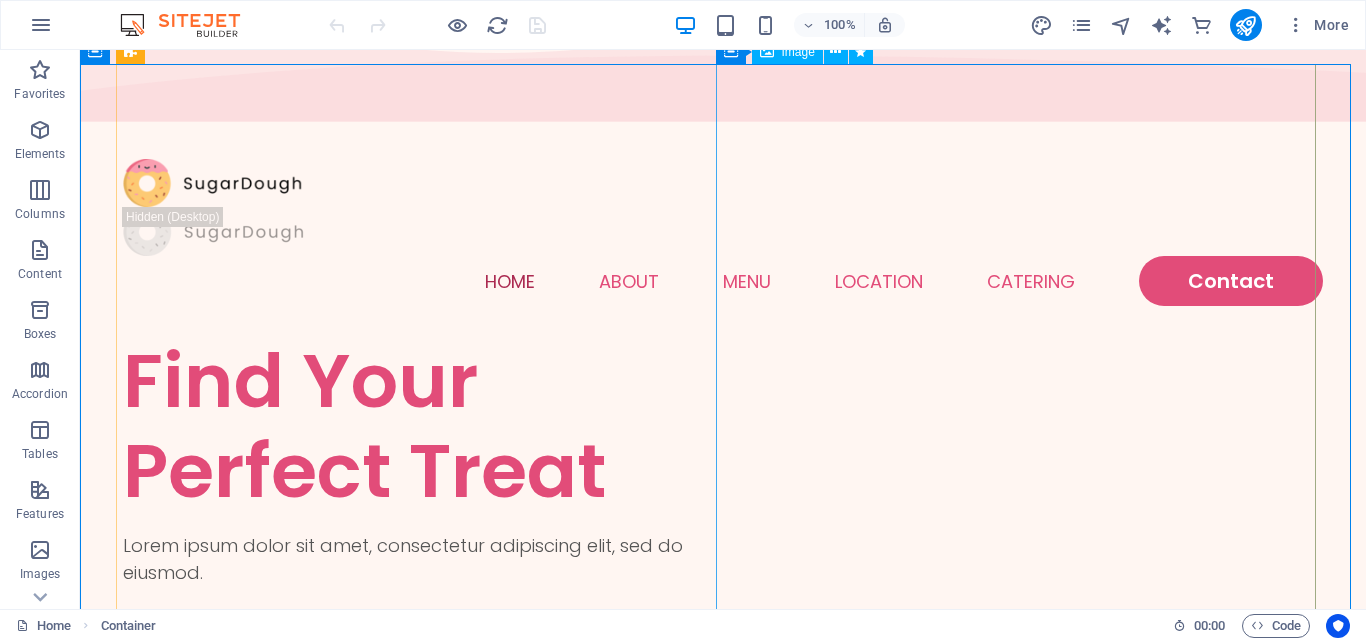 click on "Image" at bounding box center (798, 52) 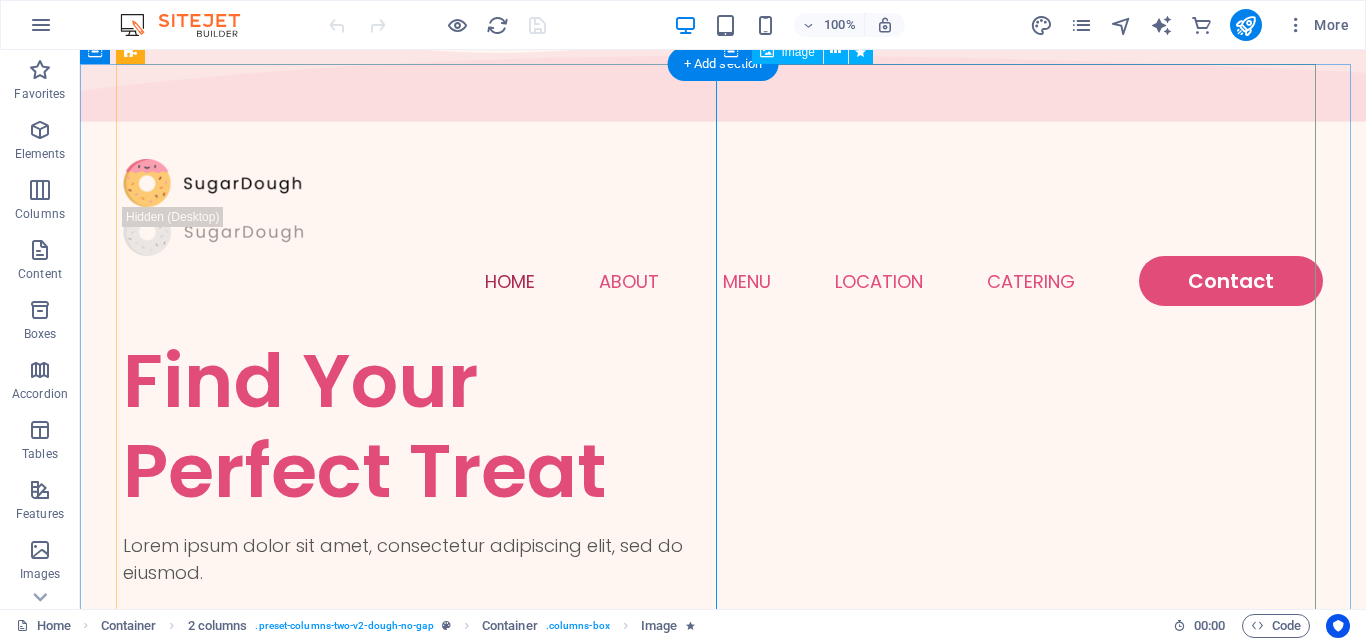 click at bounding box center [423, 1261] 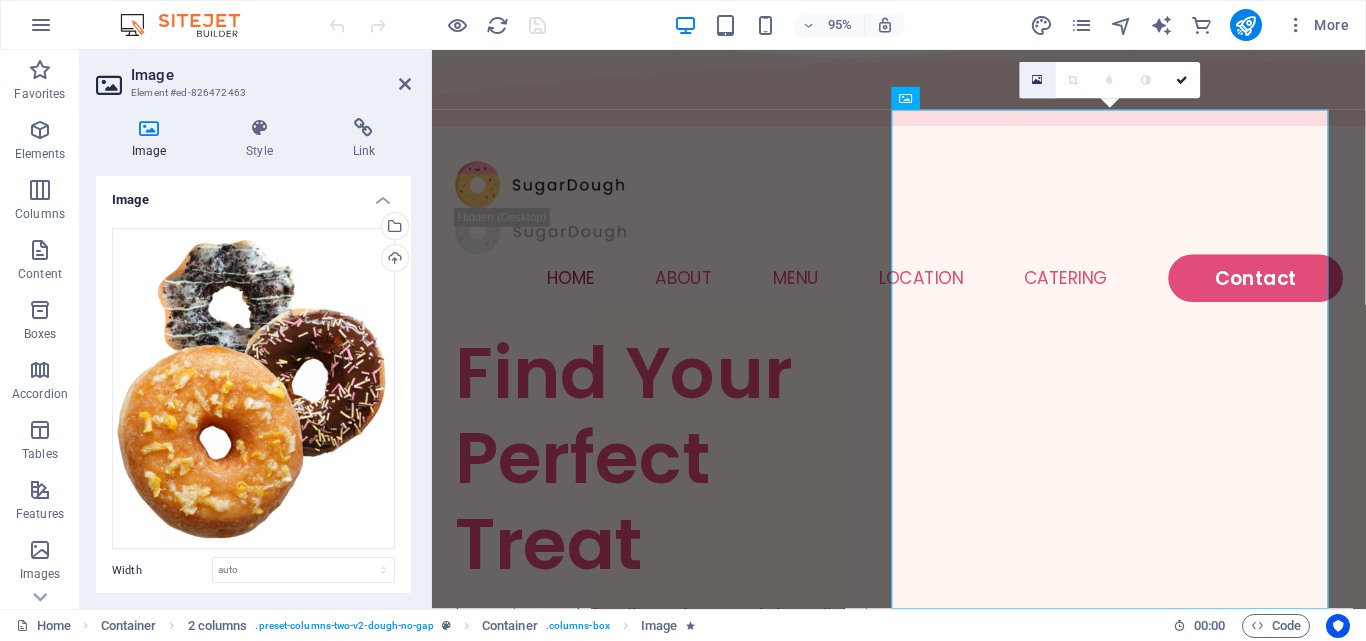 click at bounding box center [1038, 80] 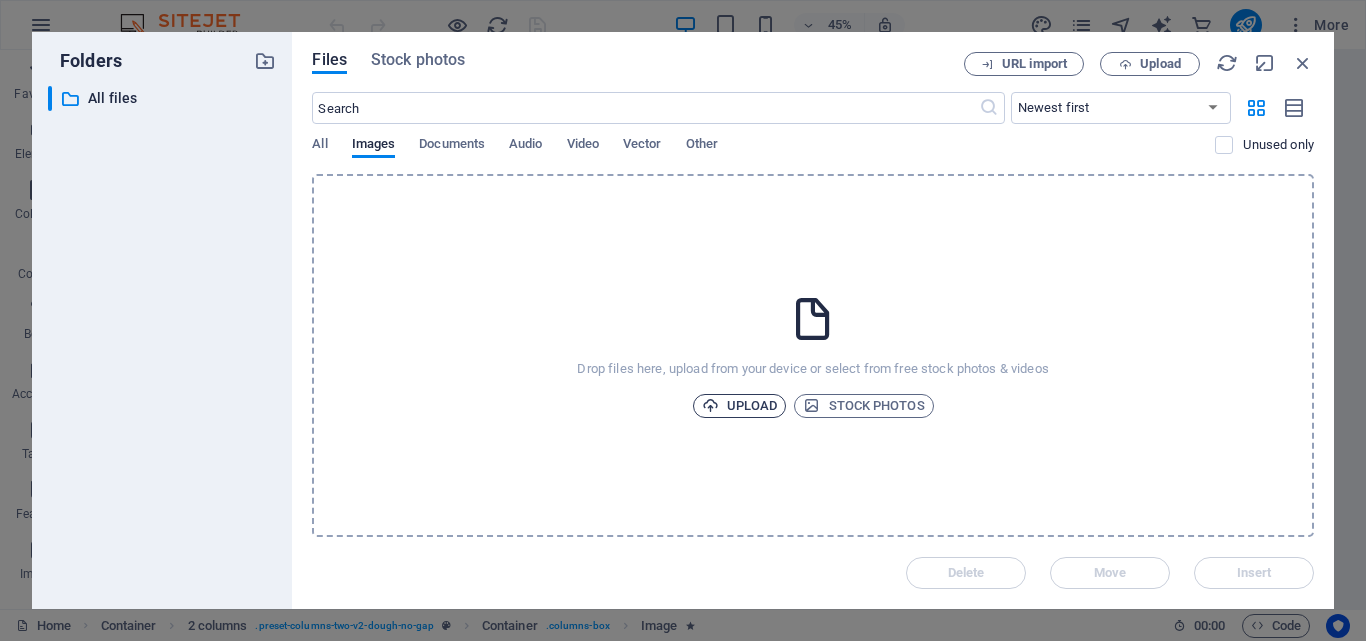 click on "Upload" at bounding box center [740, 406] 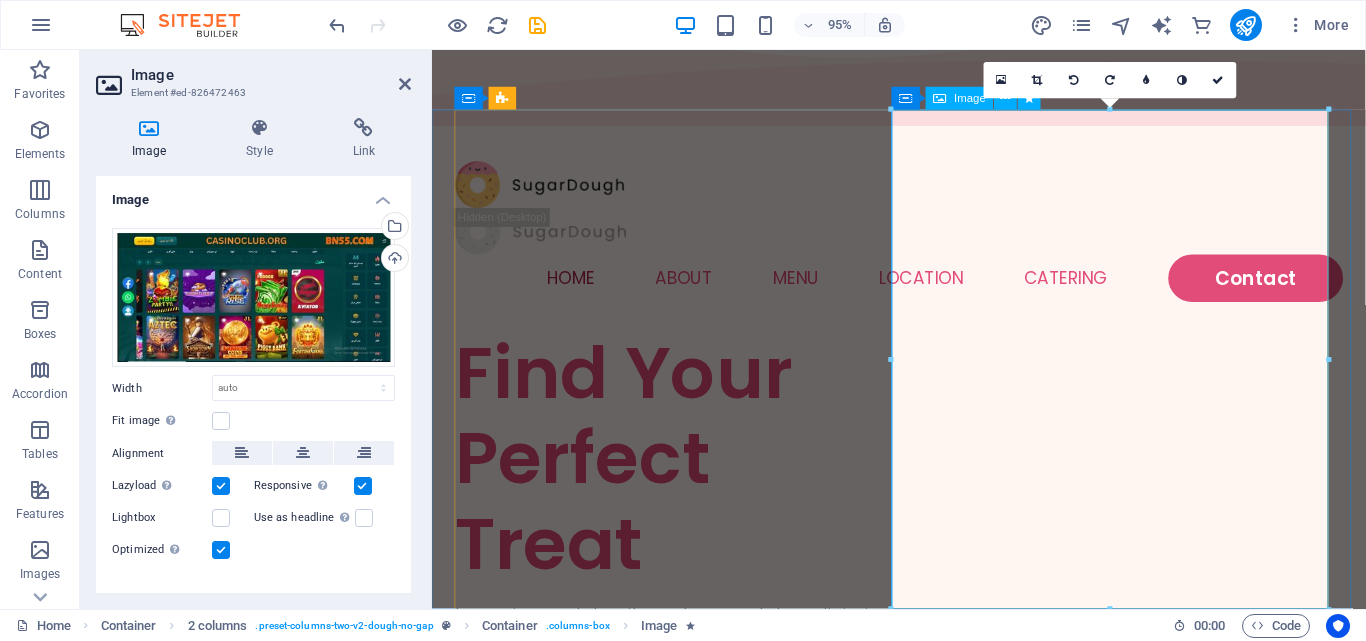 click at bounding box center (690, 1009) 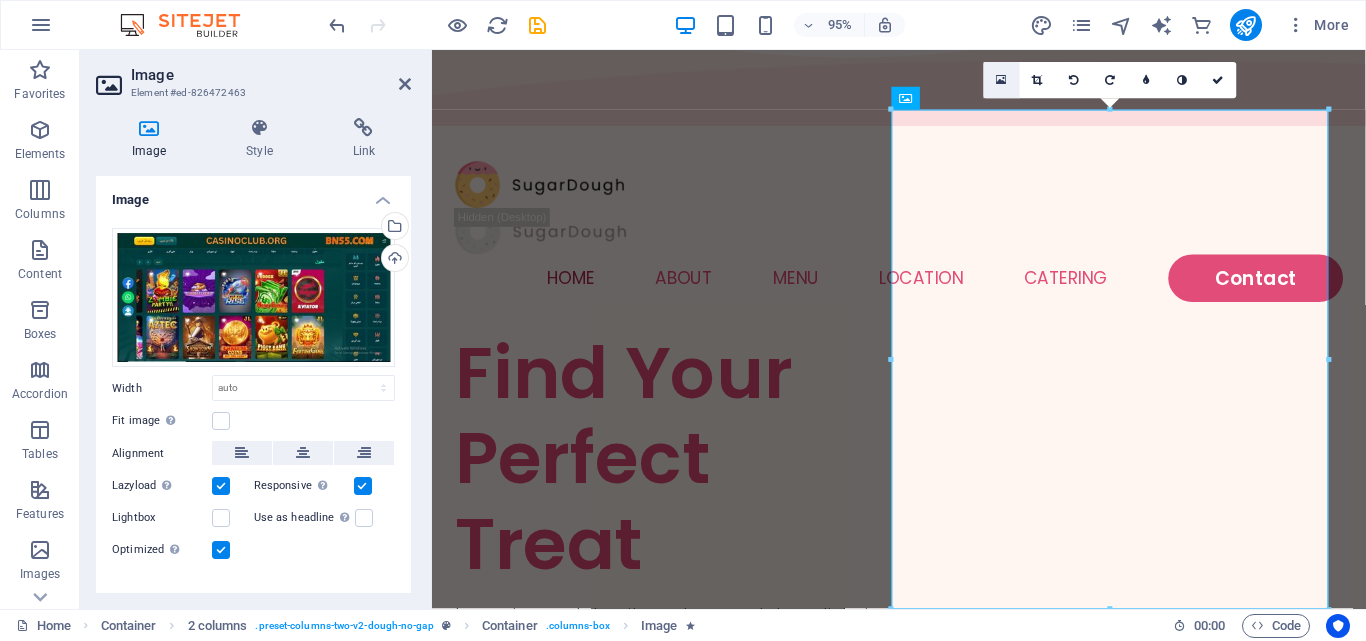 click at bounding box center (1002, 80) 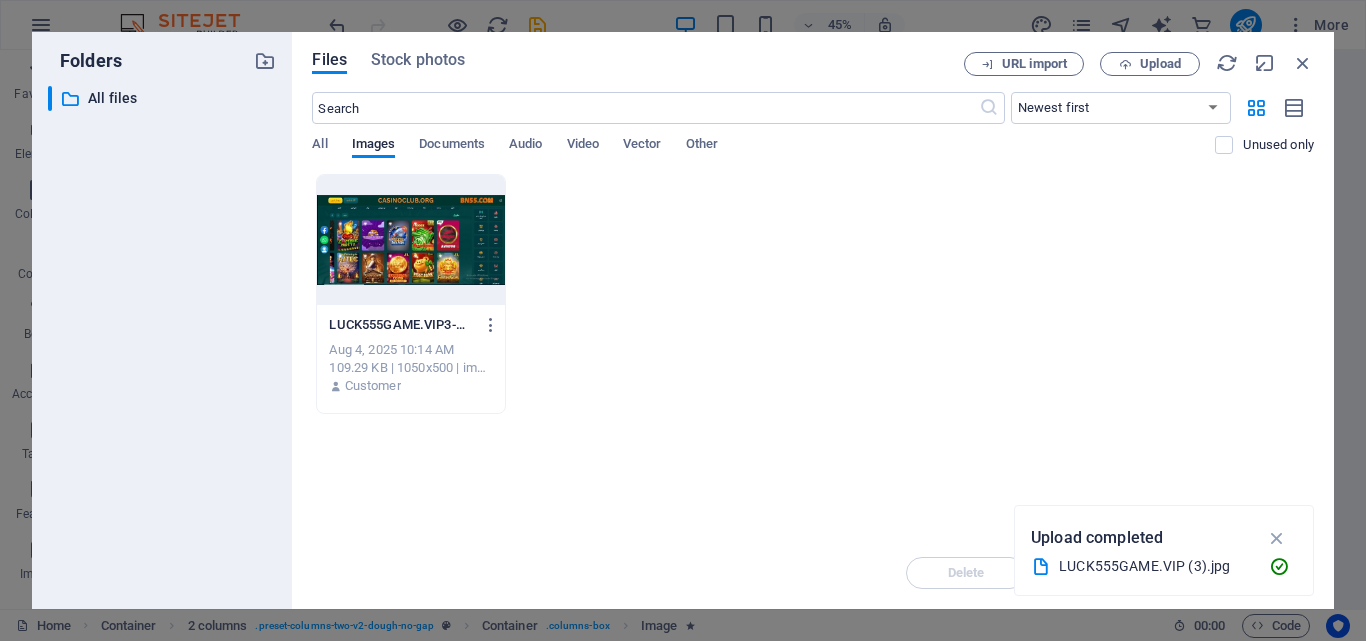 click at bounding box center (410, 240) 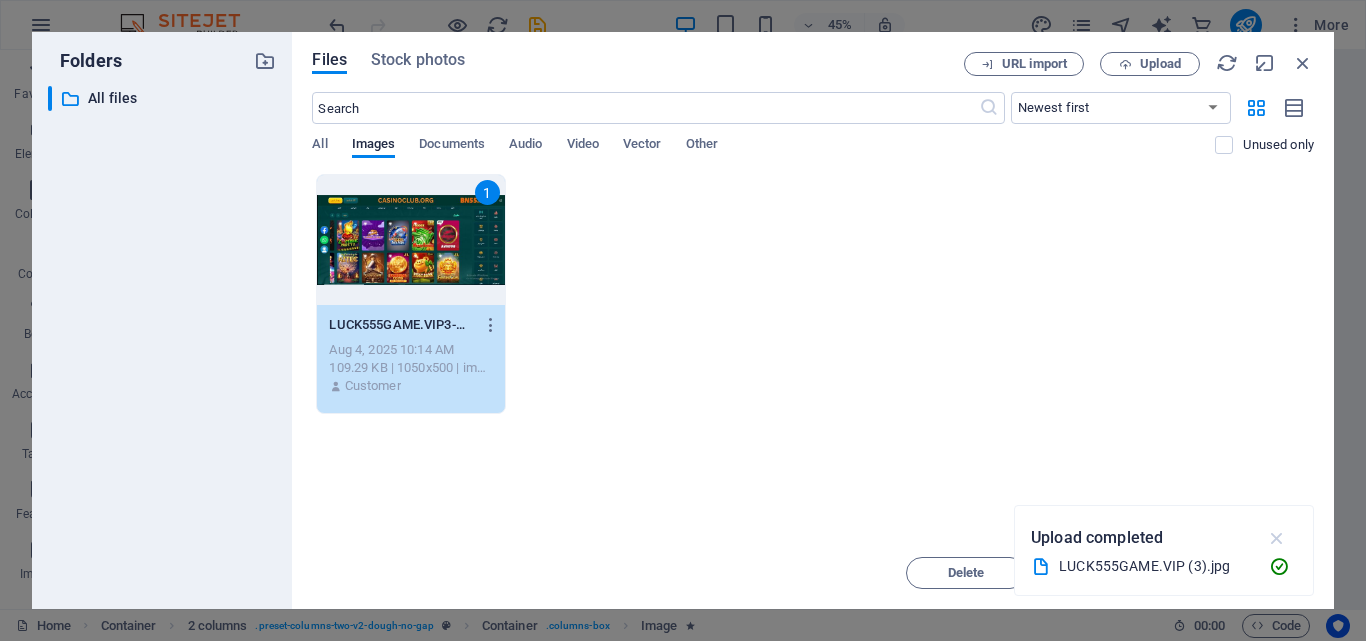 click at bounding box center (1277, 538) 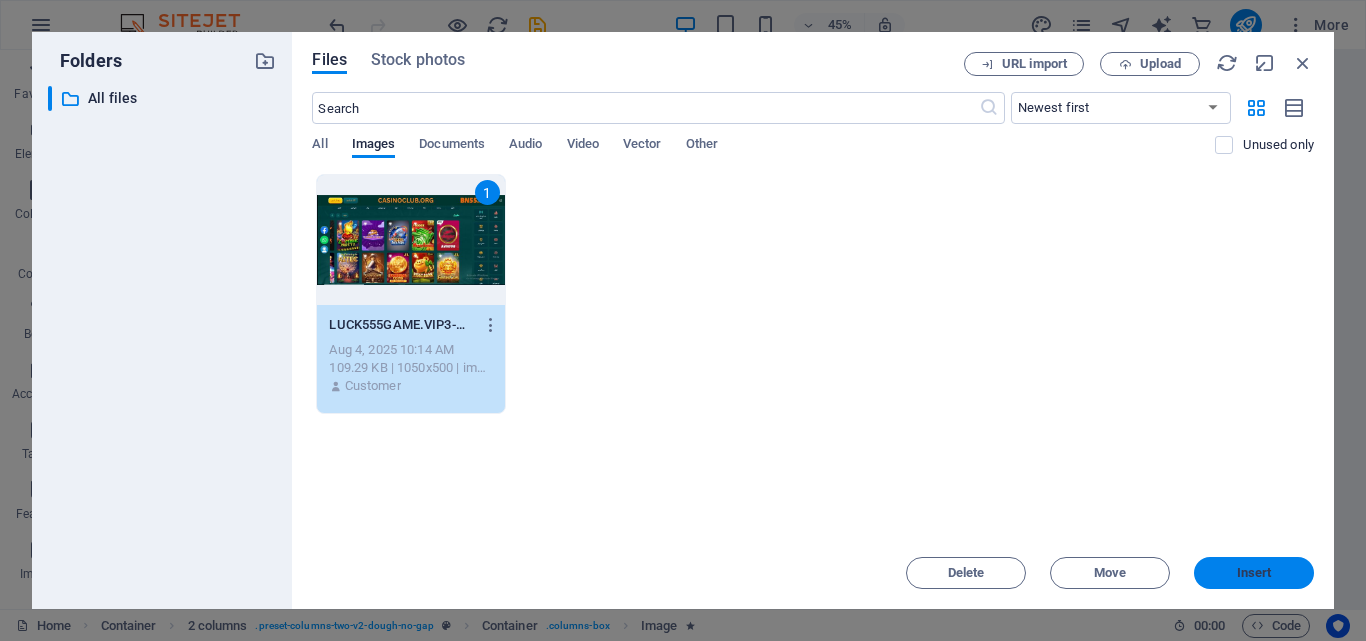 click on "Insert" at bounding box center (1254, 573) 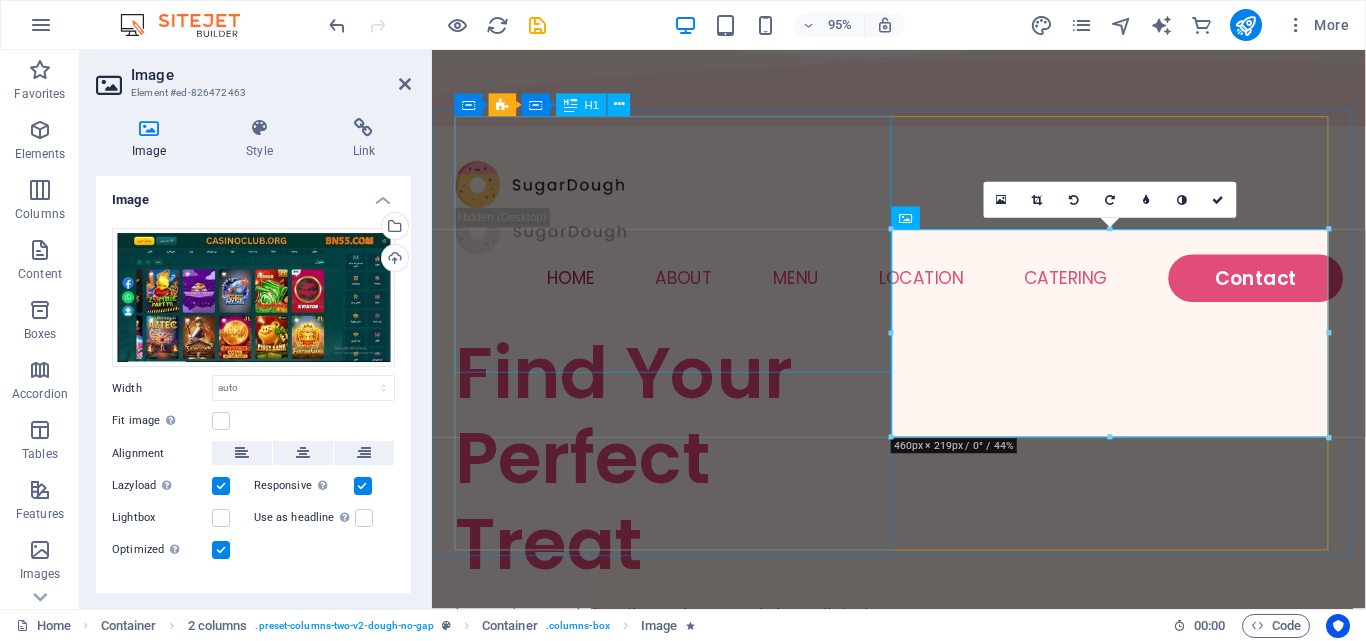 click on "Find Your Perfect Treat" at bounding box center (690, 480) 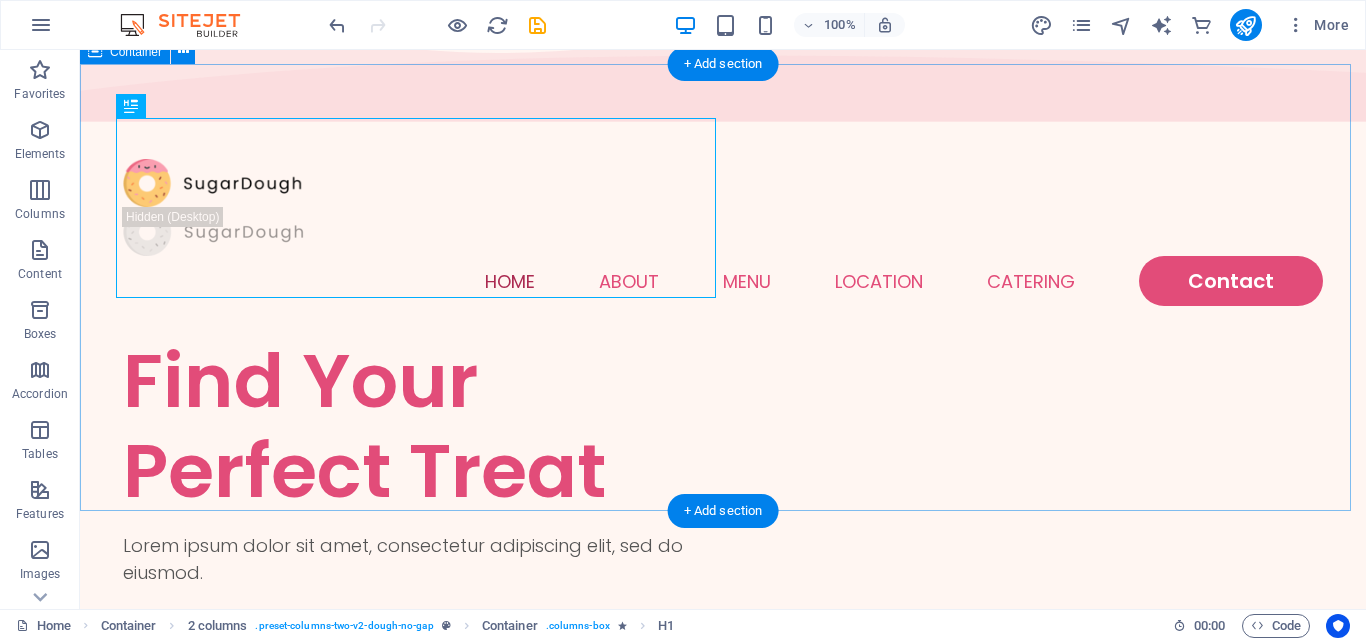 click on "Find Your Perfect Treat Lorem ipsum dolor sit amet, consectetur adipiscing elit, sed do eiusmod. See Menu" at bounding box center (723, 812) 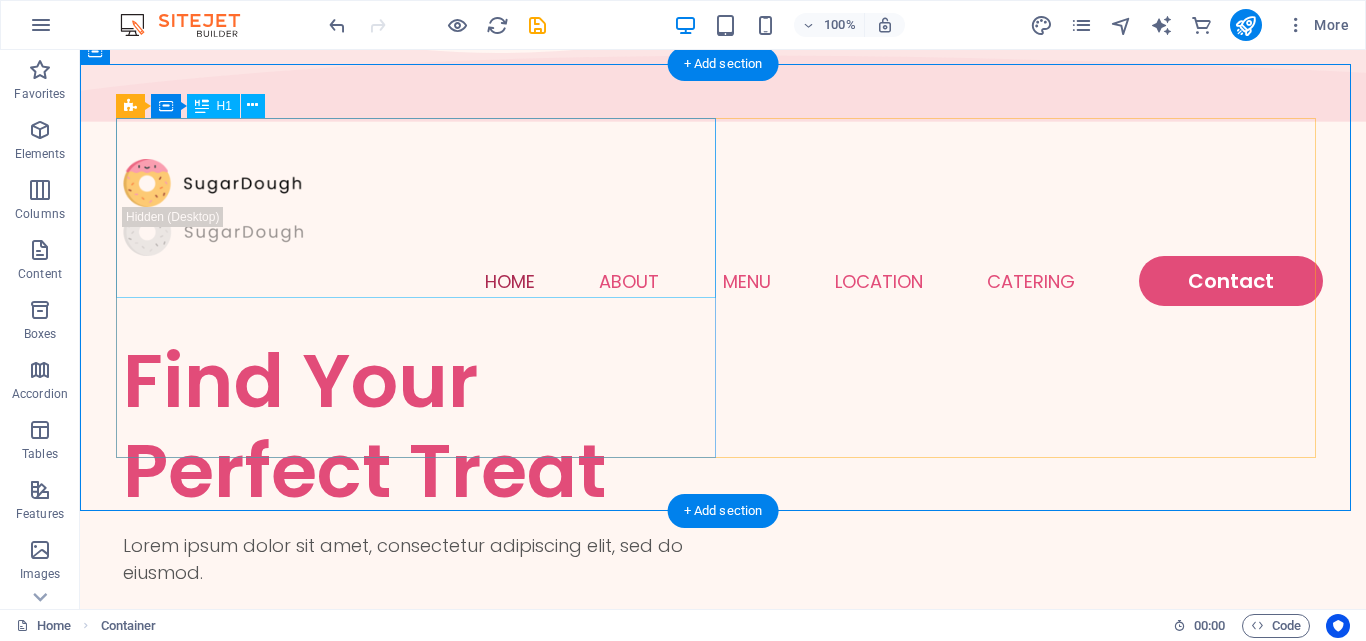 click on "Find Your Perfect Treat" at bounding box center [423, 426] 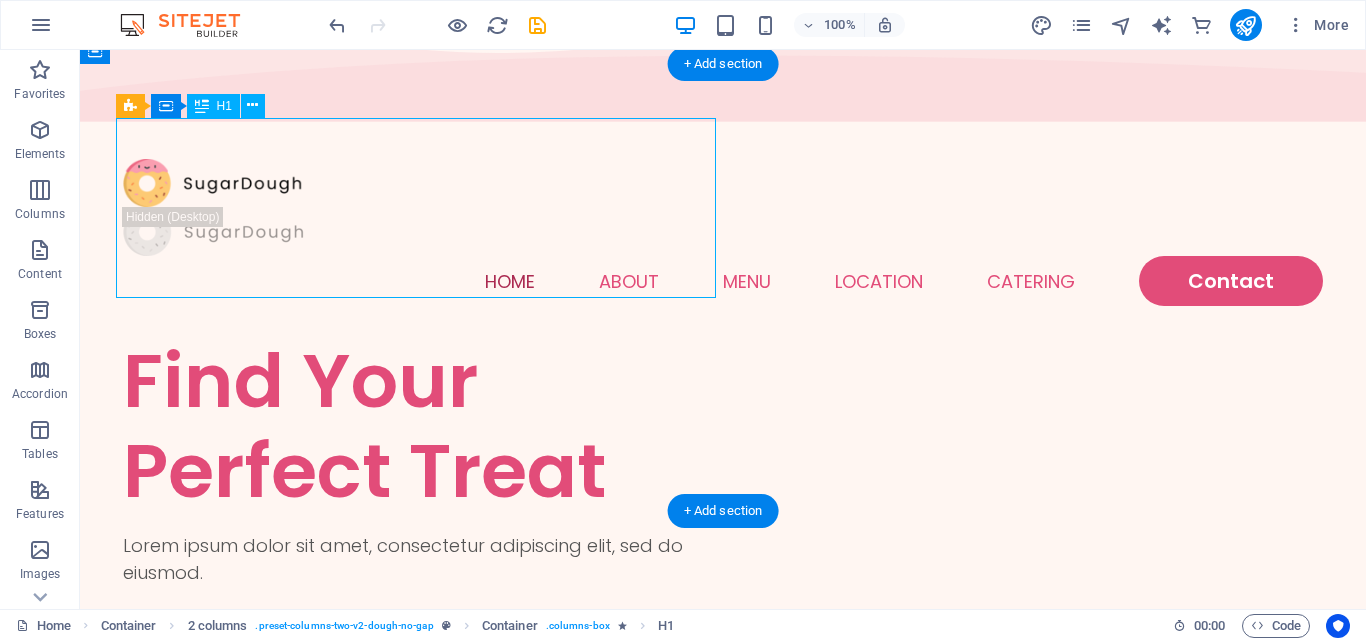 click on "Find Your Perfect Treat" at bounding box center (423, 426) 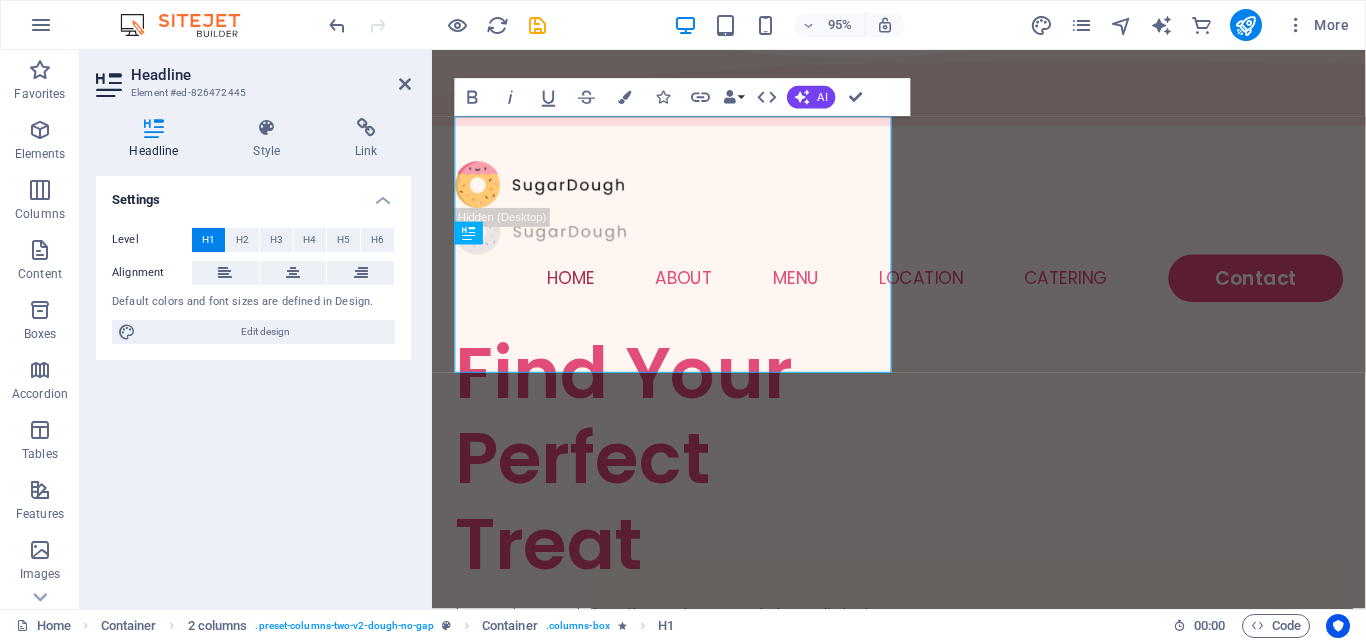 click on "Headline Style Link Settings Level H1 H2 H3 H4 H5 H6 Alignment Default colors and font sizes are defined in Design. Edit design 2 columns Element Layout How this element expands within the layout (Flexbox). Size Default auto px % 1/1 1/2 1/3 1/4 1/5 1/6 1/7 1/8 1/9 1/10 Grow Shrink Order Container layout Visible Visible Opacity 100 % Overflow Spacing Default auto px % rem vw vh Custom Custom auto px % rem vw vh auto px % rem vw vh auto px % rem vw vh auto px % rem vw vh Default px rem % vh vw Custom Custom px rem % vh vw px rem % vh vw px rem % vh vw px rem % vh vw Border Style             1 auto px rem % vh vw Custom Custom 1 auto px rem % vh vw 1 auto px rem % vh vw 1 auto px rem % vh vw 1 auto px rem % vh vw  - Color Default px rem % vh vw Custom Custom px rem % vh vw px rem % vh vw px rem % vh vw px rem % vh vw Shadow Default None Outside Inside Color X offset 0 px rem vh vw Y offset 0 px rem vh vw Blur 0 px rem % vh vw Spread 0 px rem vh vw Text Shadow Default None Outside Color X offset 0 px vh" at bounding box center [253, 355] 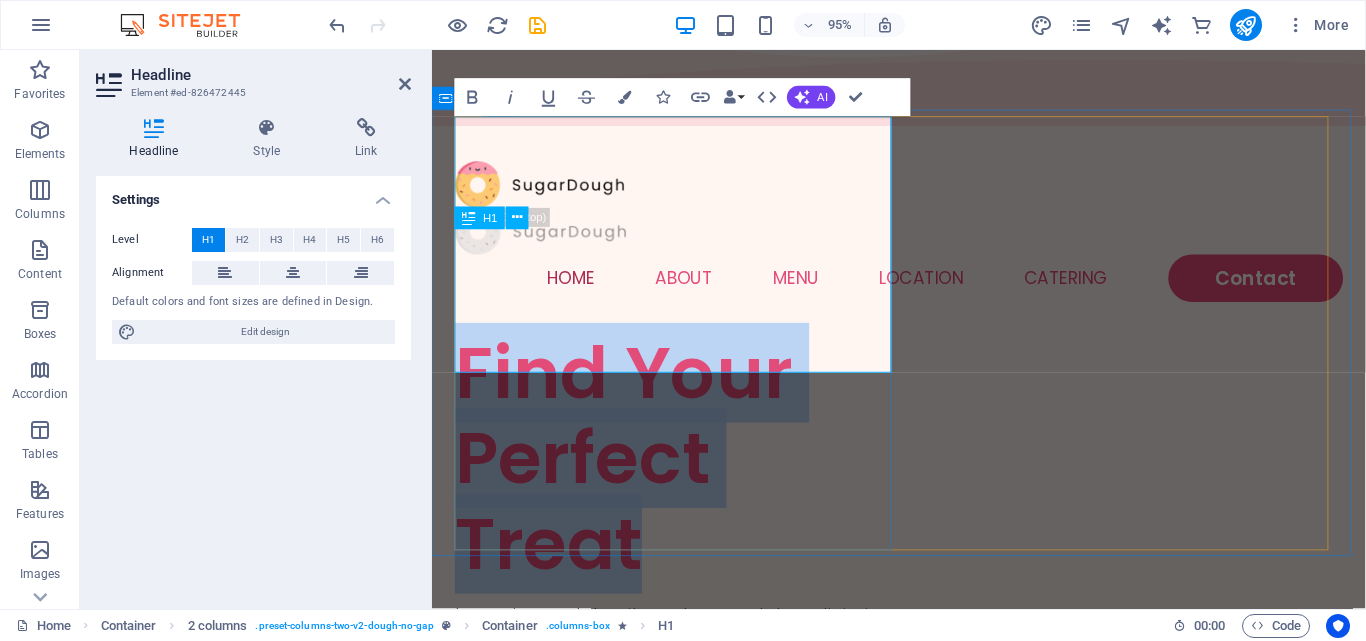 click on "Find Your Perfect Treat" at bounding box center (690, 480) 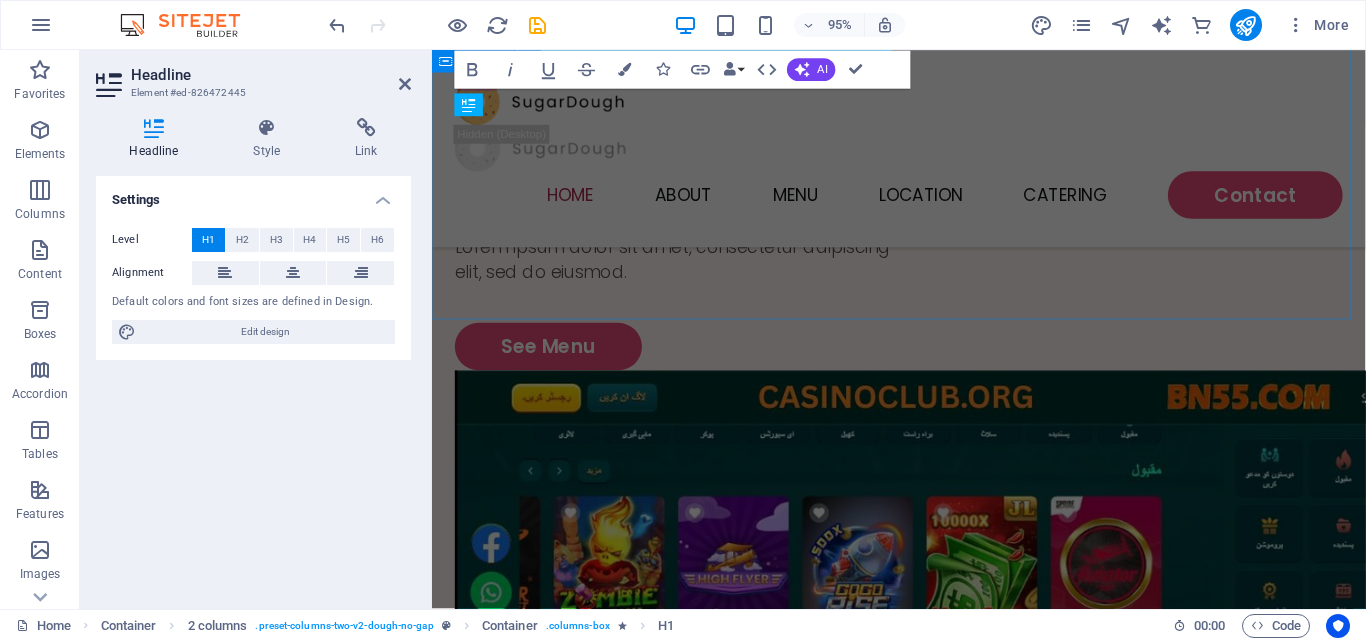 scroll, scrollTop: 186, scrollLeft: 0, axis: vertical 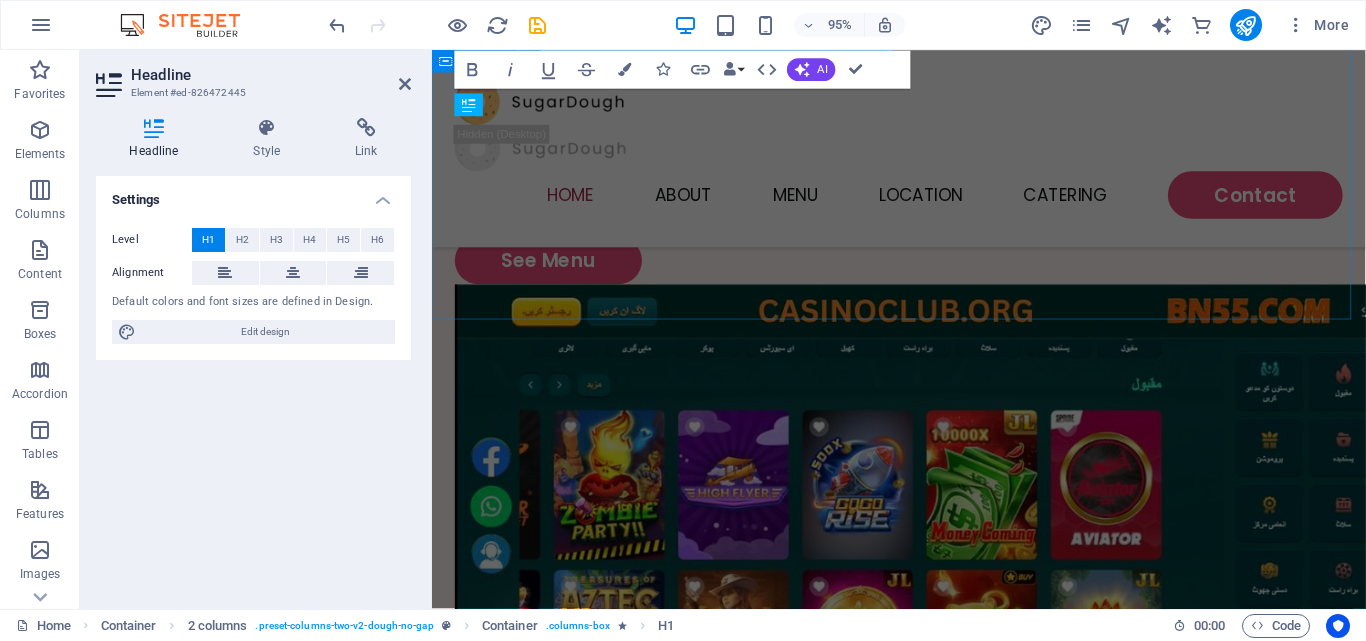type 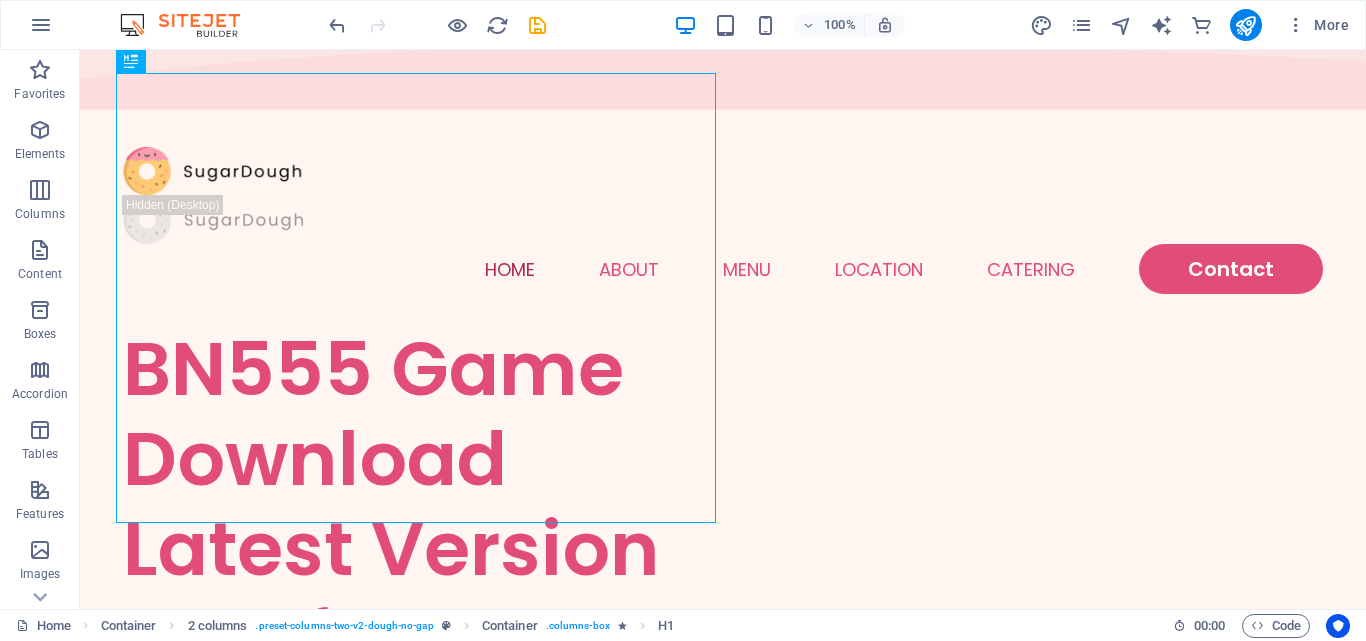 scroll, scrollTop: 0, scrollLeft: 0, axis: both 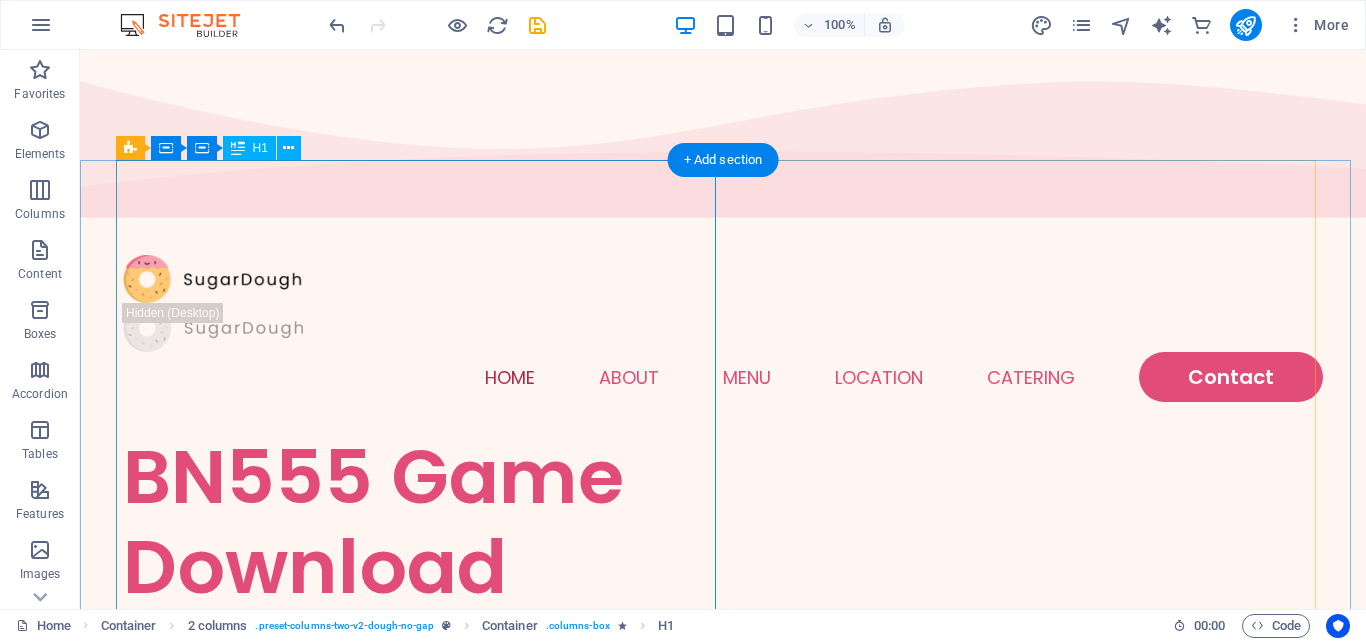 click on "BN555 Game Download Latest Version Free for Android" at bounding box center [423, 657] 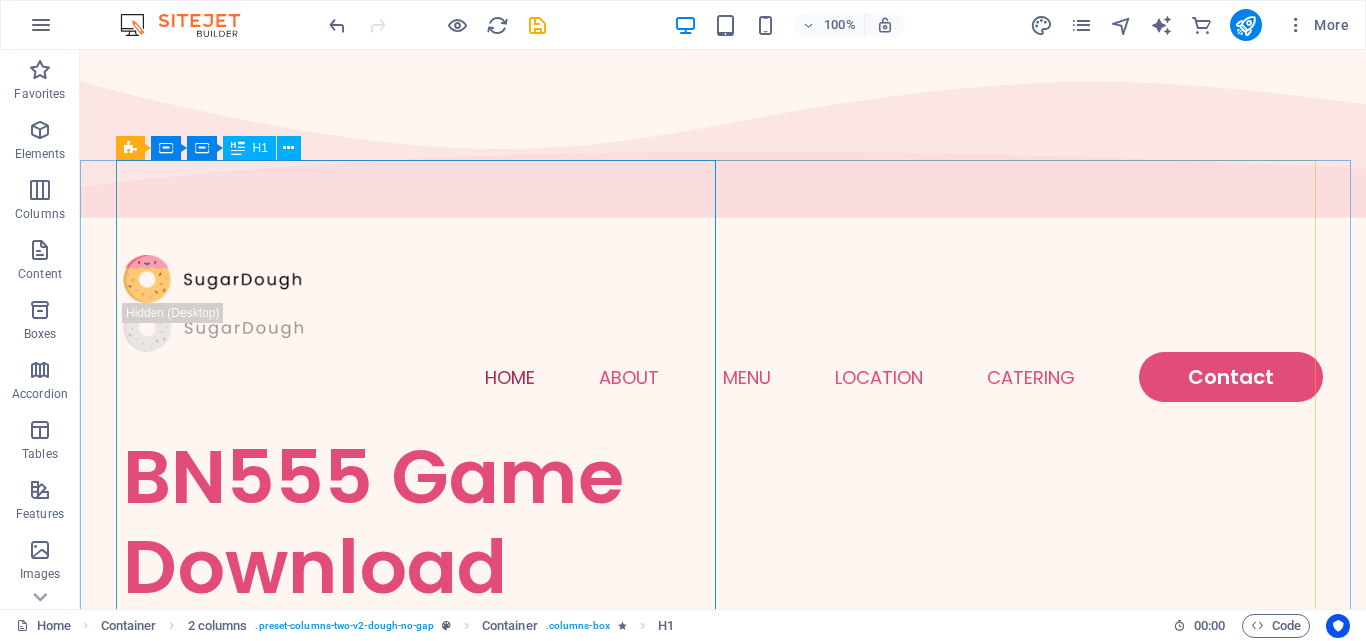 click on "H1" at bounding box center (260, 148) 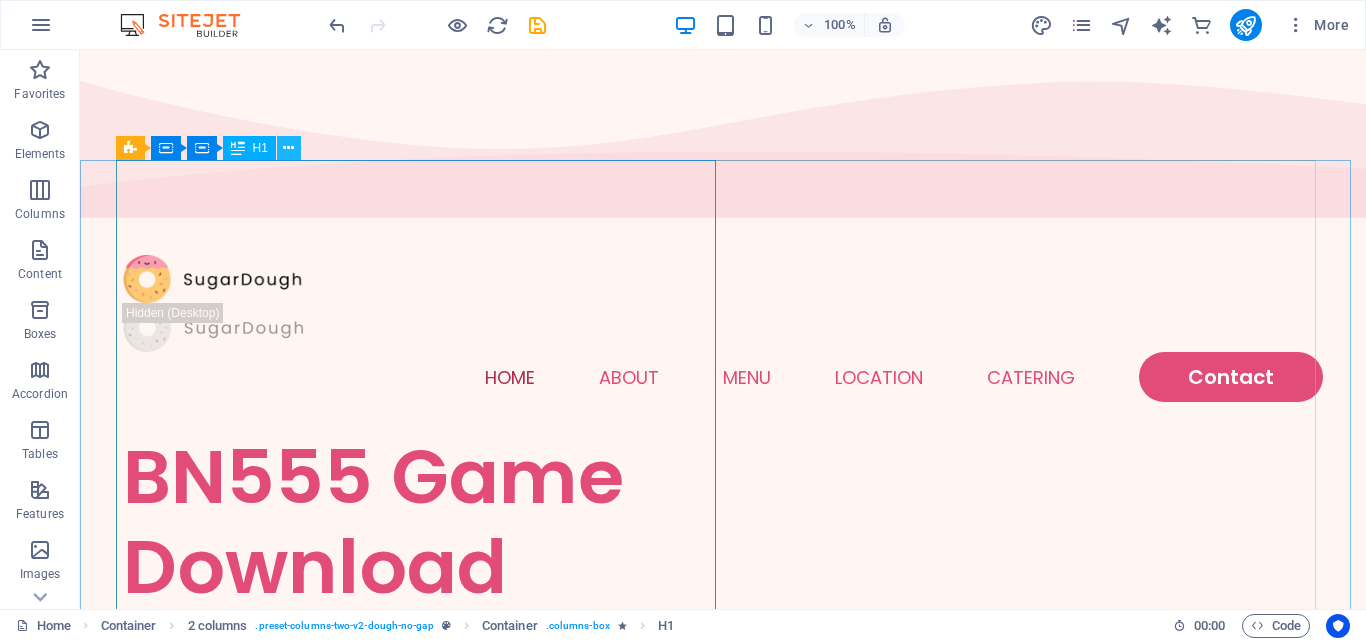 click at bounding box center (289, 148) 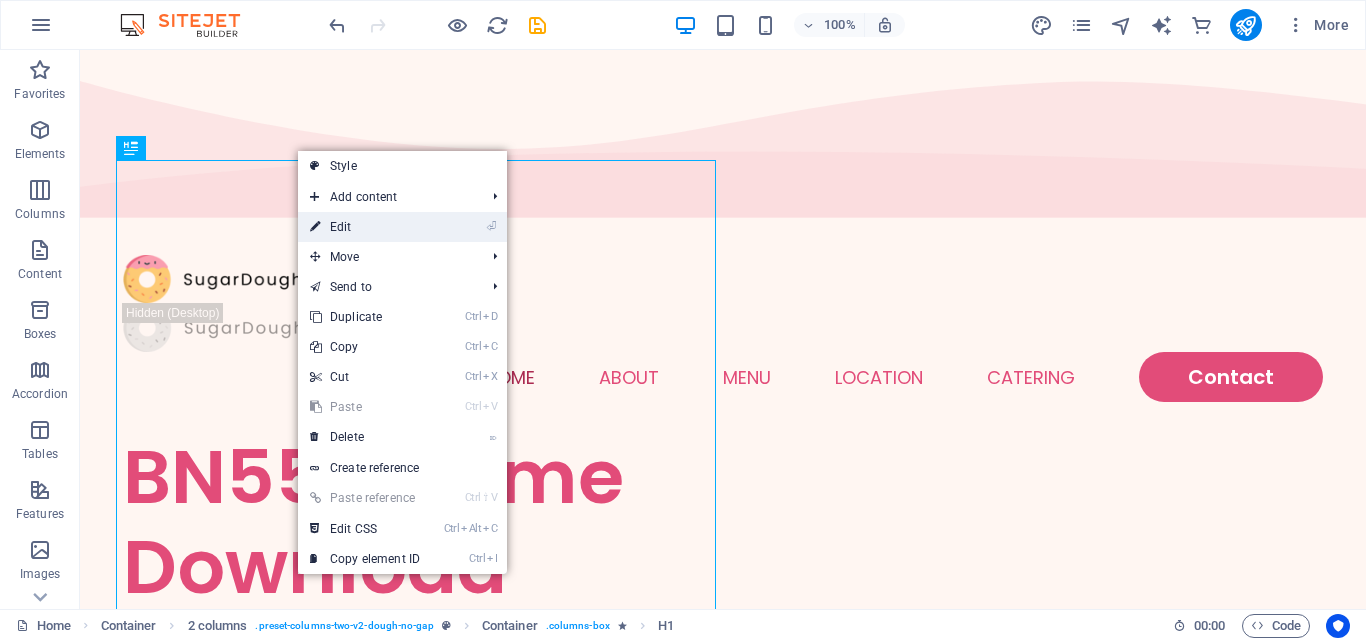 click on "⏎  Edit" at bounding box center [365, 227] 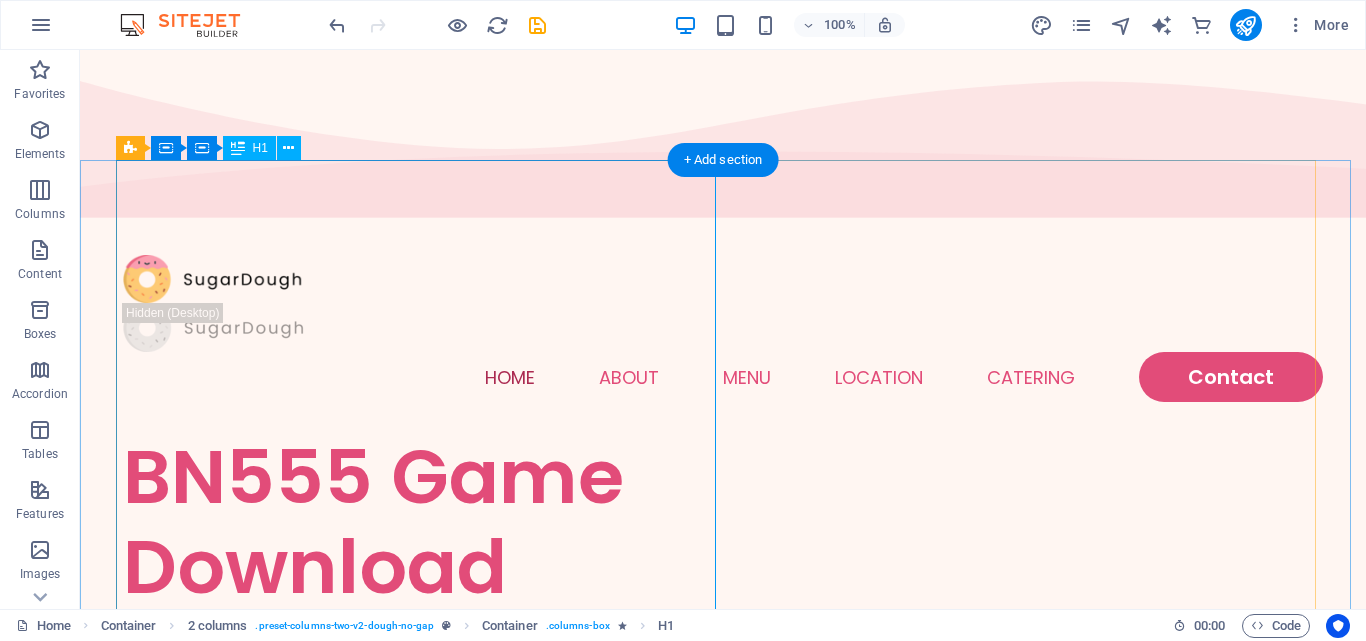 click on "BN555 Game Download Latest Version Free for Android" at bounding box center (423, 657) 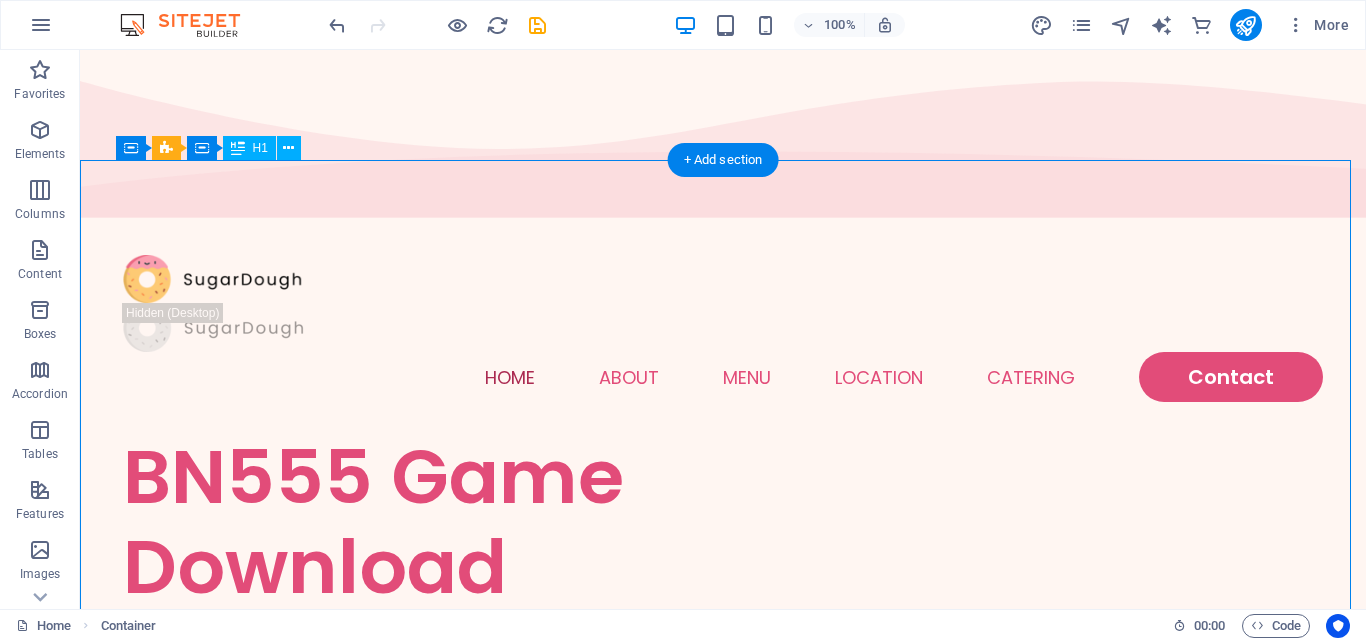 drag, startPoint x: 114, startPoint y: 181, endPoint x: 168, endPoint y: 186, distance: 54.230988 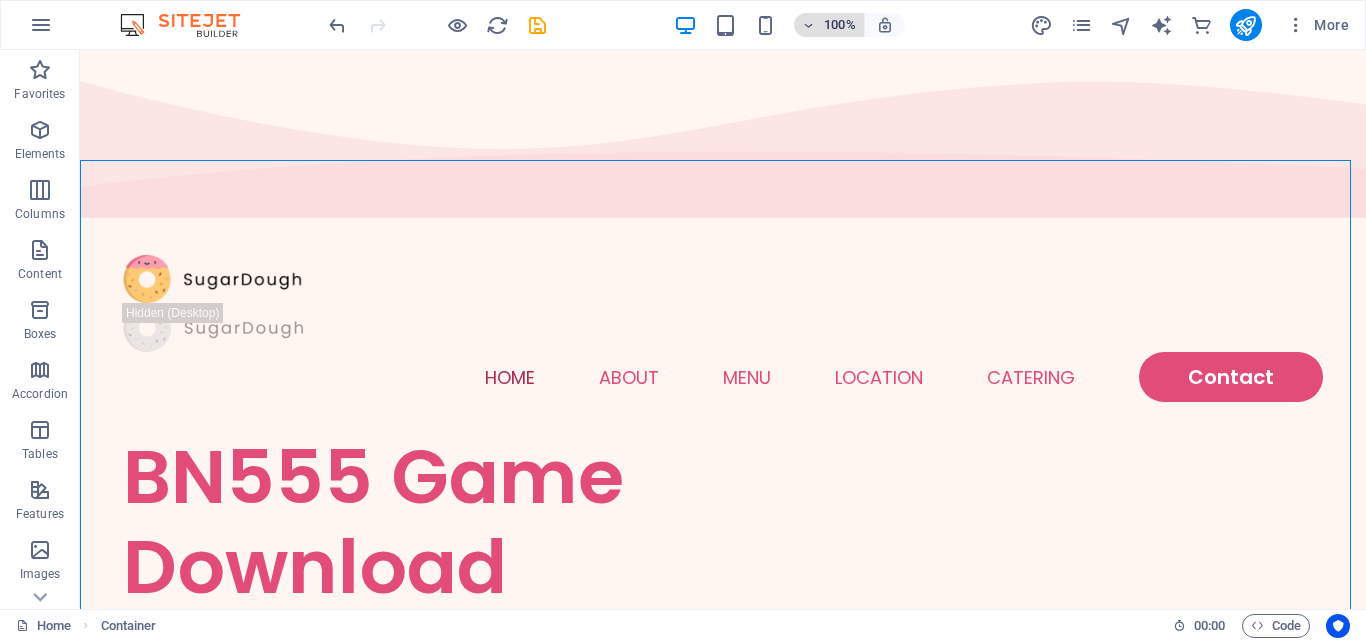 click at bounding box center (809, 25) 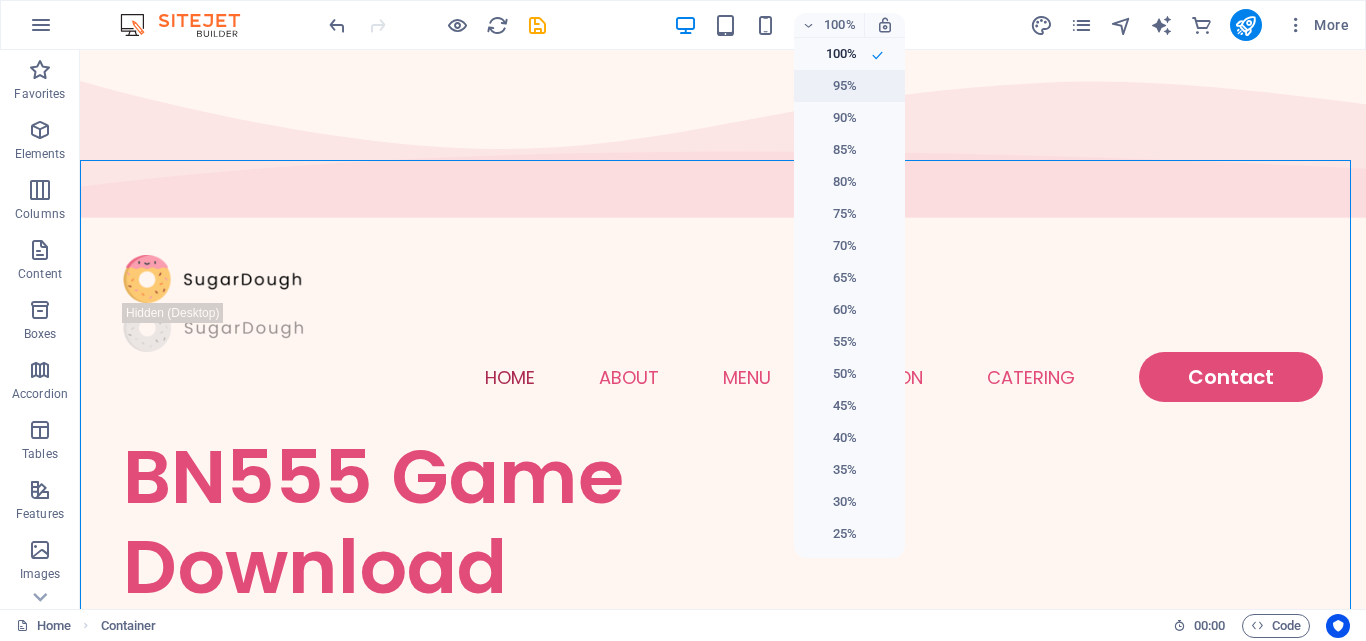 click on "95%" at bounding box center [831, 86] 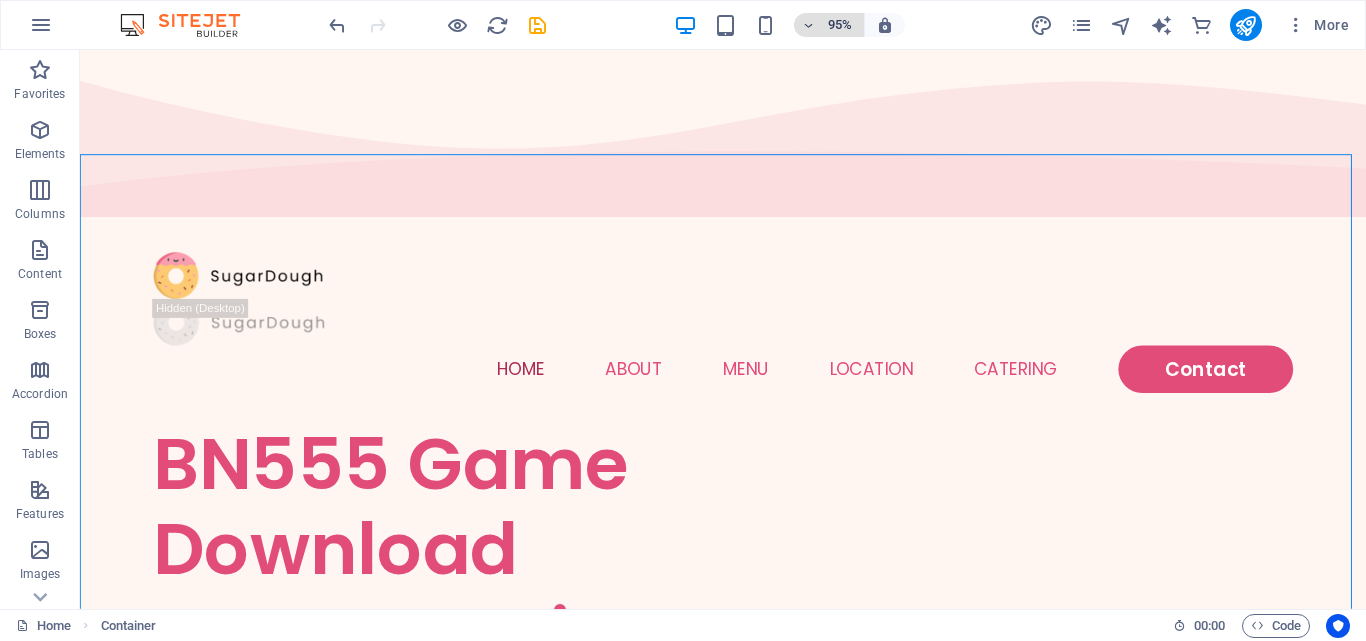 click at bounding box center (809, 25) 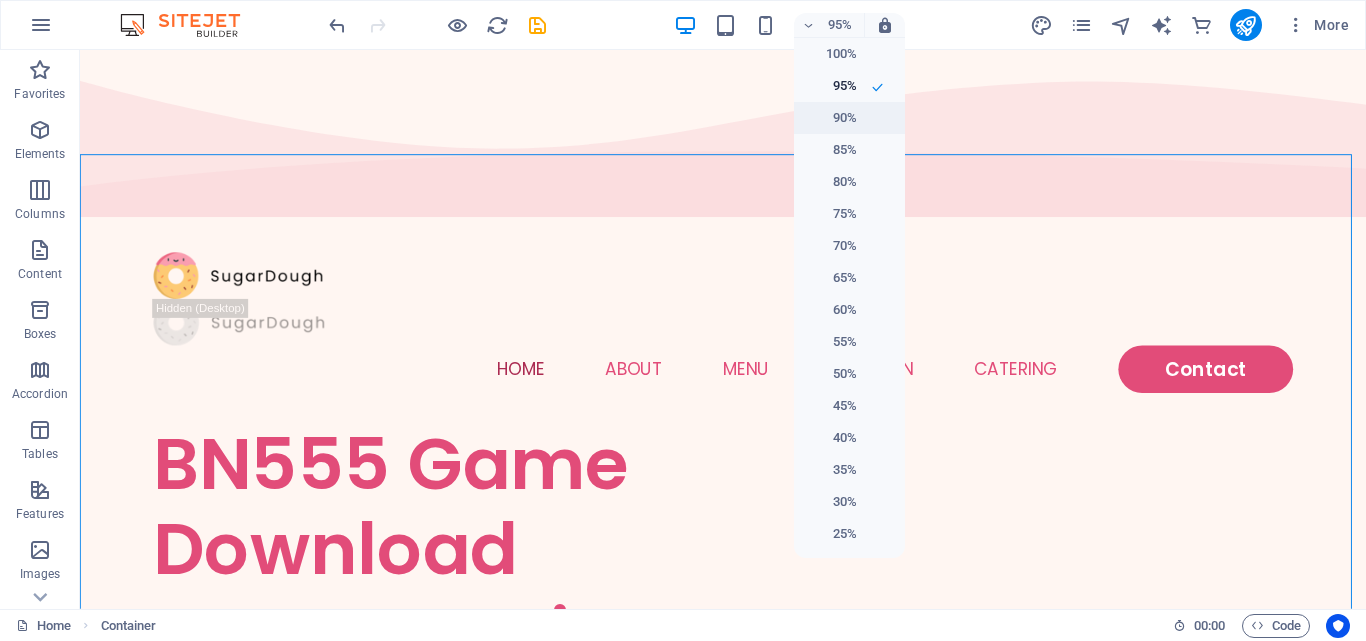 click on "90%" at bounding box center (831, 118) 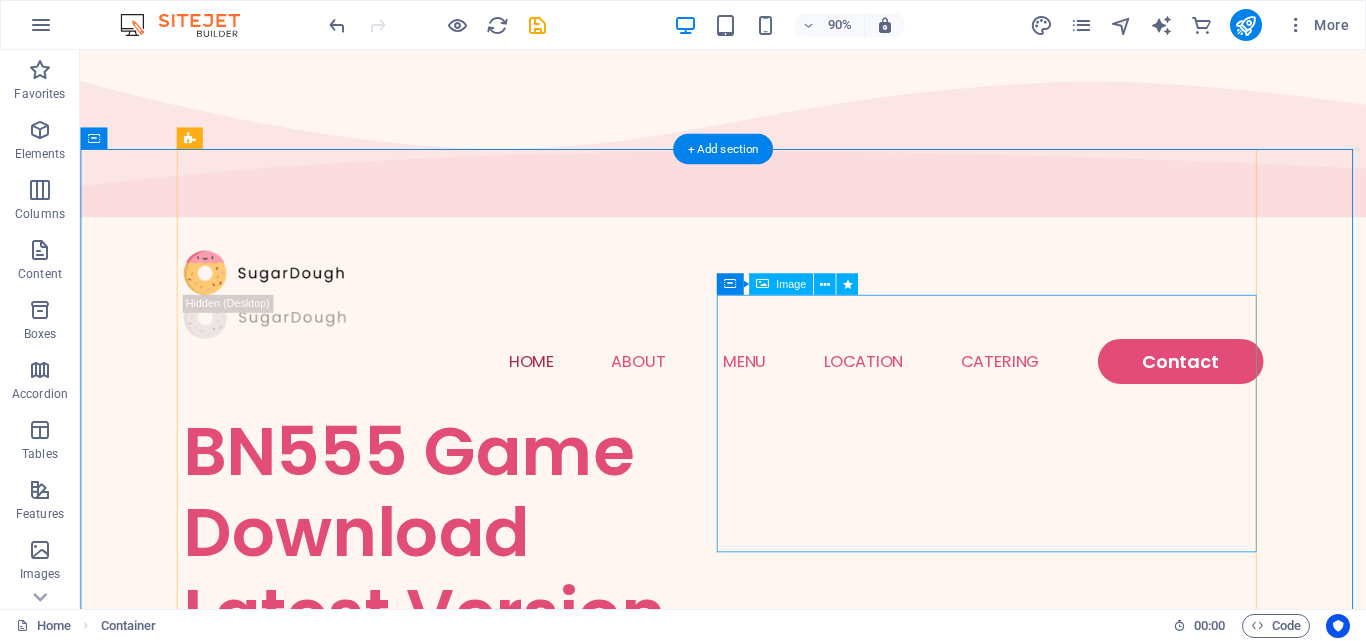 click at bounding box center (495, 1401) 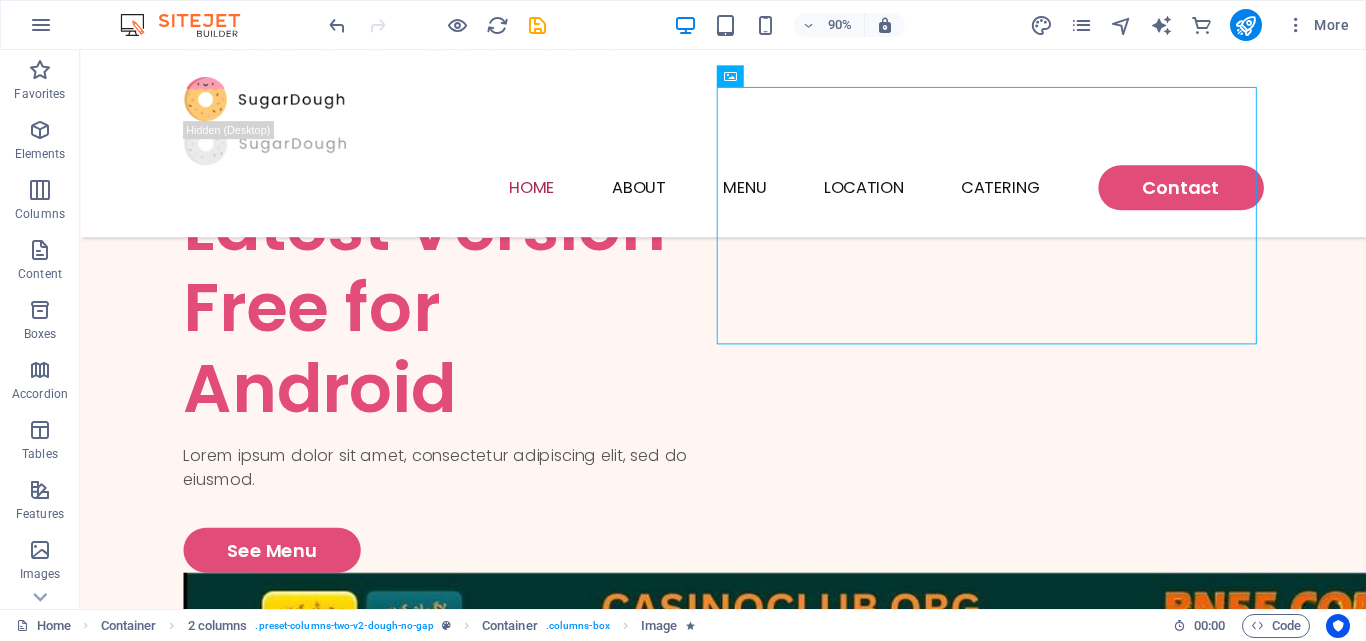 scroll, scrollTop: 231, scrollLeft: 0, axis: vertical 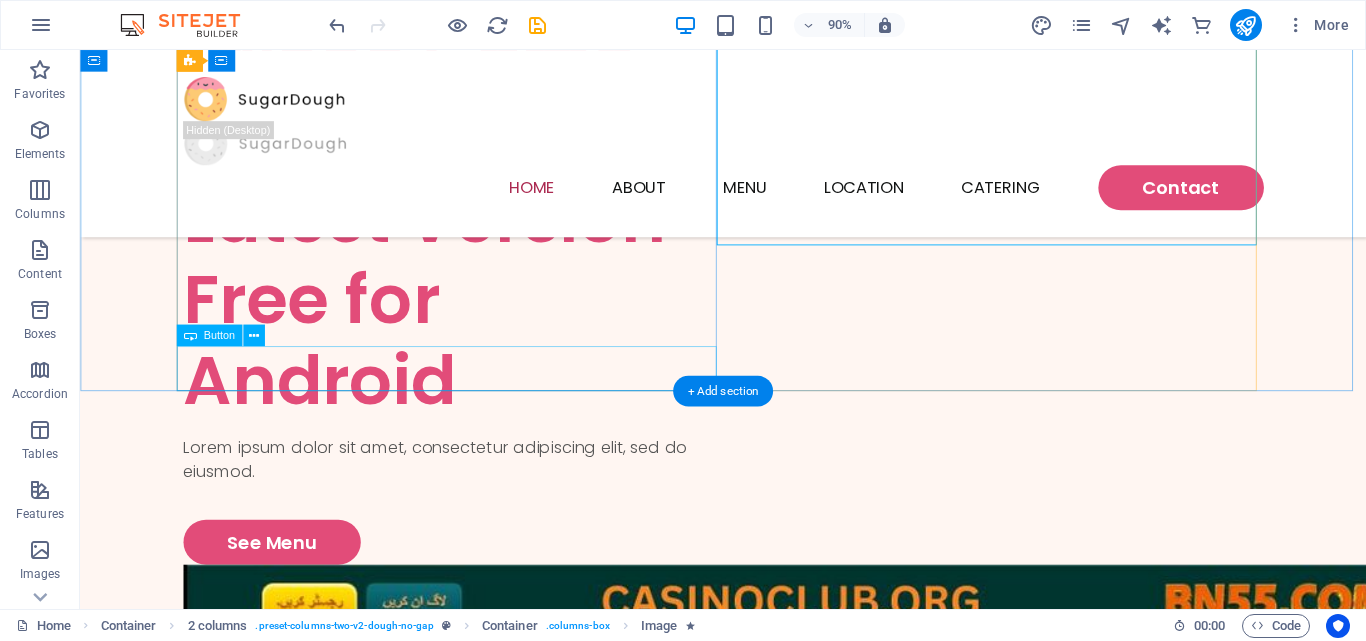 click on "See Menu" at bounding box center (495, 597) 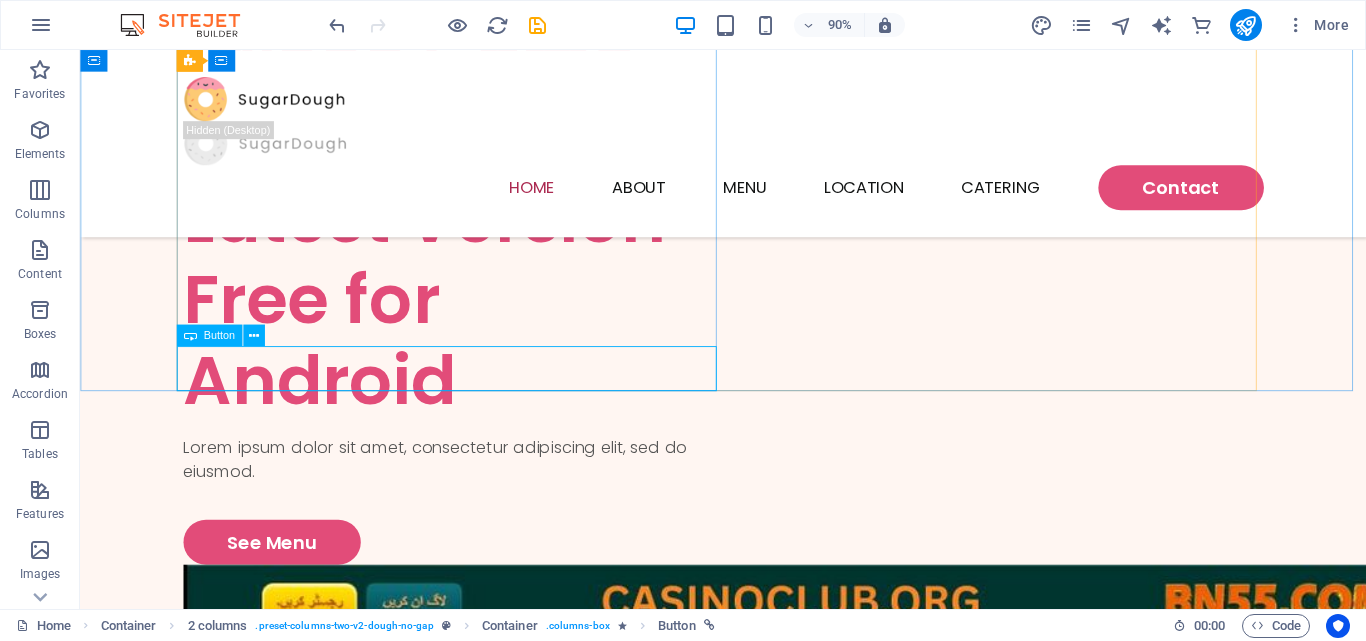 click on "Button" at bounding box center [218, 335] 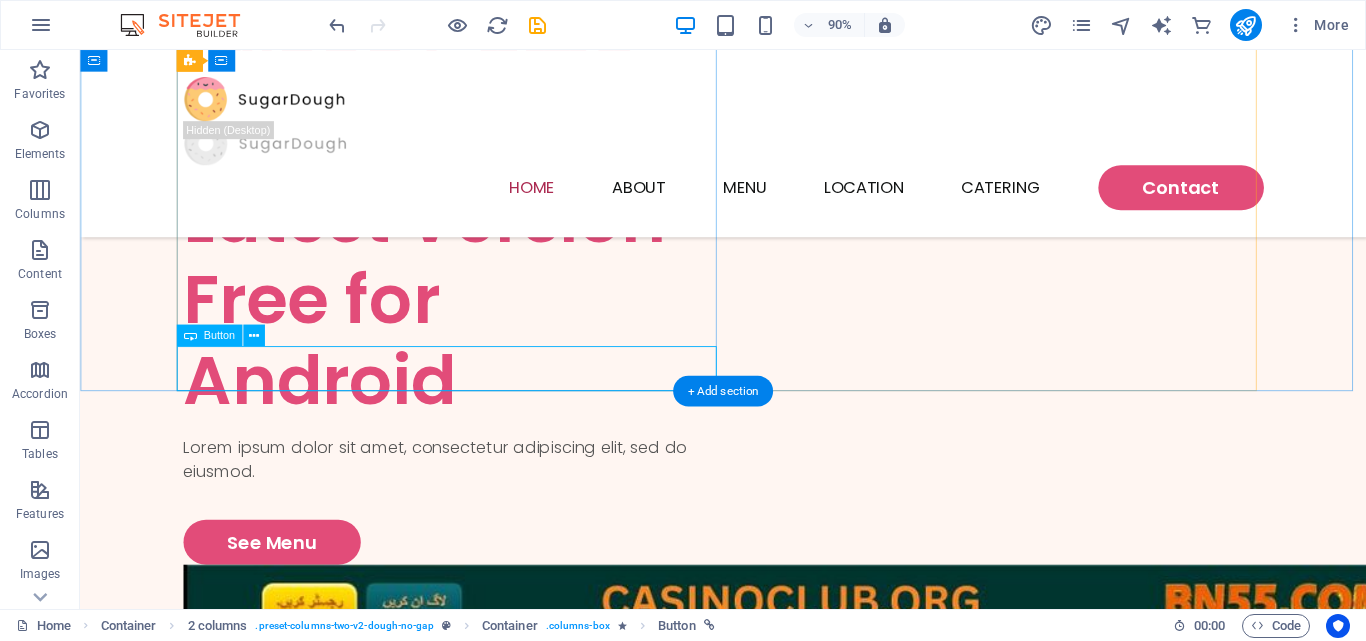click on "See Menu" at bounding box center (495, 597) 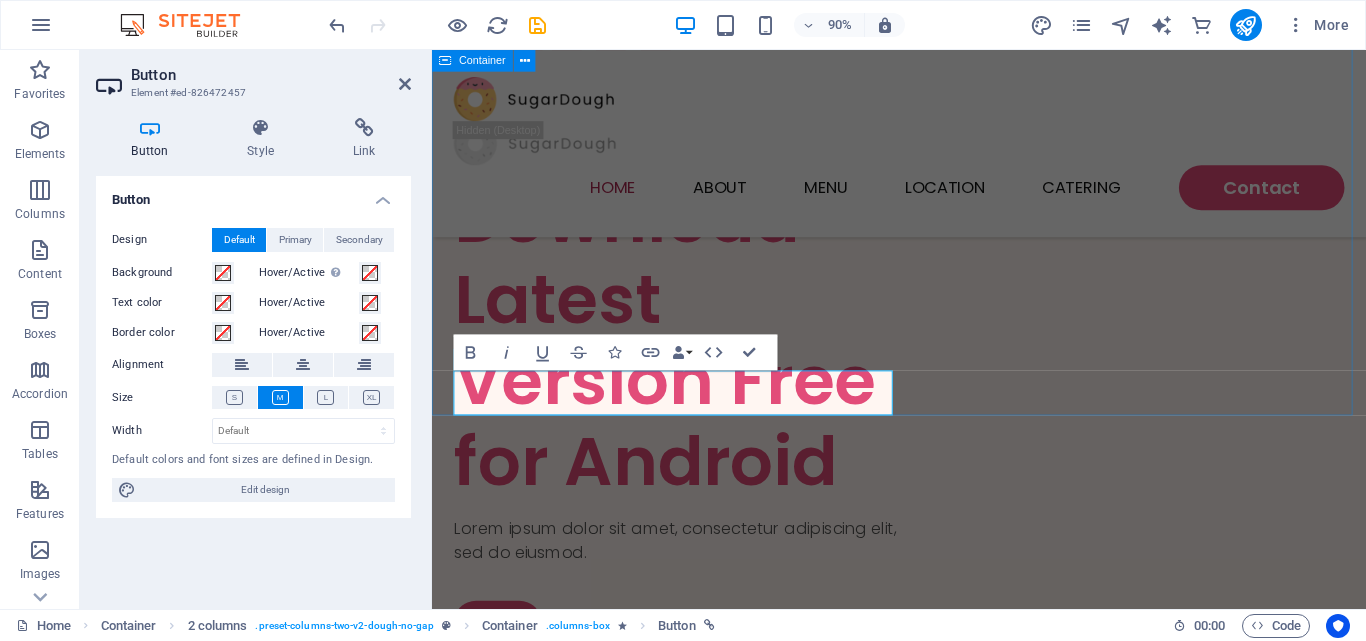 type 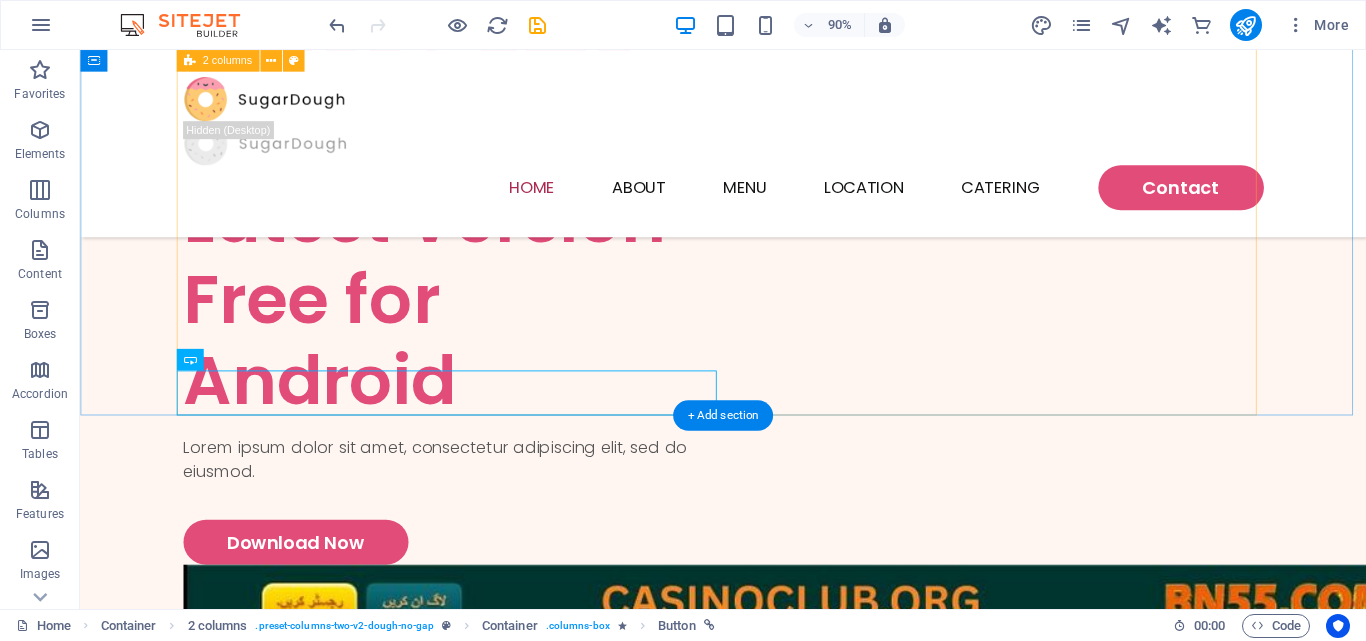 scroll, scrollTop: 204, scrollLeft: 0, axis: vertical 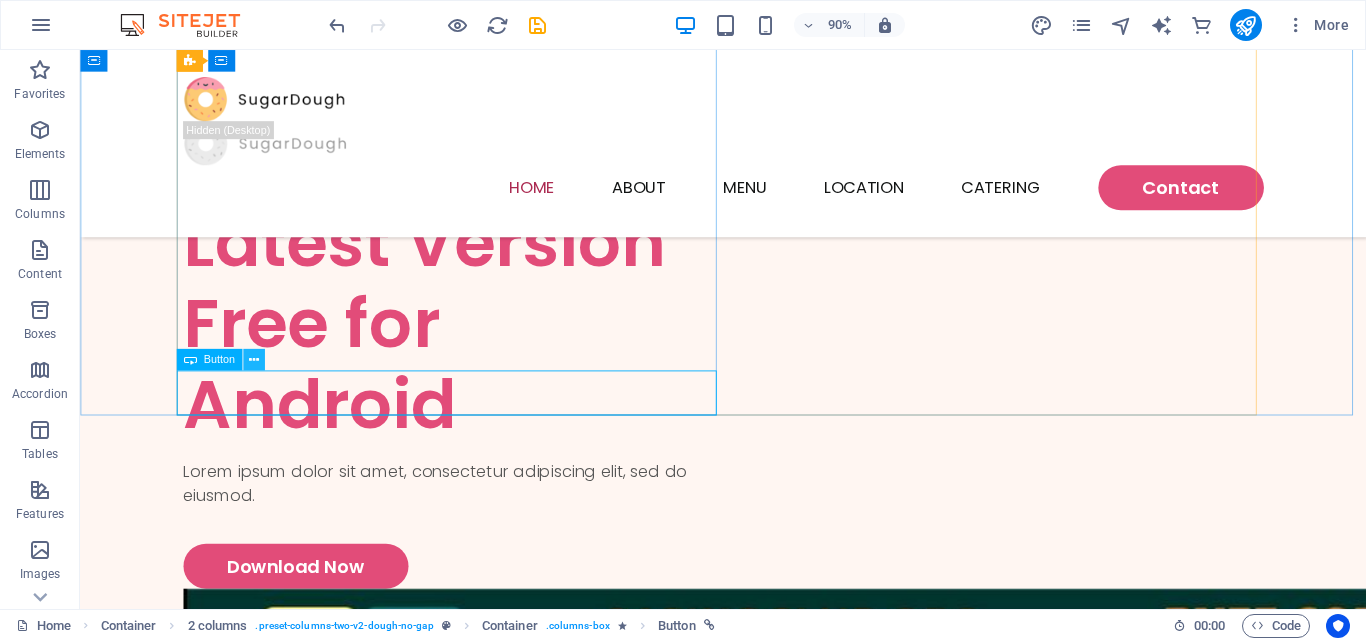 click at bounding box center (253, 359) 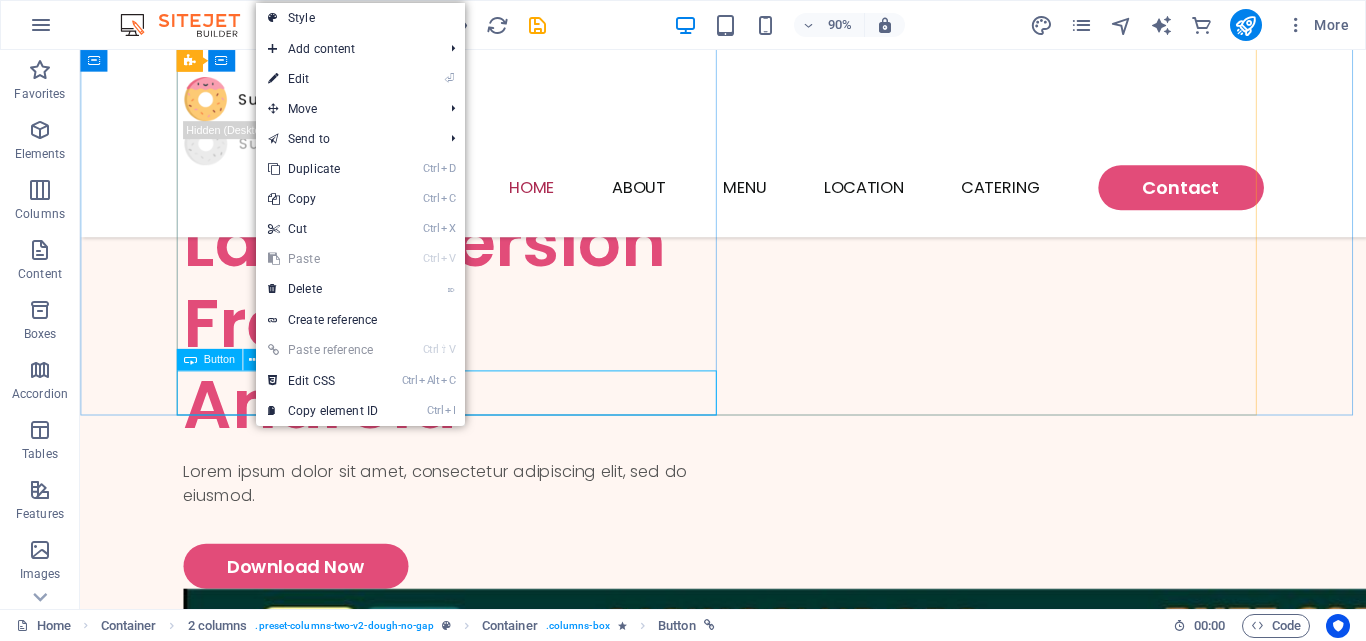 click on "Button" at bounding box center [226, 360] 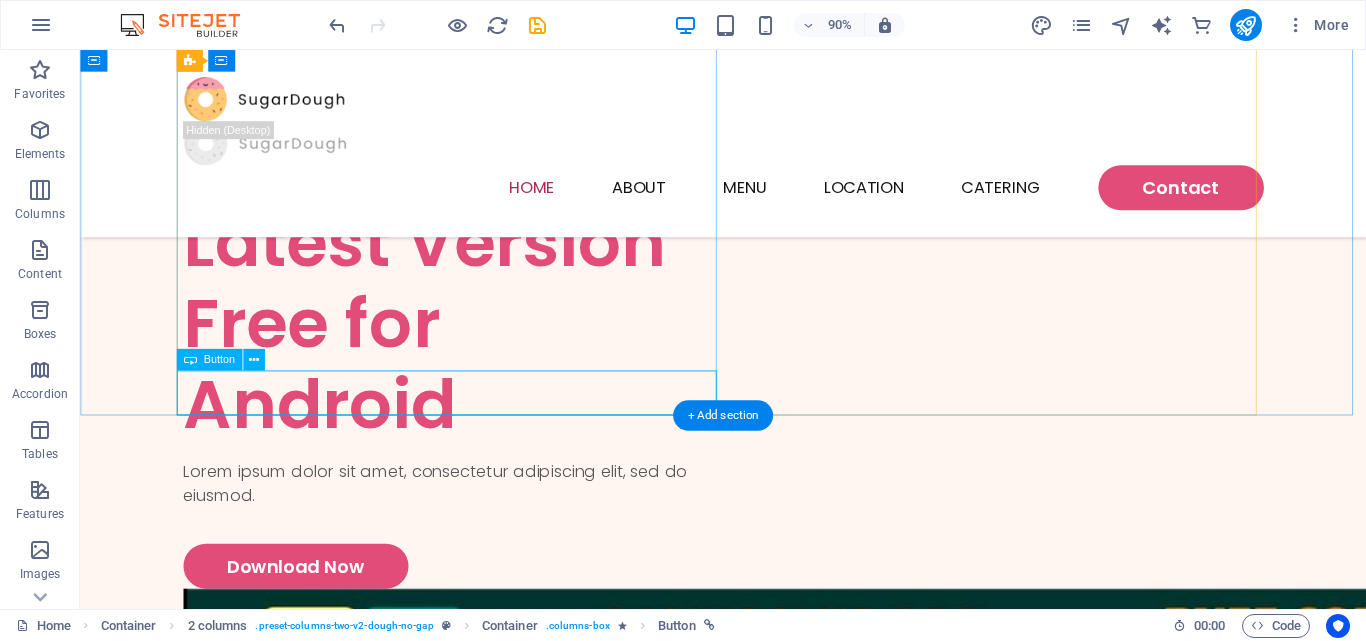 click on "Download Now" at bounding box center [495, 624] 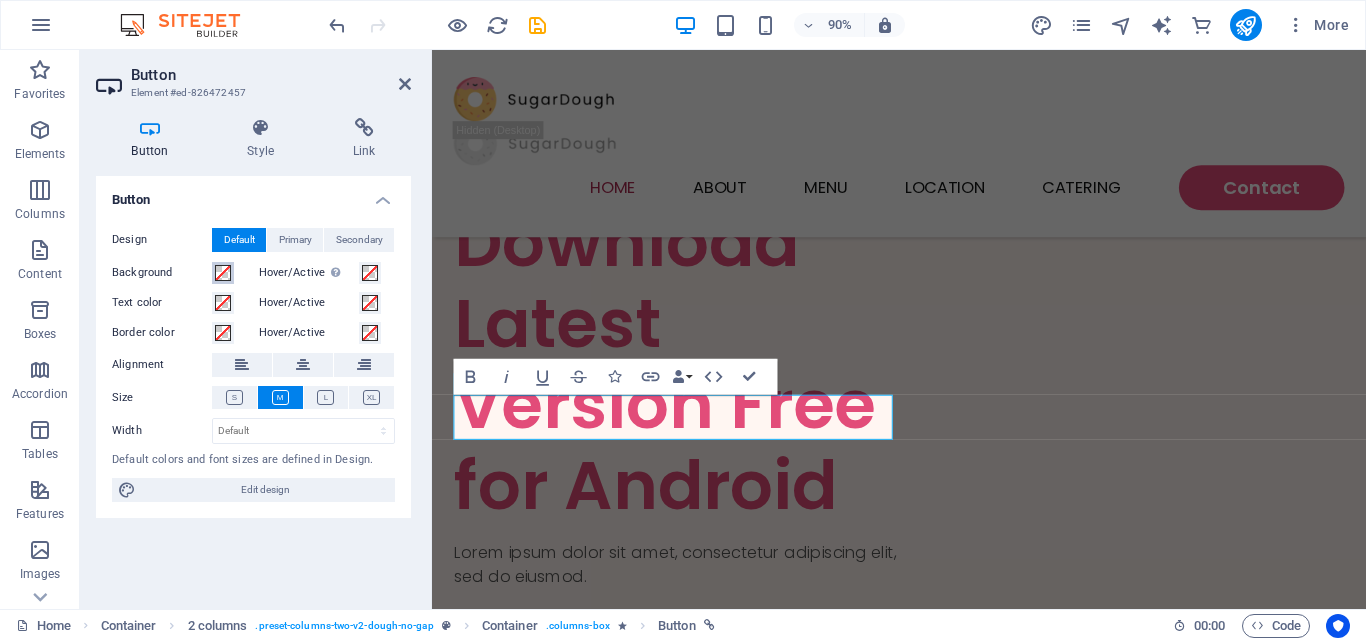 click at bounding box center [223, 273] 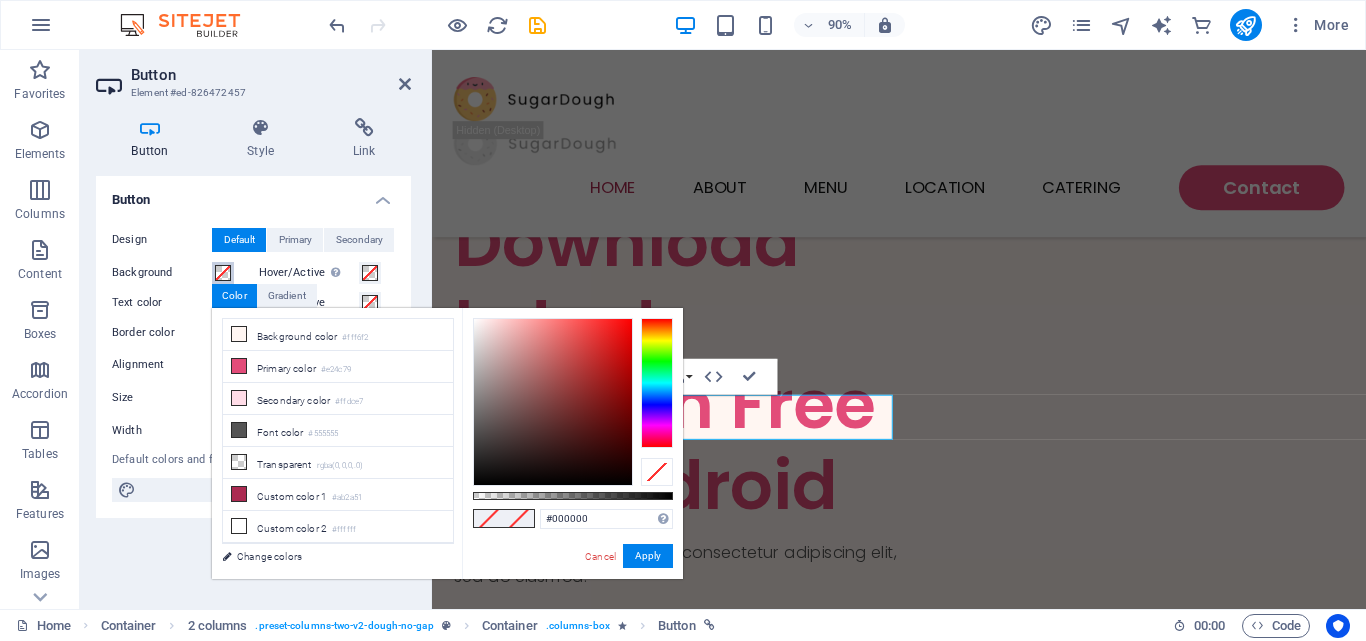 click at bounding box center (657, 383) 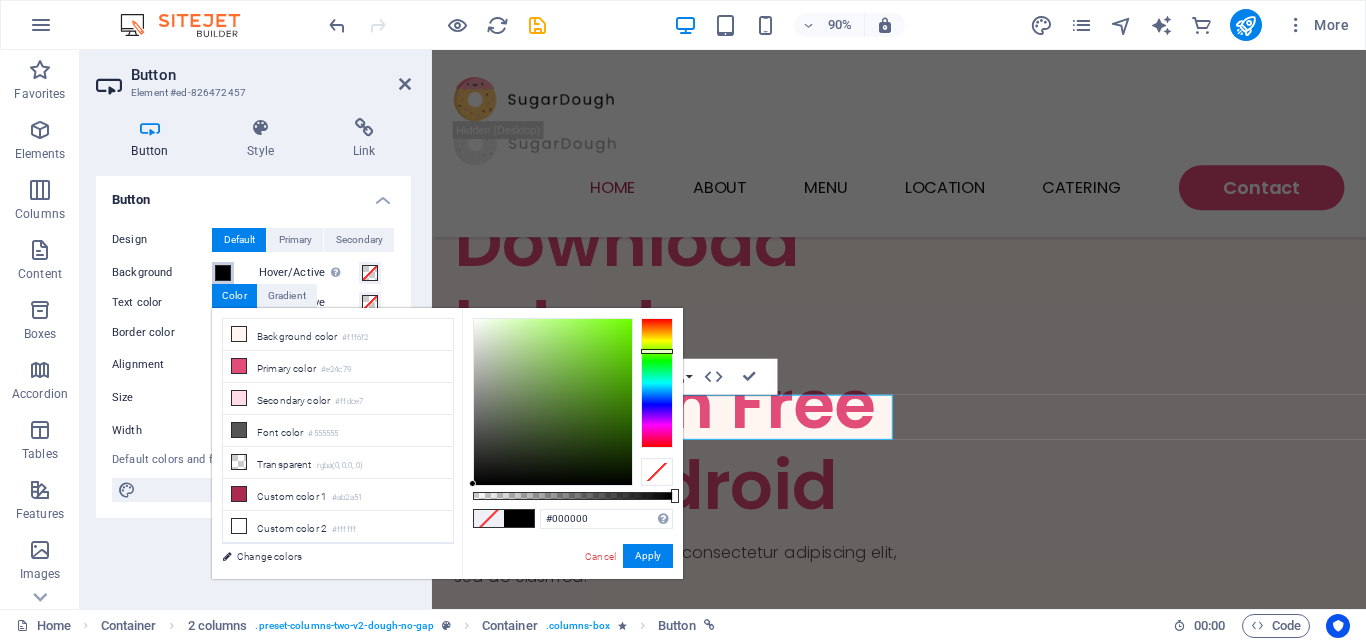 click at bounding box center [657, 383] 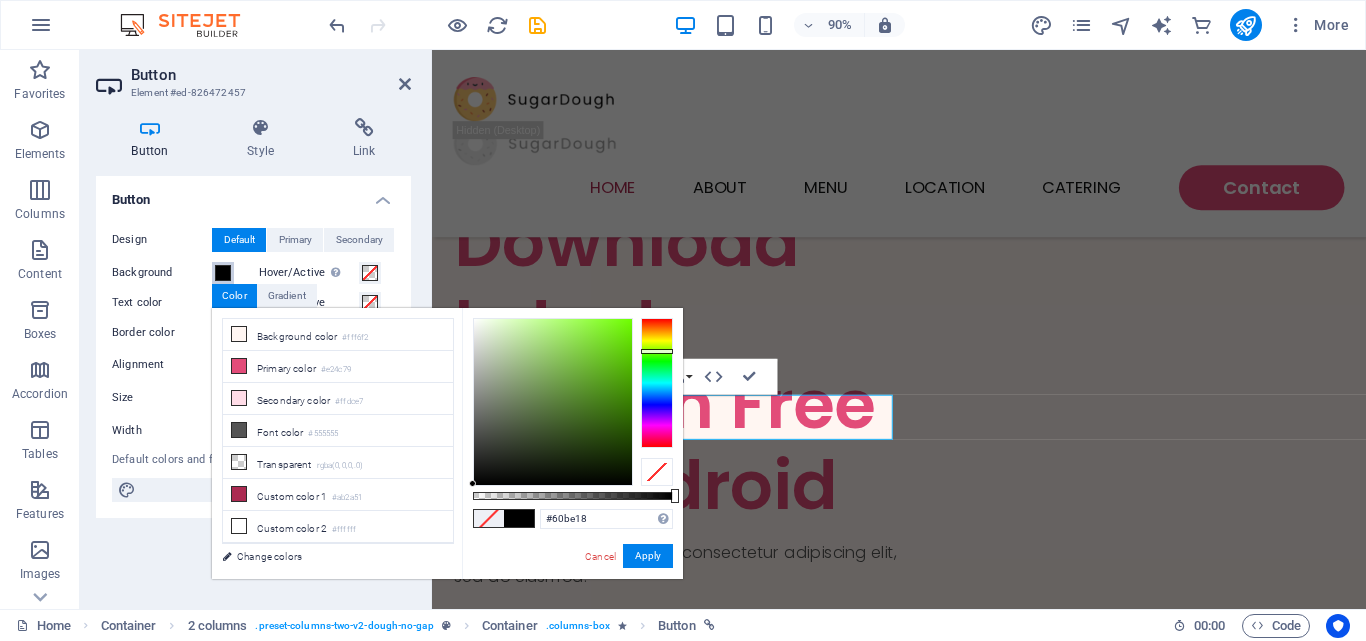 click at bounding box center (553, 402) 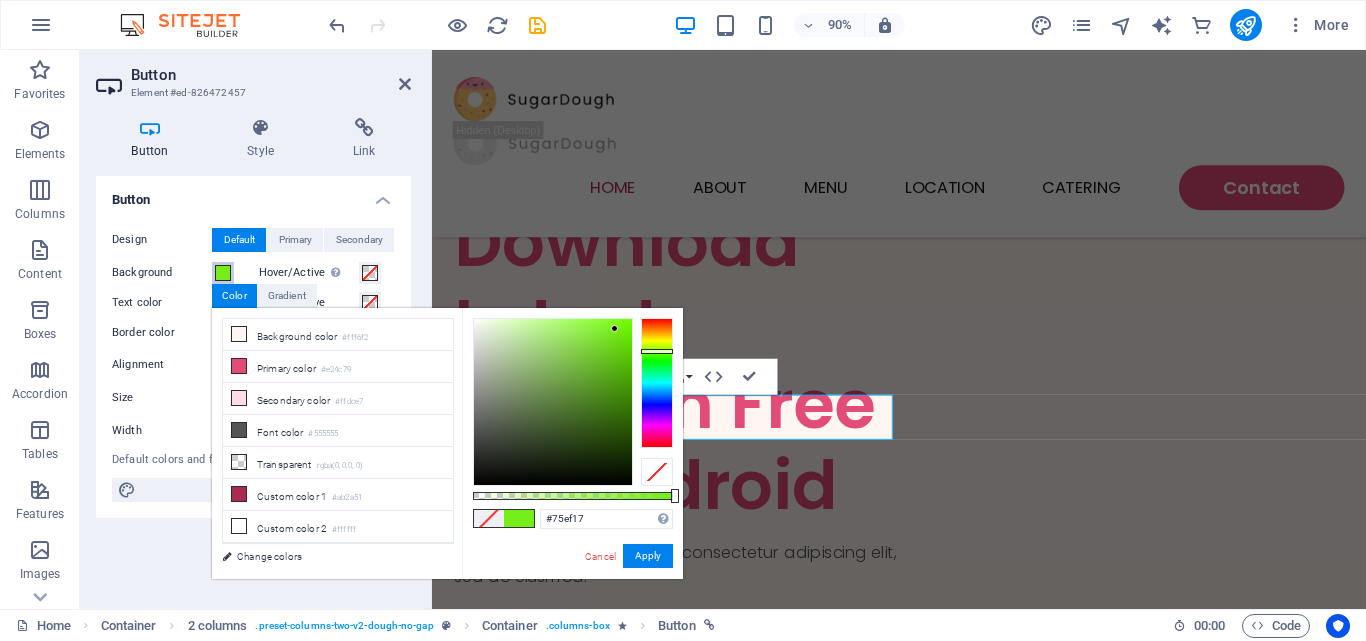 type on "#76f117" 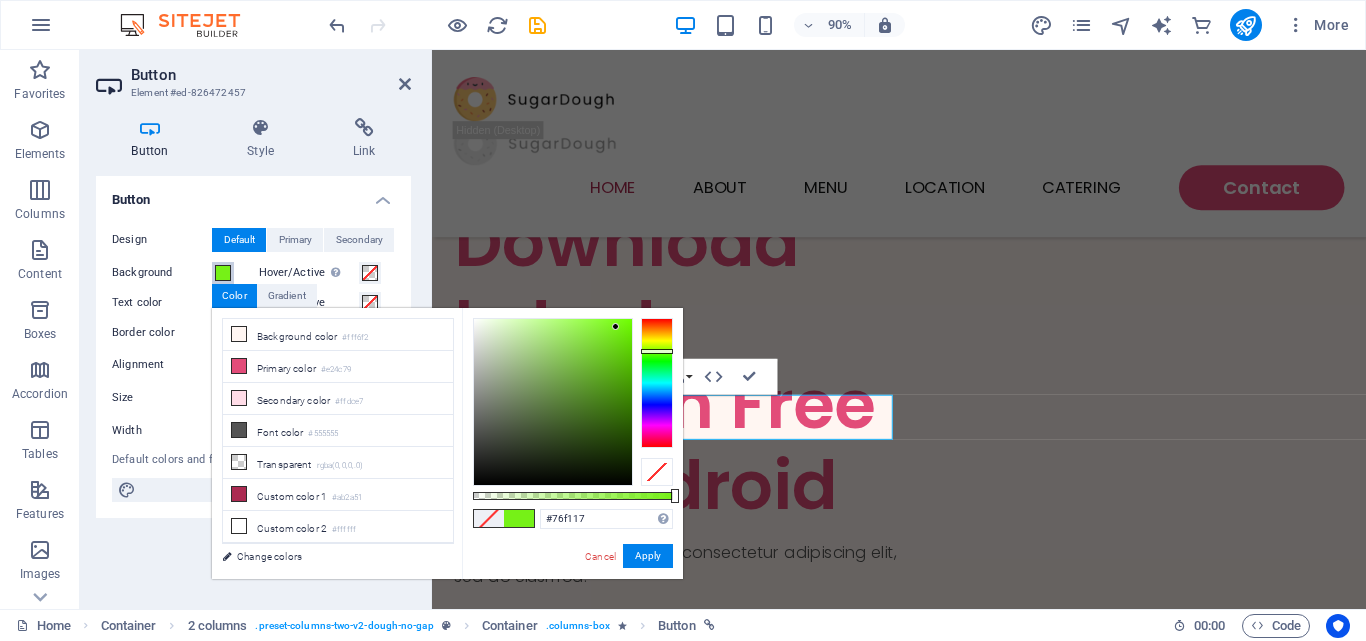 drag, startPoint x: 613, startPoint y: 351, endPoint x: 616, endPoint y: 327, distance: 24.186773 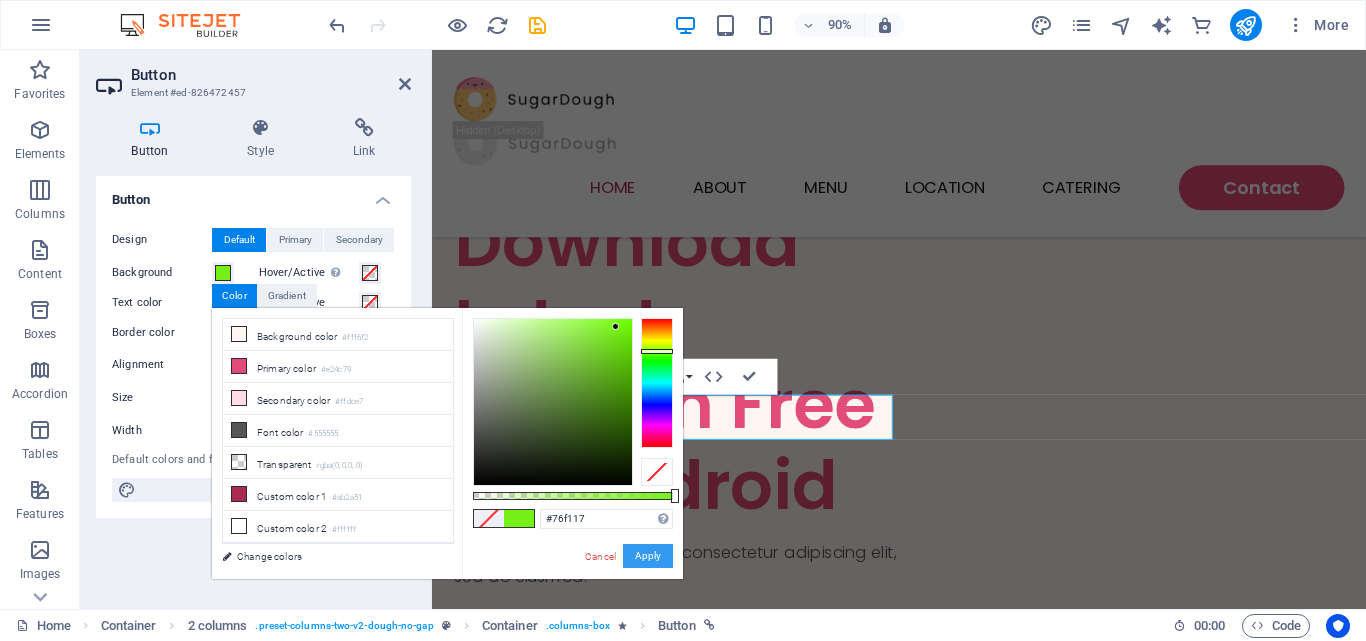 click on "Apply" at bounding box center (648, 556) 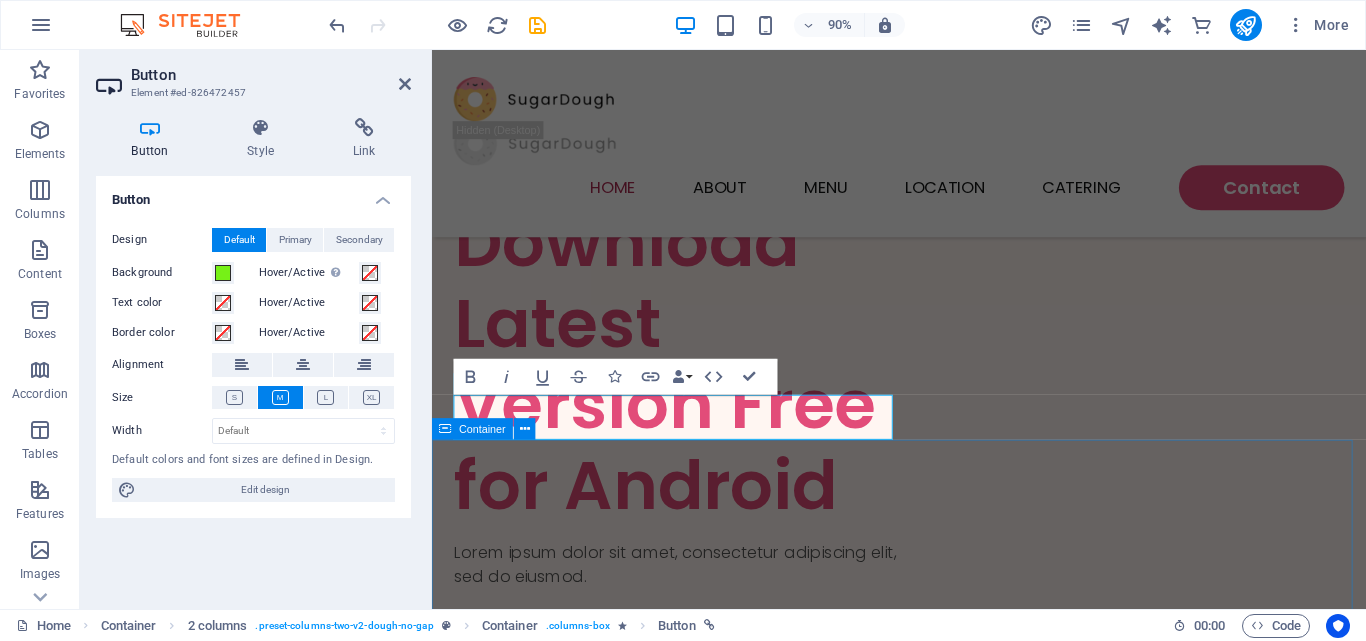 click on "Drop content here or  Add elements  Paste clipboard" at bounding box center [951, 1441] 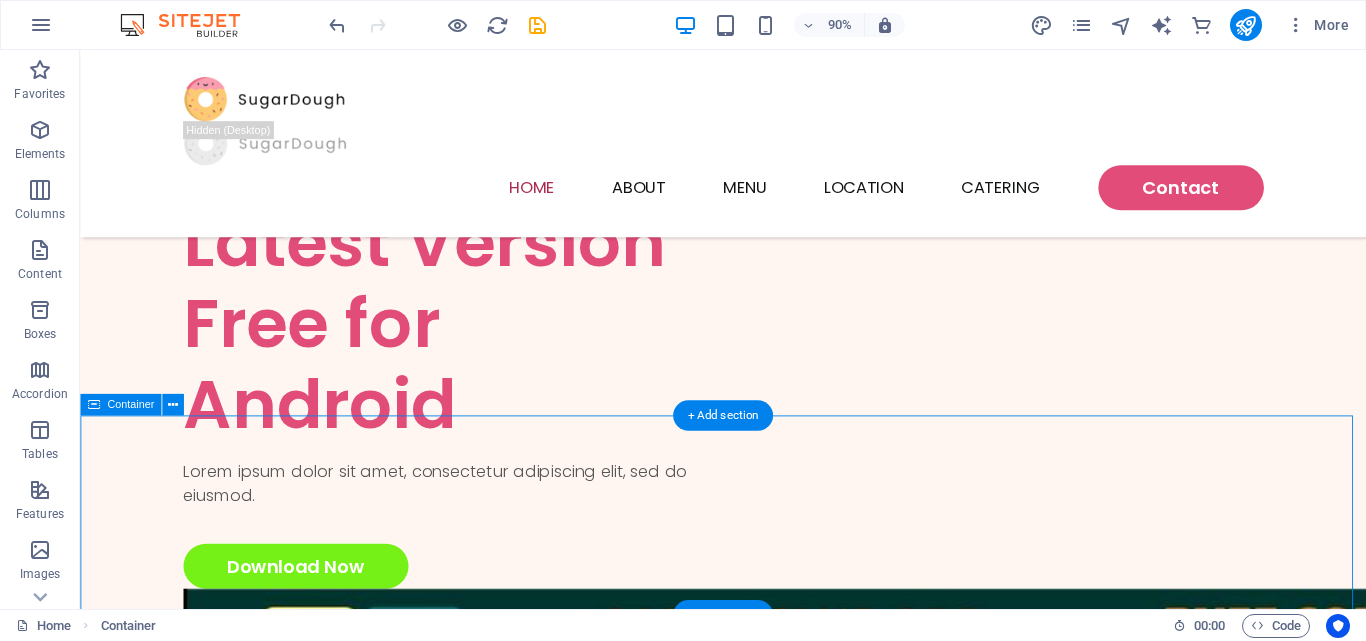 click on "Drop content here or  Add elements  Paste clipboard" at bounding box center (794, 1537) 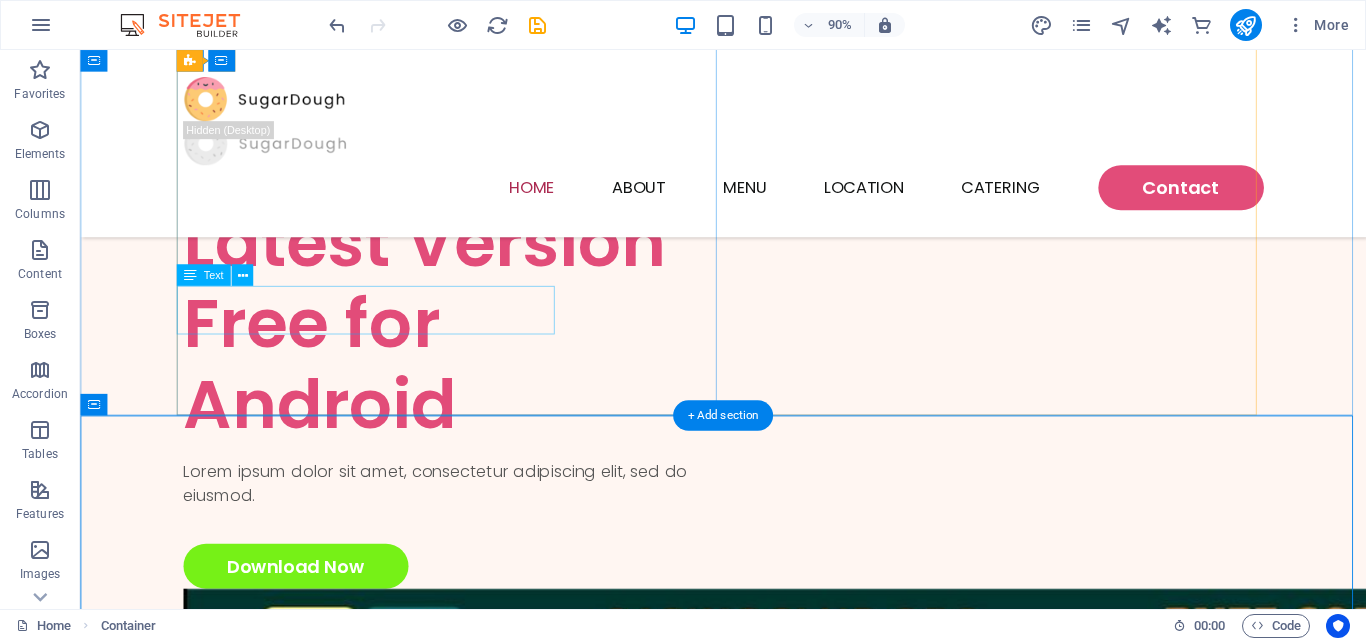 click on "Lorem ipsum dolor sit amet, consectetur adipiscing elit, sed do eiusmod." at bounding box center (495, 532) 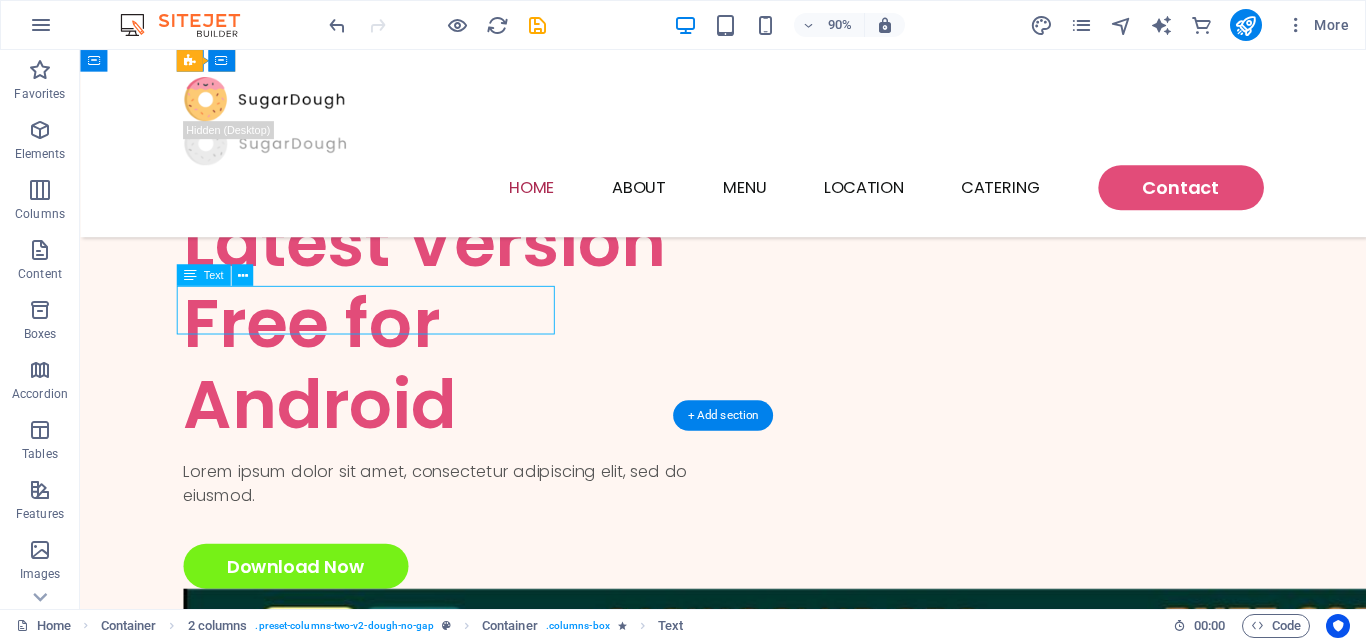 click on "Lorem ipsum dolor sit amet, consectetur adipiscing elit, sed do eiusmod." at bounding box center (495, 532) 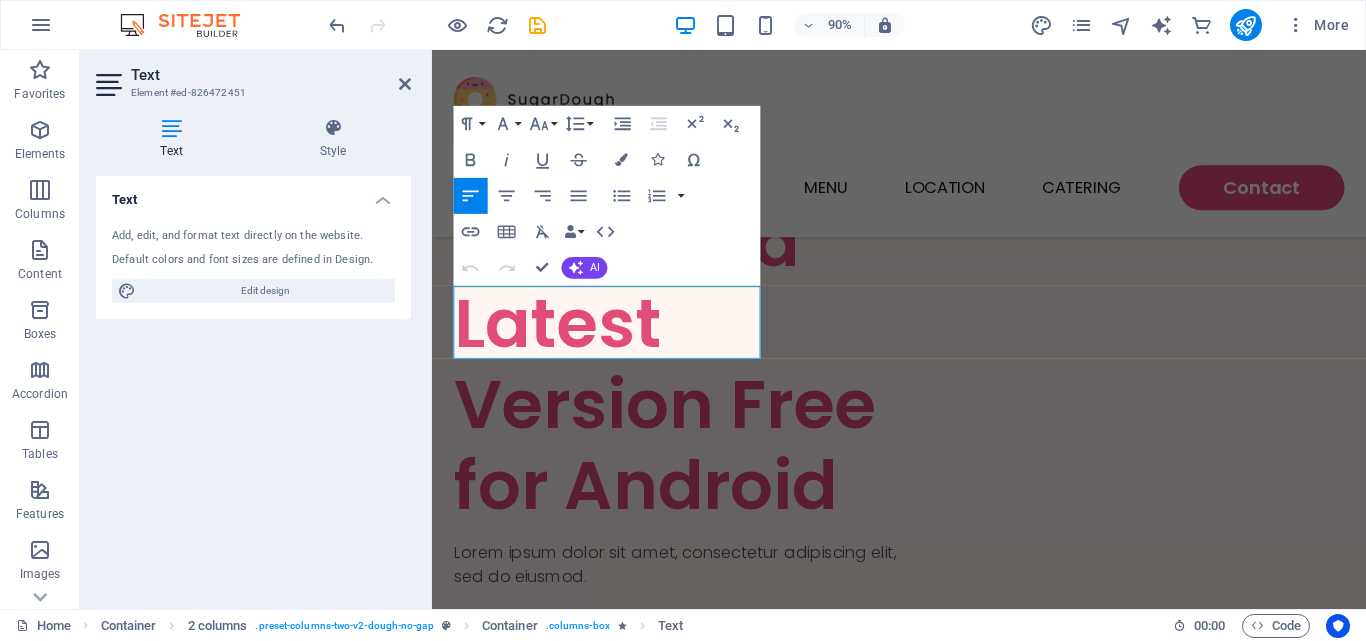 click on "Text Style Text Add, edit, and format text directly on the website. Default colors and font sizes are defined in Design. Edit design Alignment Left aligned Centered Right aligned 2 columns Element Layout How this element expands within the layout (Flexbox). Size 70 Default auto px % 1/1 1/2 1/3 1/4 1/5 1/6 1/7 1/8 1/9 1/10 Grow Shrink Order Container layout Visible Visible Opacity 100 % Overflow Spacing Margin Default auto px % rem vw vh Custom Custom auto px % rem vw vh auto px % rem vw vh auto px % rem vw vh auto px % rem vw vh Padding Default px rem % vh vw Custom Custom px rem % vh vw px rem % vh vw px rem % vh vw px rem % vh vw Border Style              - Width 1 auto px rem % vh vw Custom Custom 1 auto px rem % vh vw 1 auto px rem % vh vw 1 auto px rem % vh vw 1 auto px rem % vh vw  - Color Round corners Default px rem % vh vw Custom Custom px rem % vh vw px rem % vh vw px rem % vh vw px rem % vh vw Shadow Default None Outside Inside Color X offset 0 px rem vh vw Y offset 0 px rem vh vw Blur 0" at bounding box center [253, 355] 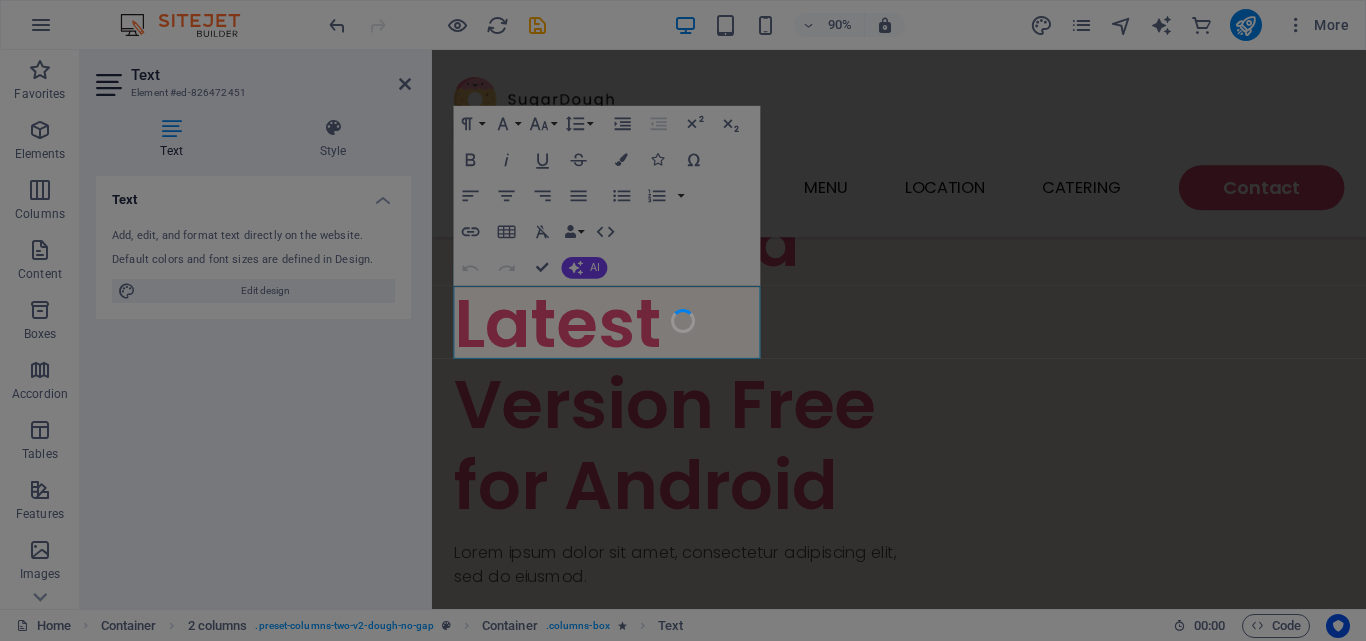 click at bounding box center [683, 320] 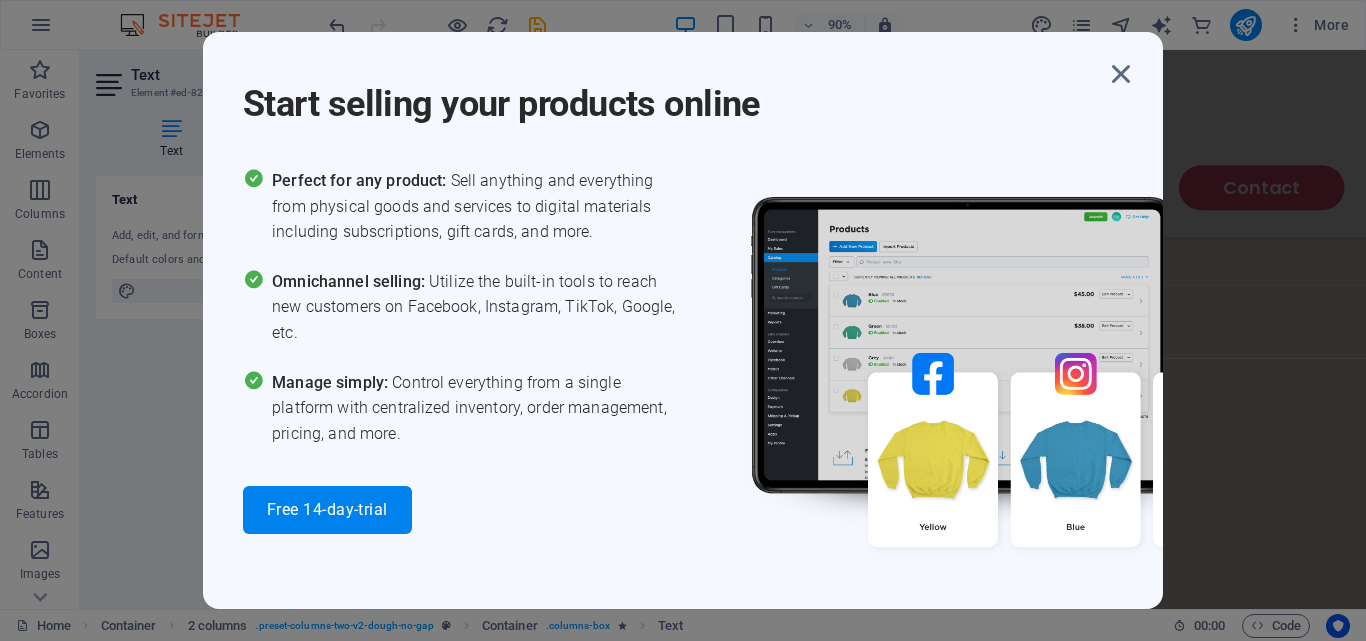 click on "Omnichannel selling:   Utilize the built-in tools to reach new customers on Facebook, Instagram, TikTok, Google, etc." at bounding box center [477, 307] 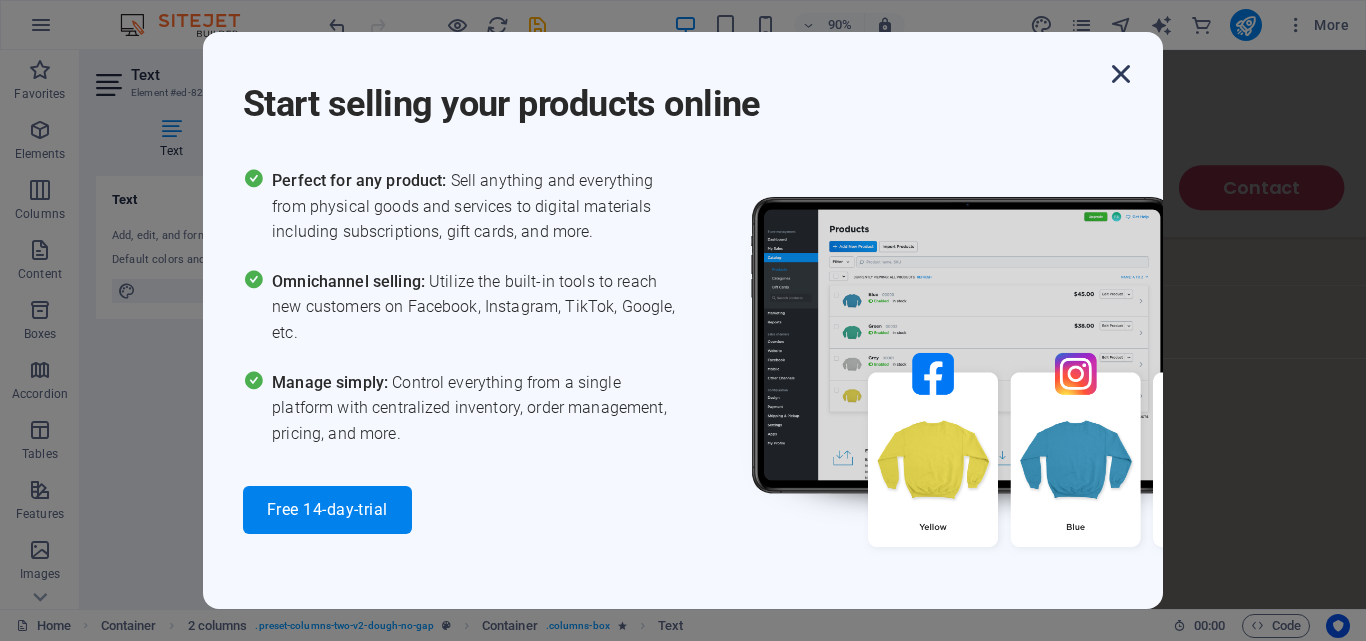 click at bounding box center (1121, 74) 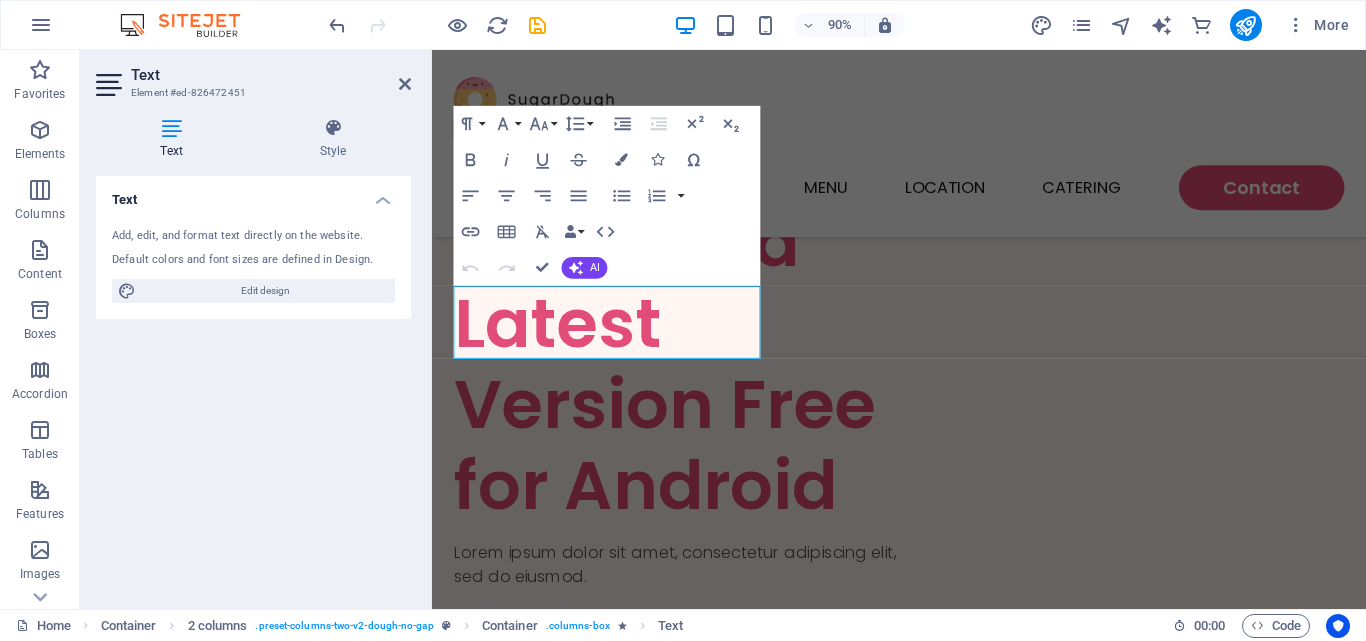 click on "Lorem ipsum dolor sit amet, consectetur adipiscing elit, sed do eiusmod." at bounding box center [703, 622] 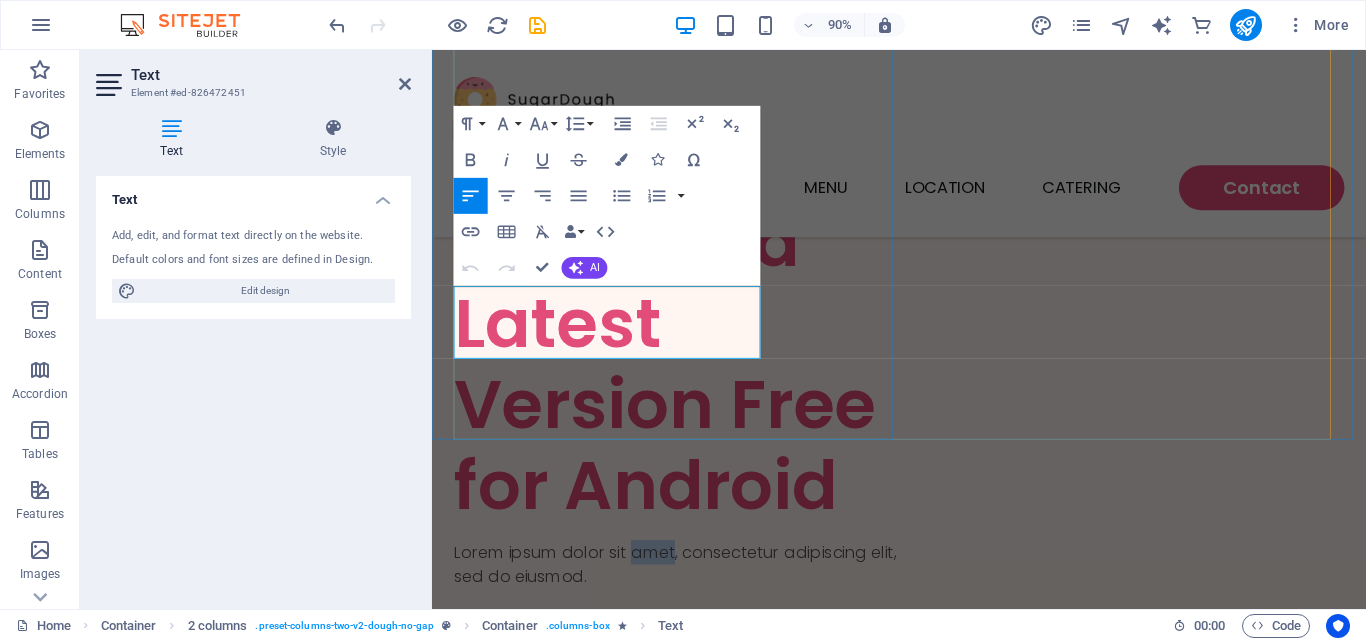 click on "Lorem ipsum dolor sit amet, consectetur adipiscing elit, sed do eiusmod." at bounding box center [703, 622] 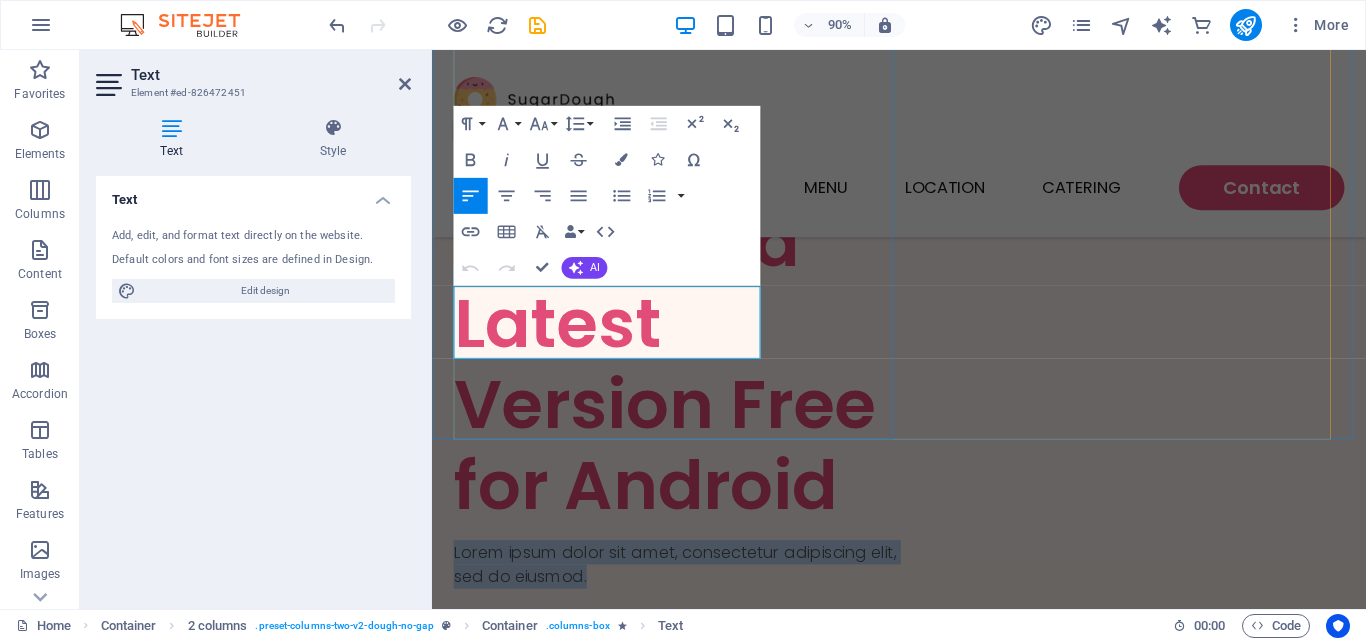 click on "Lorem ipsum dolor sit amet, consectetur adipiscing elit, sed do eiusmod." at bounding box center [703, 622] 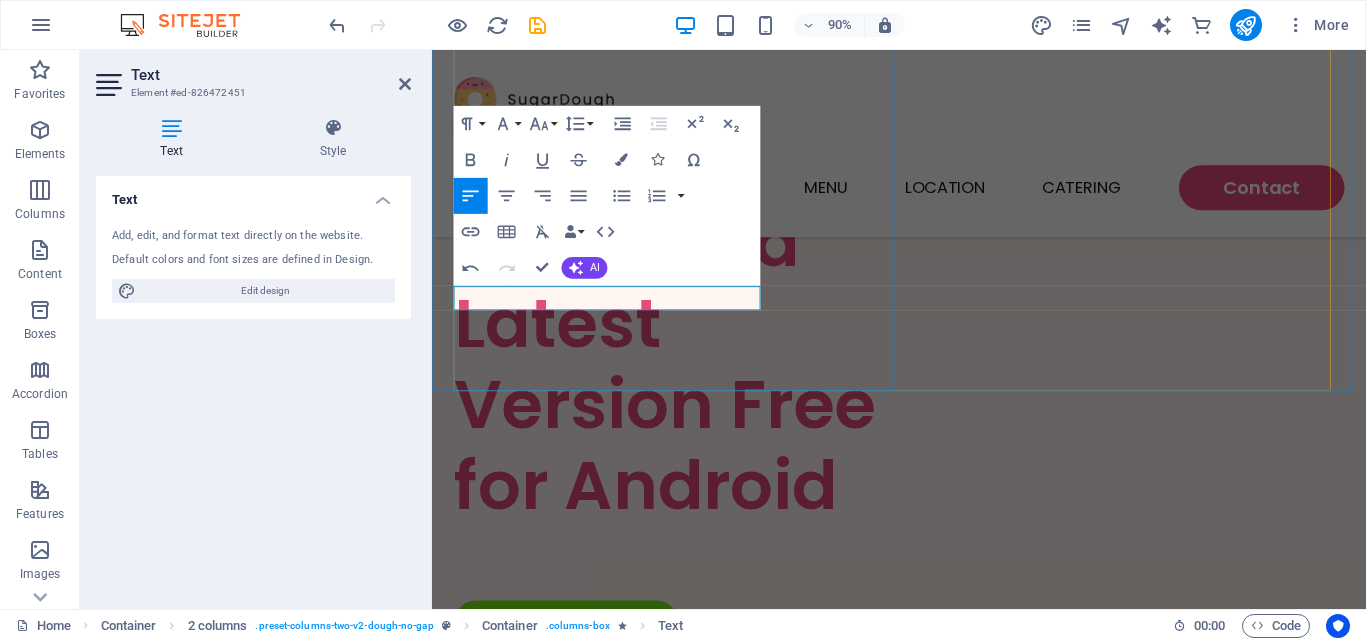 type 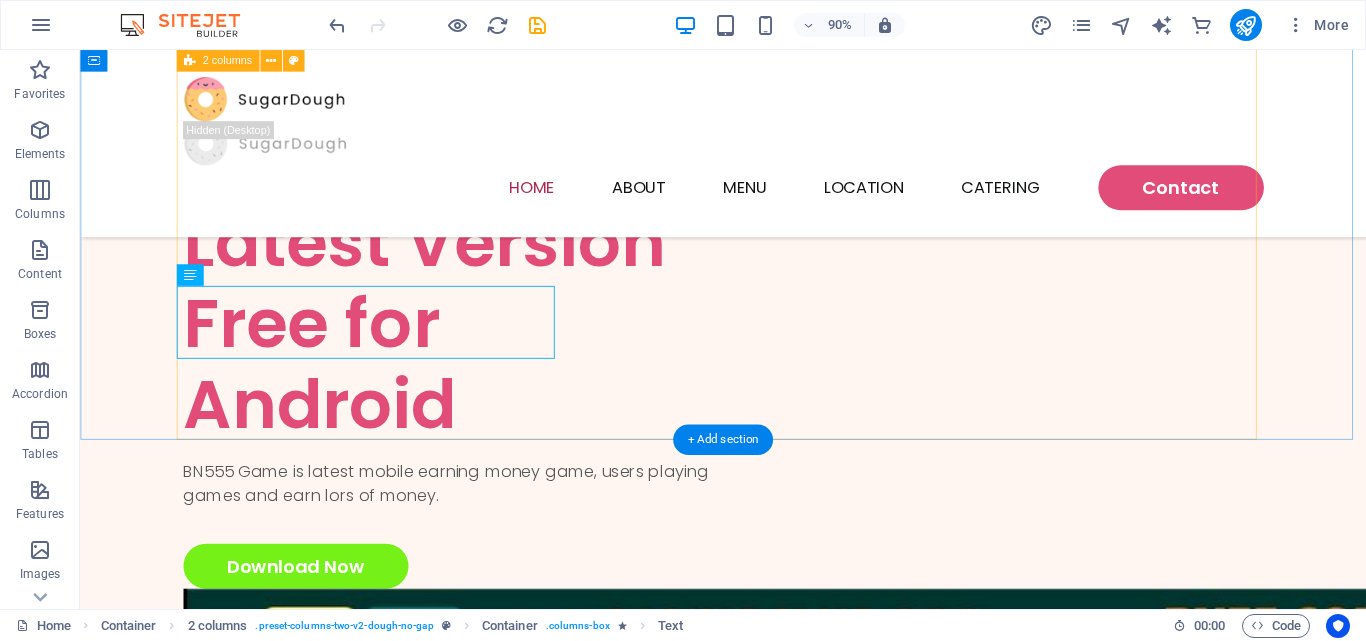 click on "BN55 Game Download Latest Version Free for Android BN55 Game is latest mobile earning money game, users playing games and earn lors of money. Download Now" at bounding box center [795, 684] 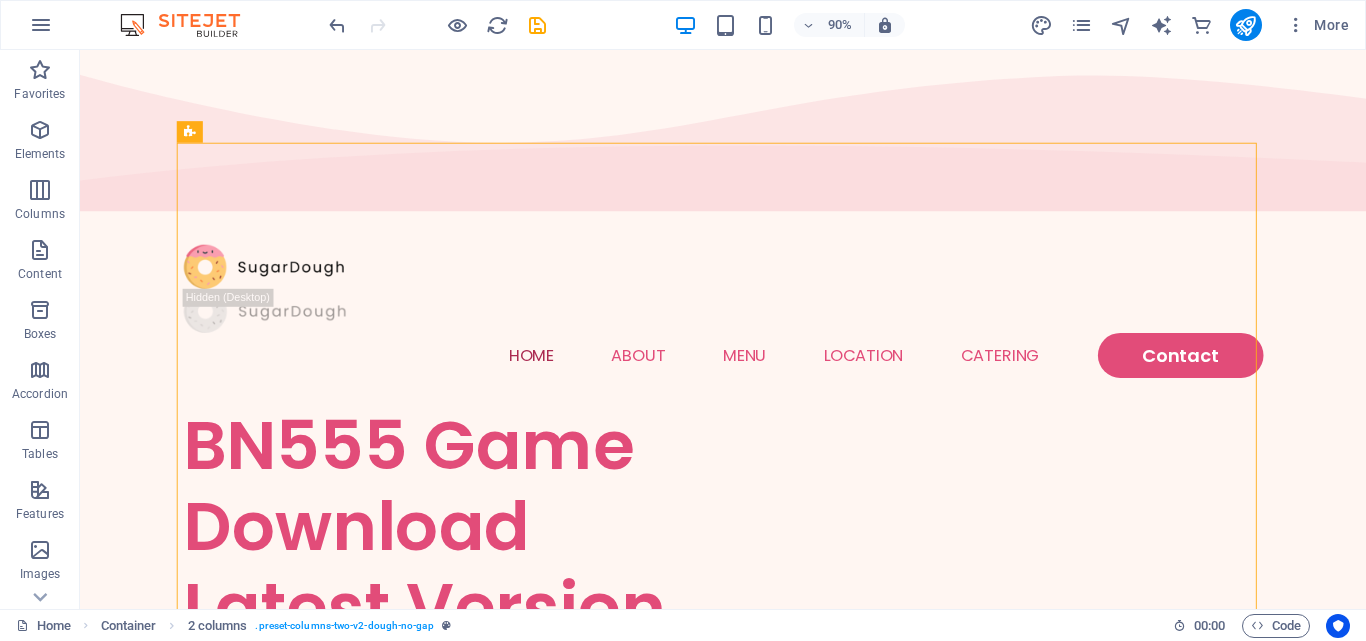 scroll, scrollTop: 0, scrollLeft: 0, axis: both 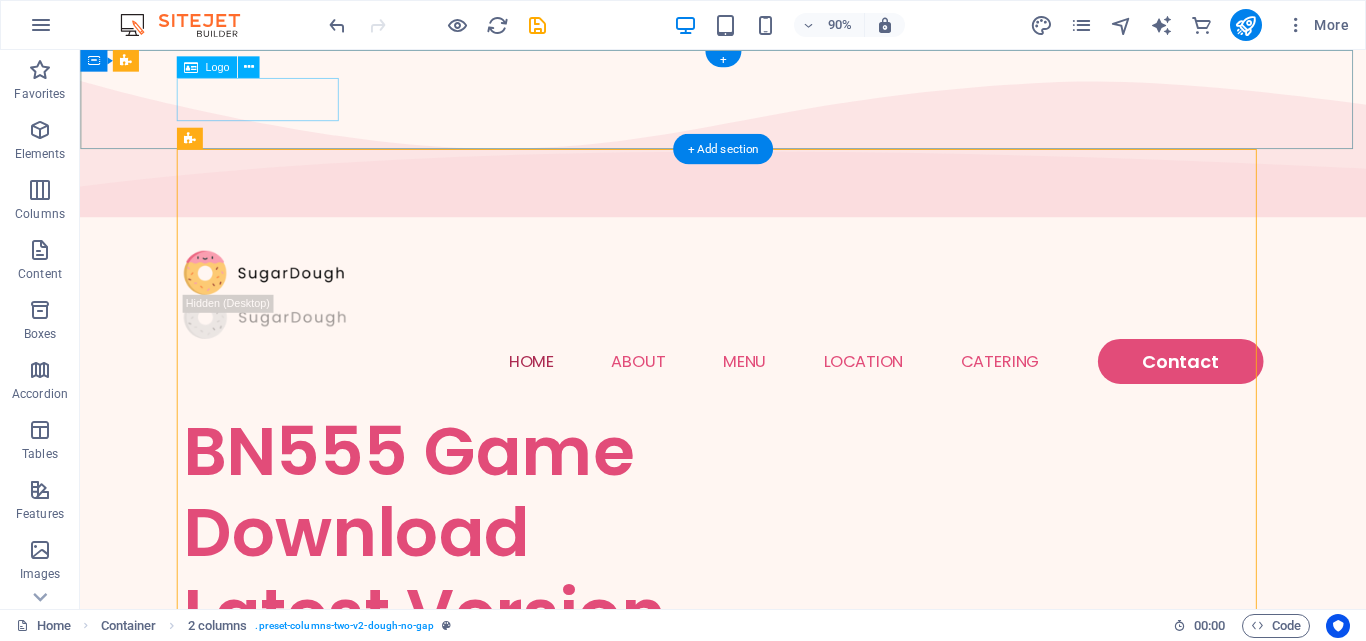 click at bounding box center (795, 297) 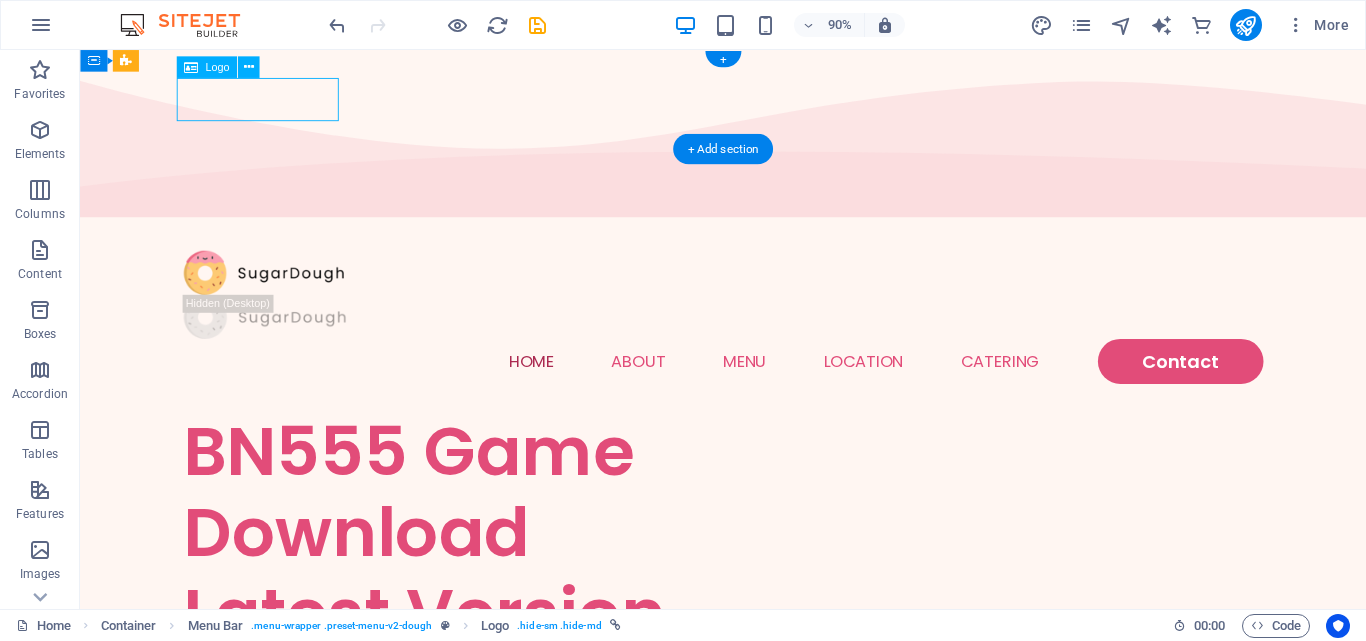 click at bounding box center [795, 297] 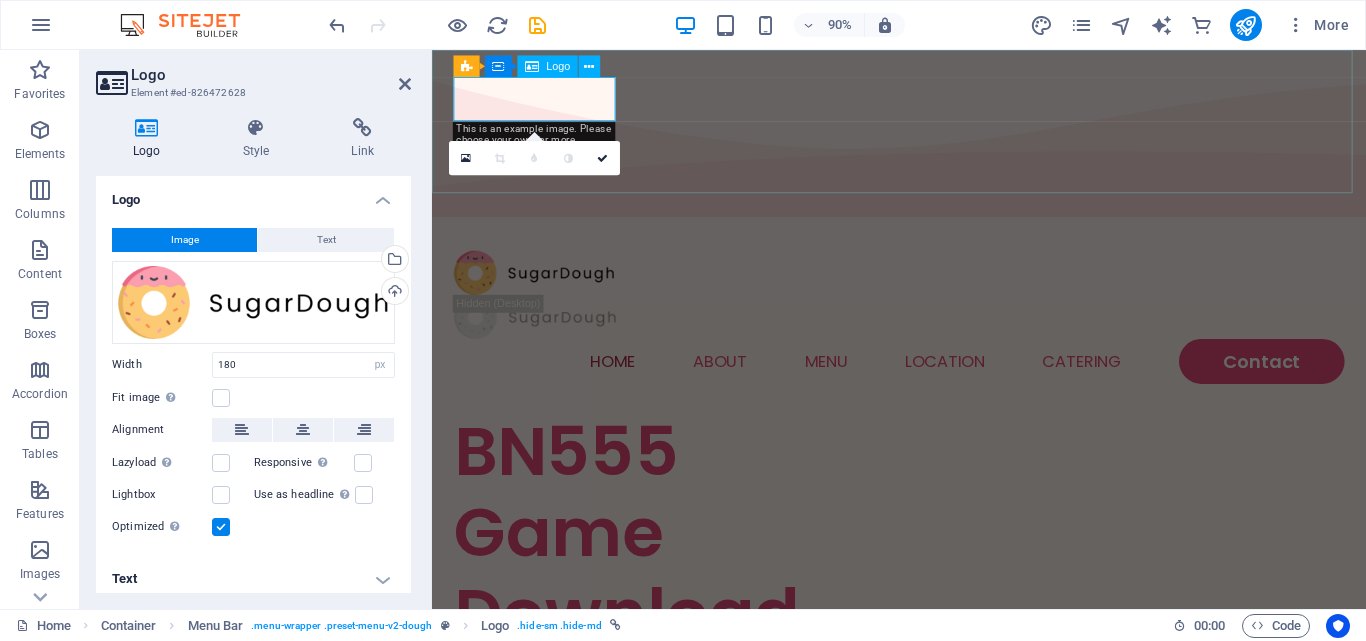 click at bounding box center (951, 297) 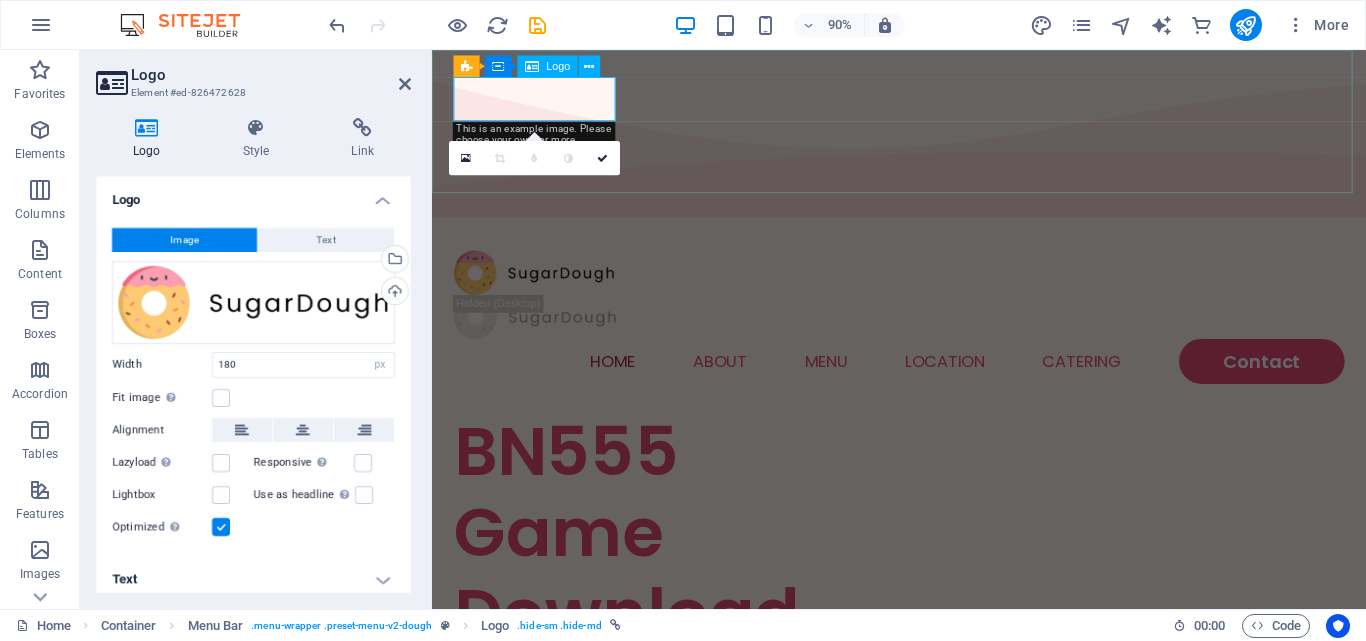 click at bounding box center [951, 297] 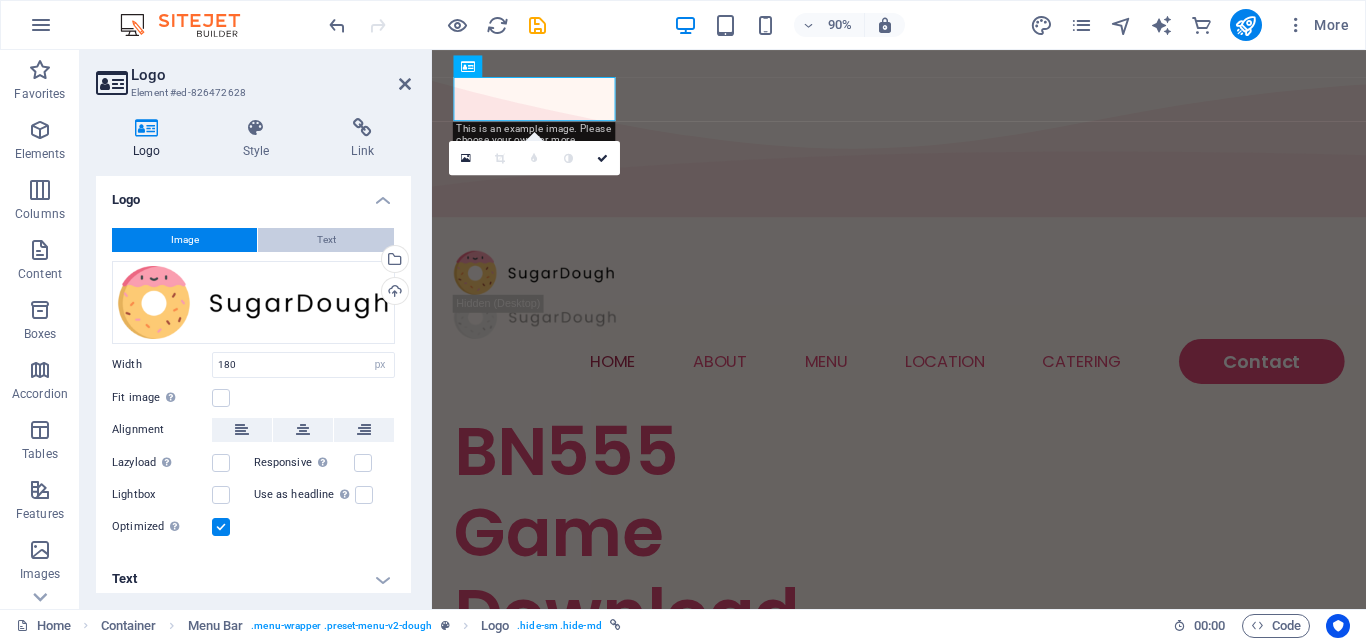 click on "Text" at bounding box center [326, 240] 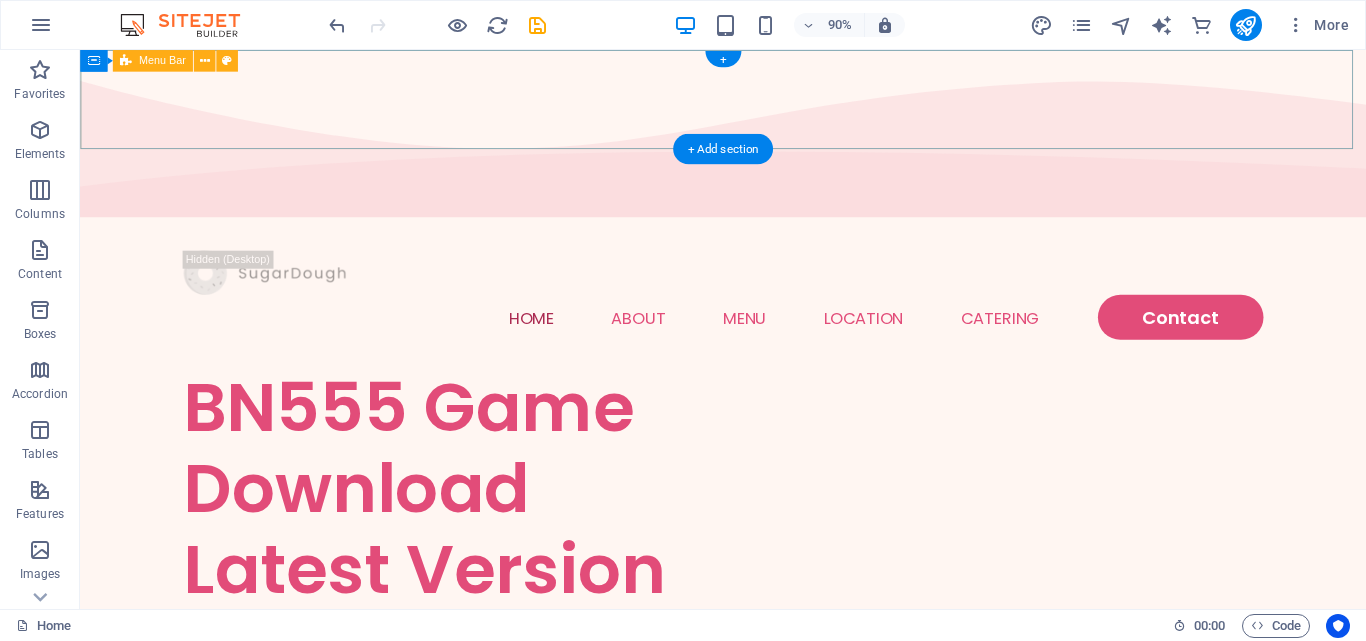 click on "Home About Menu Location Catering Contact" at bounding box center [794, 322] 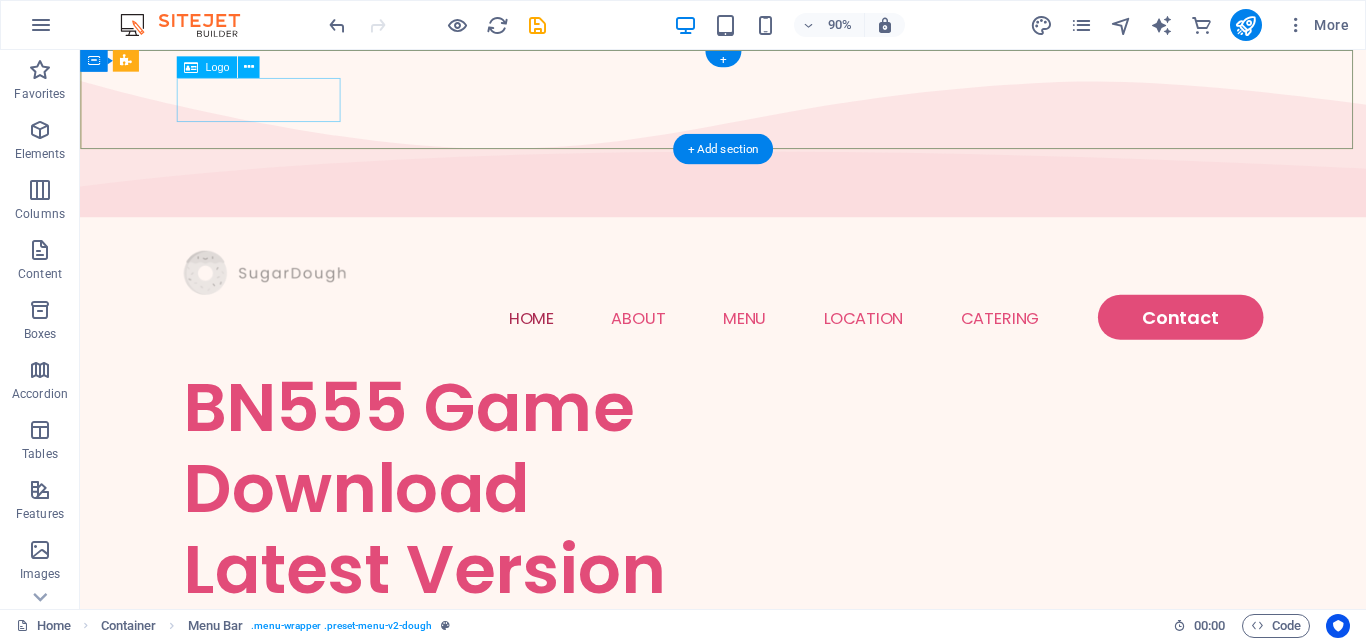 click at bounding box center [795, 297] 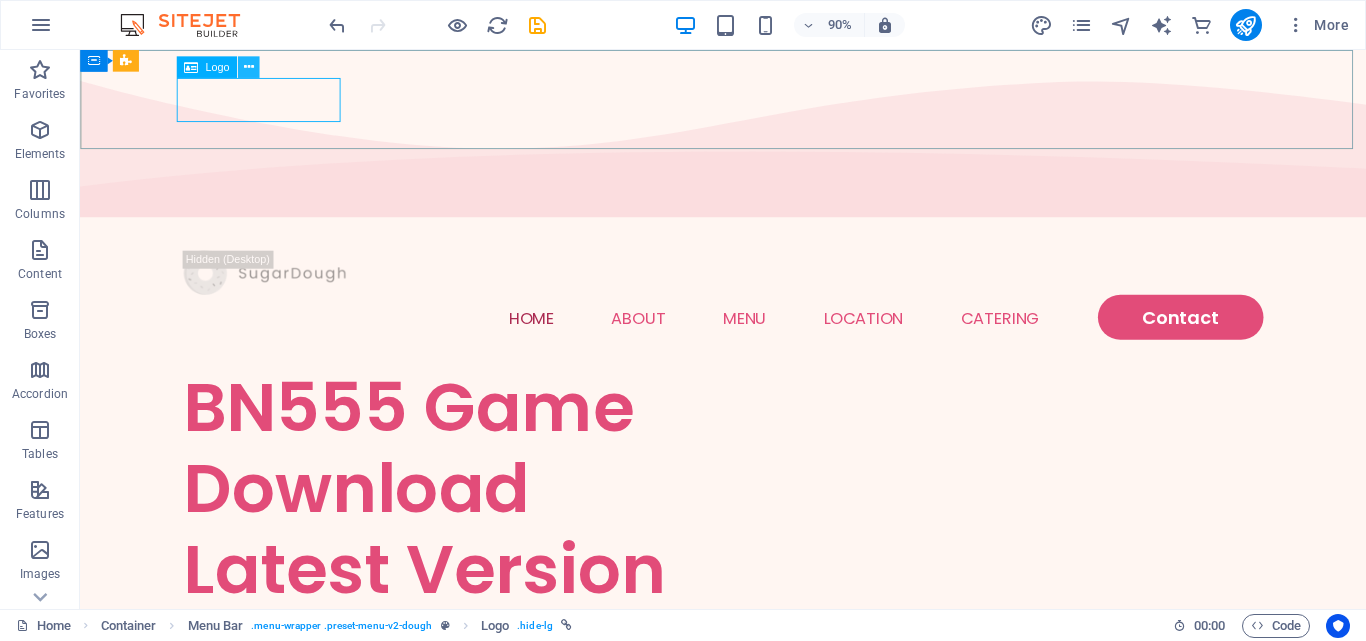 click at bounding box center [248, 66] 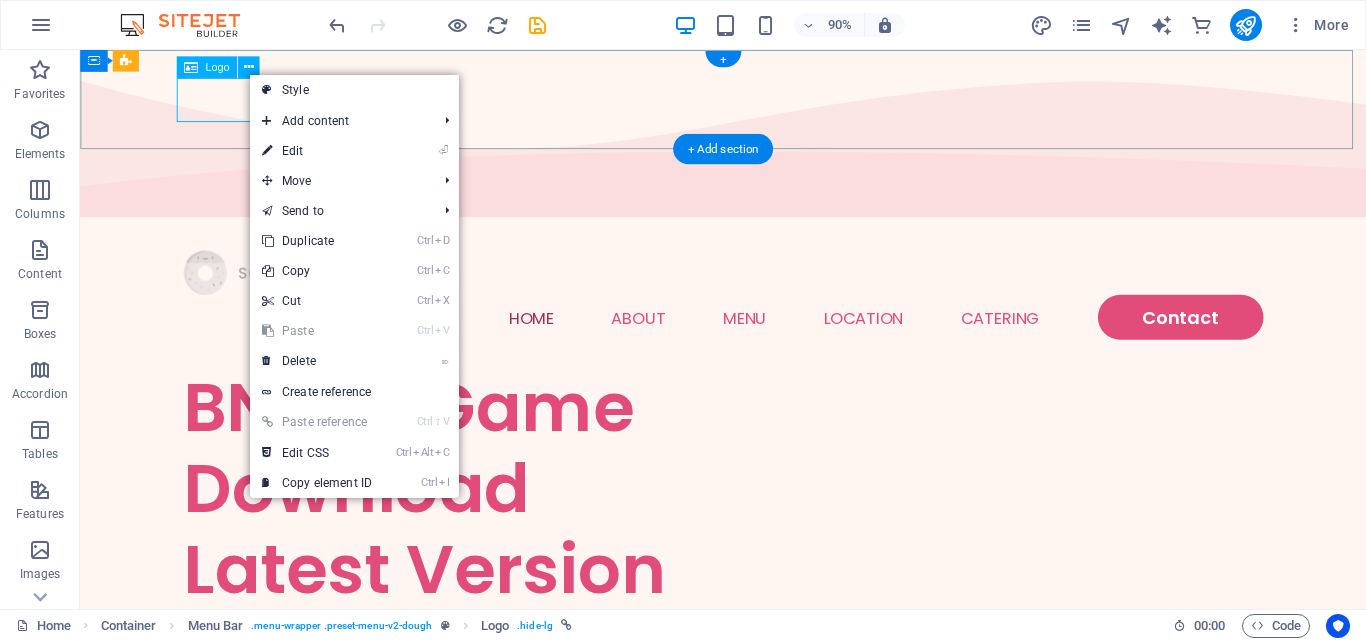 click at bounding box center [795, 297] 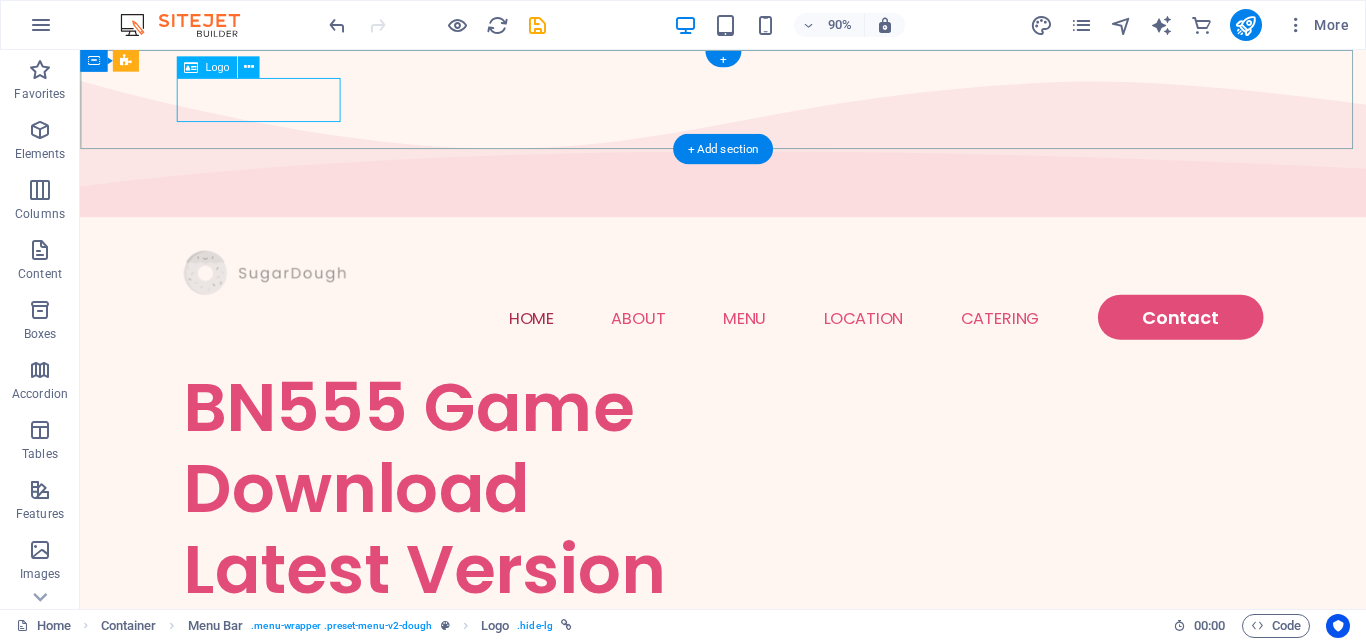 click at bounding box center (795, 297) 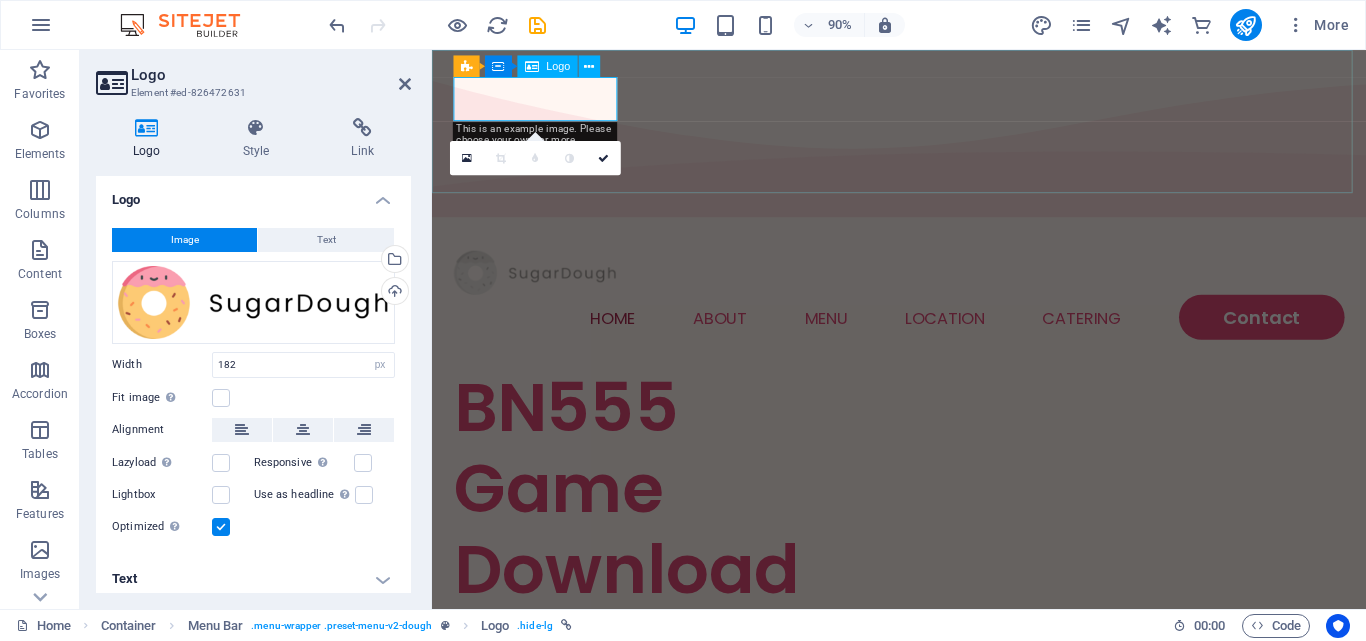 click at bounding box center [951, 297] 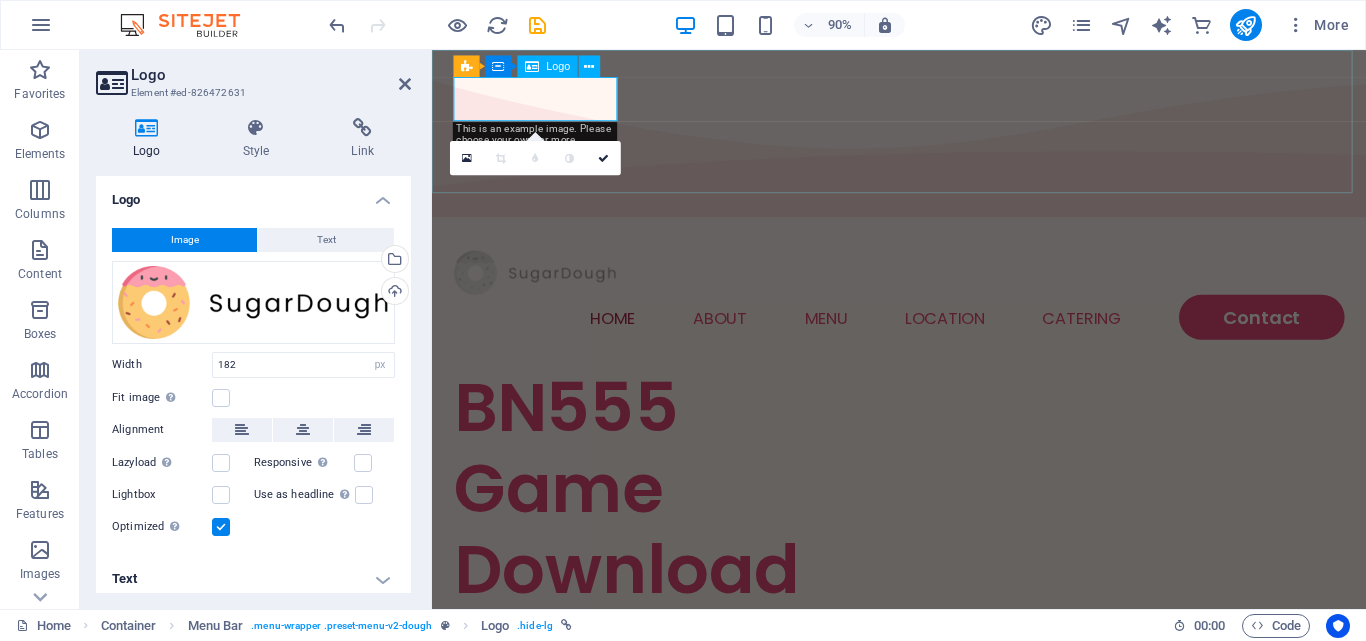 click at bounding box center [951, 297] 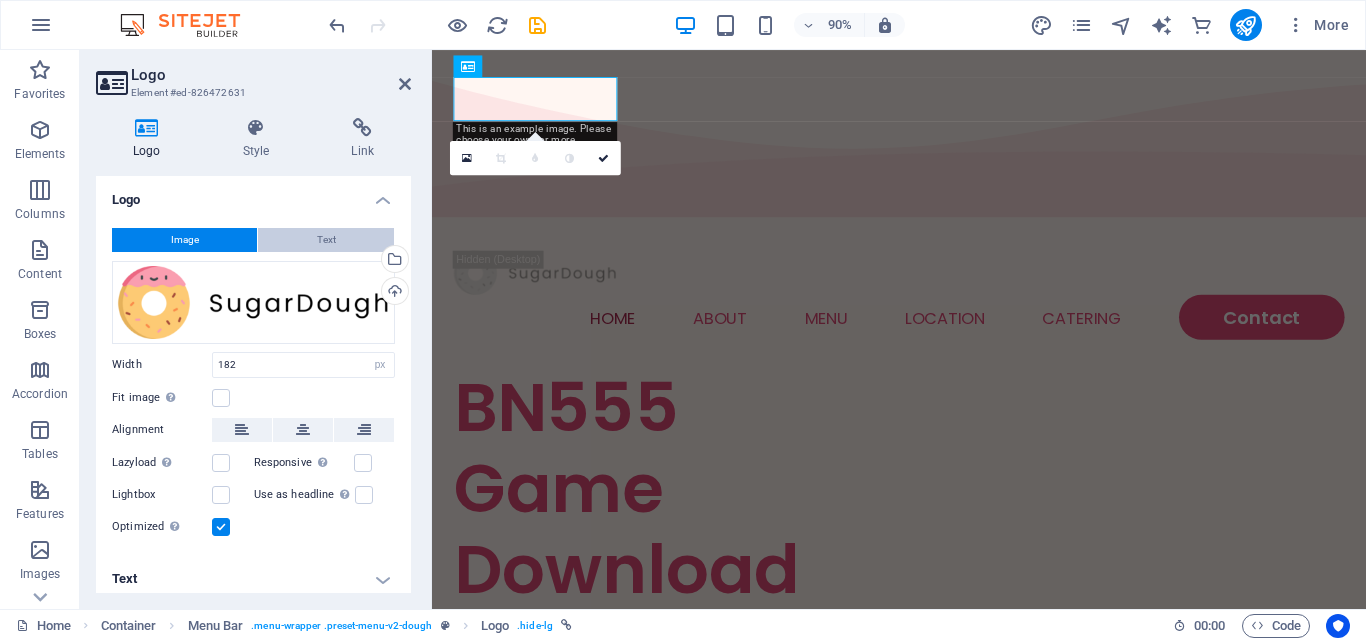 click on "Text" at bounding box center [326, 240] 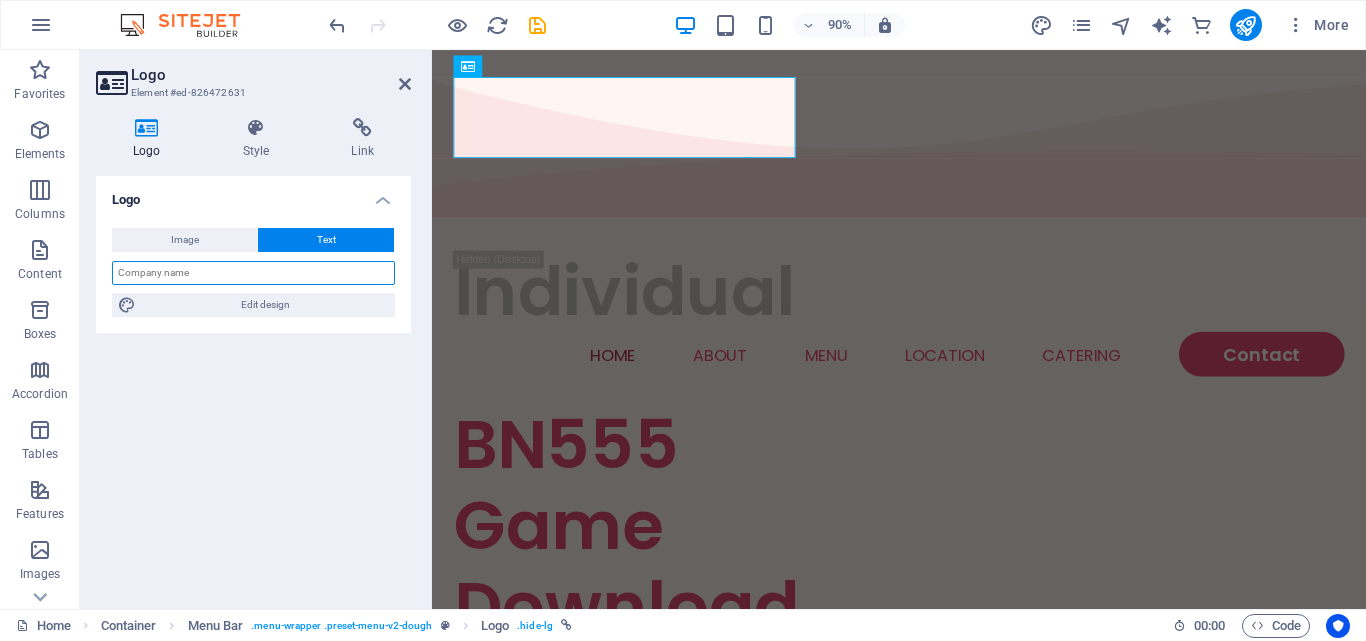 click at bounding box center (253, 273) 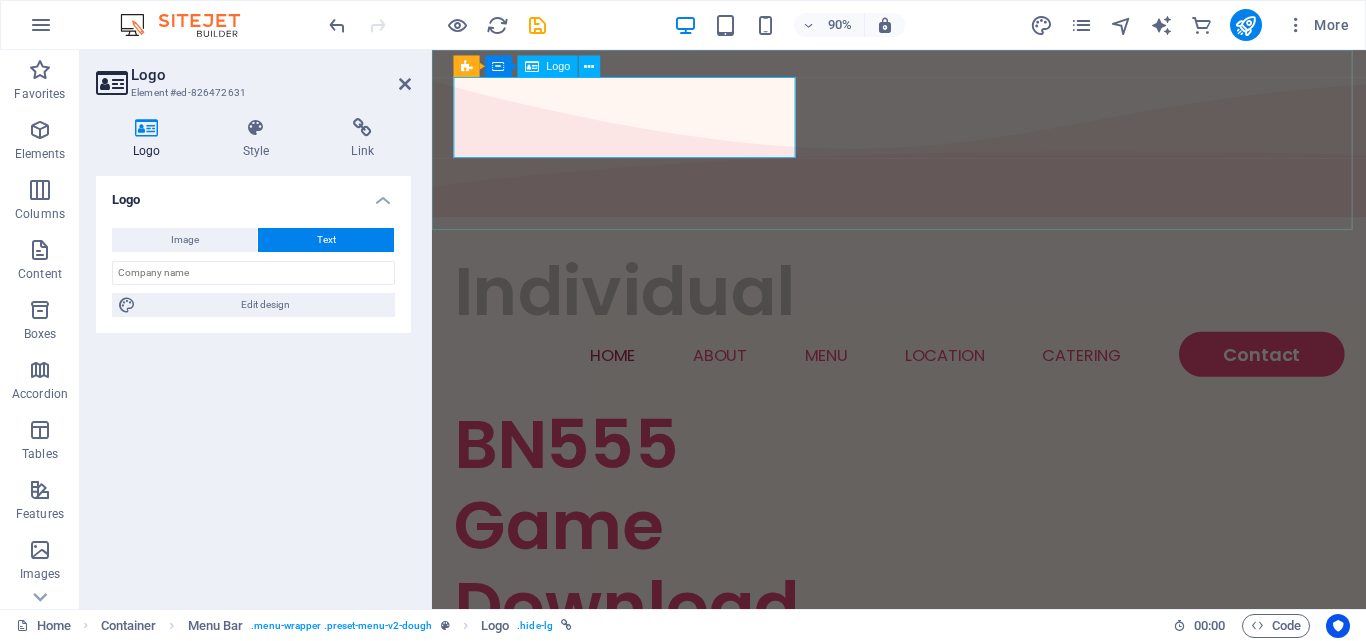 click on "Individual" at bounding box center (951, 318) 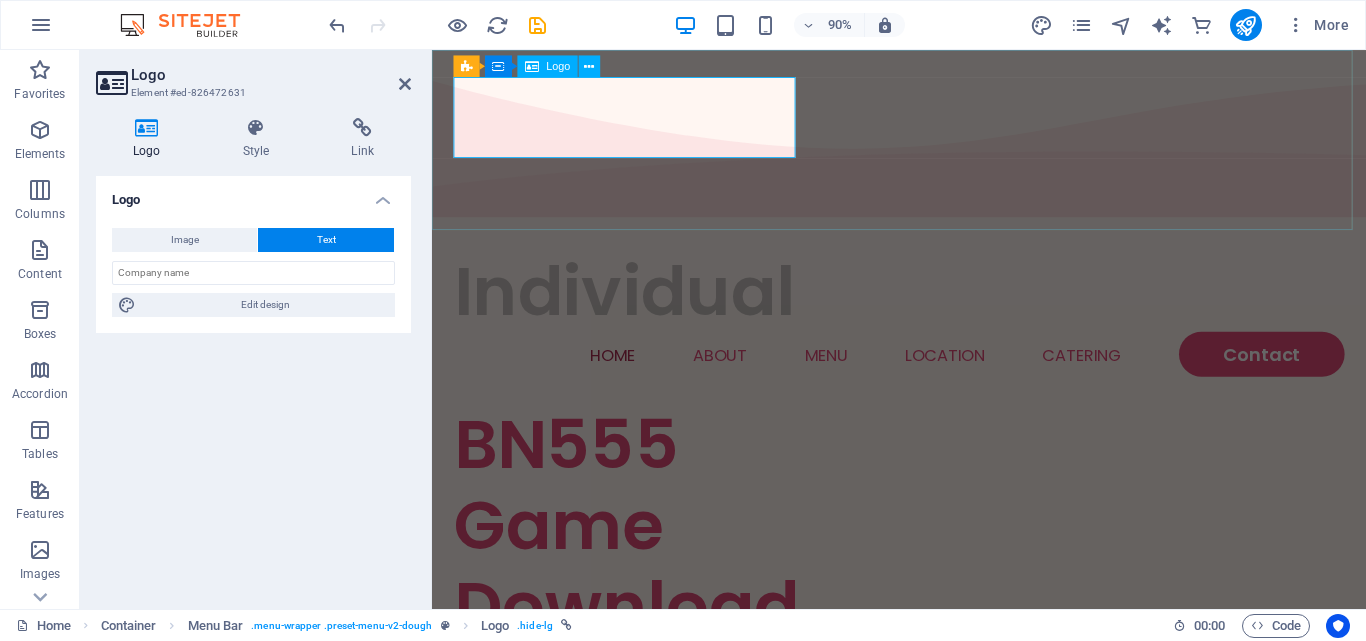 click on "Individual" at bounding box center (951, 318) 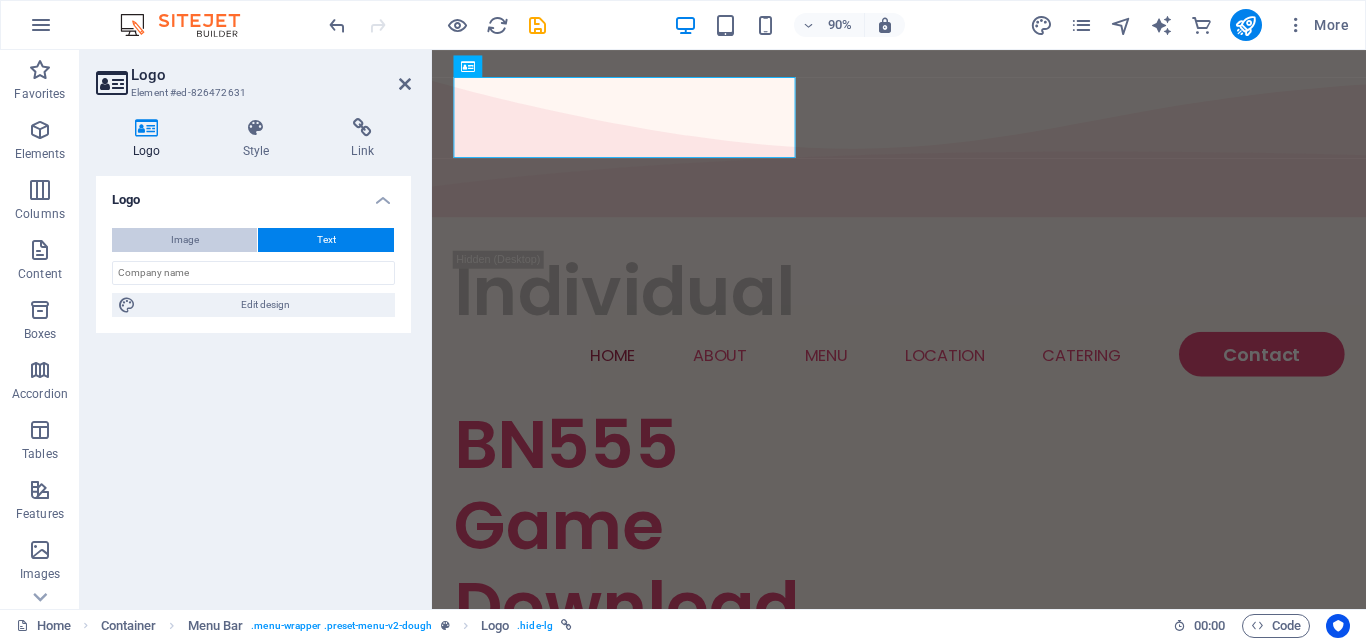 click on "Image" at bounding box center (184, 240) 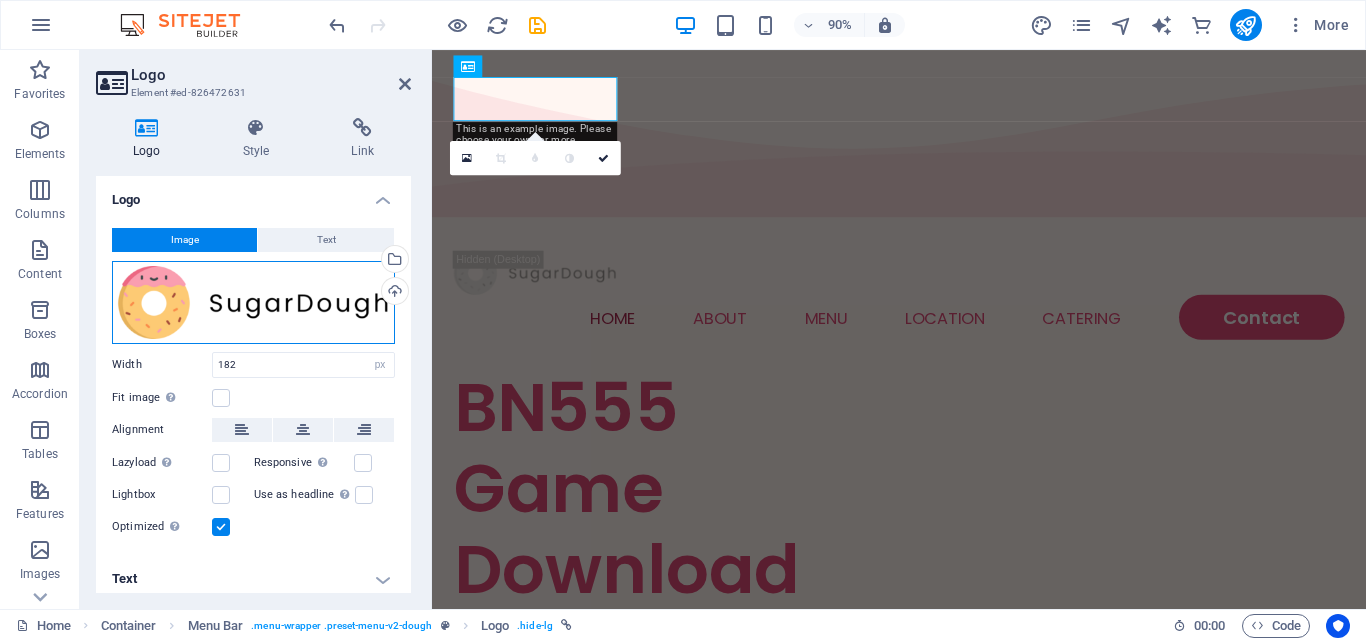 click on "Drag files here, click to choose files or select files from Files or our free stock photos & videos" at bounding box center (253, 302) 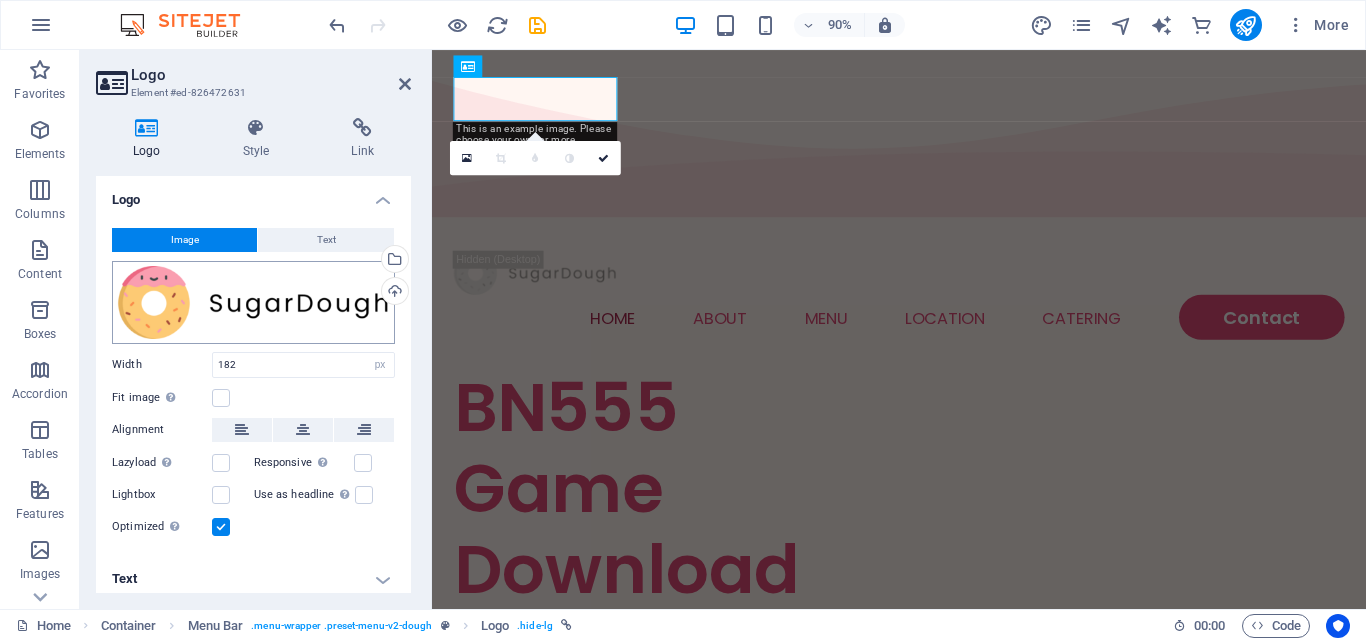 click on "Individual Home Favorites Elements Columns Content Boxes Accordion Tables Features Images Slider Header Footer Forms Marketing Collections Commerce Logo Element #ed-826472631 Logo Style Link Logo Image Text Drag files here, click to choose files or select files from Files or our free stock photos & videos Select files from the file manager, stock photos, or upload file(s) Upload Width 182 Default auto px rem % em vh vw Fit image Automatically fit image to a fixed width and height Height Default auto px Alignment Lazyload Loading images after the page loads improves page speed. Responsive Automatically load retina image and smartphone optimized sizes. Lightbox Use as headline The image will be wrapped in an H1 headline tag. Useful for giving alternative text the weight of an H1 headline, e.g. for the logo. Leave unchecked if uncertain. Optimized Images are compressed to improve page speed. Position Direction Custom X offset 50 px %" at bounding box center [683, 320] 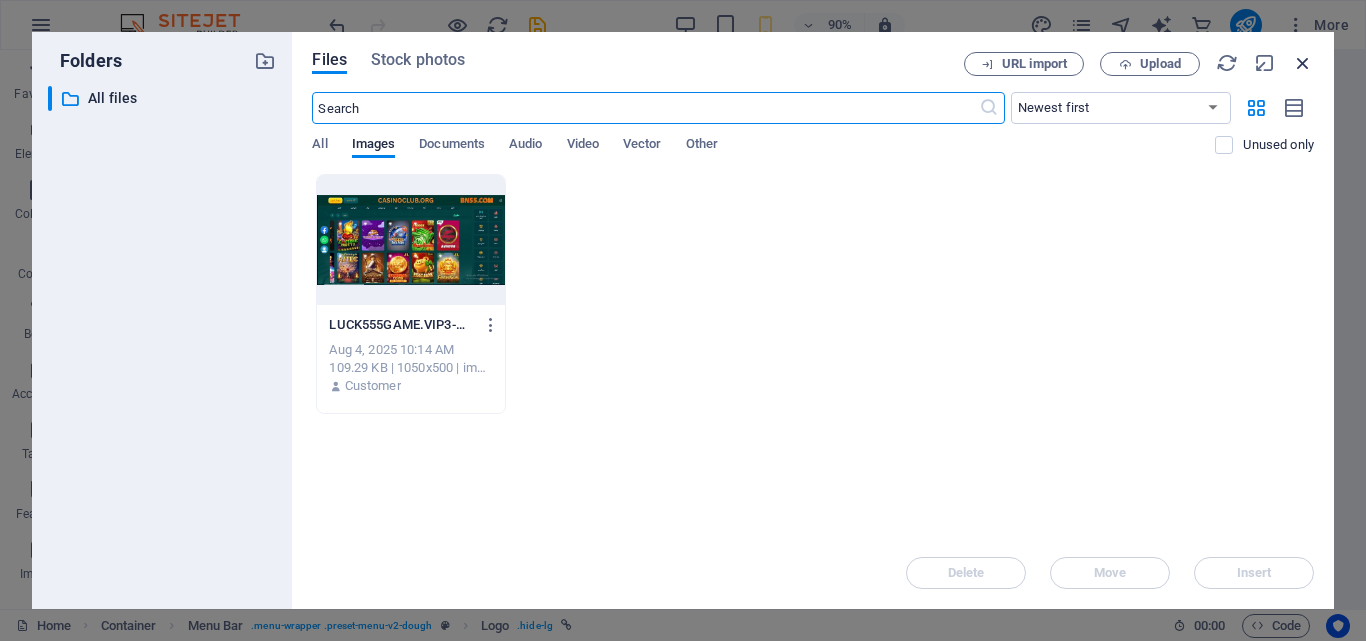 click at bounding box center (1303, 63) 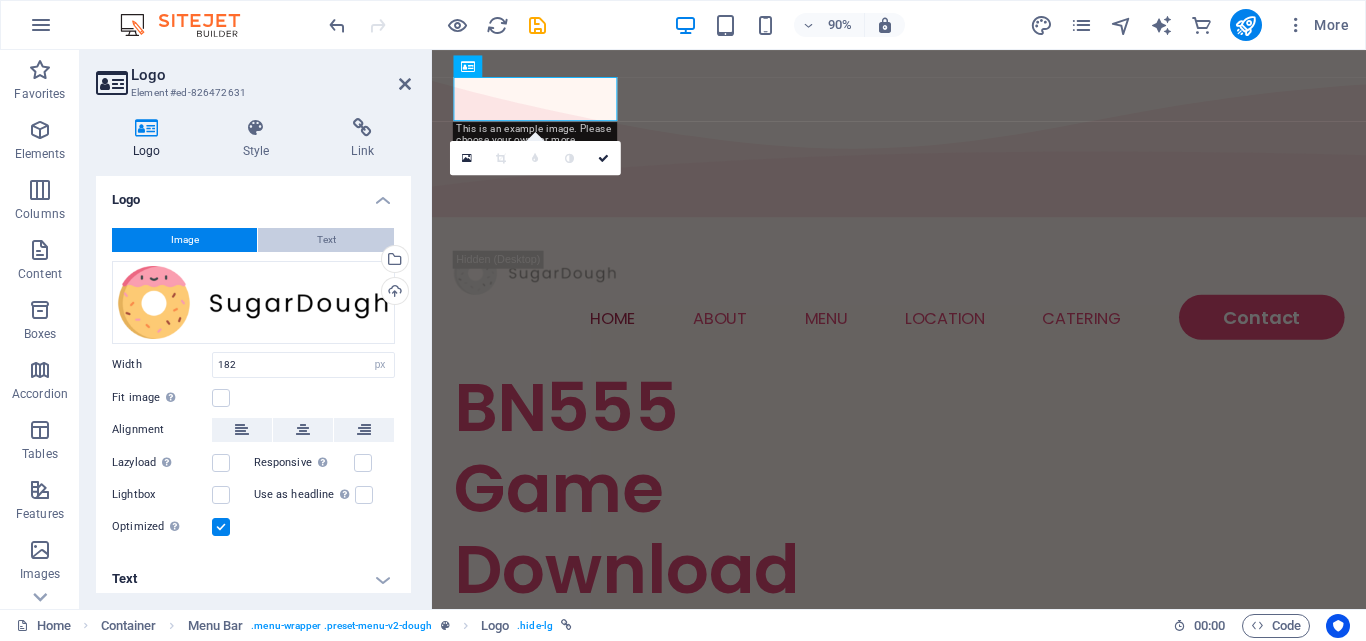 click on "Text" at bounding box center (326, 240) 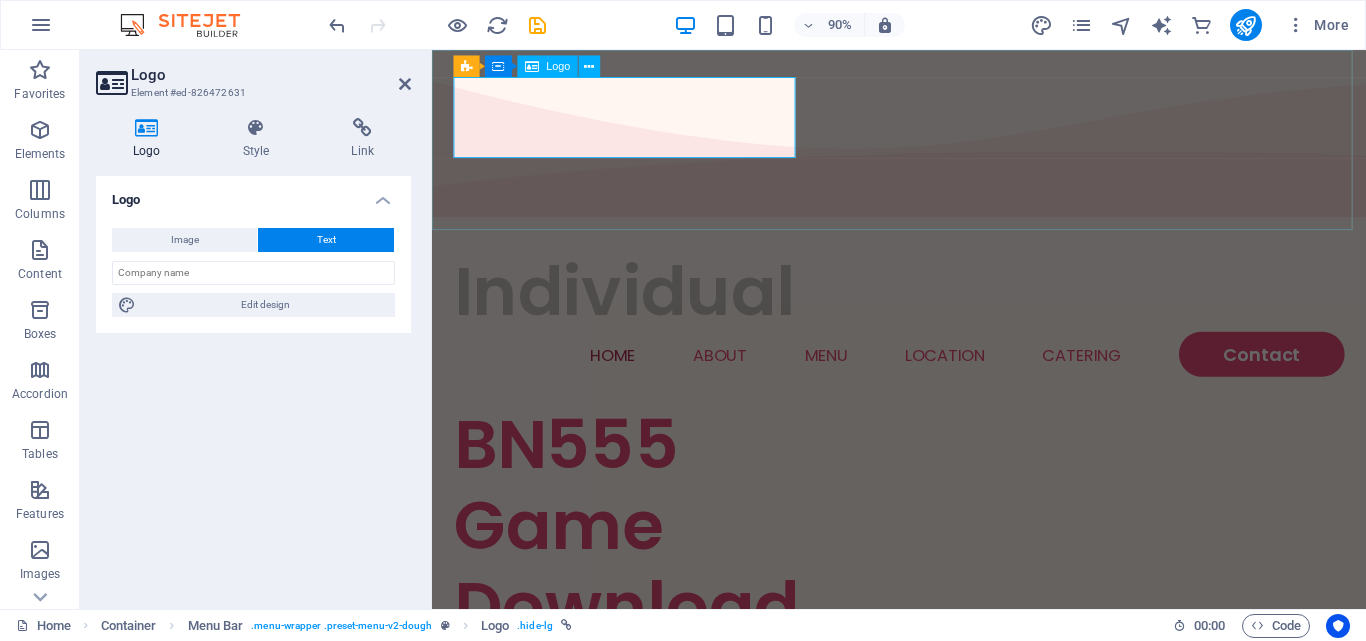 click on "Individual" at bounding box center (951, 318) 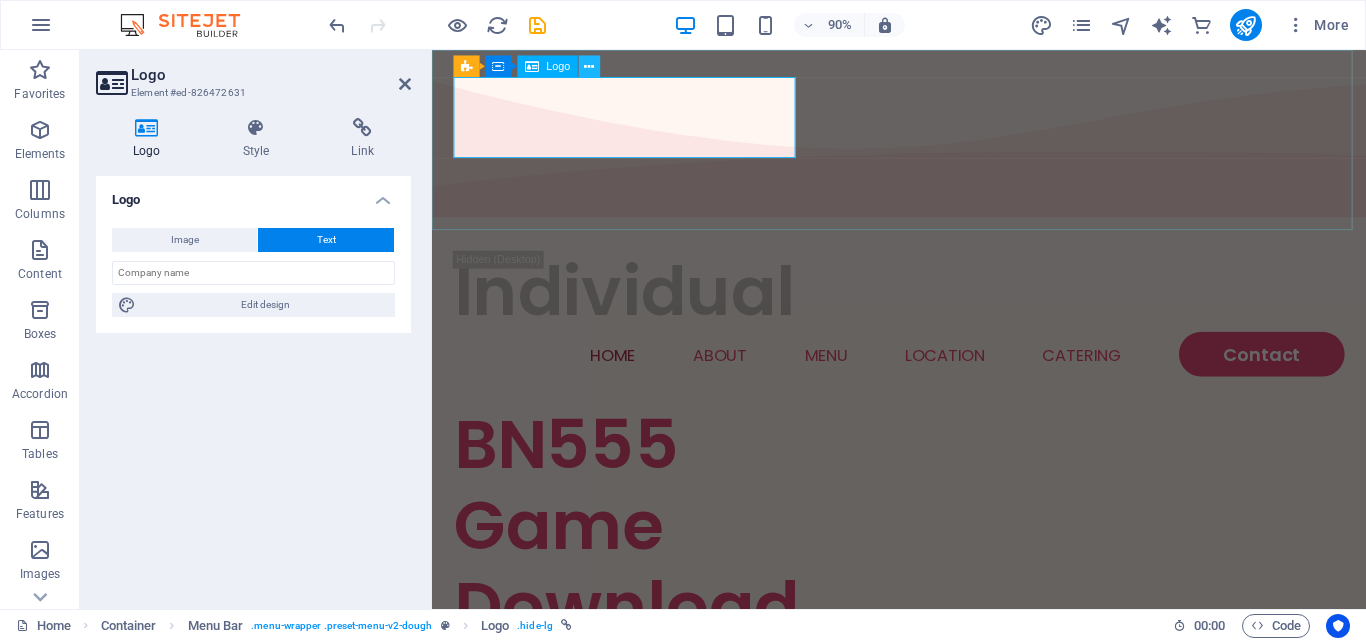 click at bounding box center (589, 66) 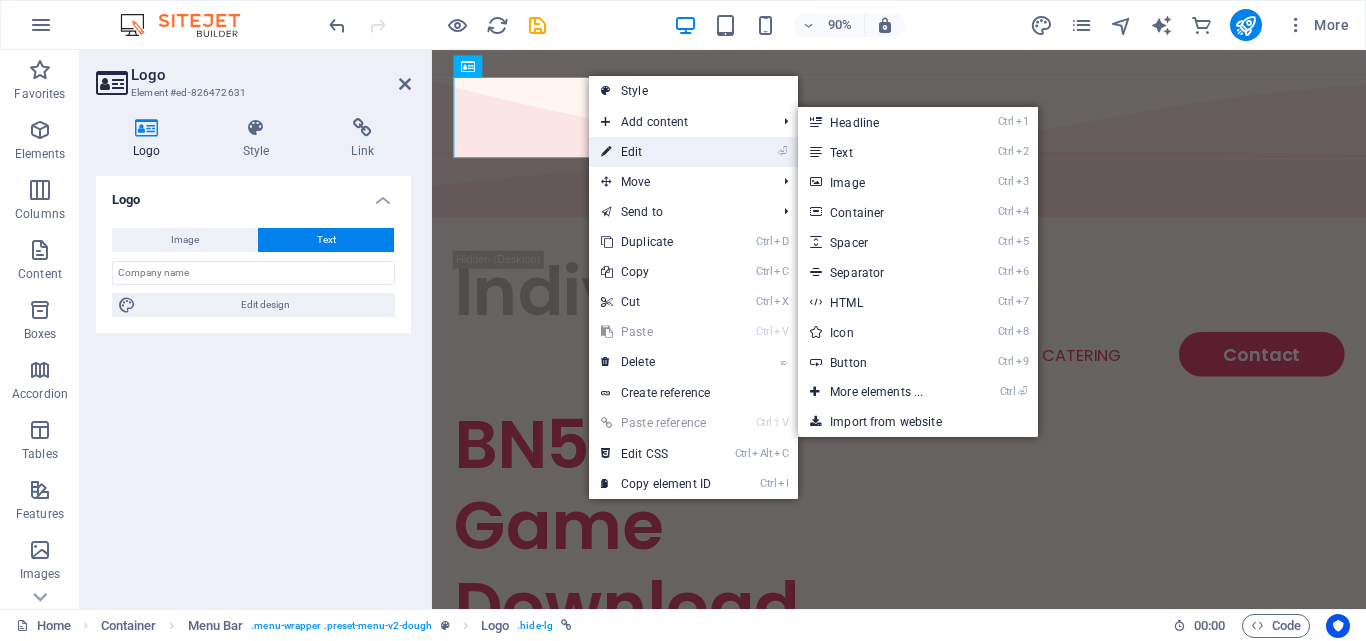 click on "⏎  Edit" at bounding box center (656, 152) 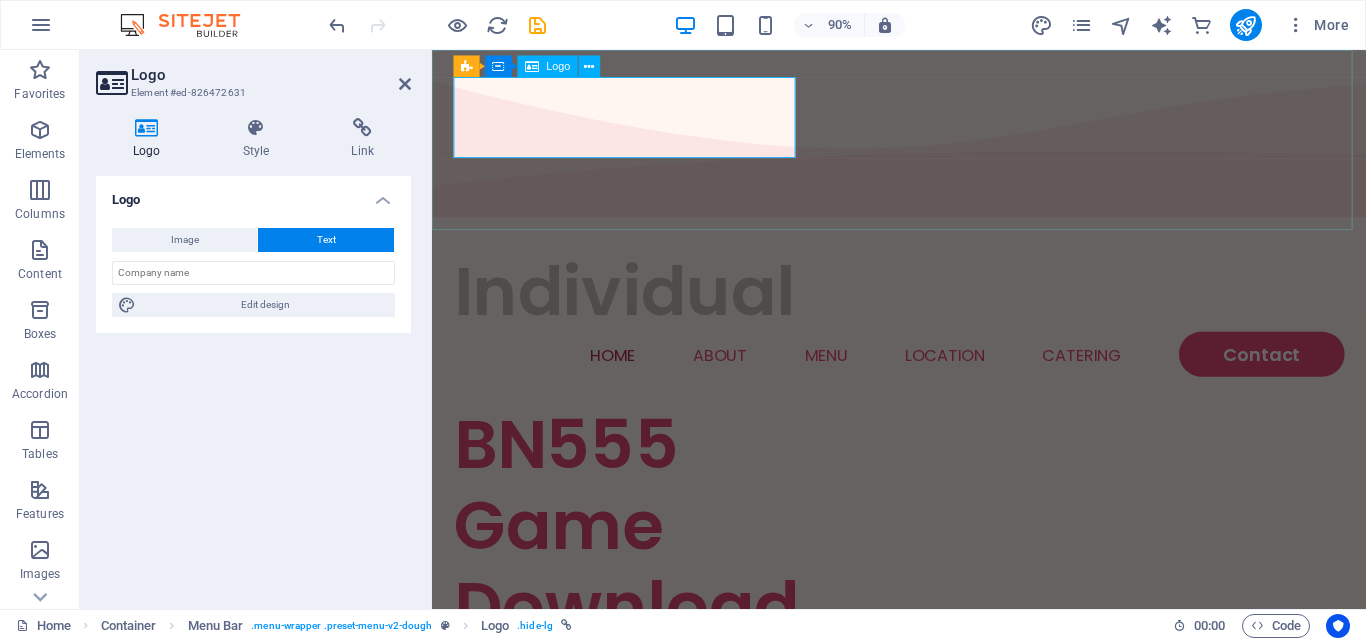 click on "Individual" at bounding box center (951, 318) 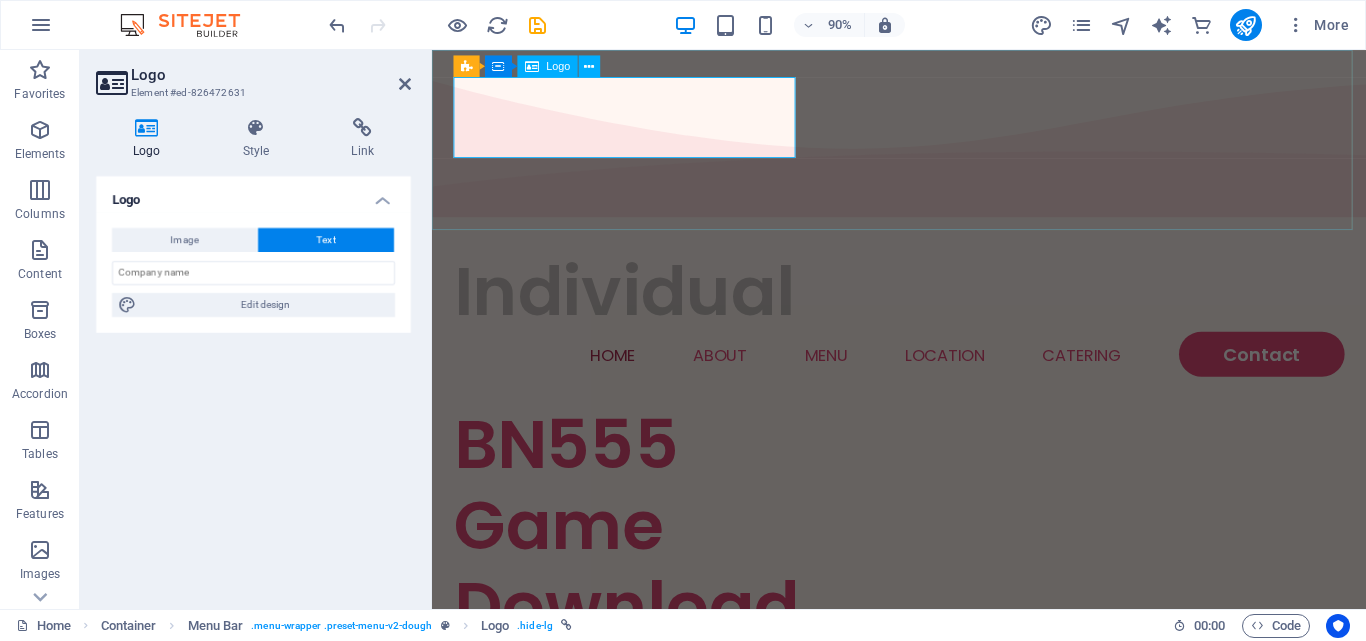 click on "Individual" at bounding box center [951, 318] 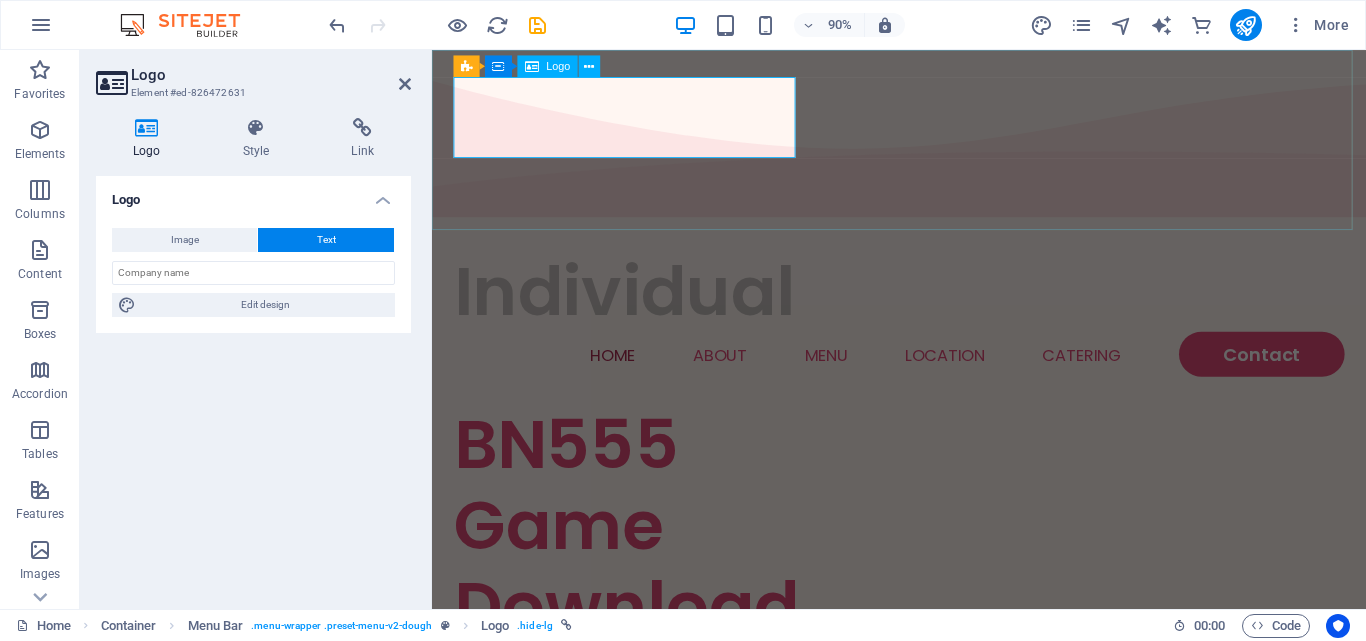 click on "Individual" at bounding box center (951, 318) 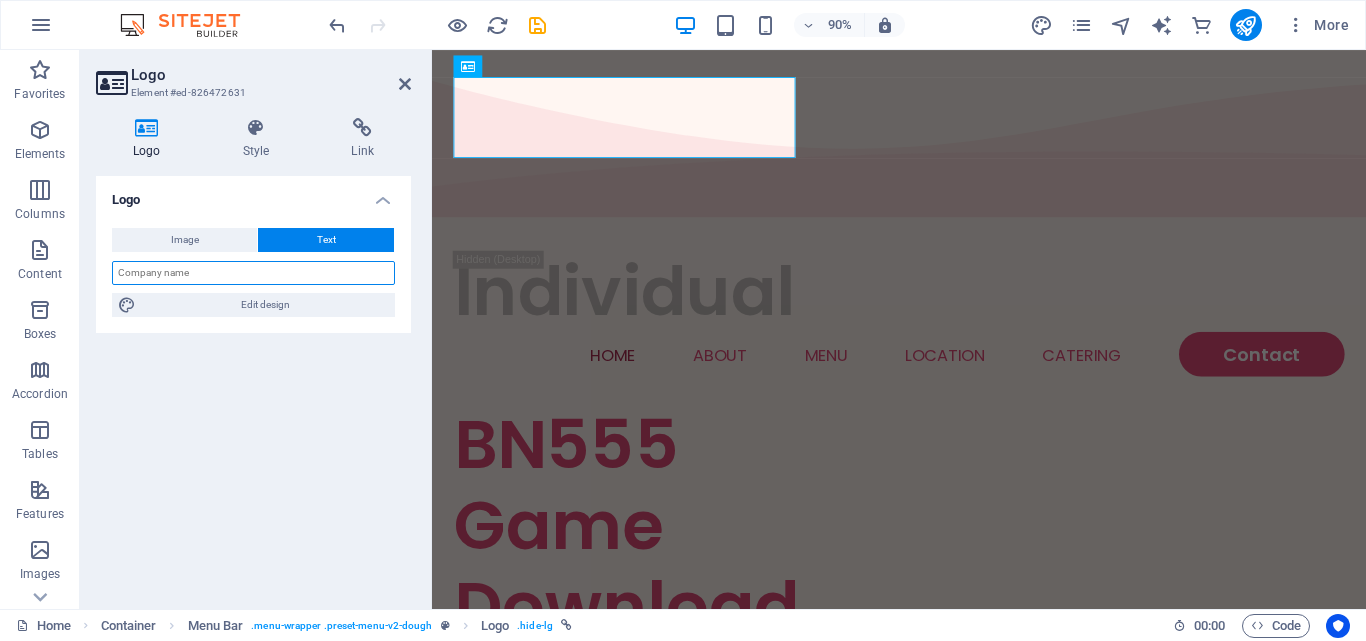click at bounding box center (253, 273) 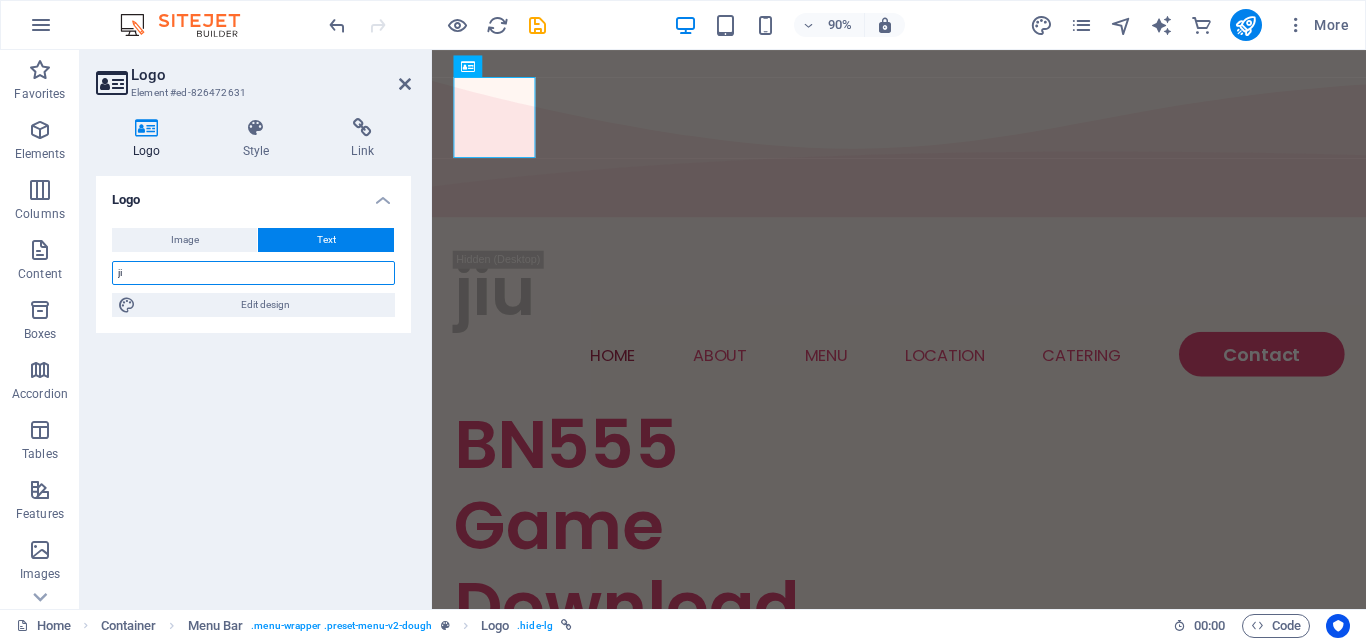 type on "j" 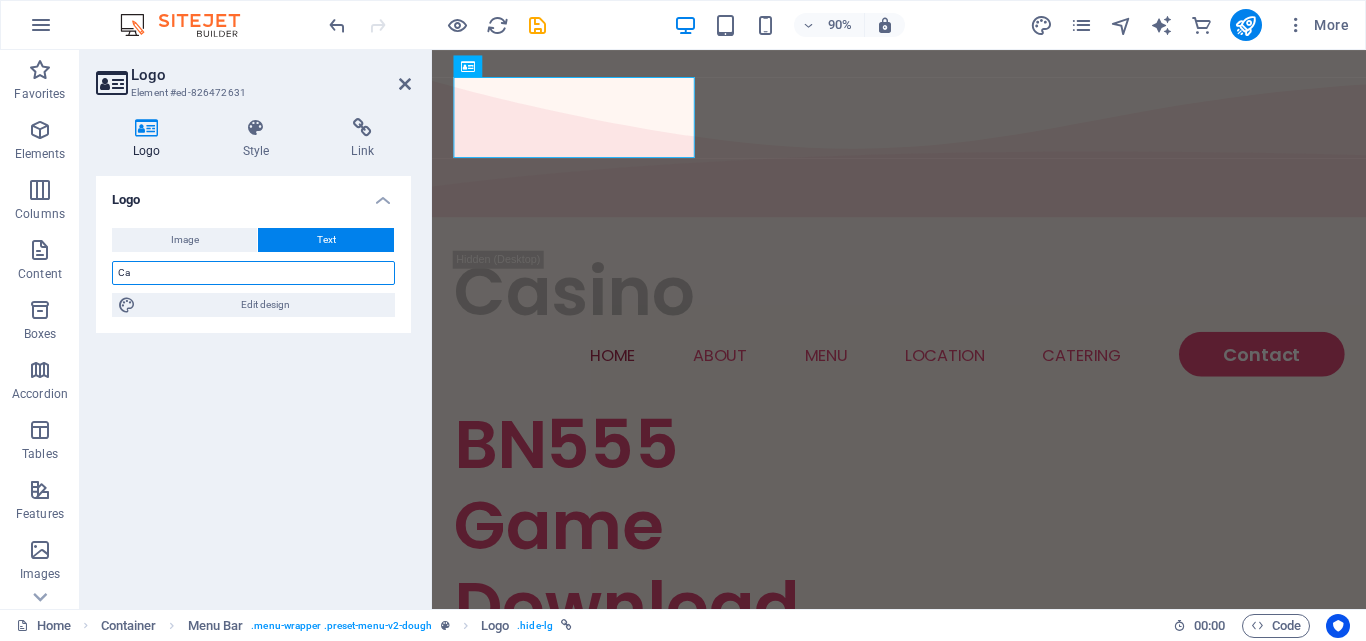 type on "C" 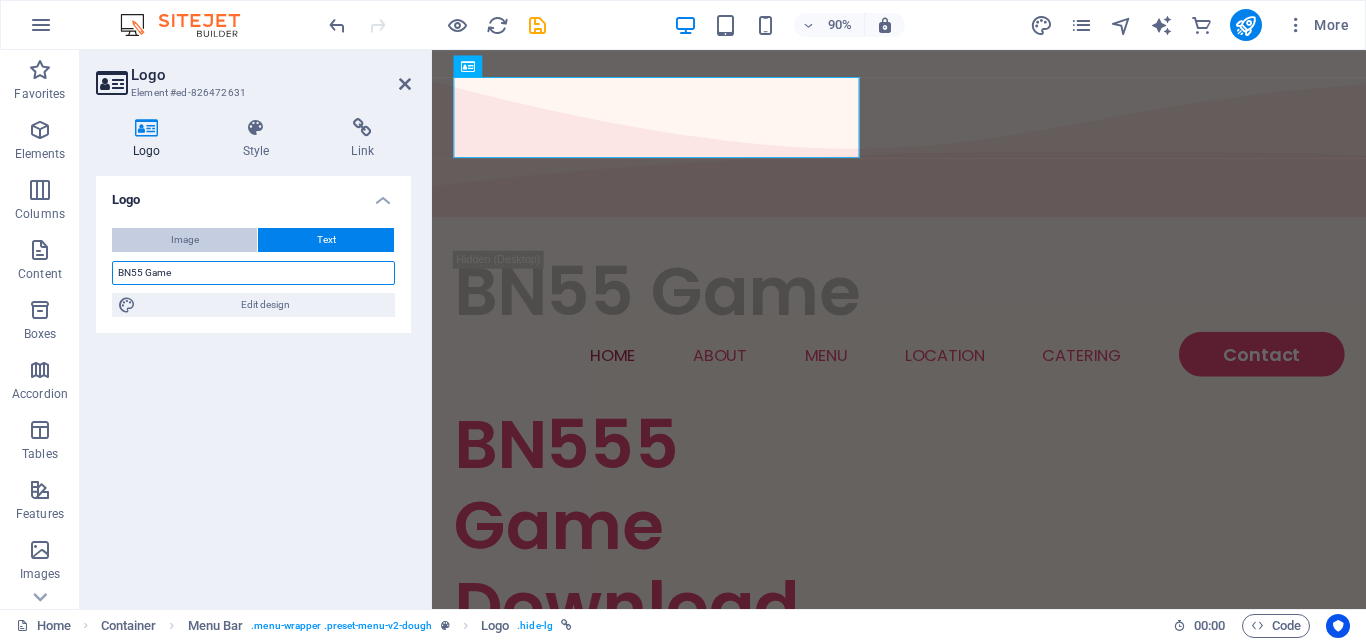 type on "BN55 Game" 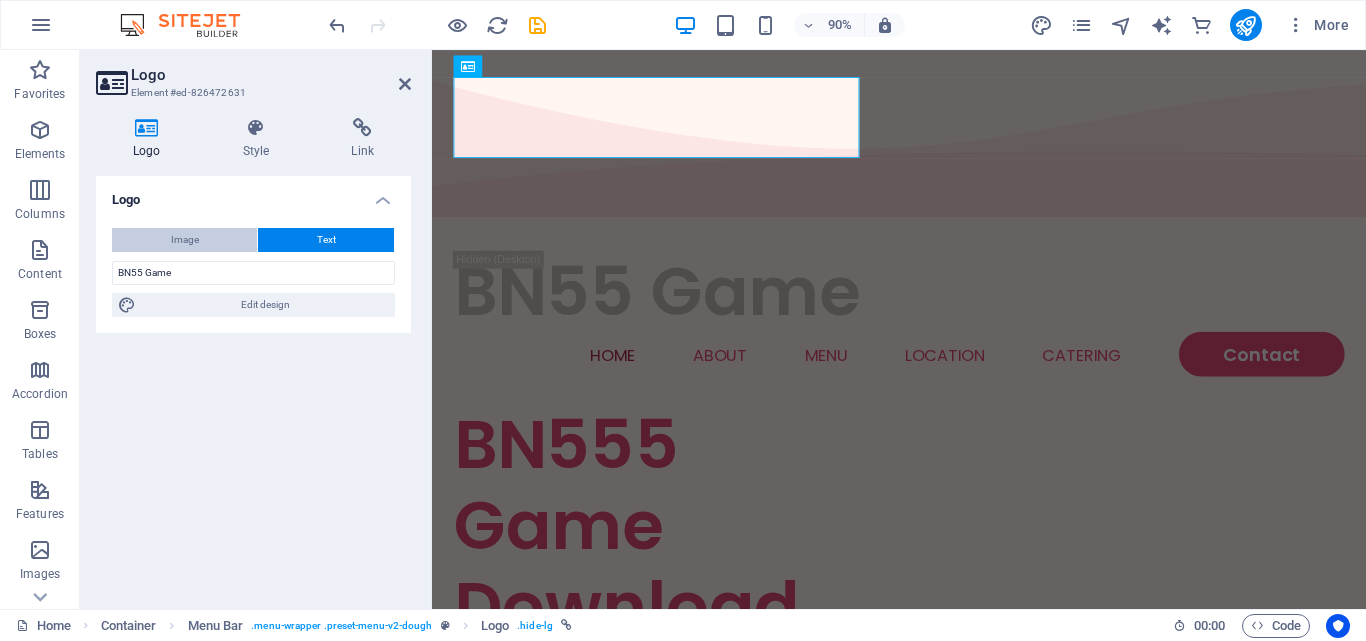 click on "Image" at bounding box center [184, 240] 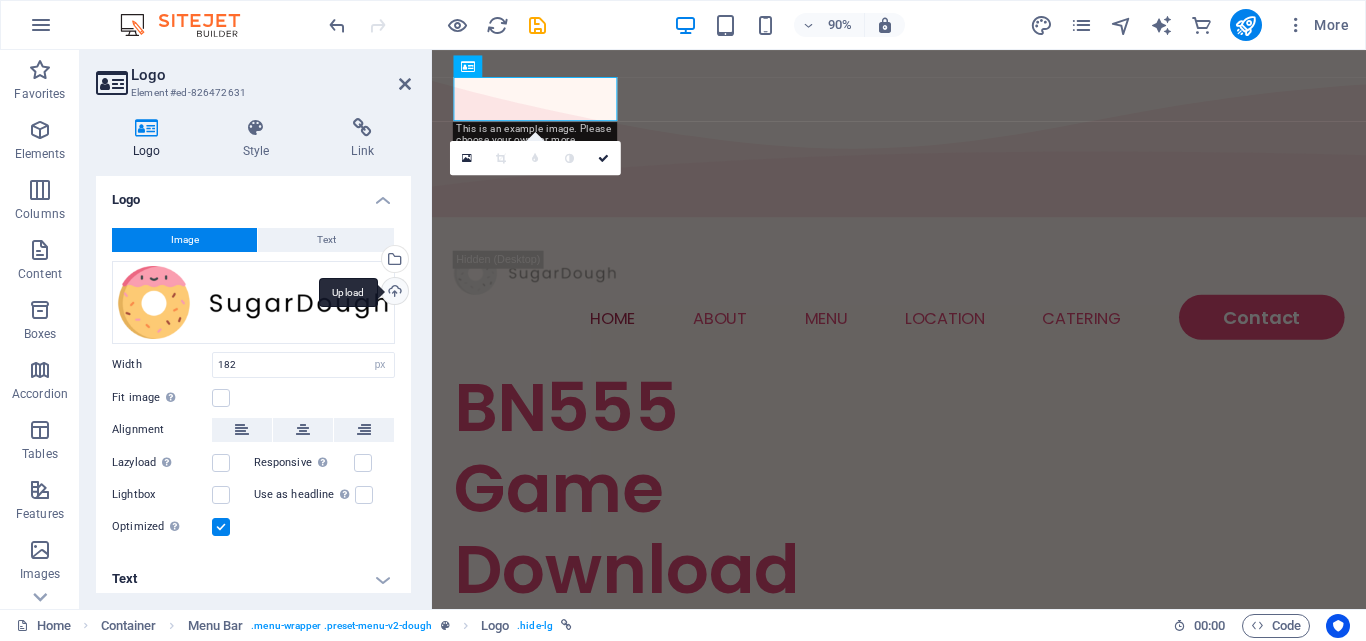 click on "Upload" at bounding box center (393, 293) 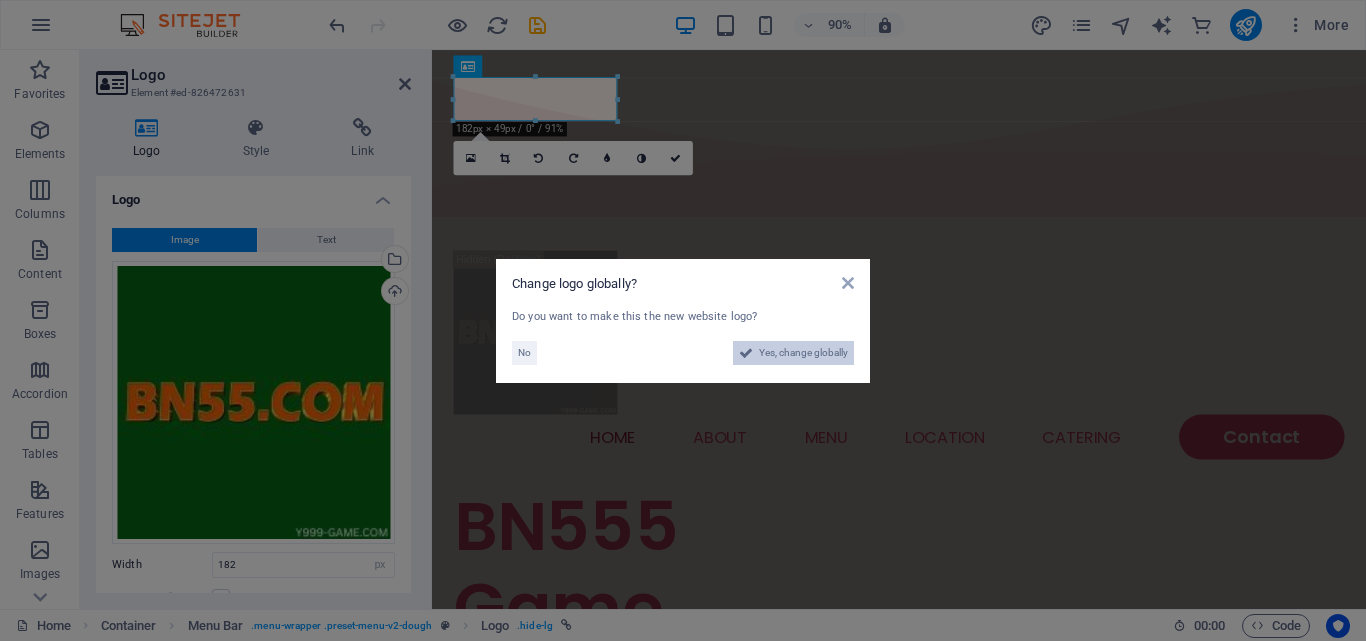 click on "Yes, change globally" at bounding box center (803, 353) 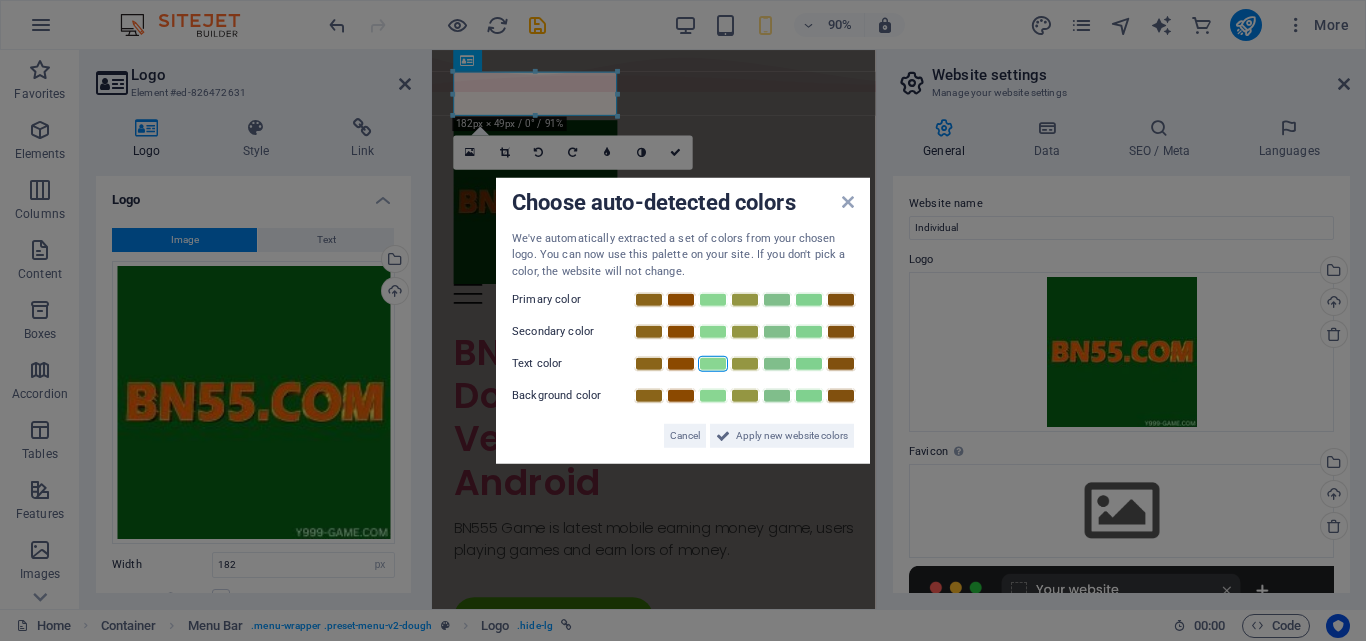 click at bounding box center [713, 364] 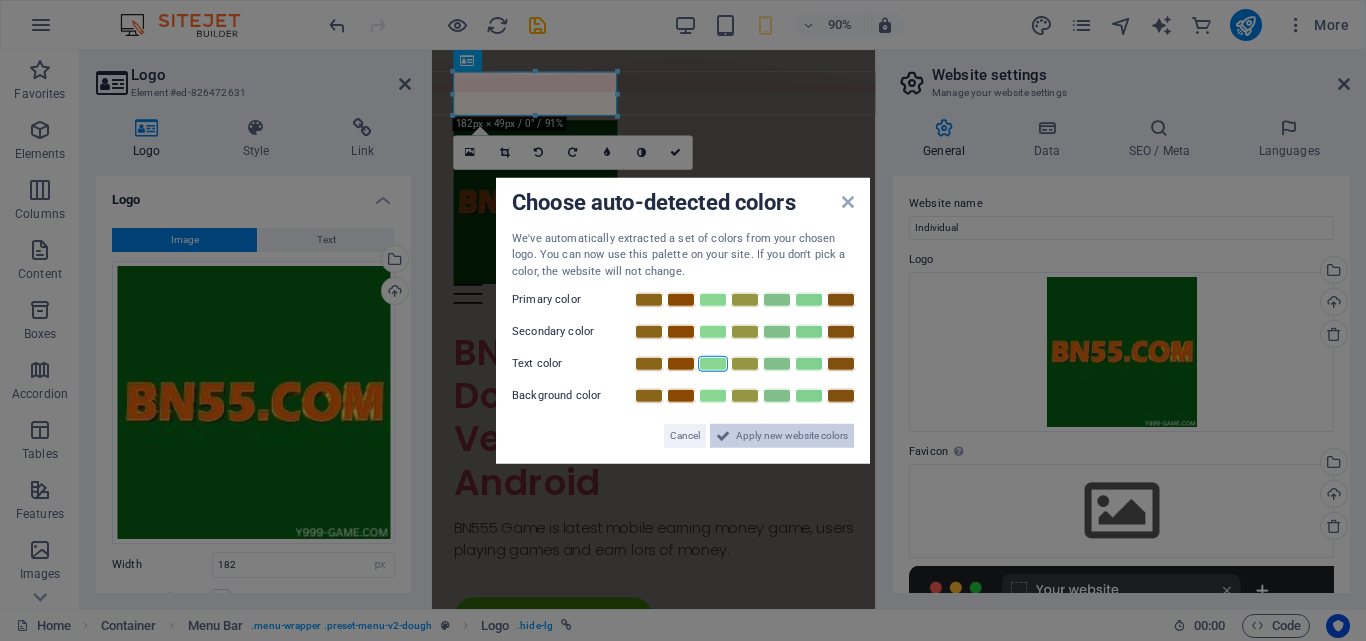 click on "Apply new website colors" at bounding box center (792, 436) 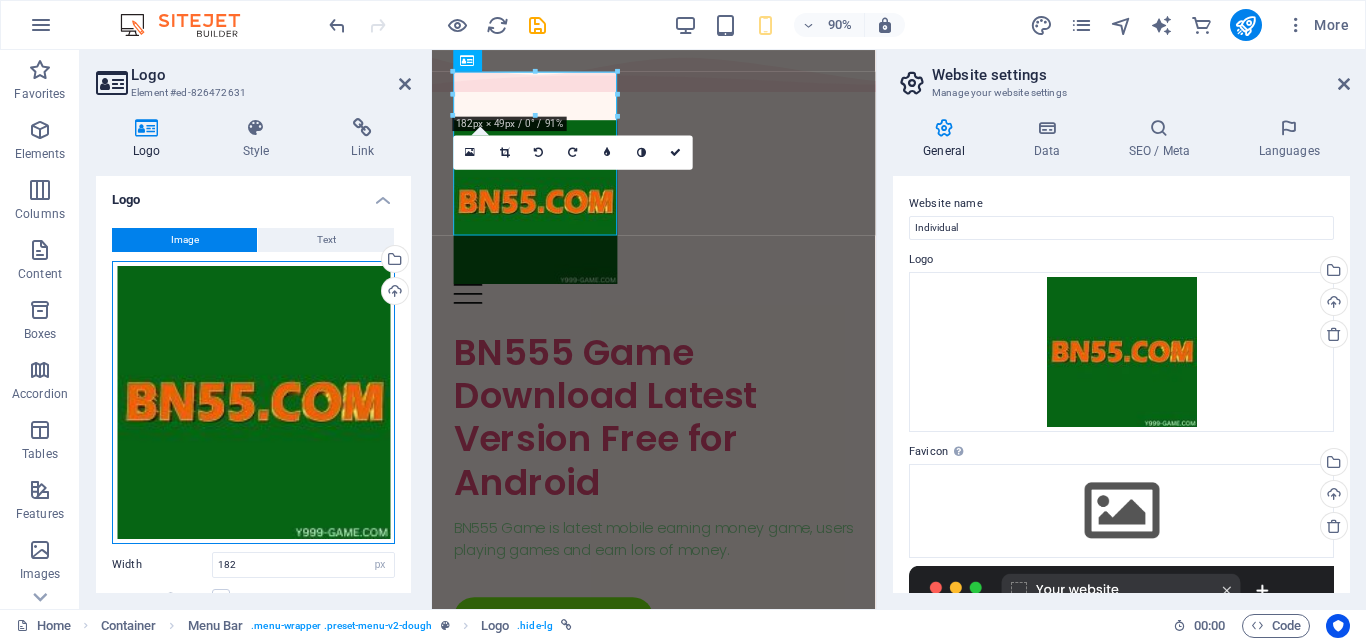 click on "Drag files here, click to choose files or select files from Files or our free stock photos & videos" at bounding box center (253, 402) 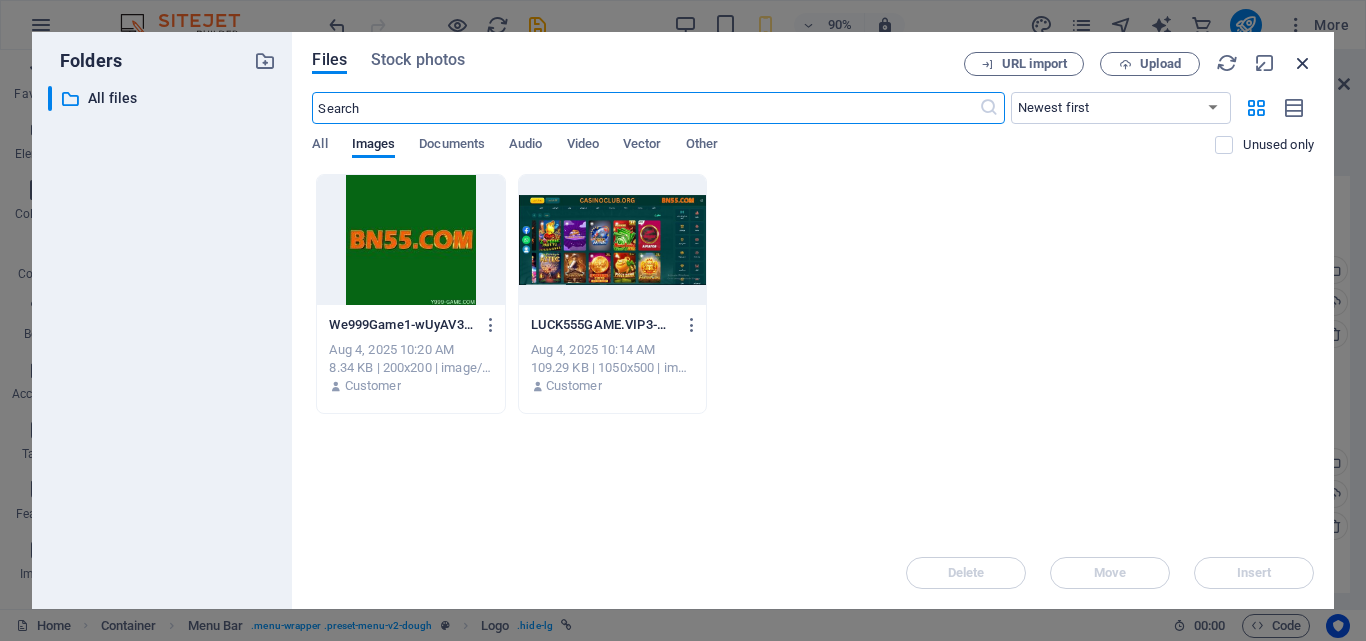 click at bounding box center [1303, 63] 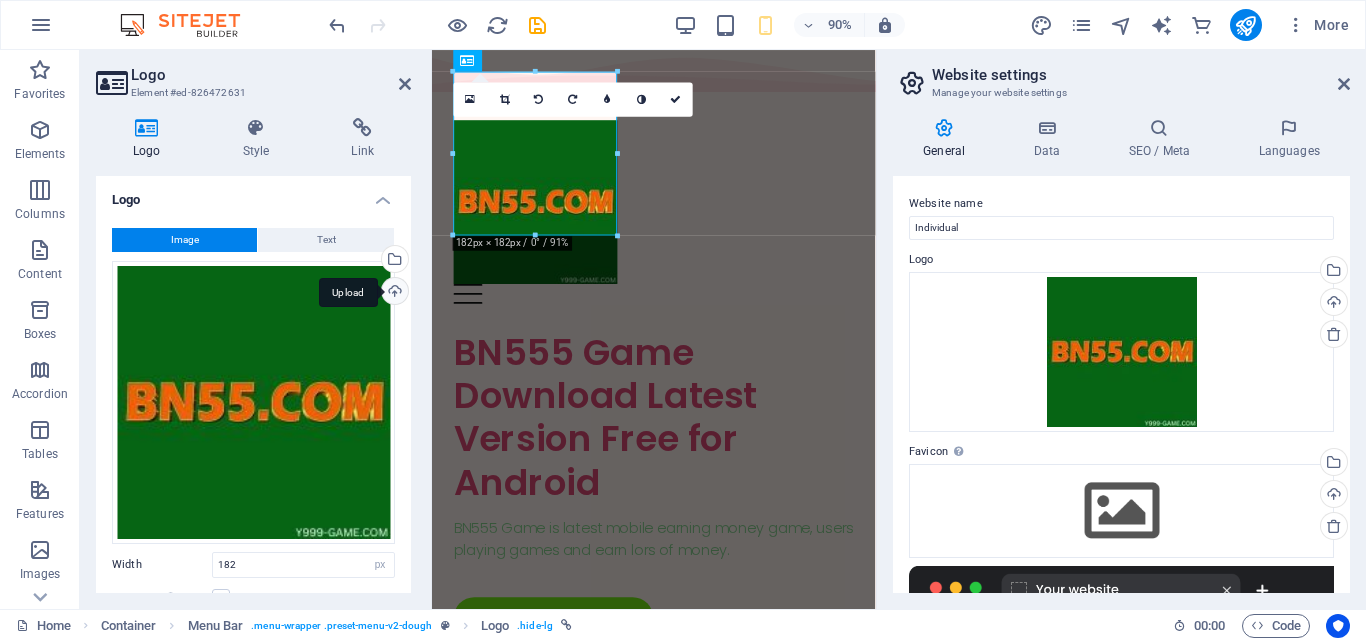 click on "Upload" at bounding box center (393, 293) 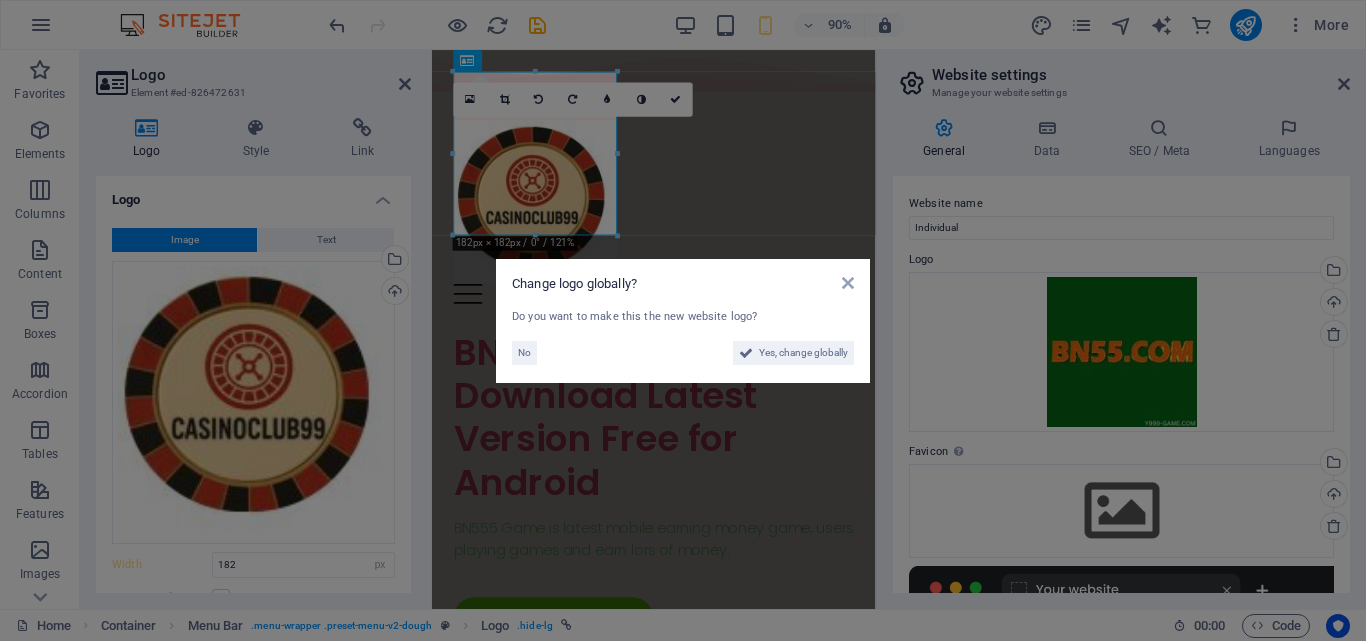 click on "Do you want to make this the new website logo? No Yes, change globally" at bounding box center (683, 338) 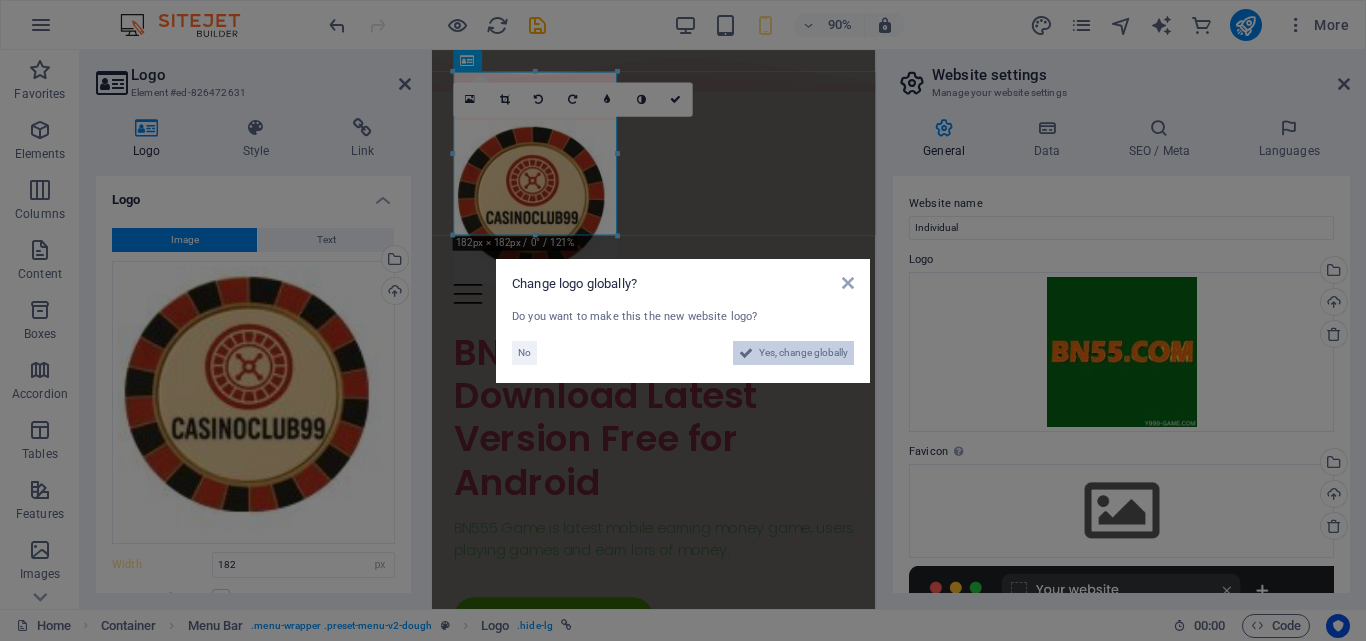click at bounding box center [746, 353] 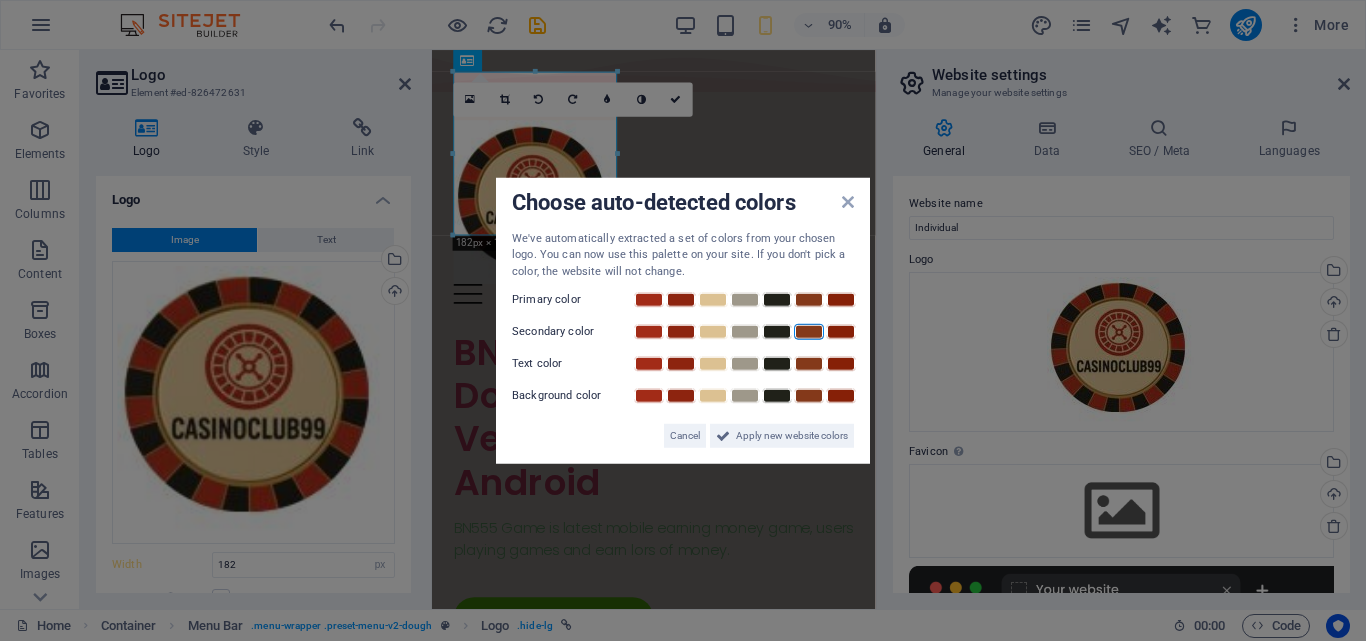 click at bounding box center [809, 332] 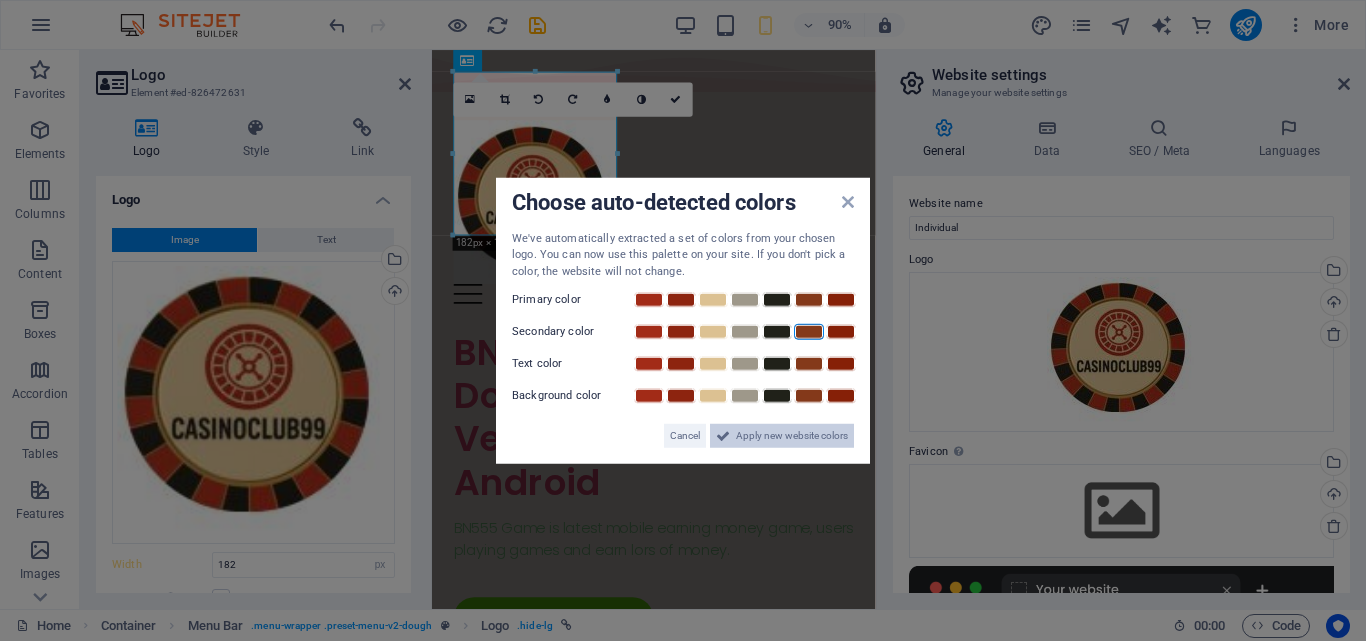 click on "Apply new website colors" at bounding box center (792, 436) 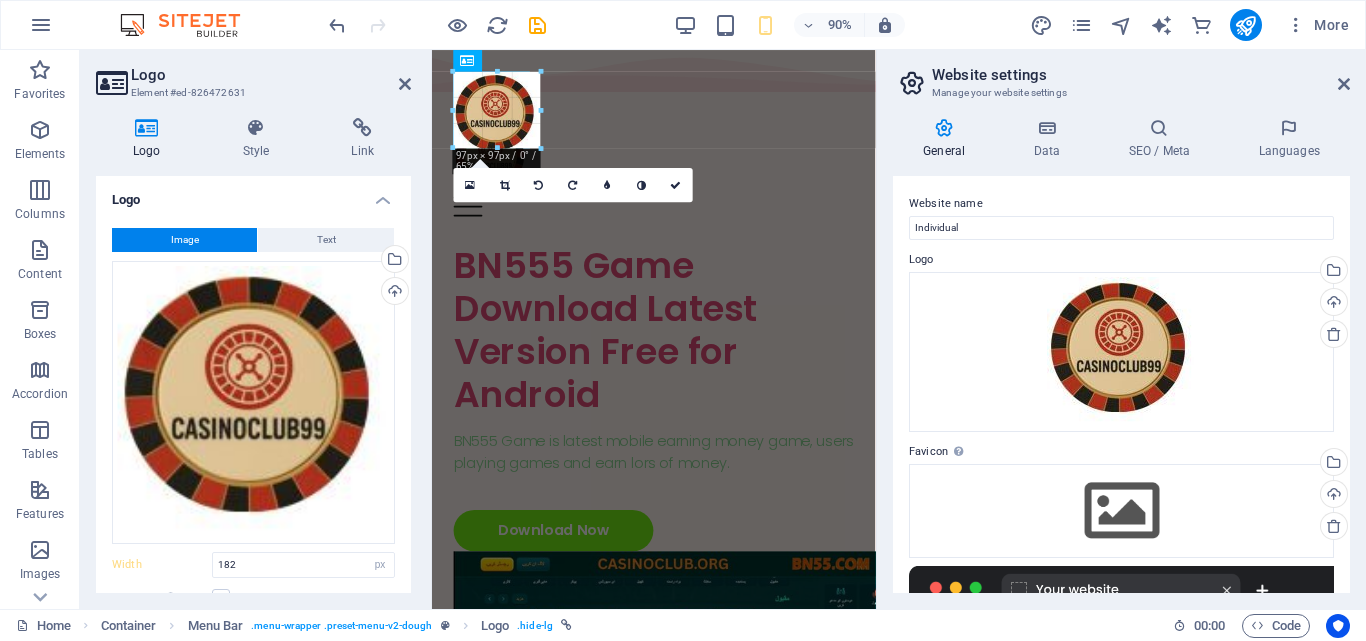 drag, startPoint x: 621, startPoint y: 237, endPoint x: 524, endPoint y: 139, distance: 137.88763 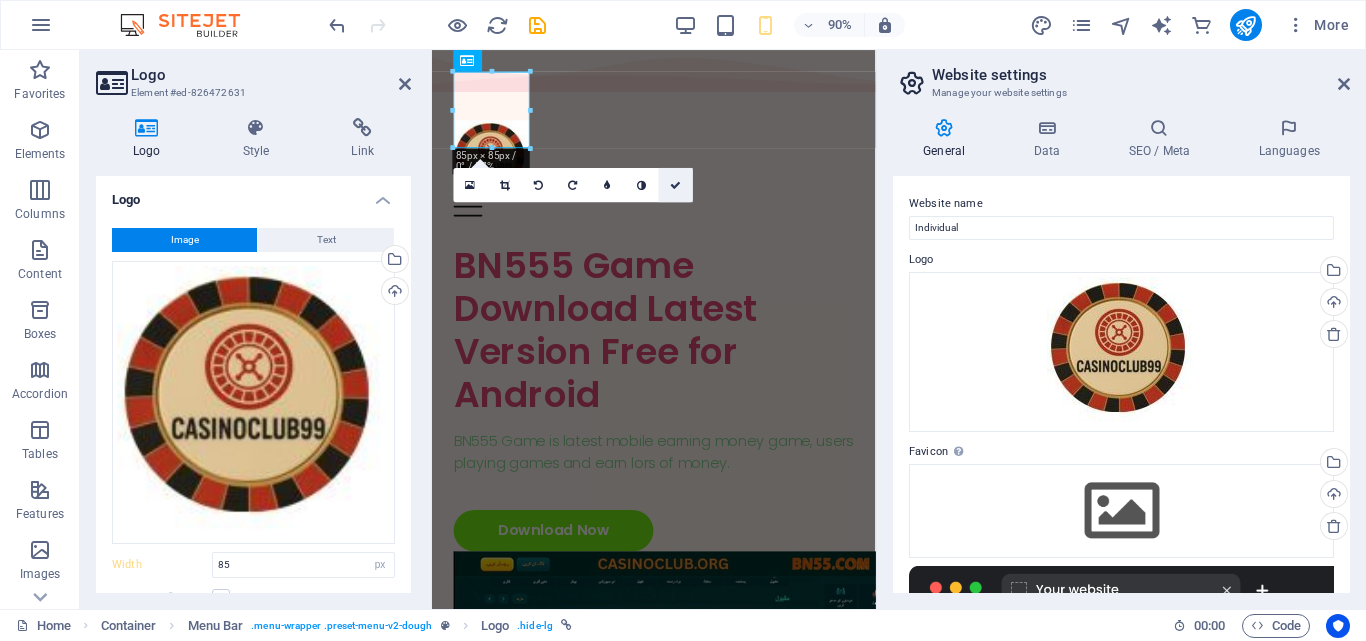 click at bounding box center (675, 185) 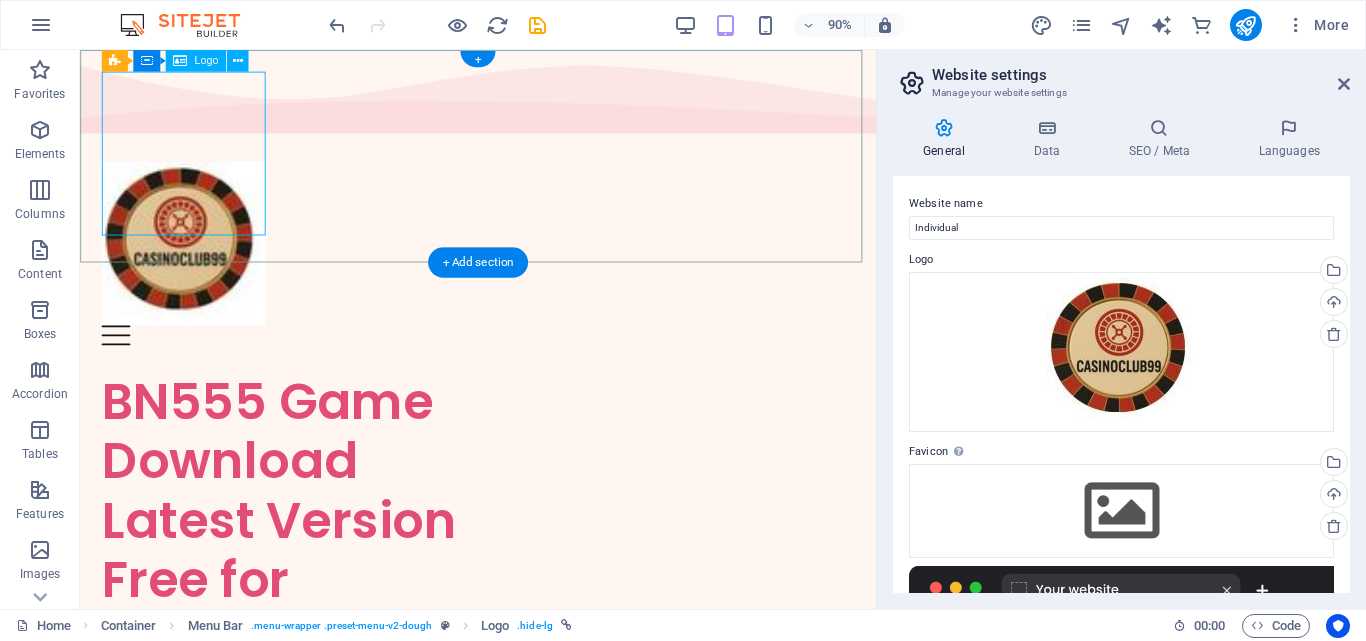 click at bounding box center [522, 265] 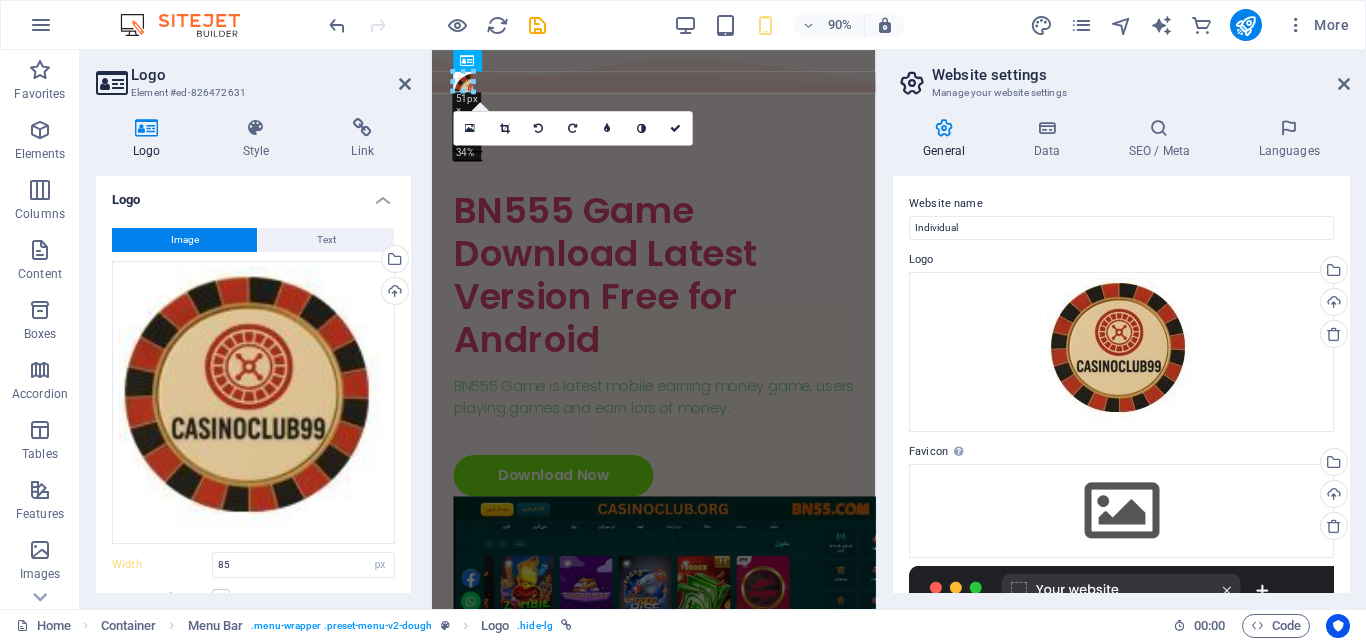 drag, startPoint x: 531, startPoint y: 145, endPoint x: 464, endPoint y: 76, distance: 96.17692 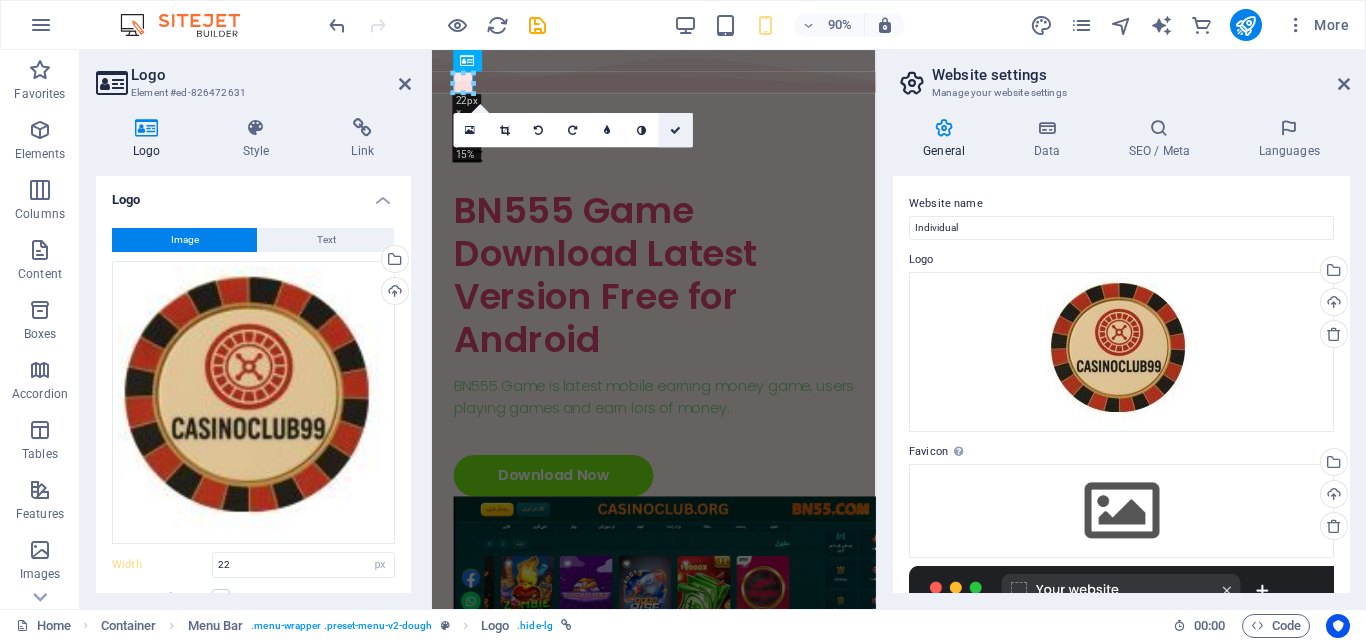 click at bounding box center [676, 130] 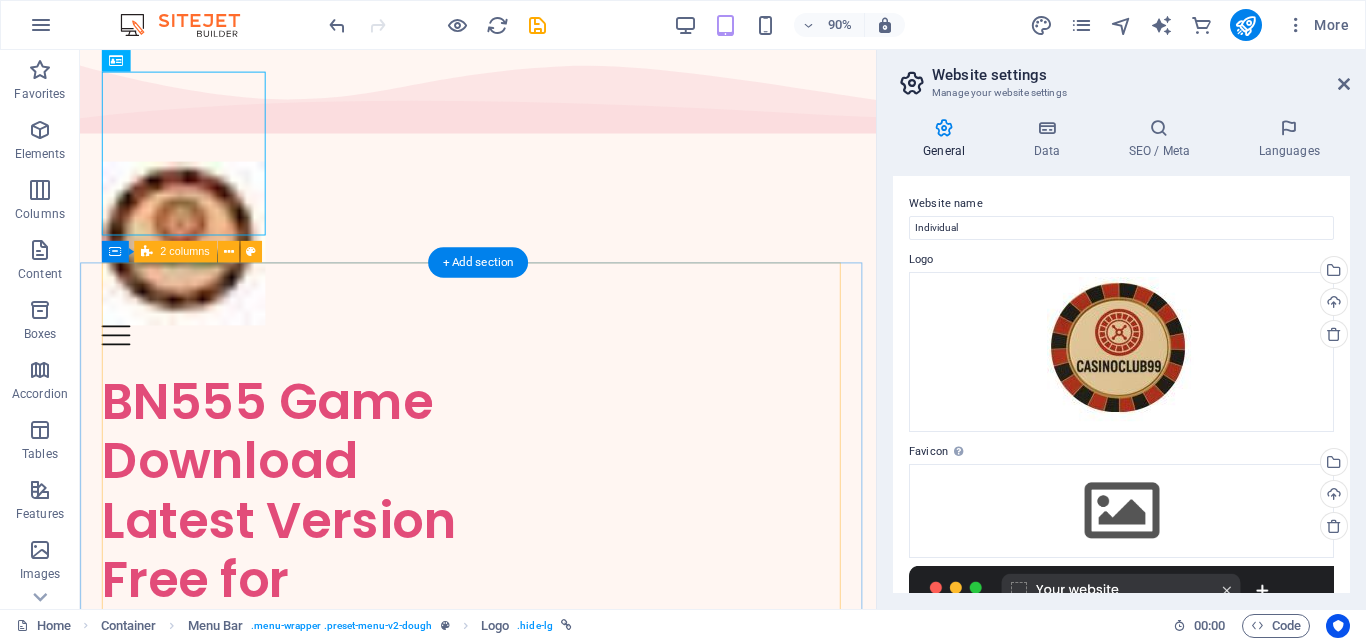 click on "BN55 Game Download Latest Version Free for Android BN55 Game is latest mobile earning money game, users playing games and earn lors of money. Download Now" at bounding box center [522, 858] 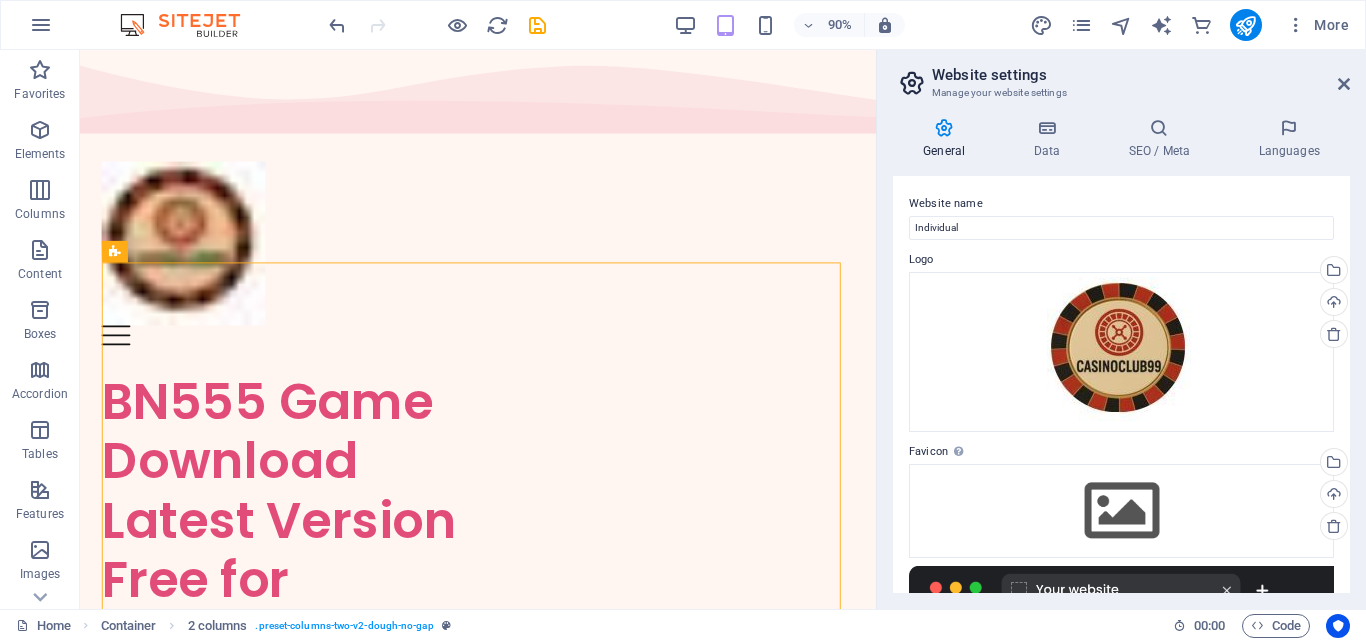 click on "Website settings" at bounding box center [1141, 75] 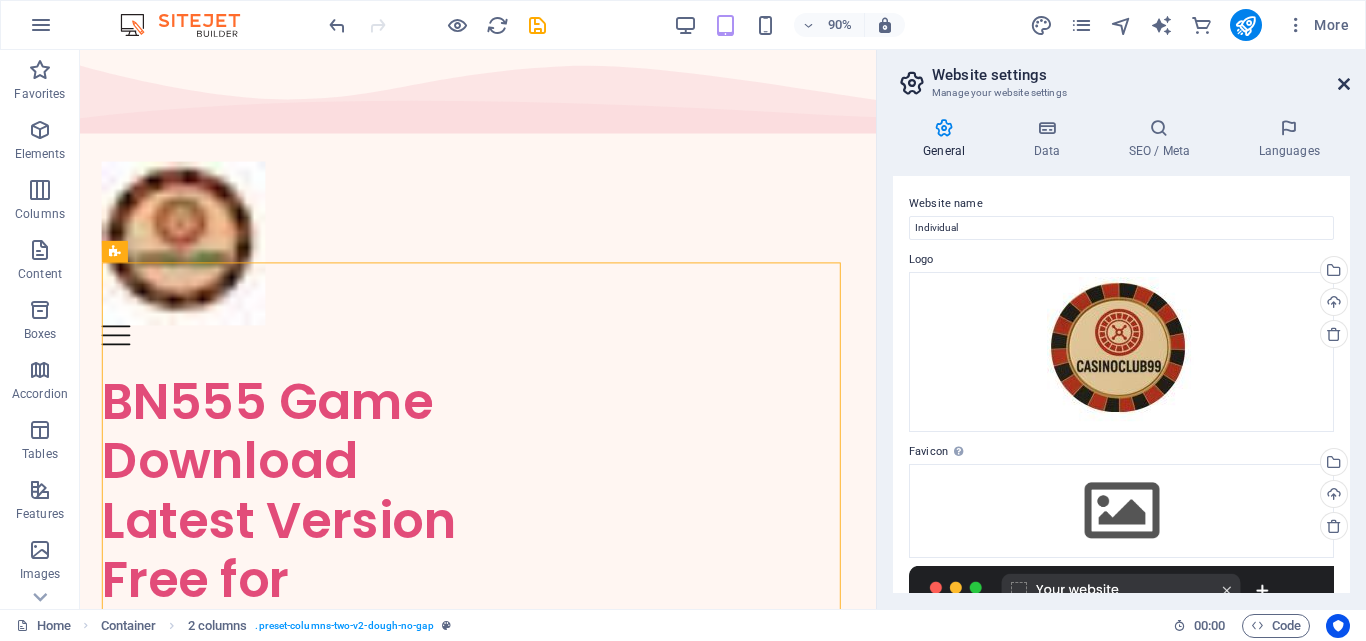 click at bounding box center (1344, 84) 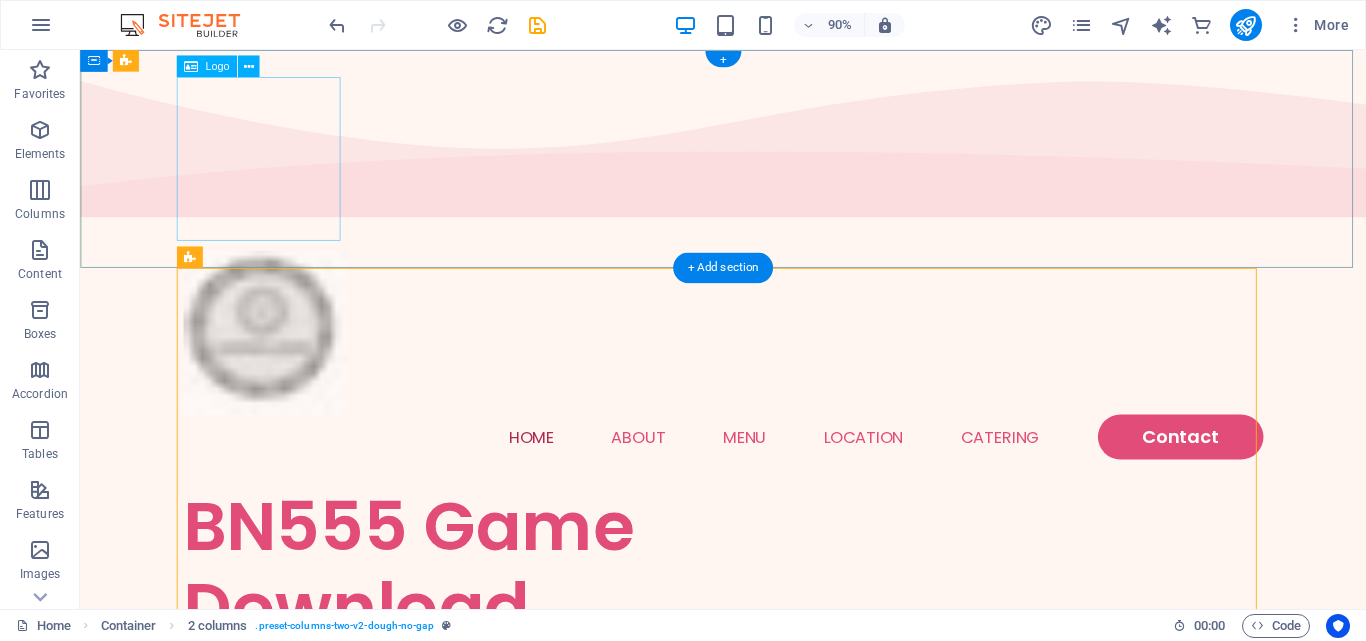 click at bounding box center [795, 364] 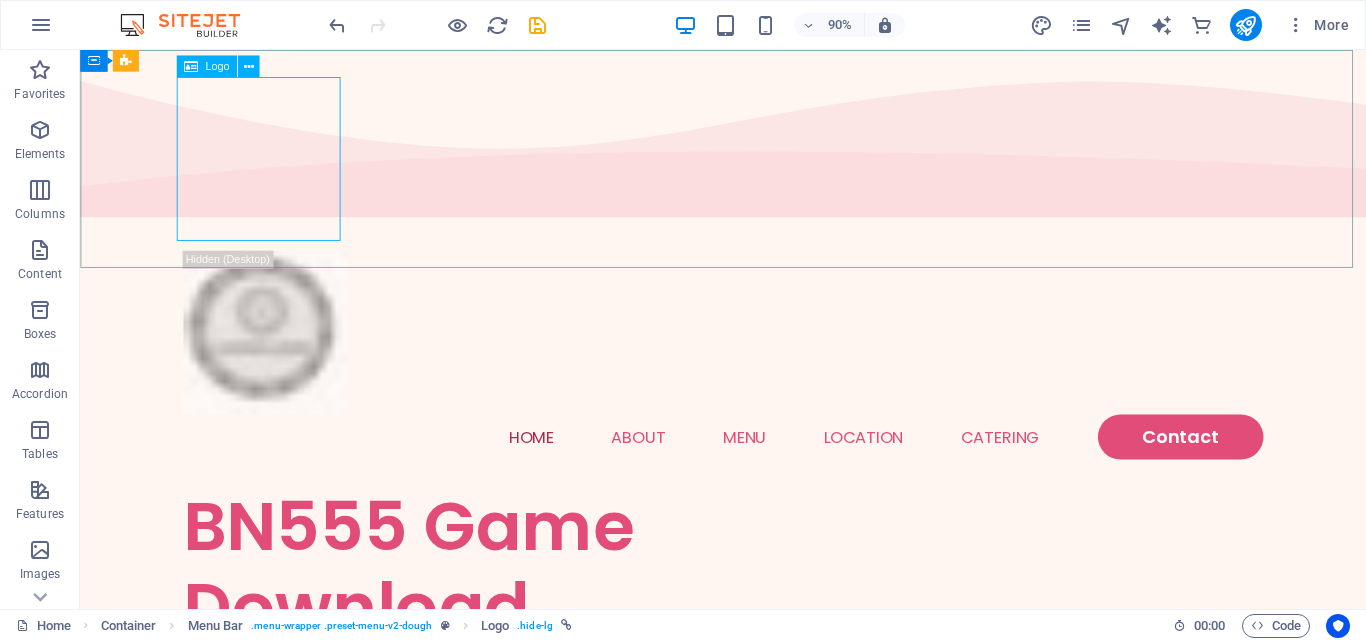 click on "Logo" at bounding box center [217, 66] 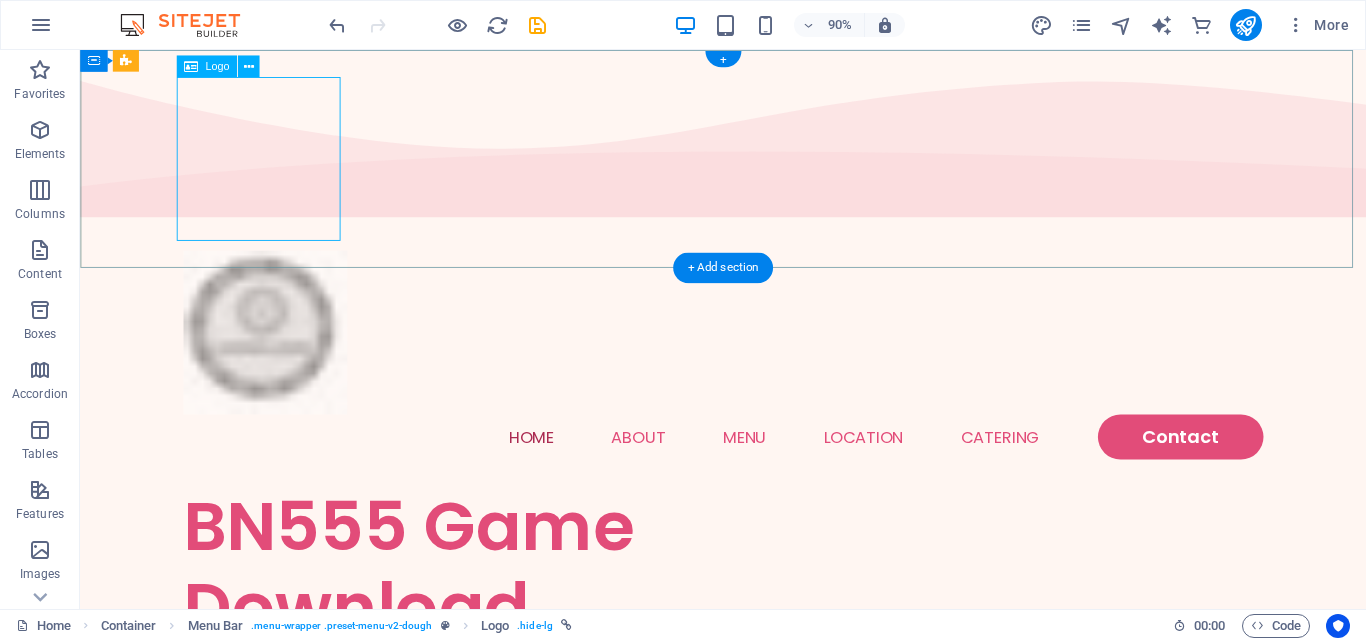 click at bounding box center (795, 364) 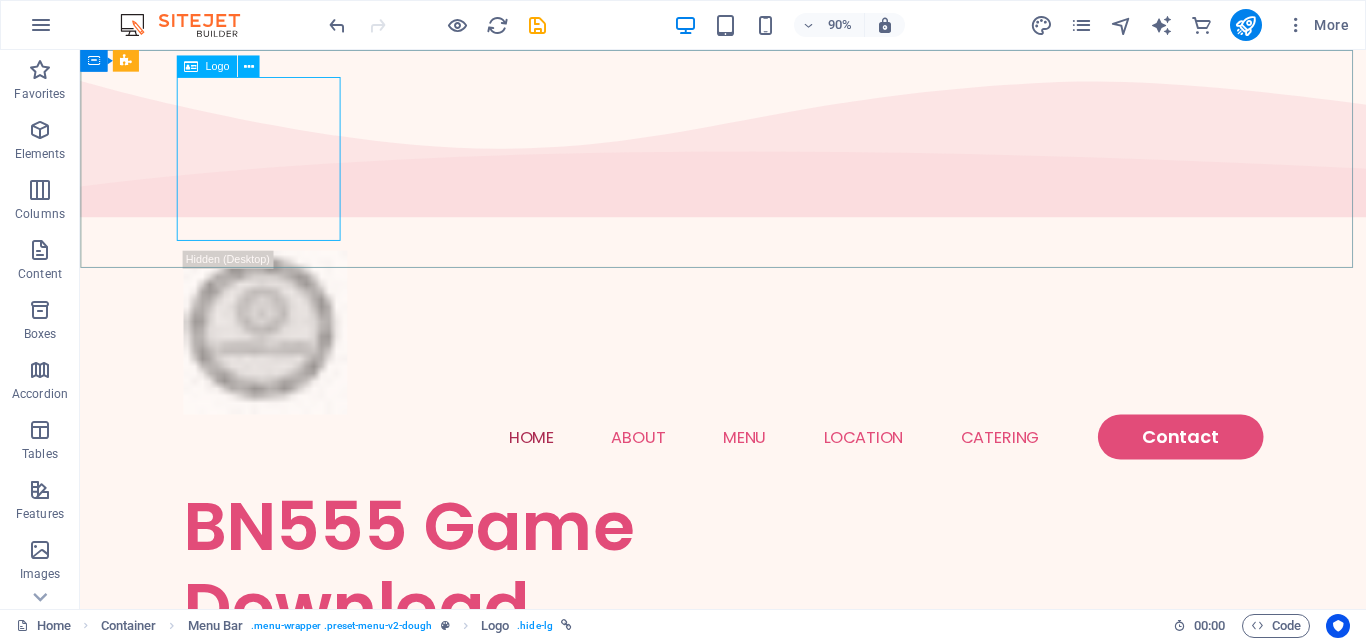 click on "Logo" at bounding box center (217, 66) 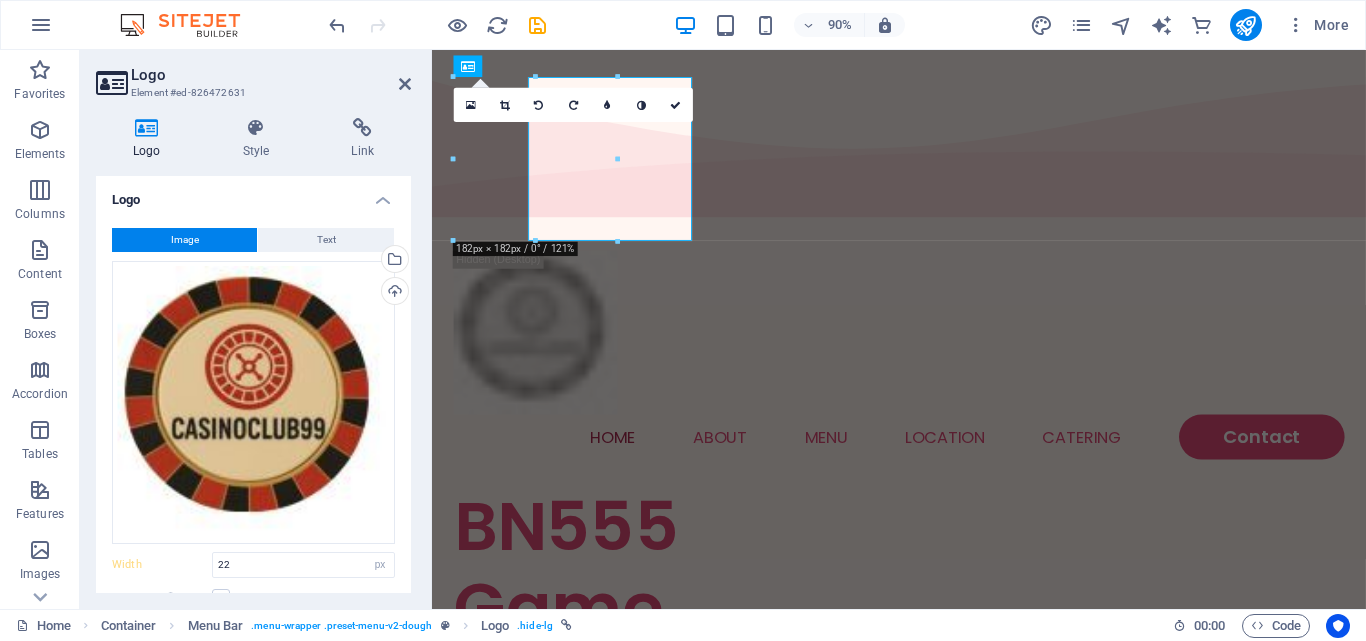 type on "182" 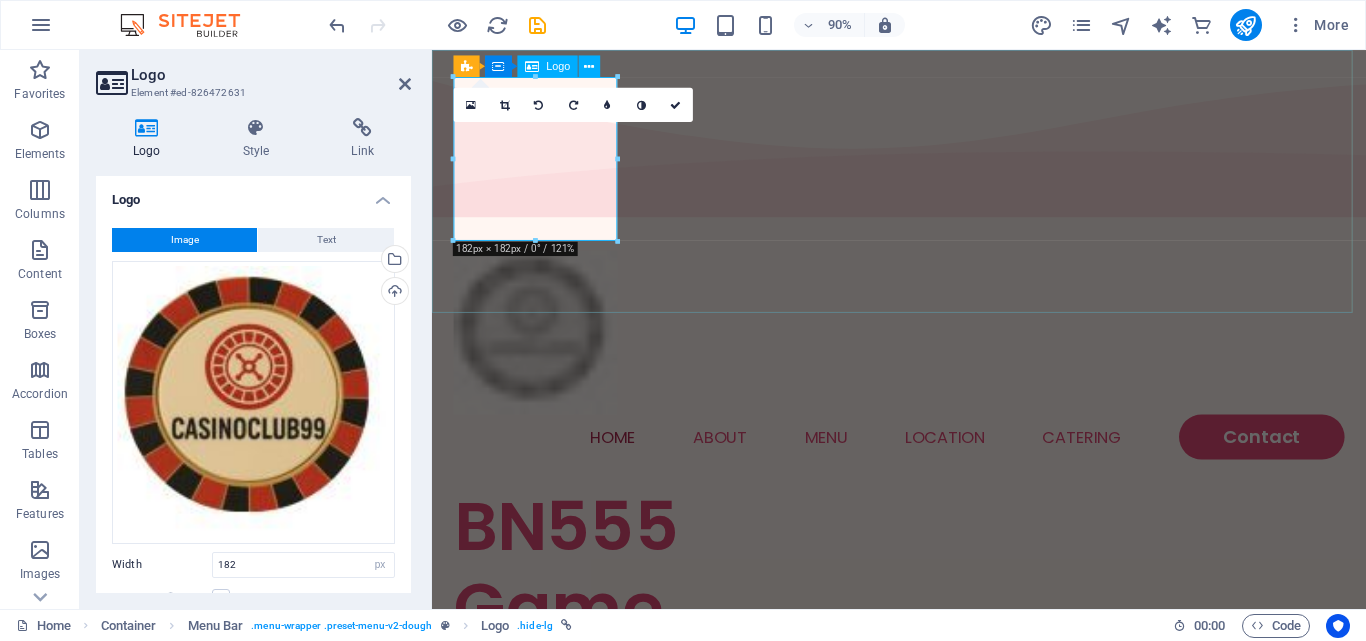 click at bounding box center [951, 364] 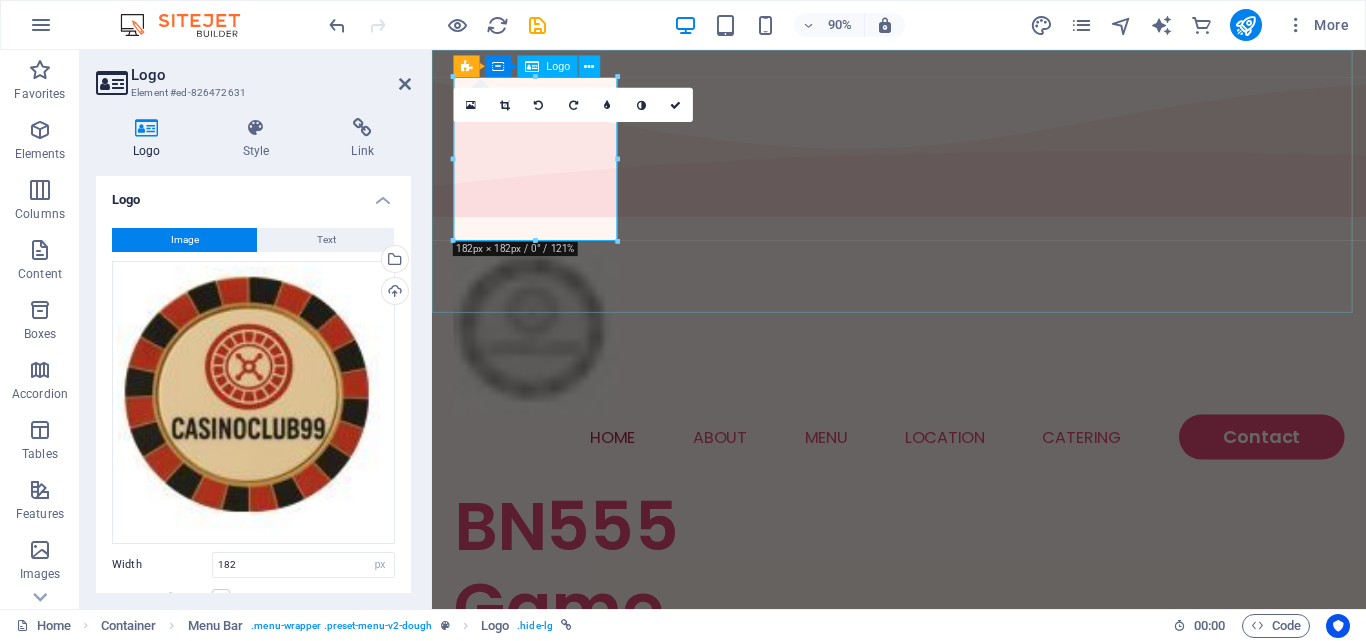 click at bounding box center [951, 364] 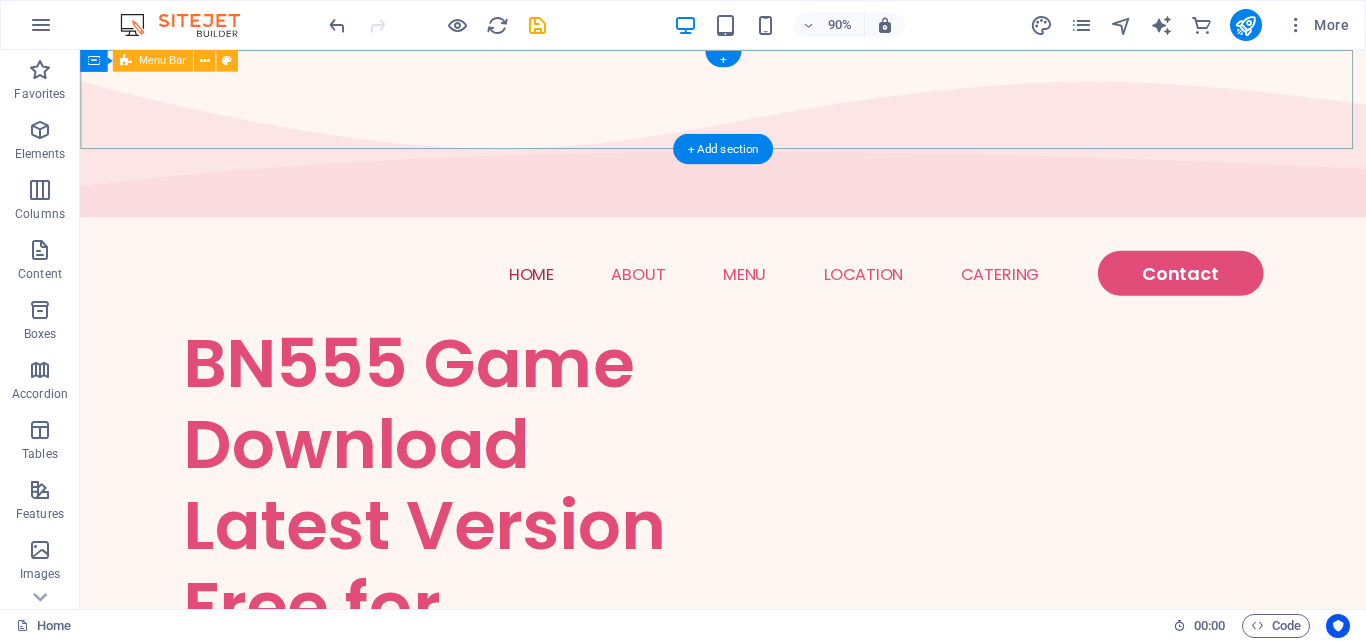 click on "Home About Menu Location Catering Contact" at bounding box center [794, 298] 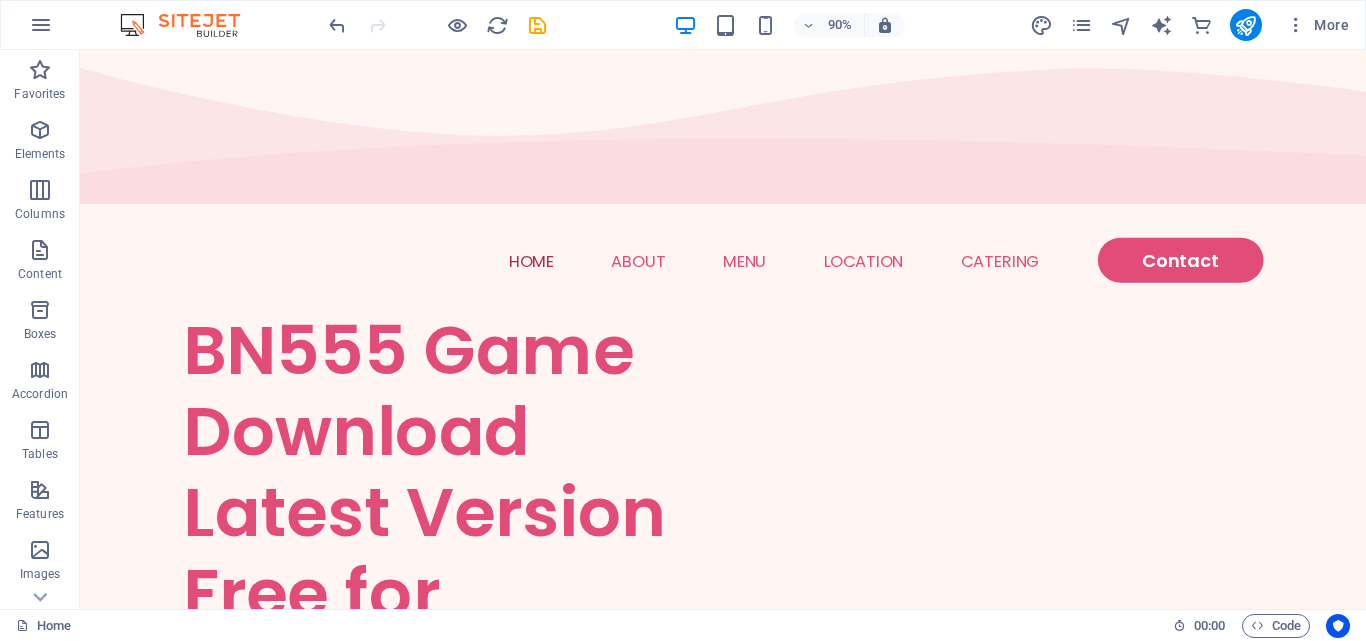 scroll, scrollTop: 0, scrollLeft: 0, axis: both 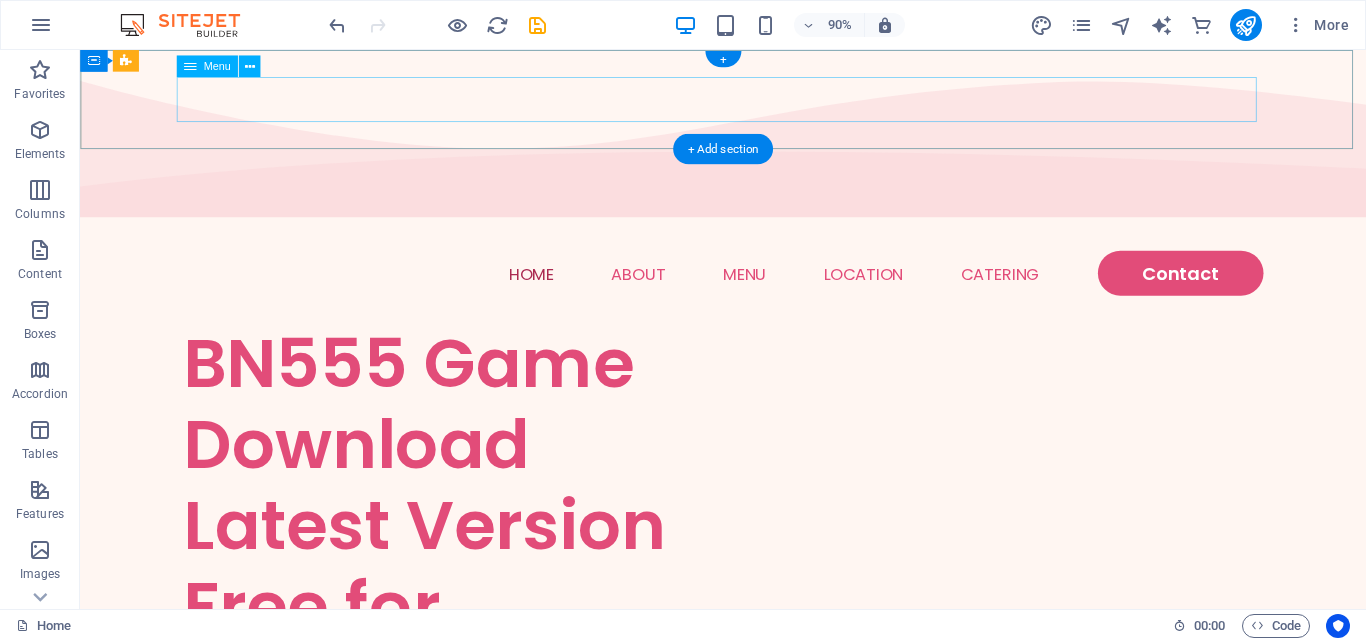 click on "Home About Menu Location Catering Contact" at bounding box center (795, 298) 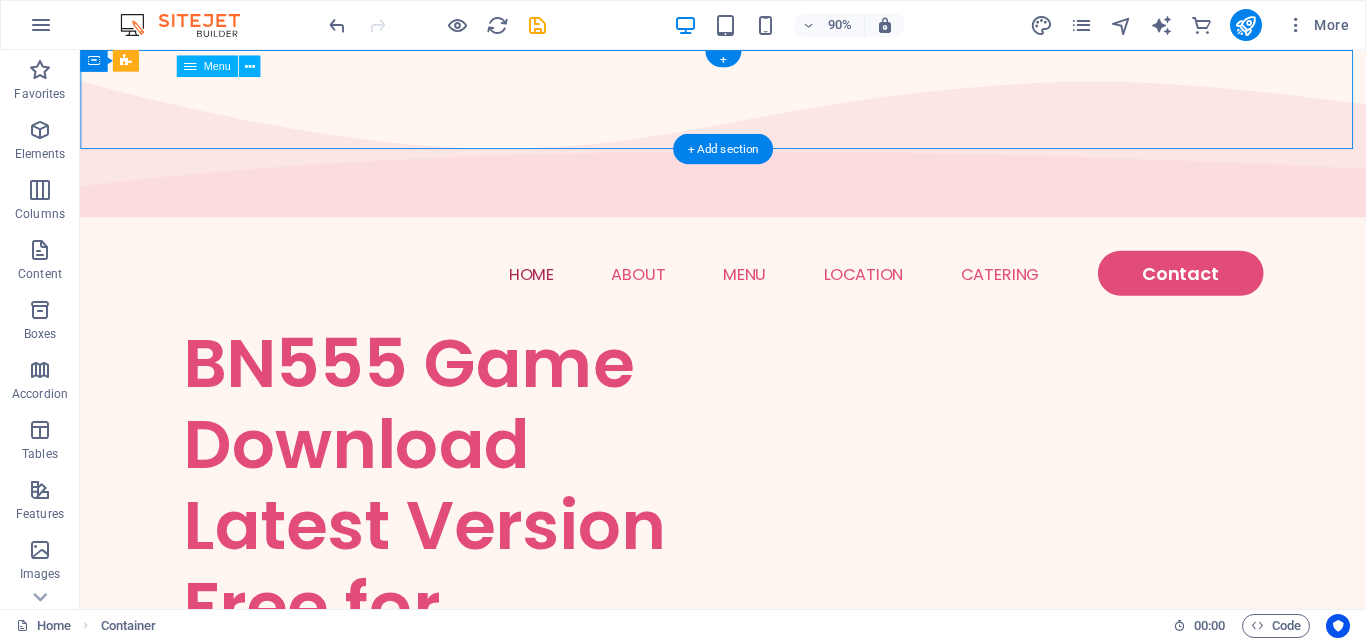 click on "Home About Menu Location Catering Contact" at bounding box center [795, 298] 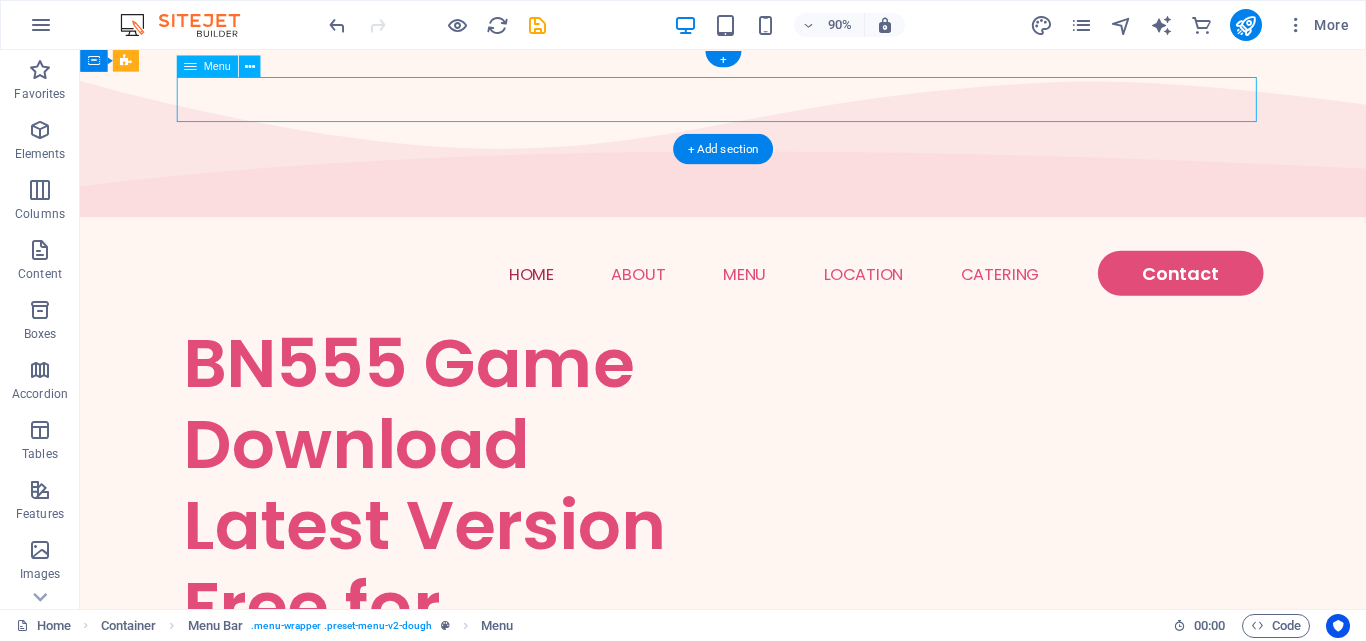 click on "Home About Menu Location Catering Contact" at bounding box center (795, 298) 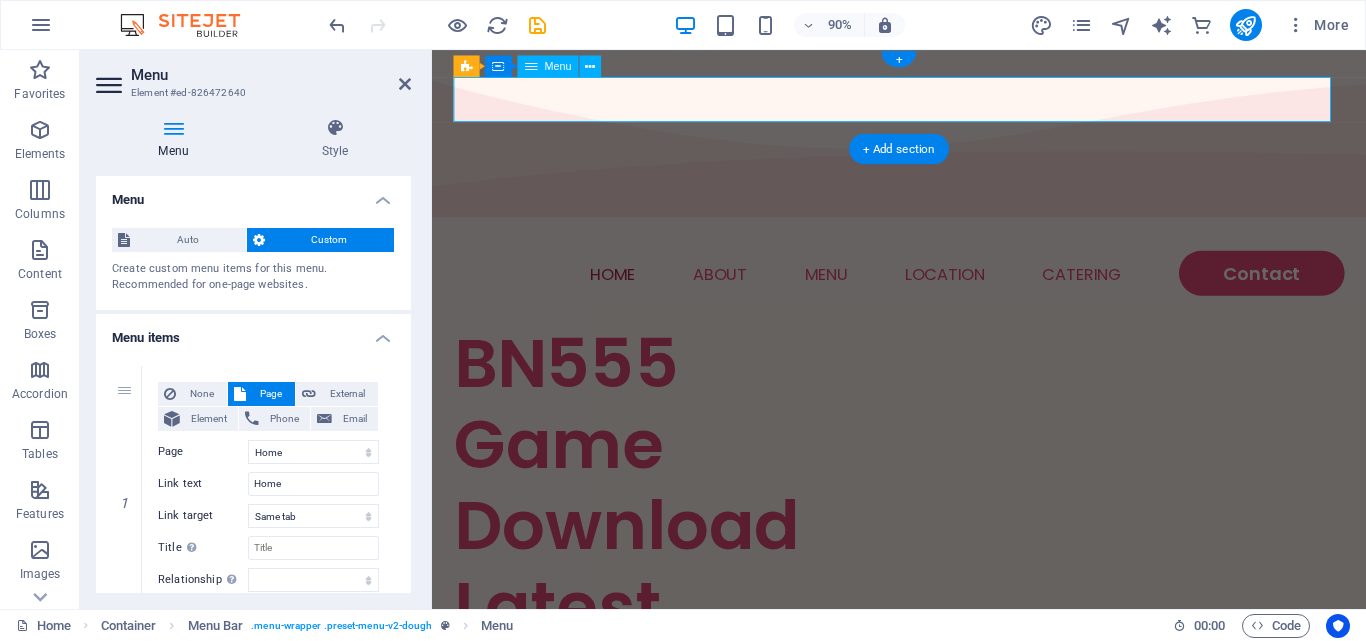 click on "Home About Menu Location Catering Contact" at bounding box center (951, 298) 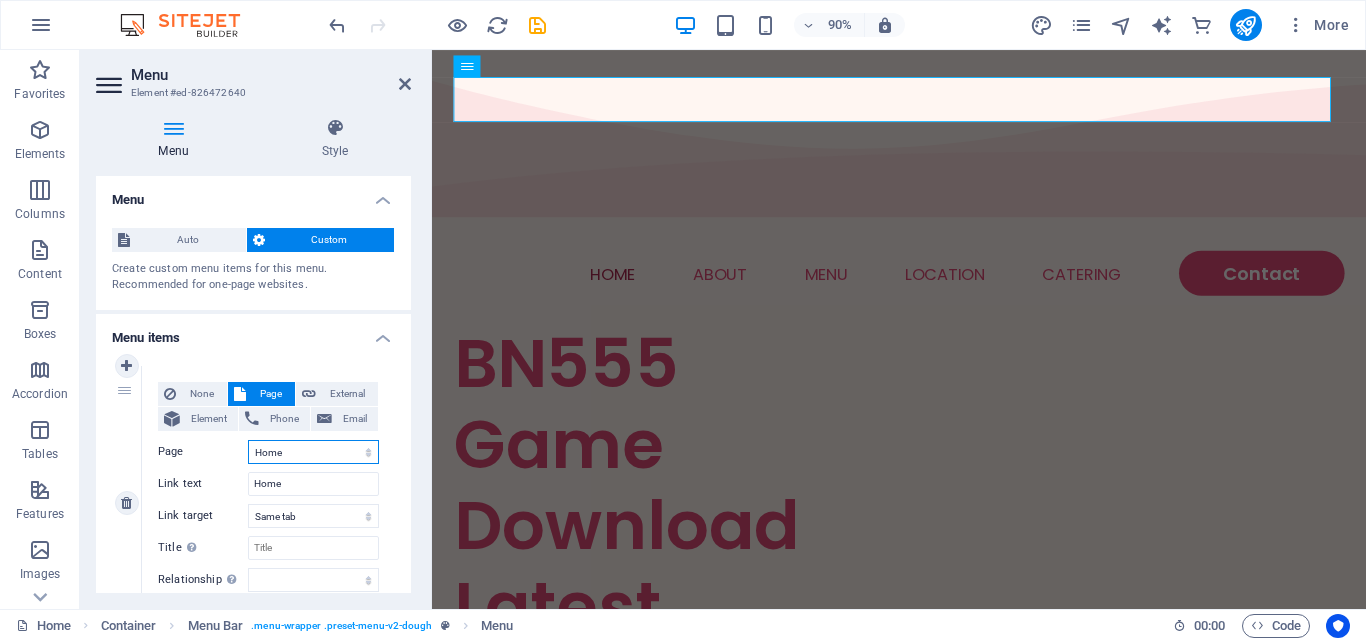 click on "Home Menu Contact Legal Notice Privacy" at bounding box center [313, 452] 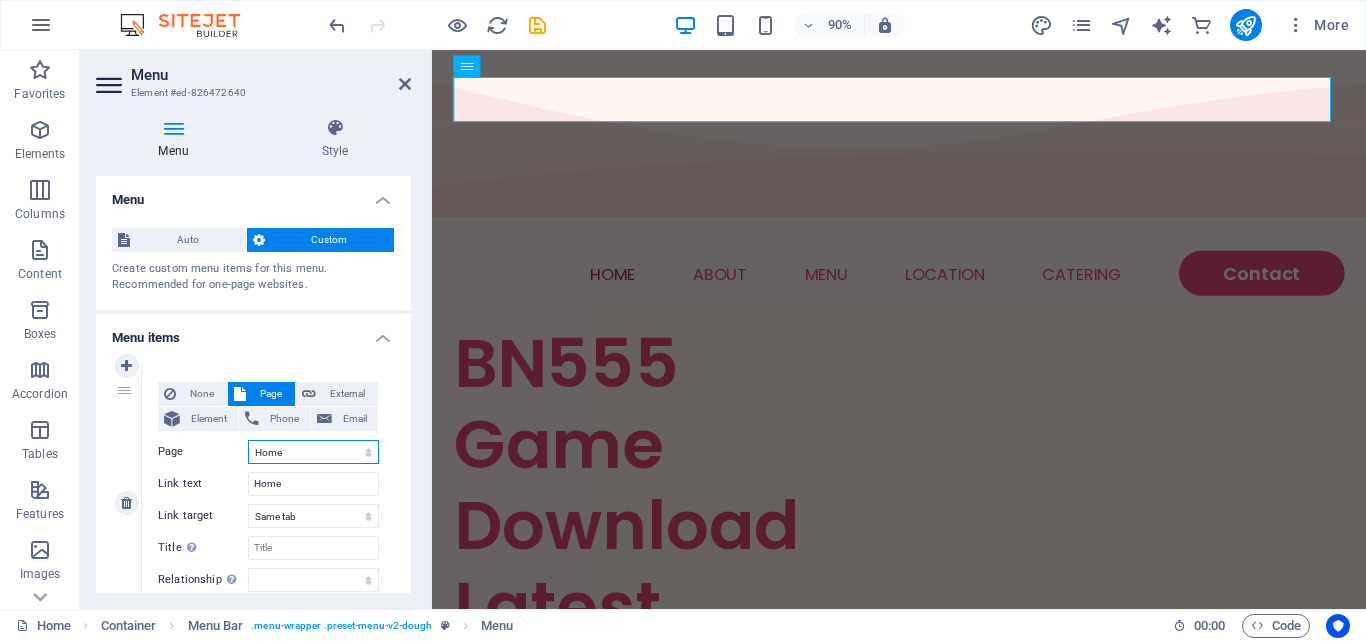 select on "4" 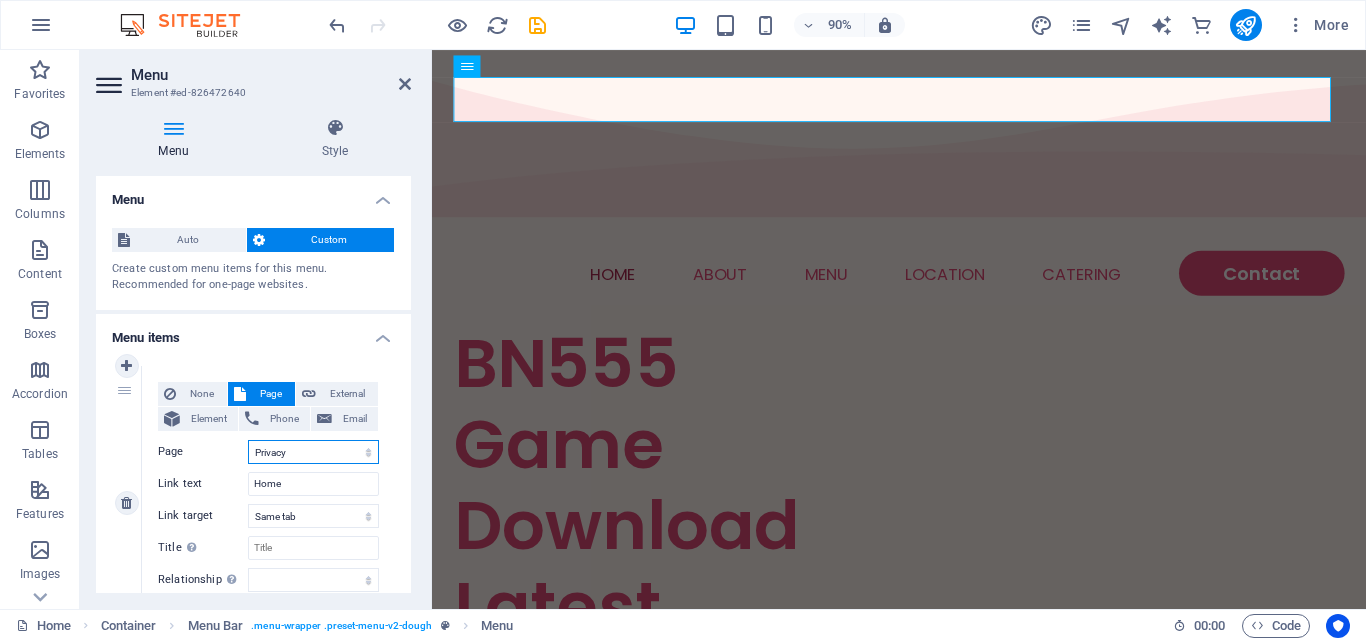 click on "Home Menu Contact Legal Notice Privacy" at bounding box center (313, 452) 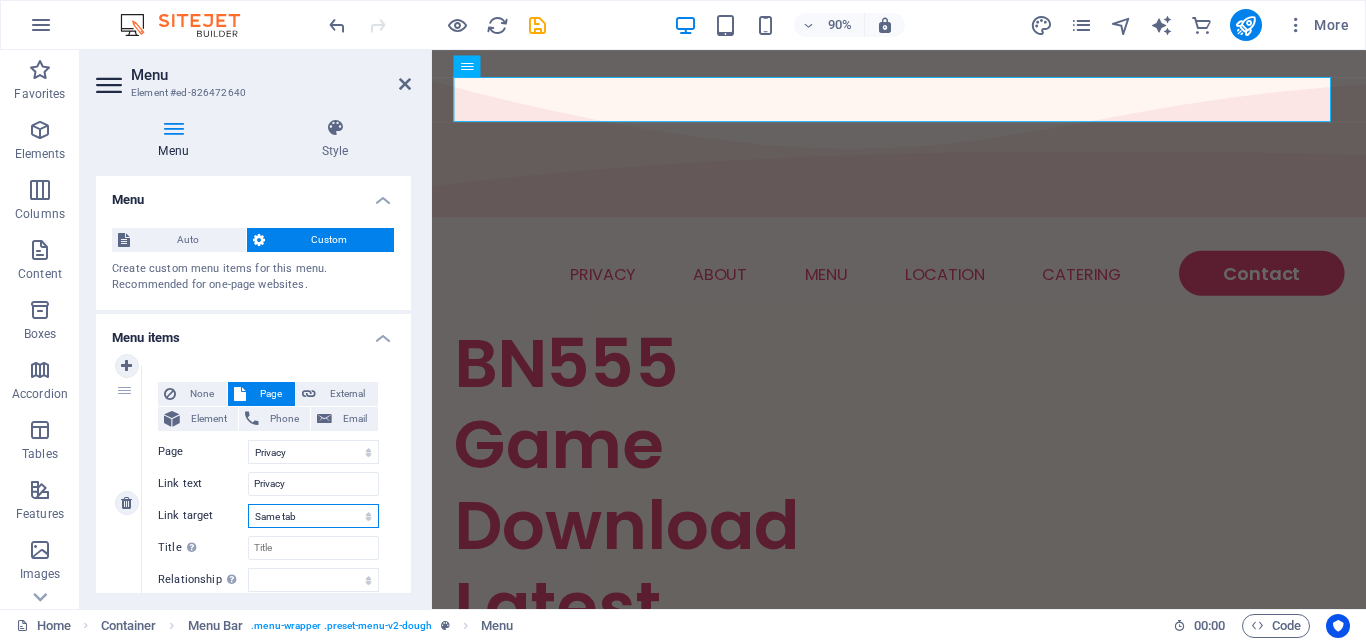 click on "New tab Same tab Overlay" at bounding box center (313, 516) 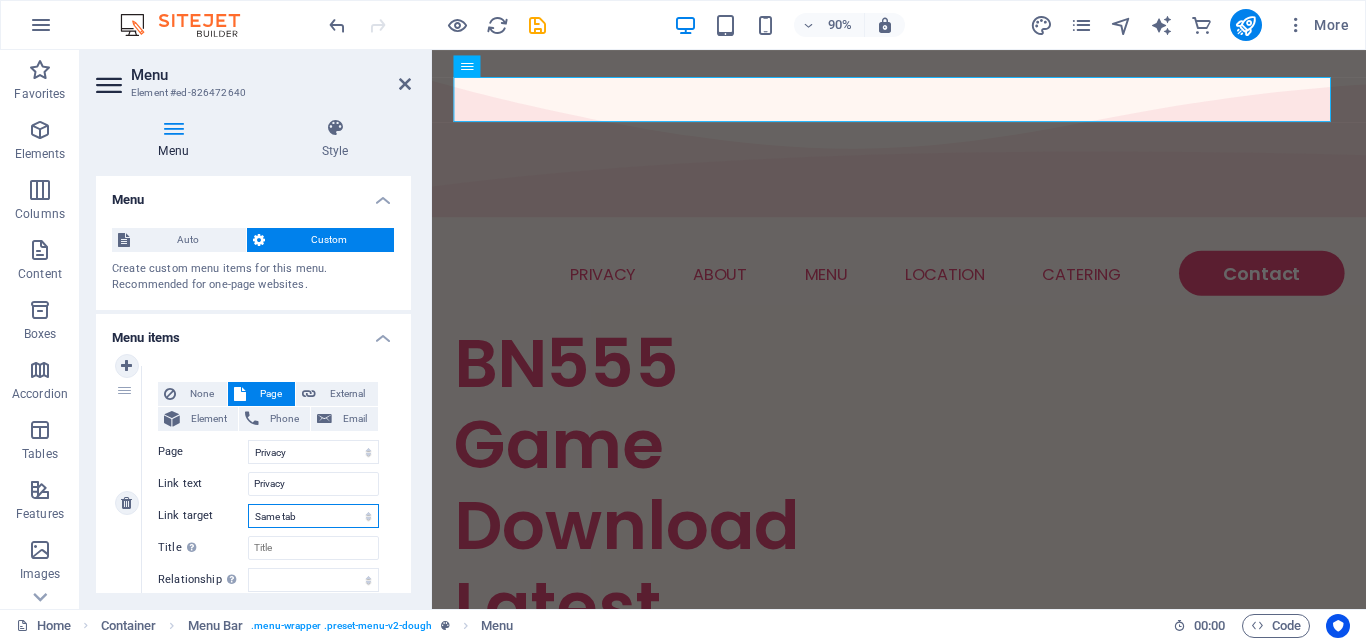click on "New tab Same tab Overlay" at bounding box center (313, 516) 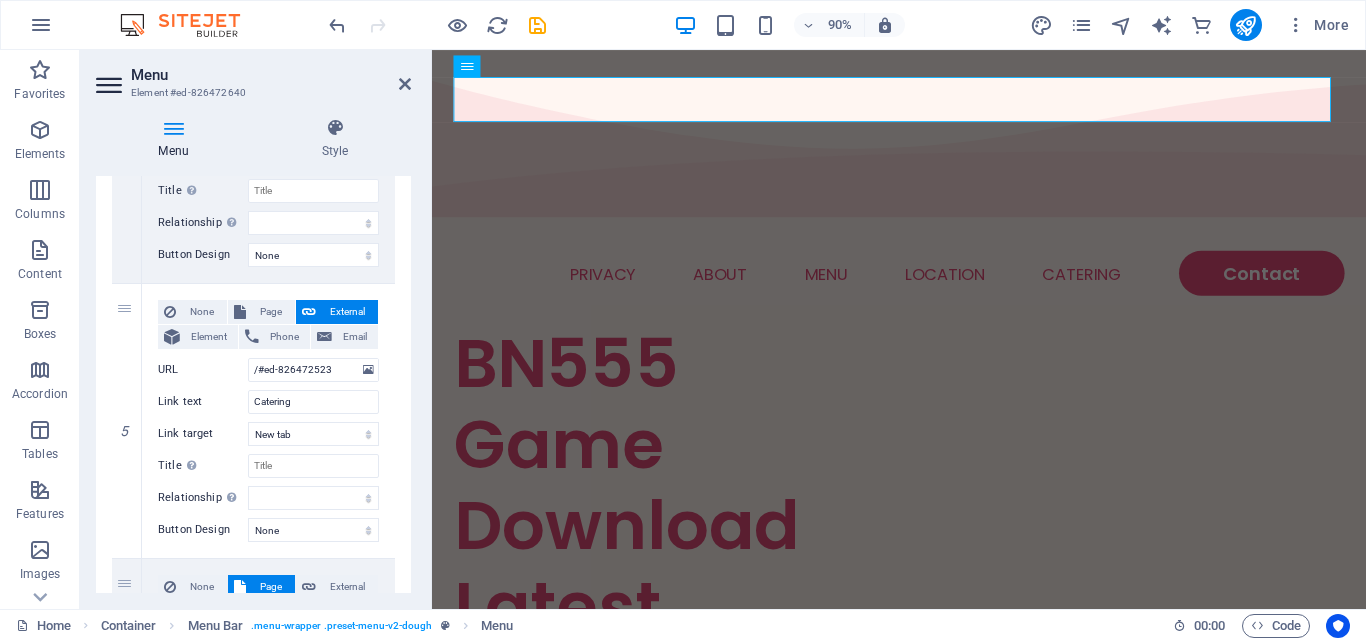 scroll, scrollTop: 1201, scrollLeft: 0, axis: vertical 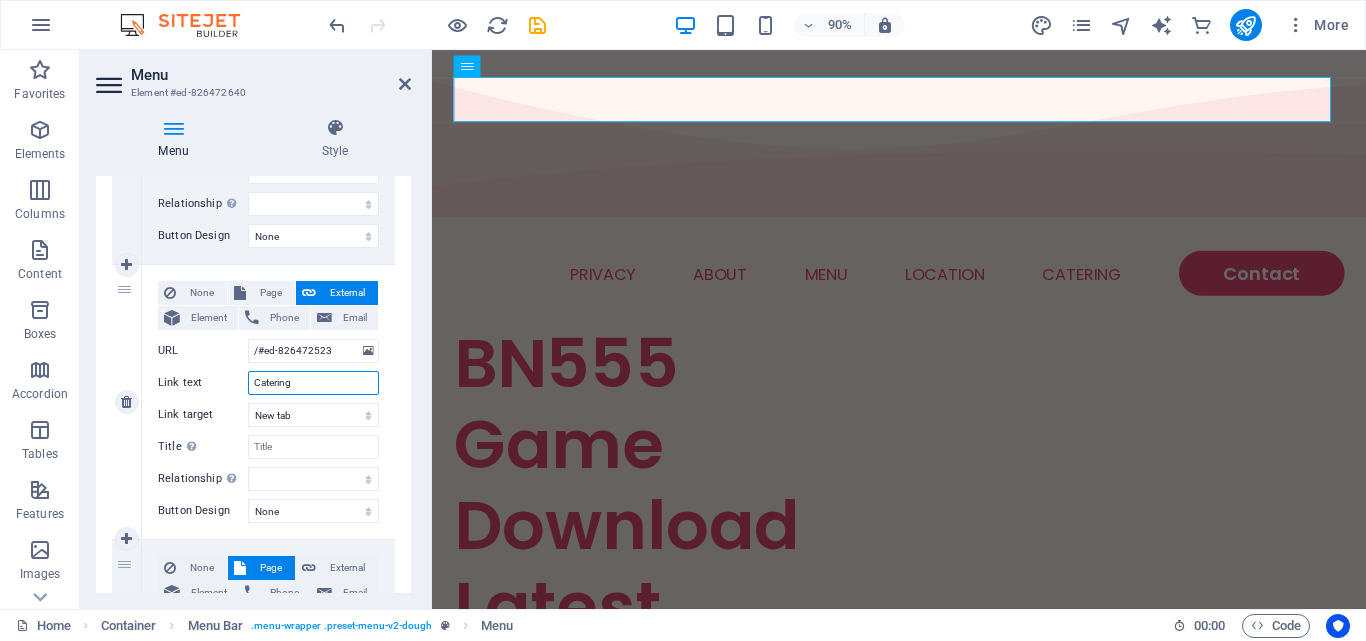 click on "Catering" at bounding box center (313, 383) 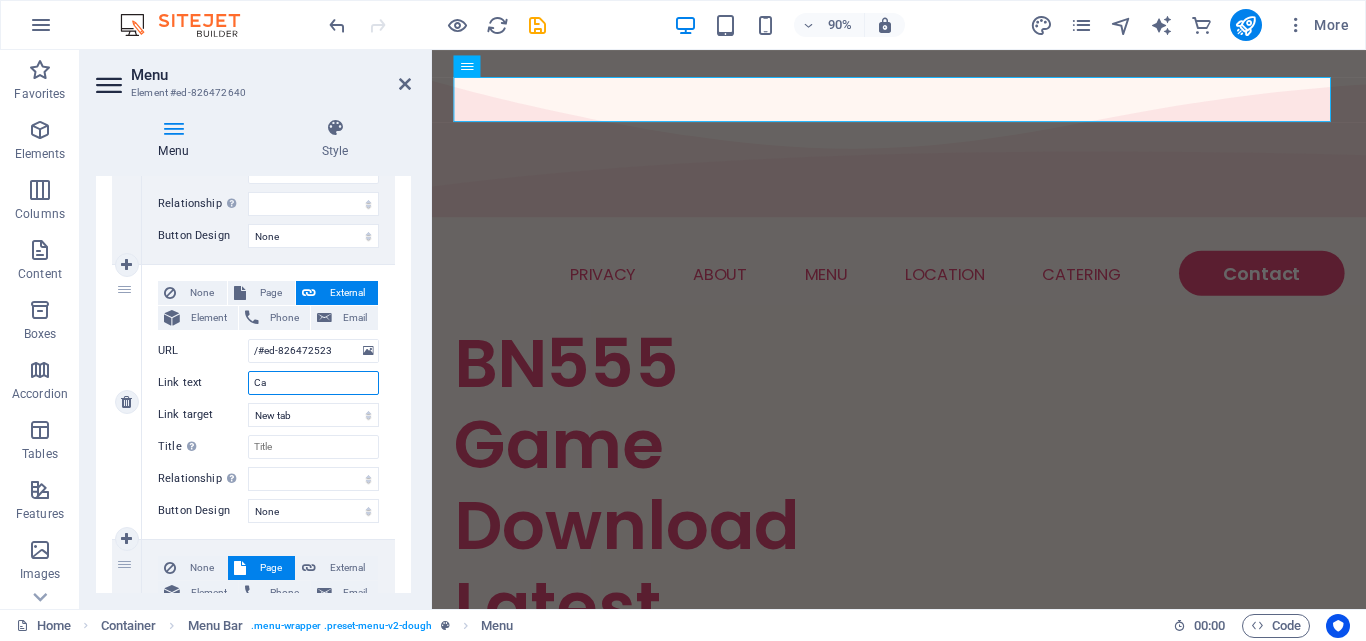 type on "C" 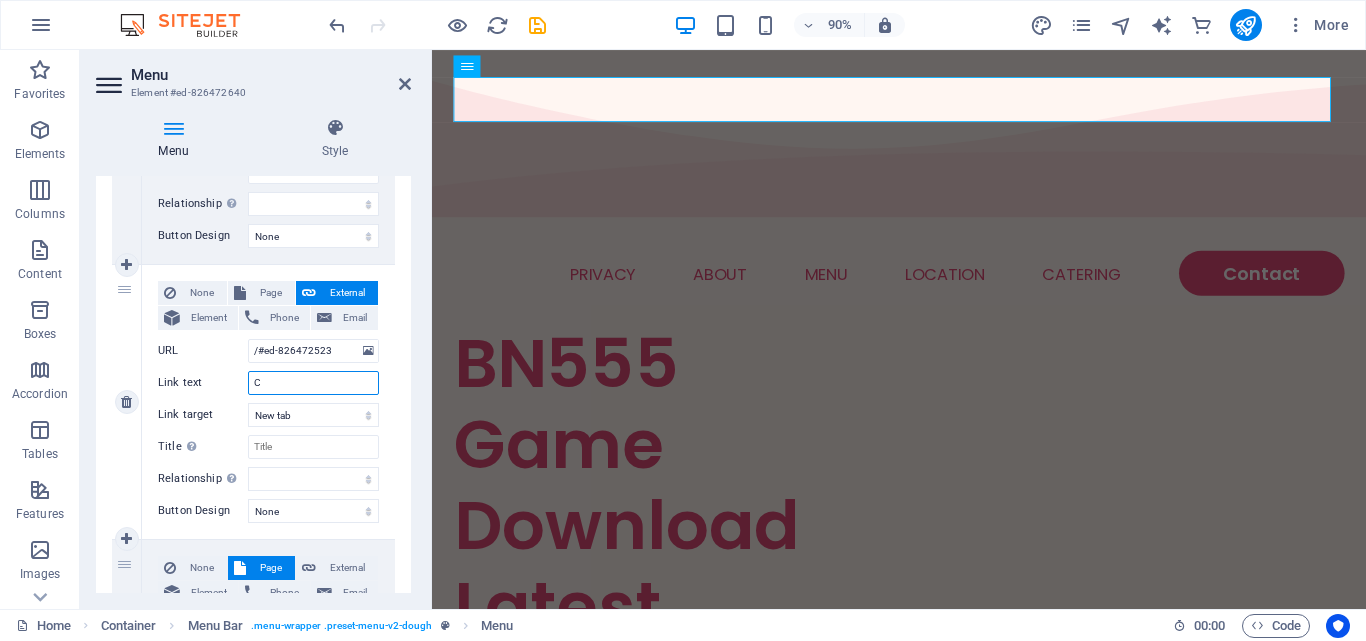 type 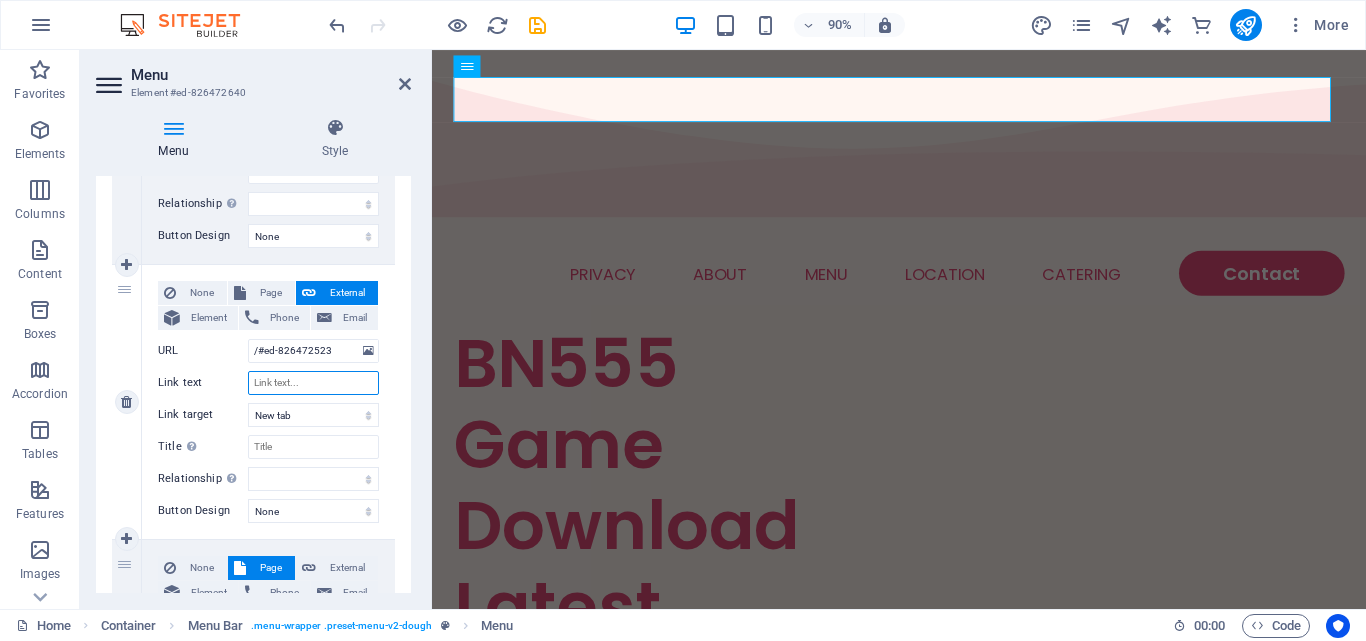 select 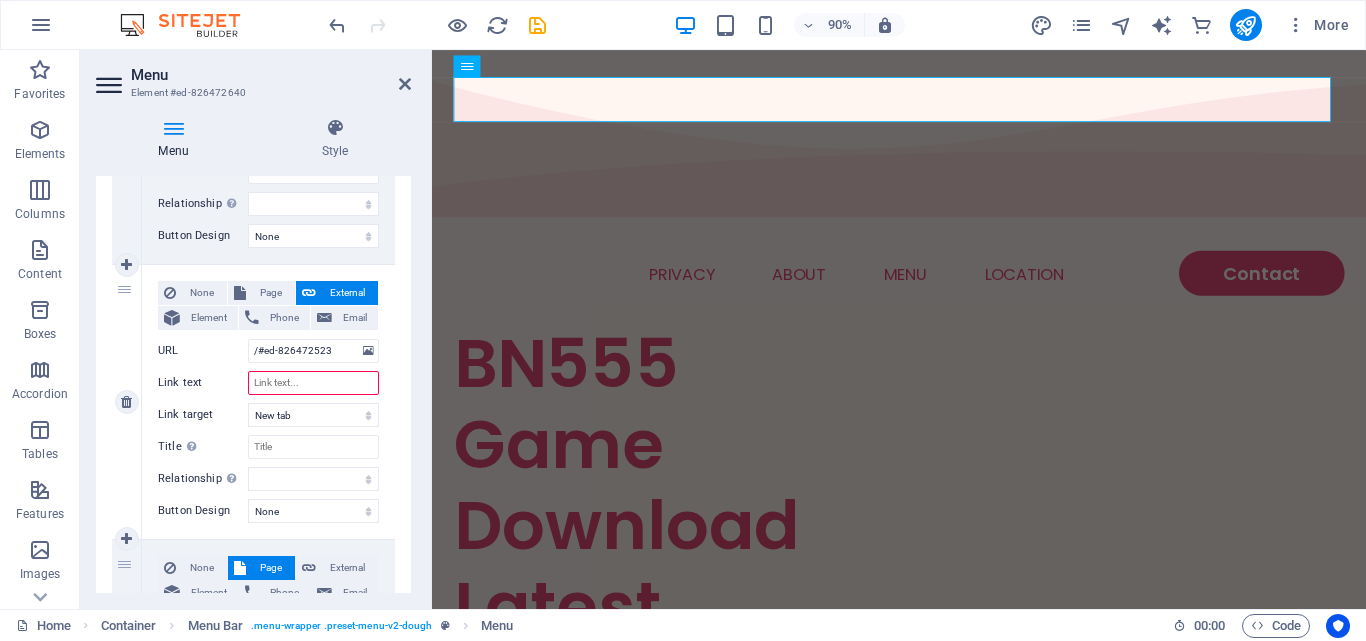 click on "Link text" at bounding box center (313, 383) 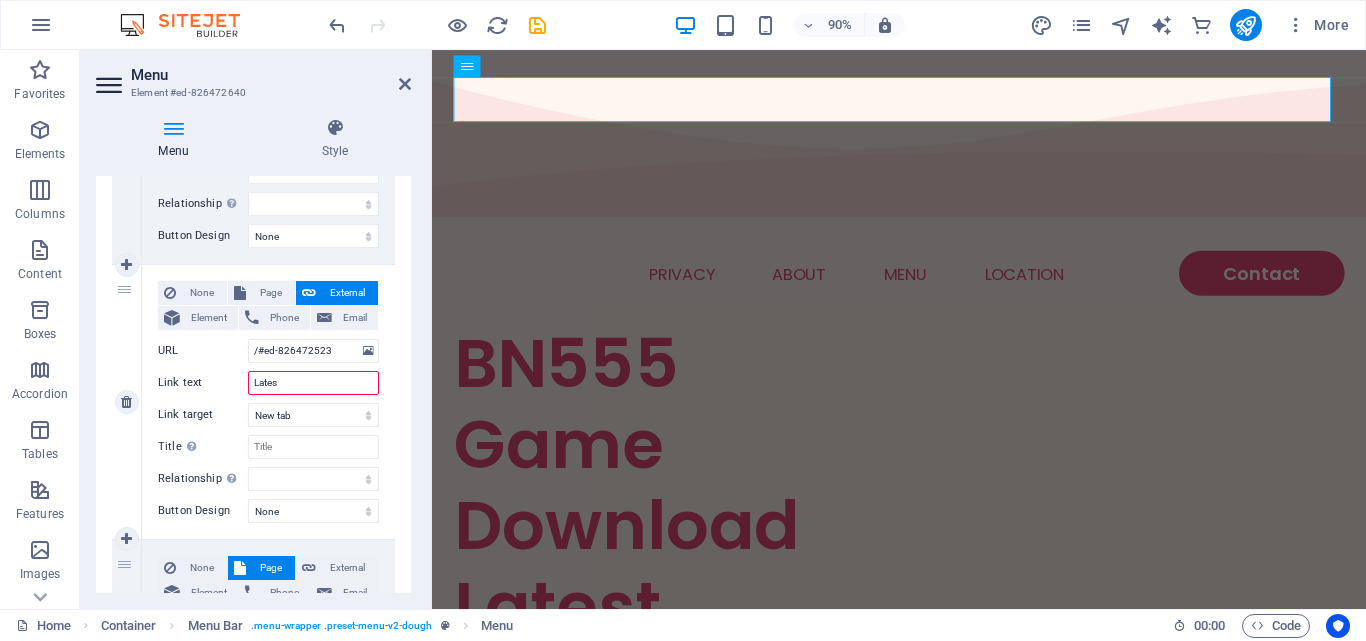 type on "Latest" 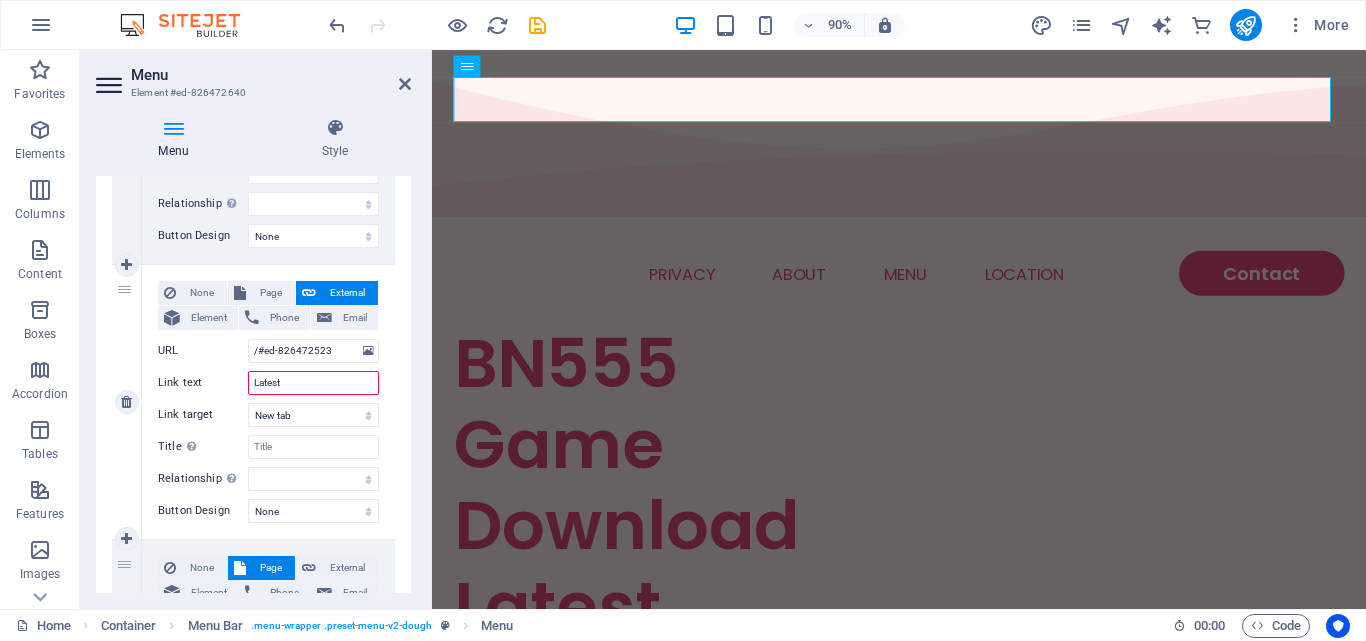 select 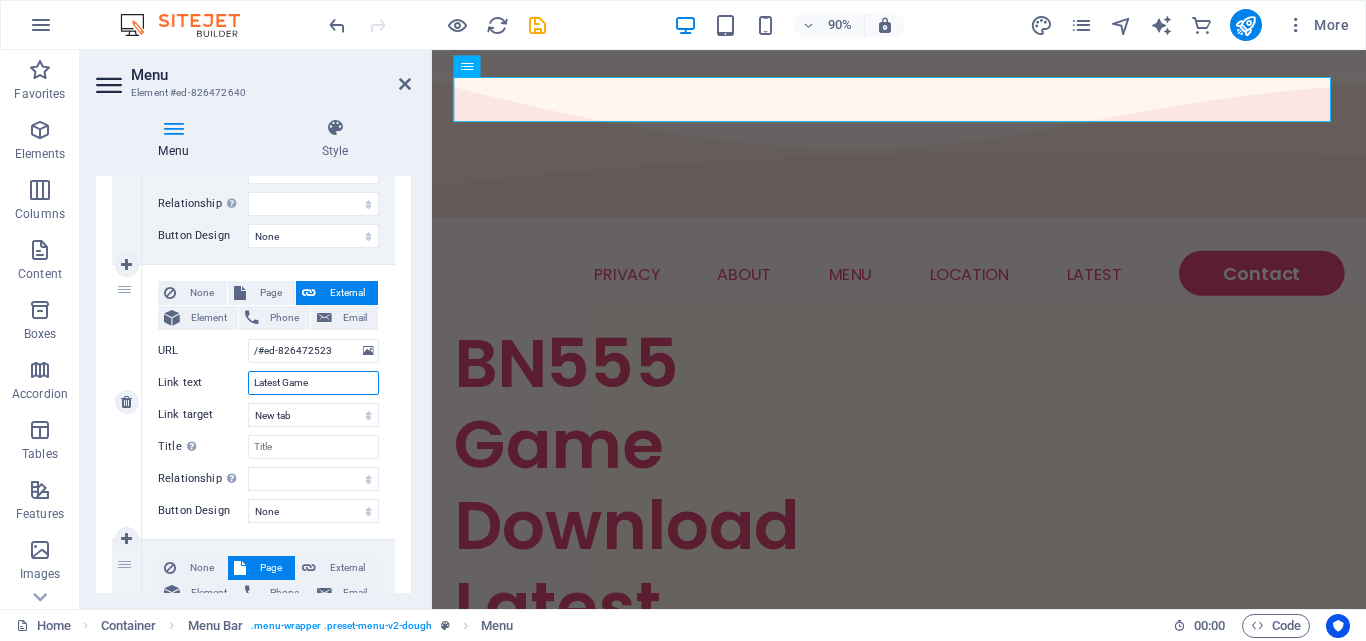 type on "Latest Games" 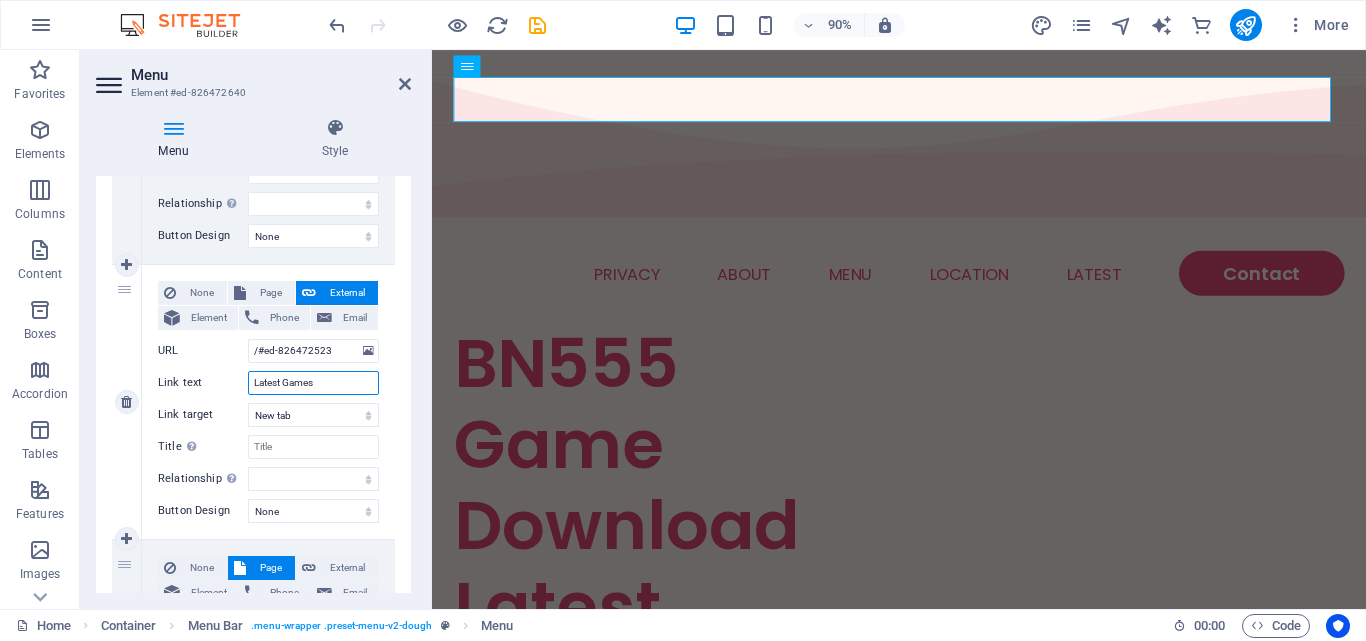 select 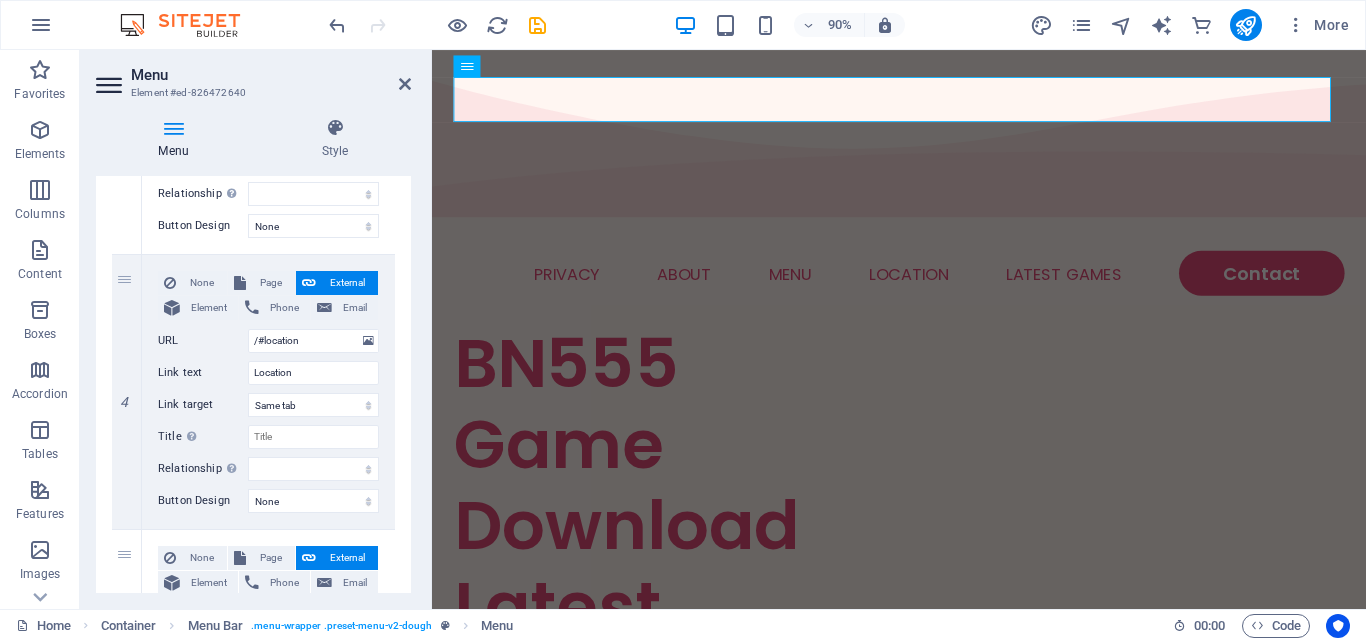 scroll, scrollTop: 928, scrollLeft: 0, axis: vertical 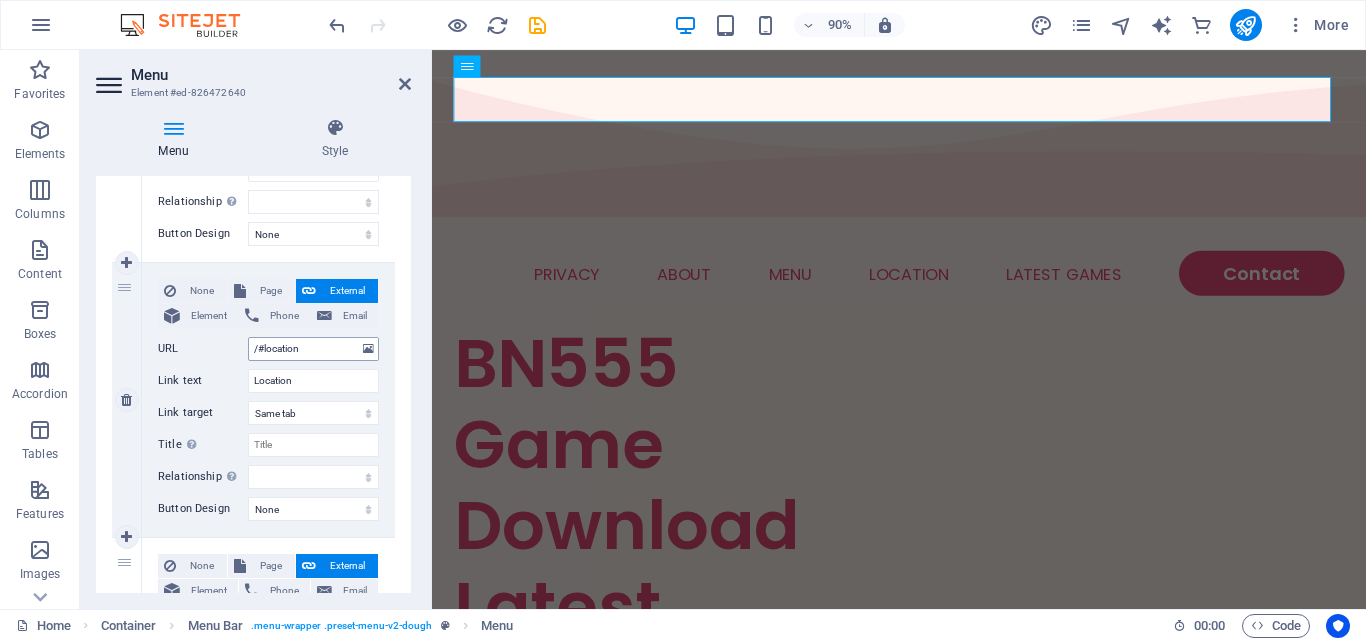 type on "Latest Games" 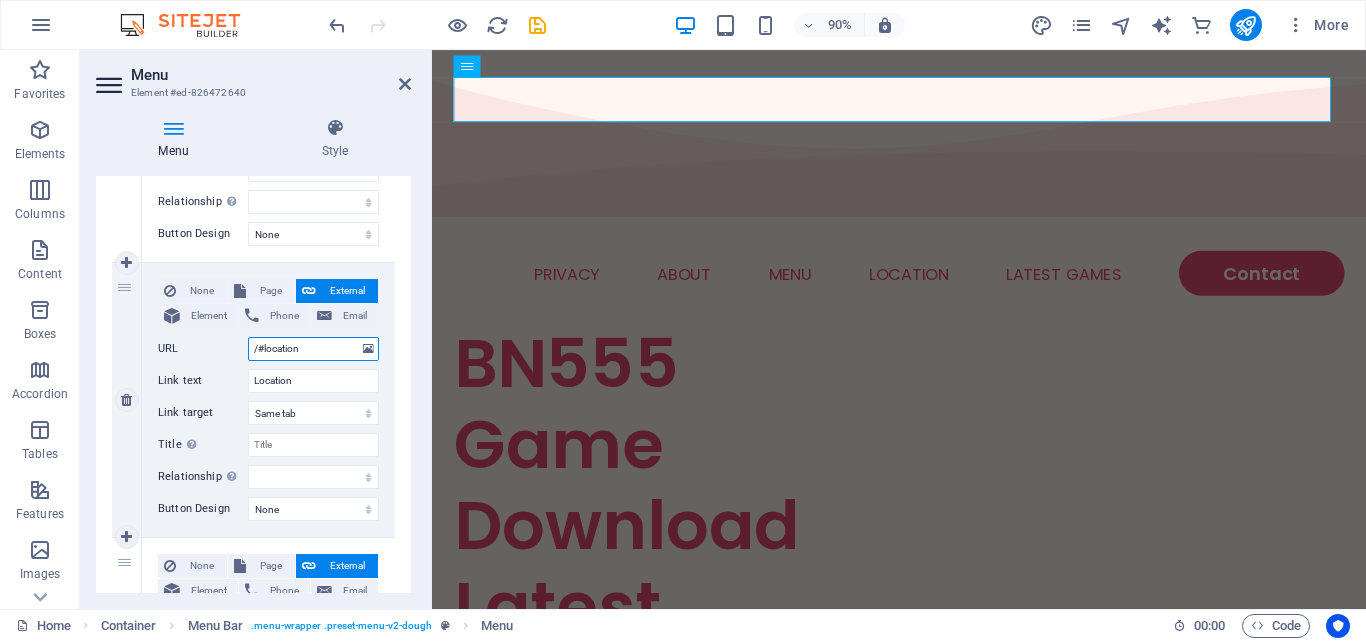 click on "/#location" at bounding box center [313, 349] 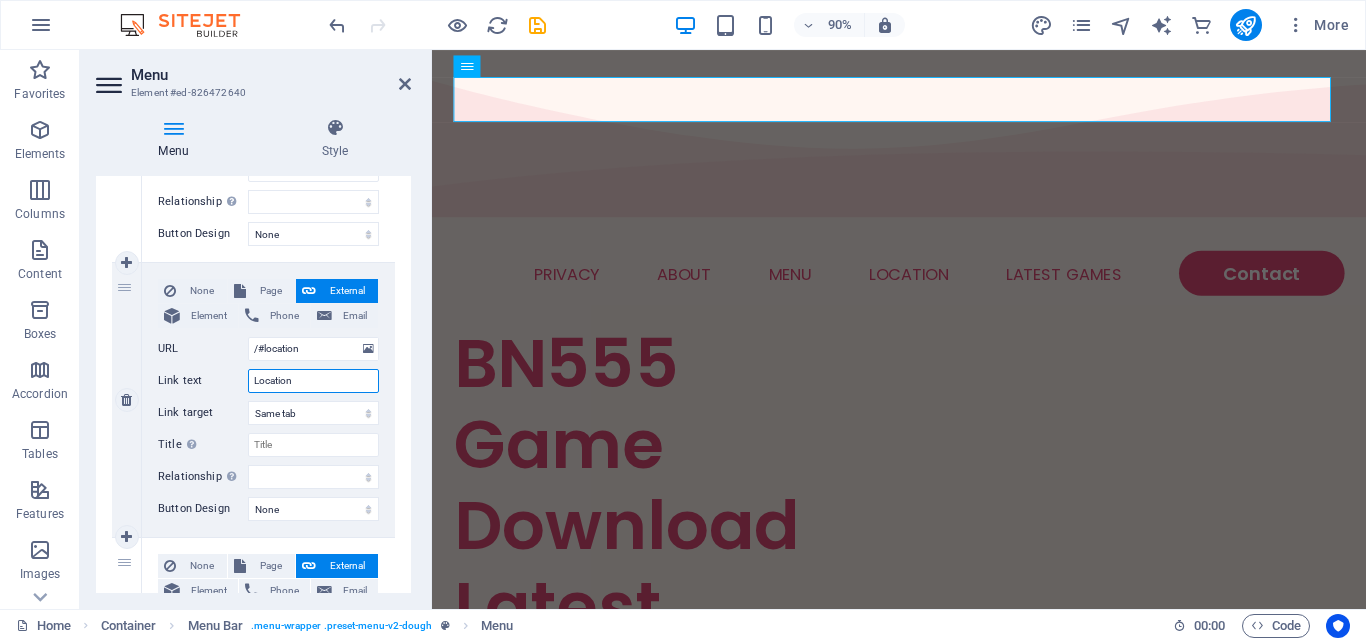 click on "Location" at bounding box center (313, 381) 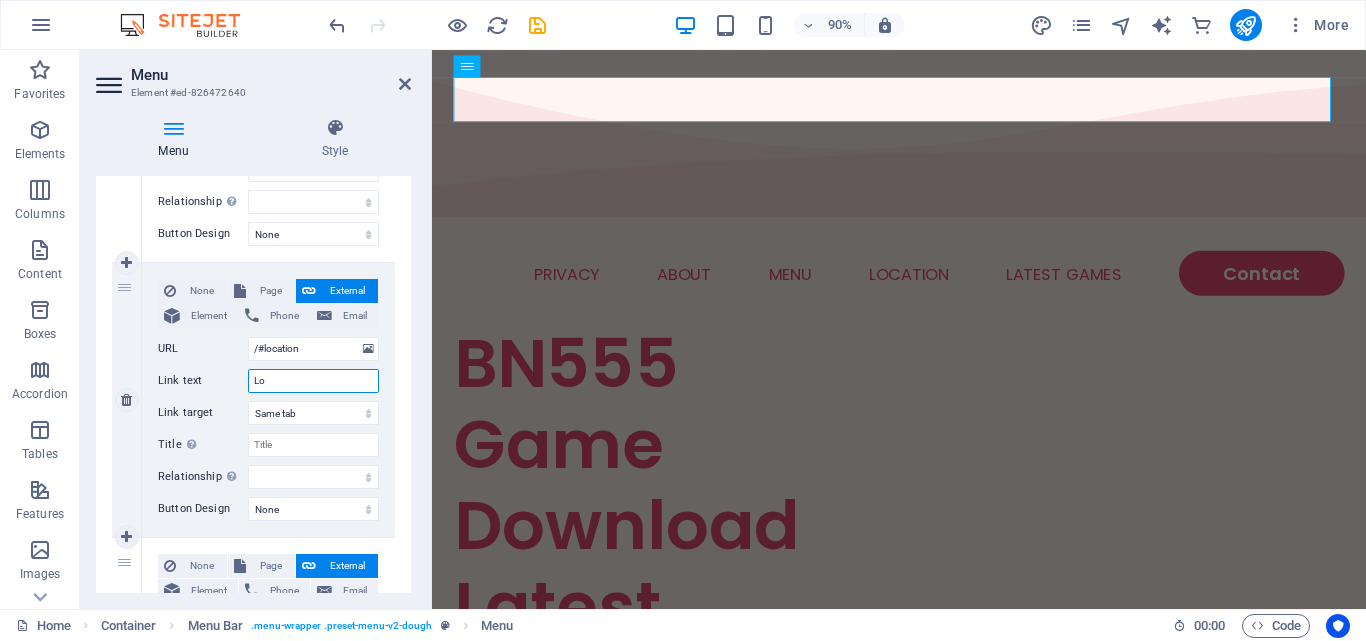 type on "L" 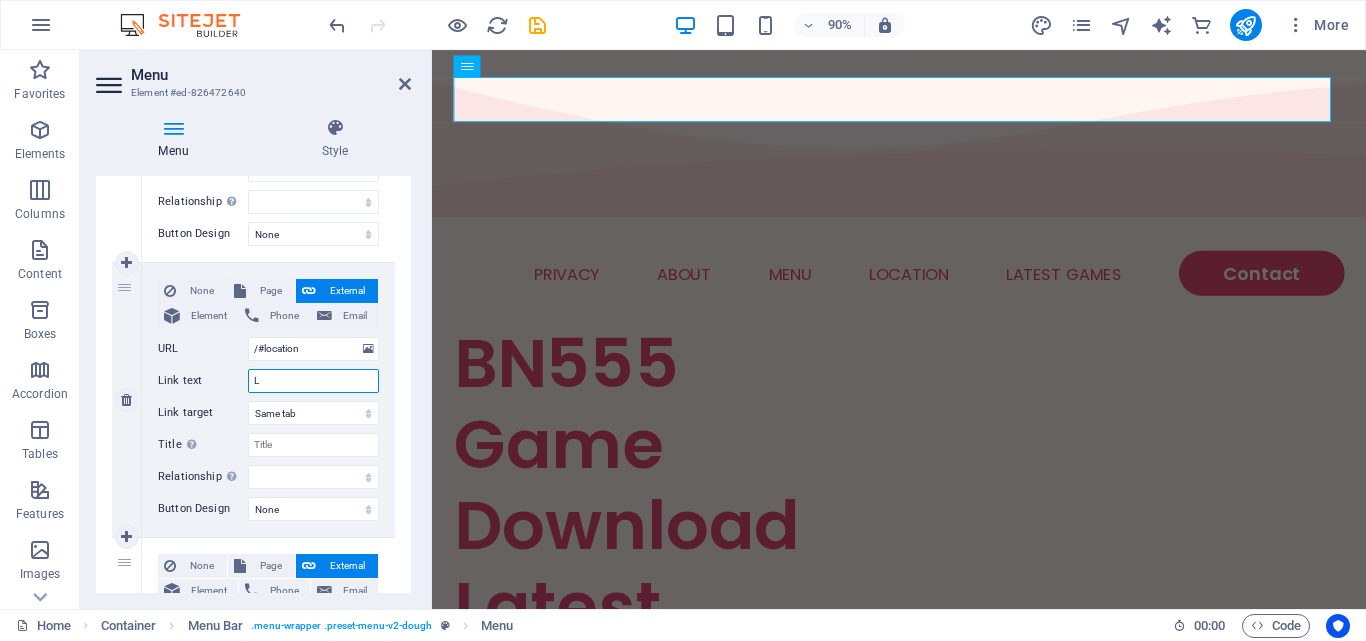 type 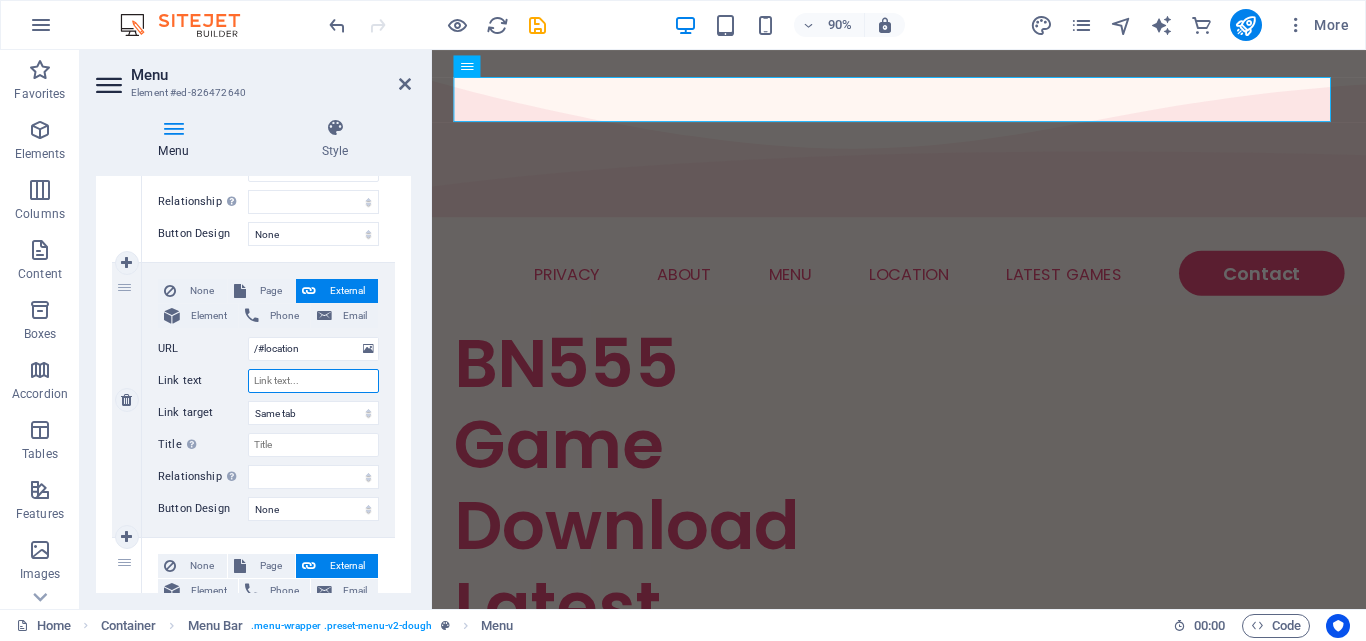 select 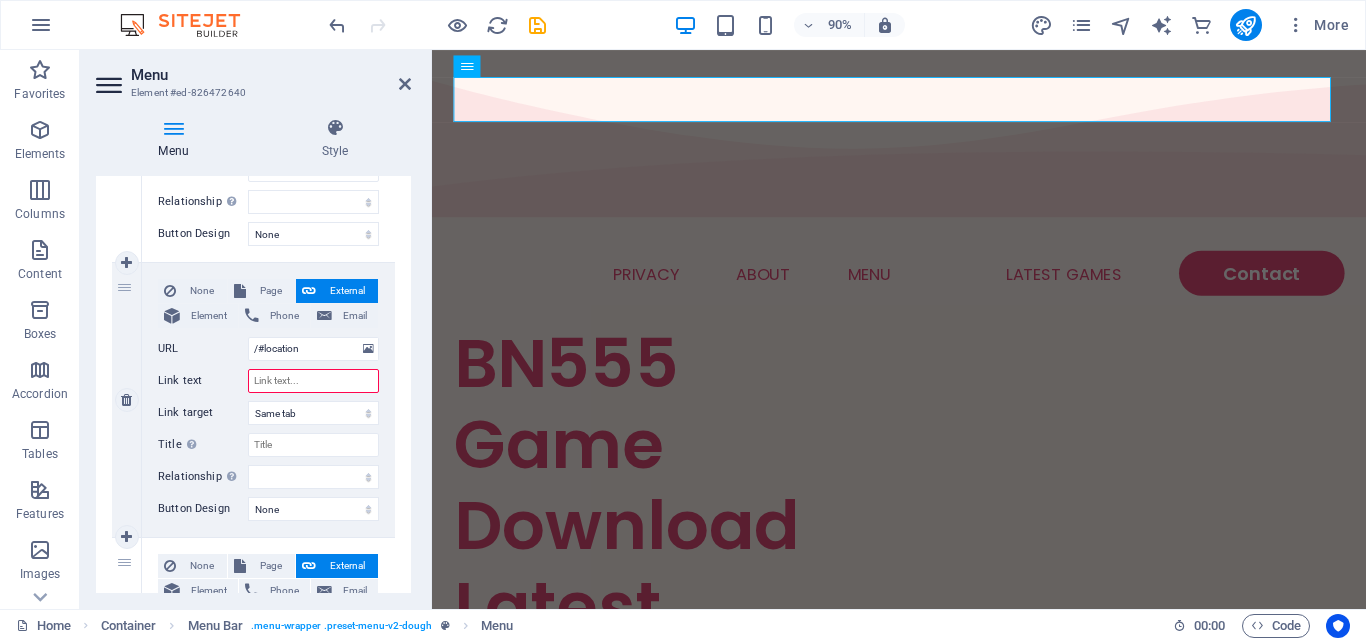 click on "Link text" at bounding box center [313, 381] 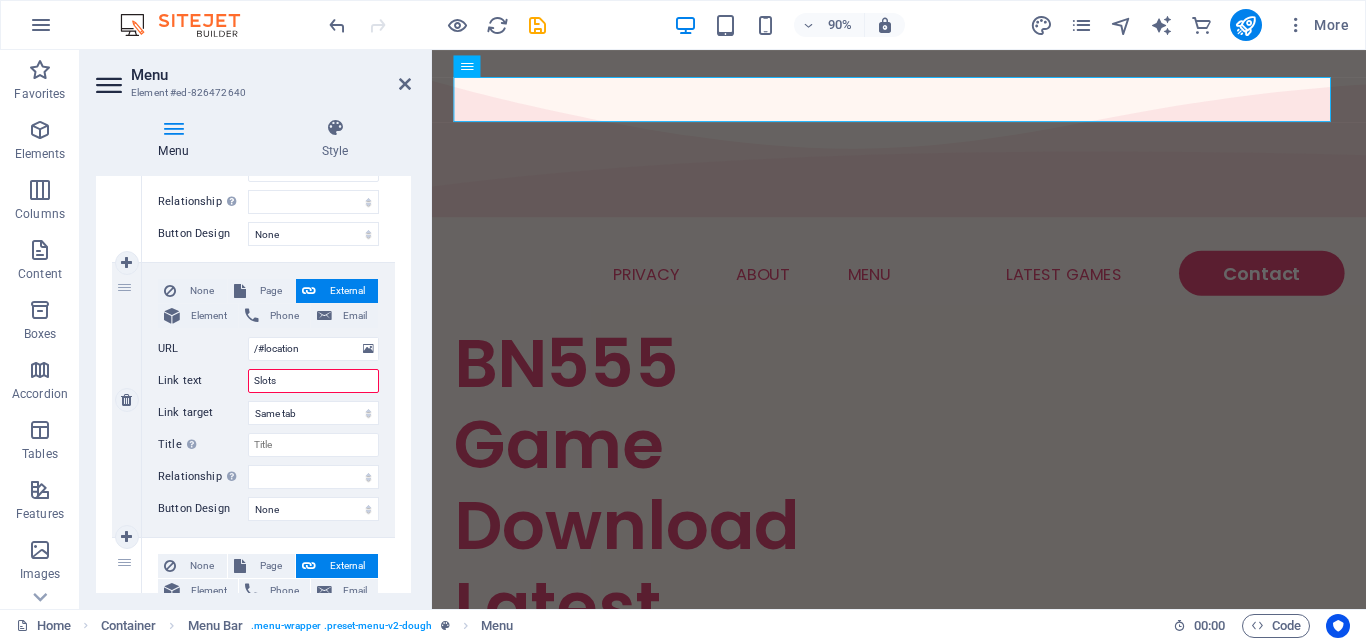 type on "Slots" 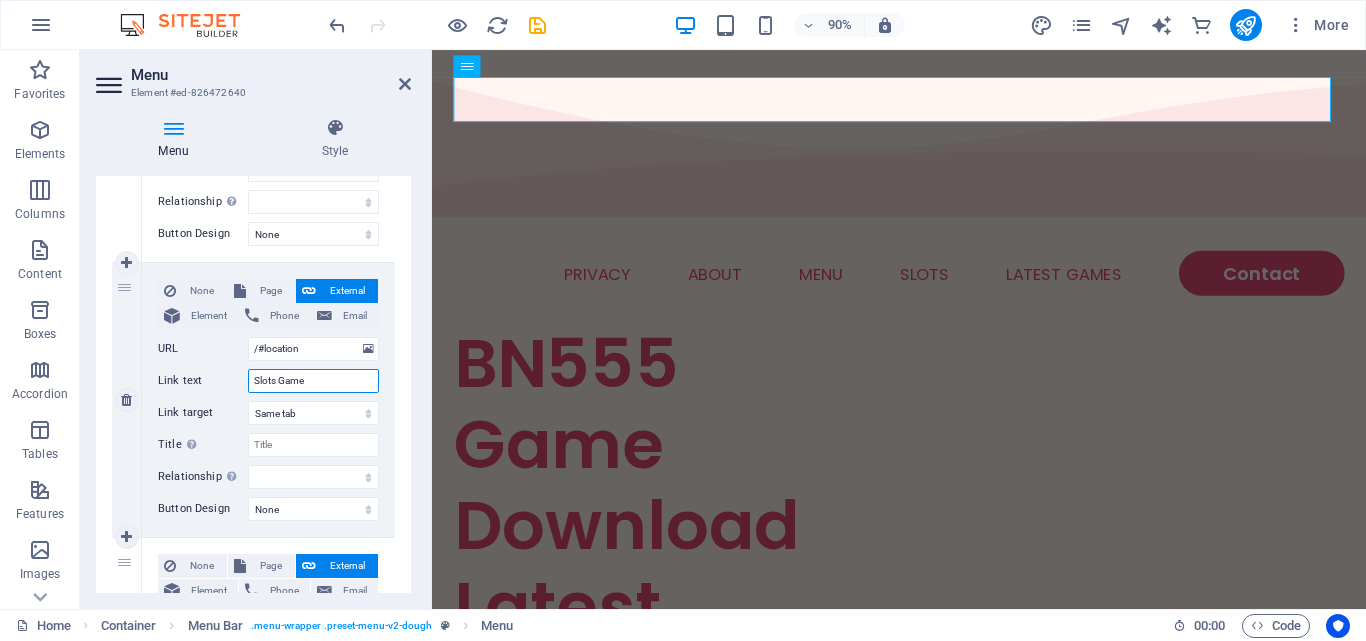 type on "Slots Games" 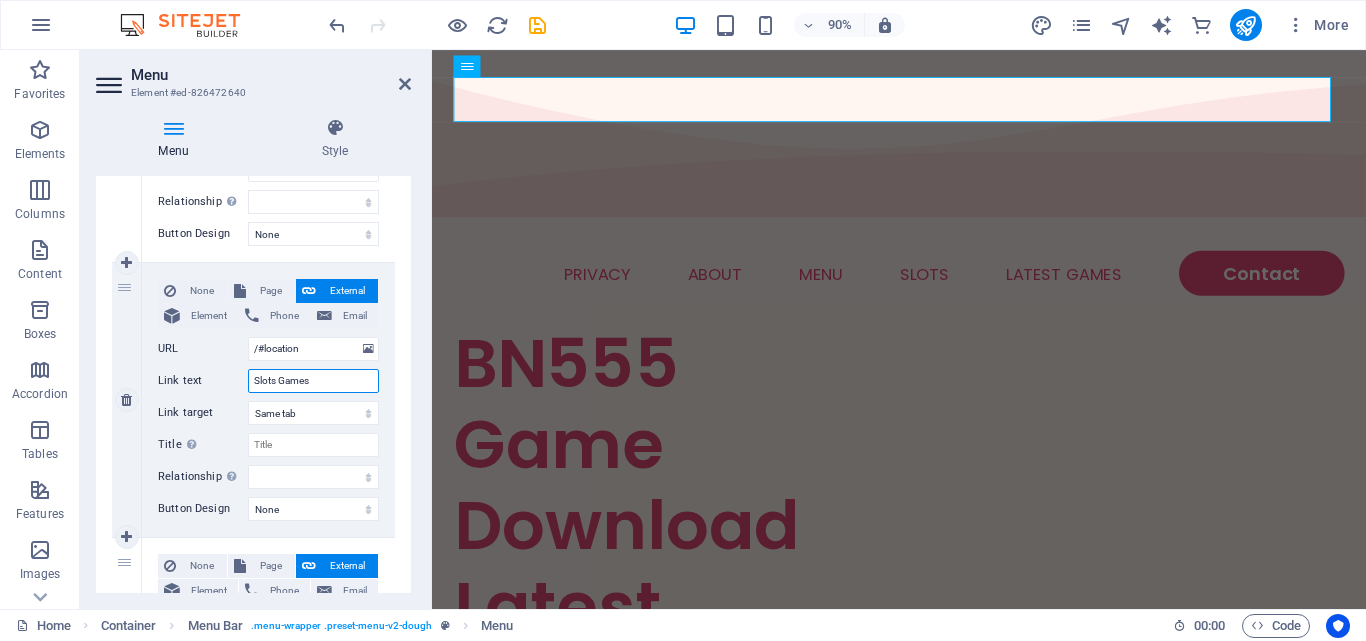 select 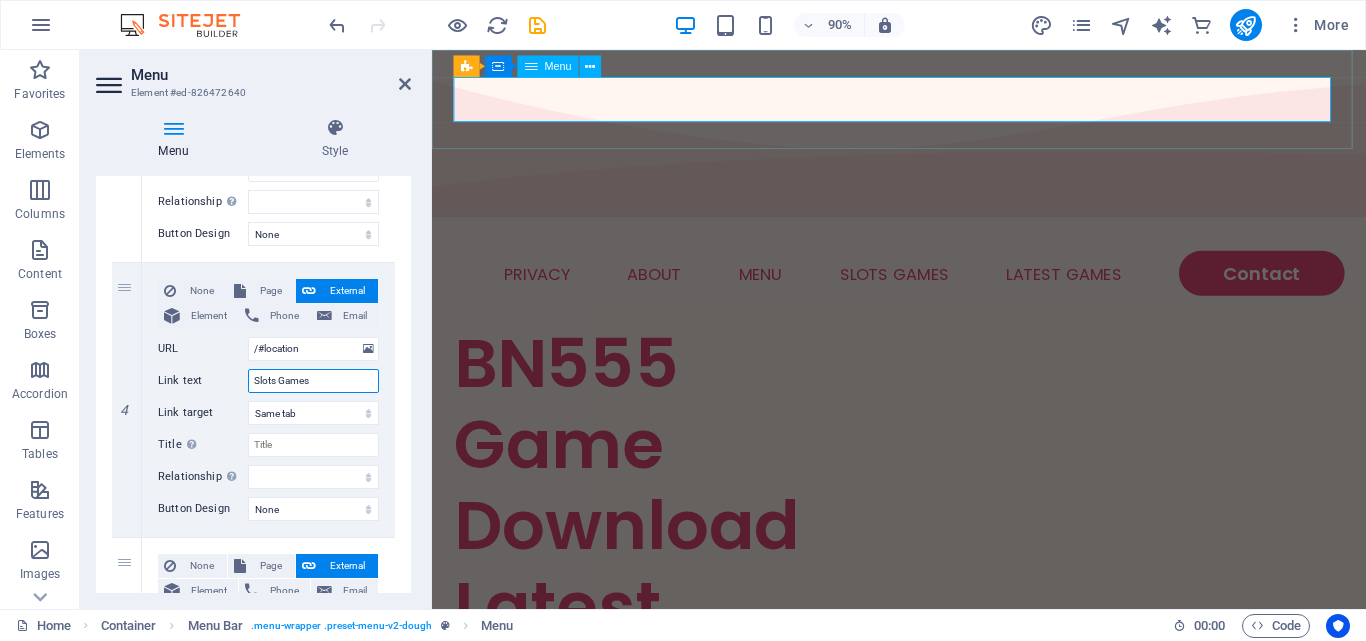 type on "Slots Games" 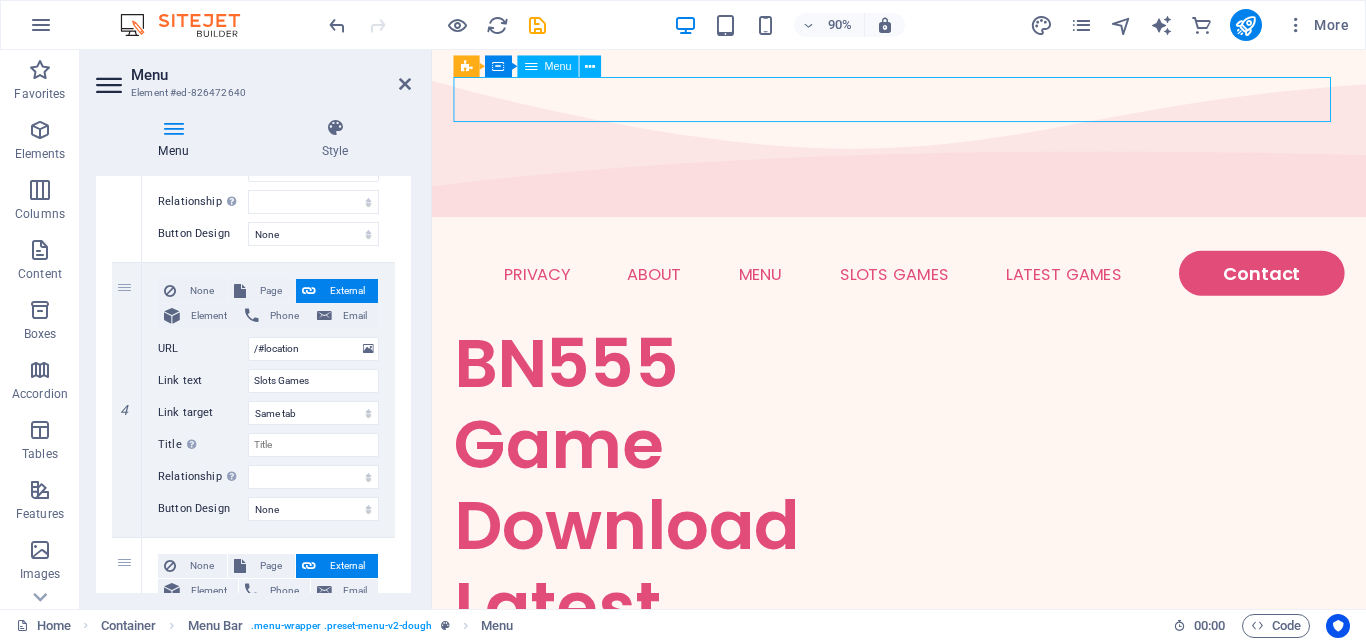 drag, startPoint x: 533, startPoint y: 106, endPoint x: 640, endPoint y: 109, distance: 107.042046 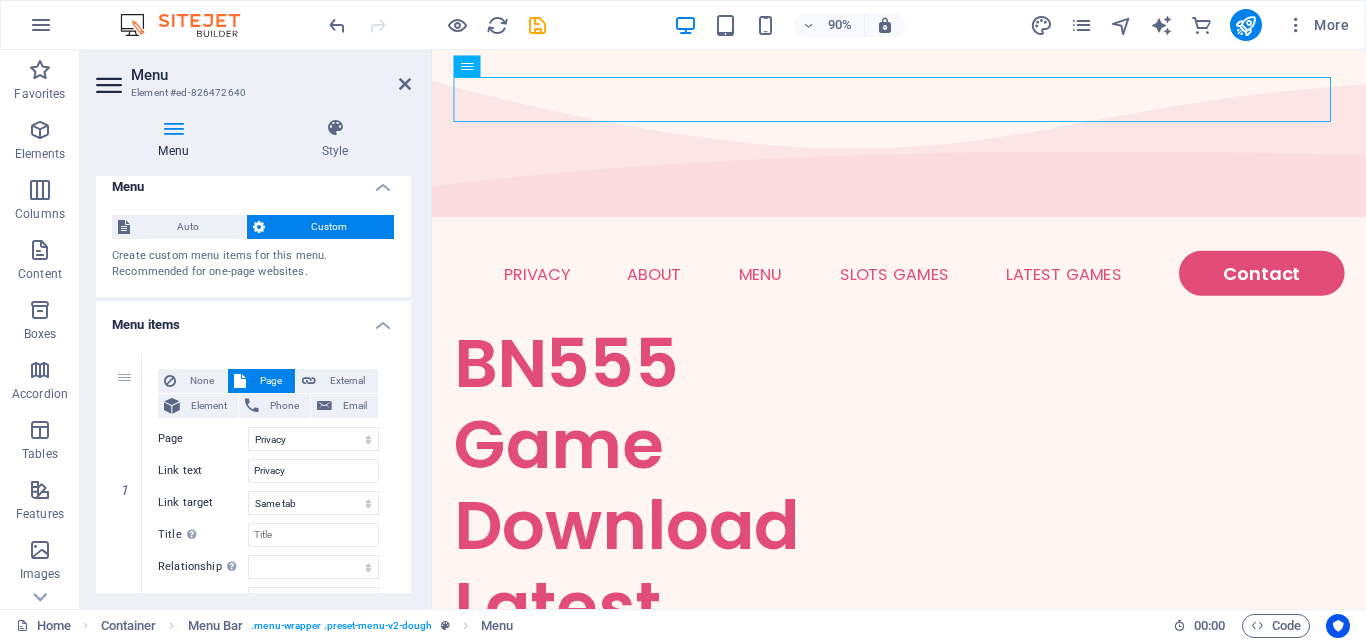 scroll, scrollTop: 0, scrollLeft: 0, axis: both 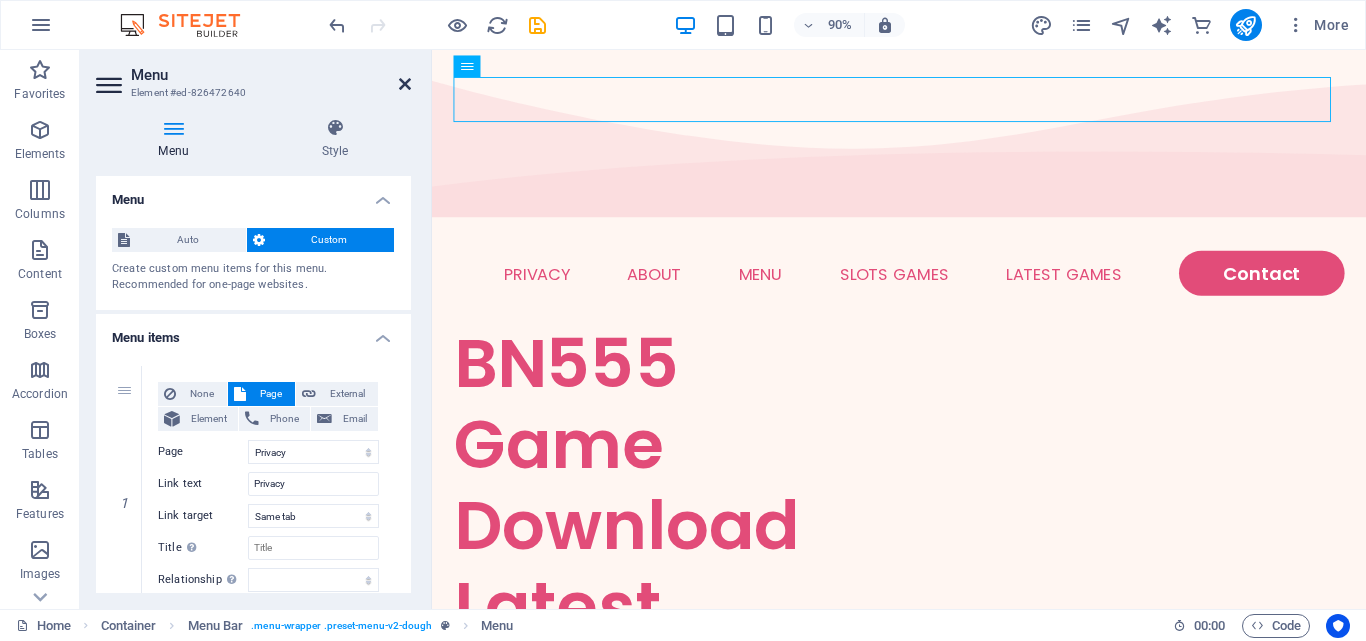 click at bounding box center [405, 84] 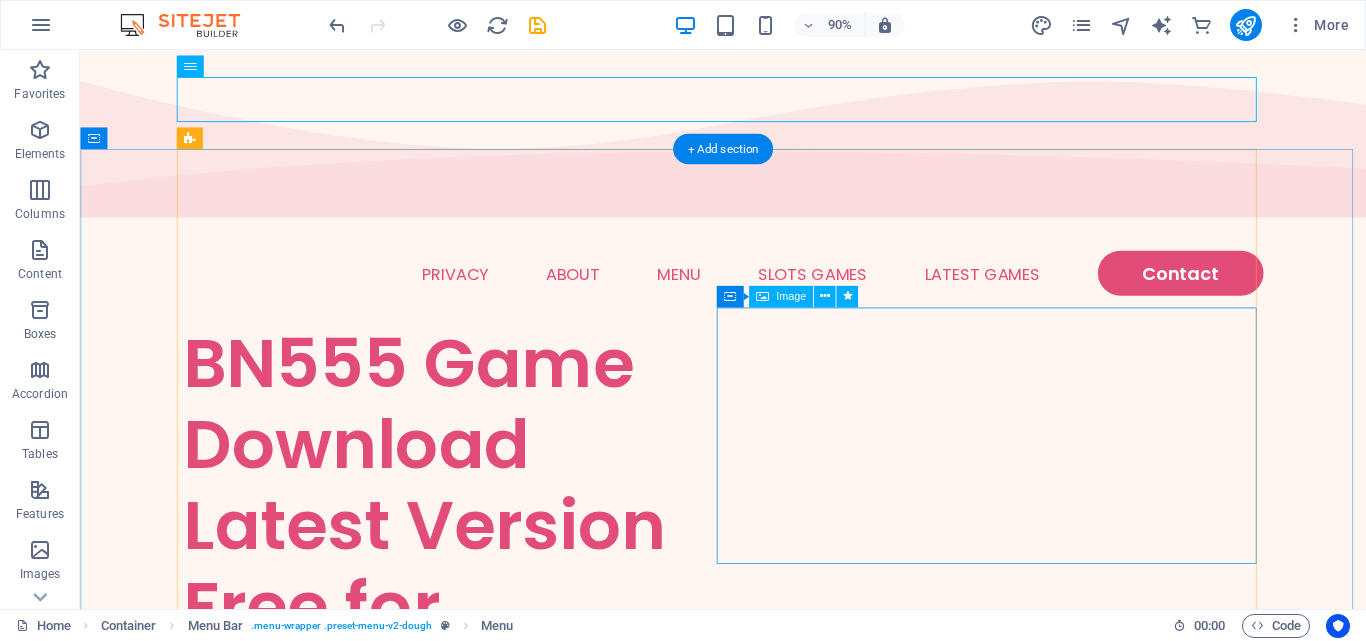 click at bounding box center [495, 1303] 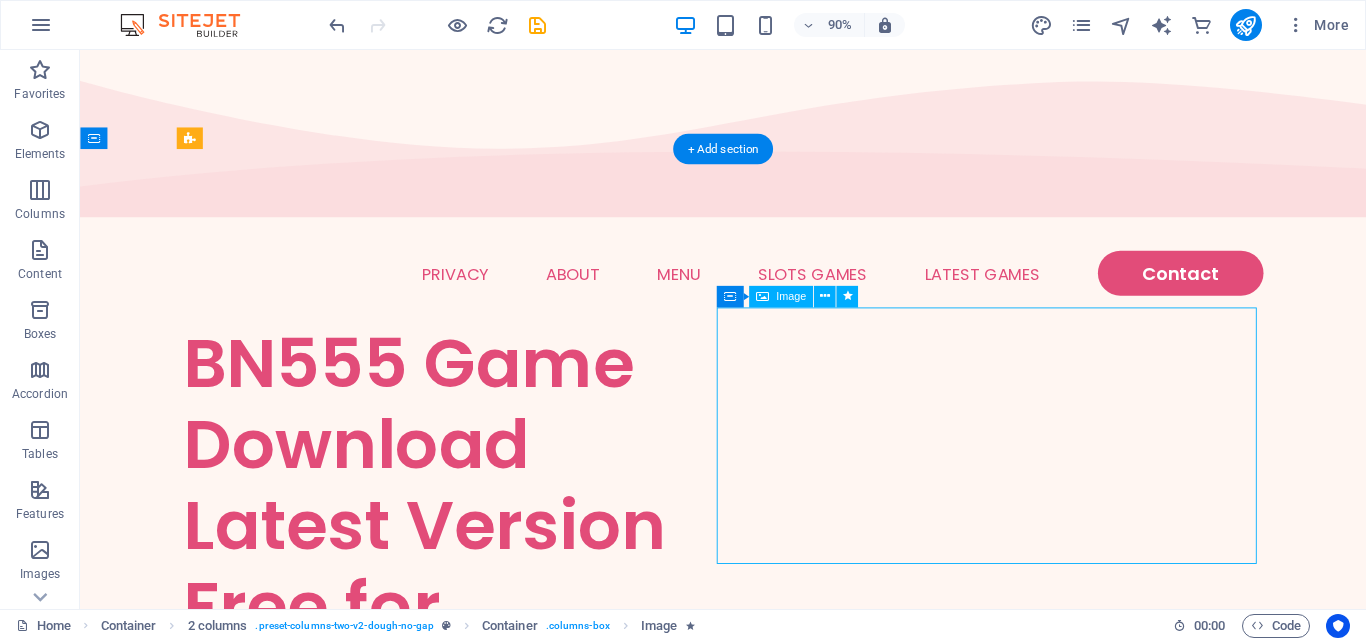 drag, startPoint x: 1313, startPoint y: 413, endPoint x: 1299, endPoint y: 336, distance: 78.26238 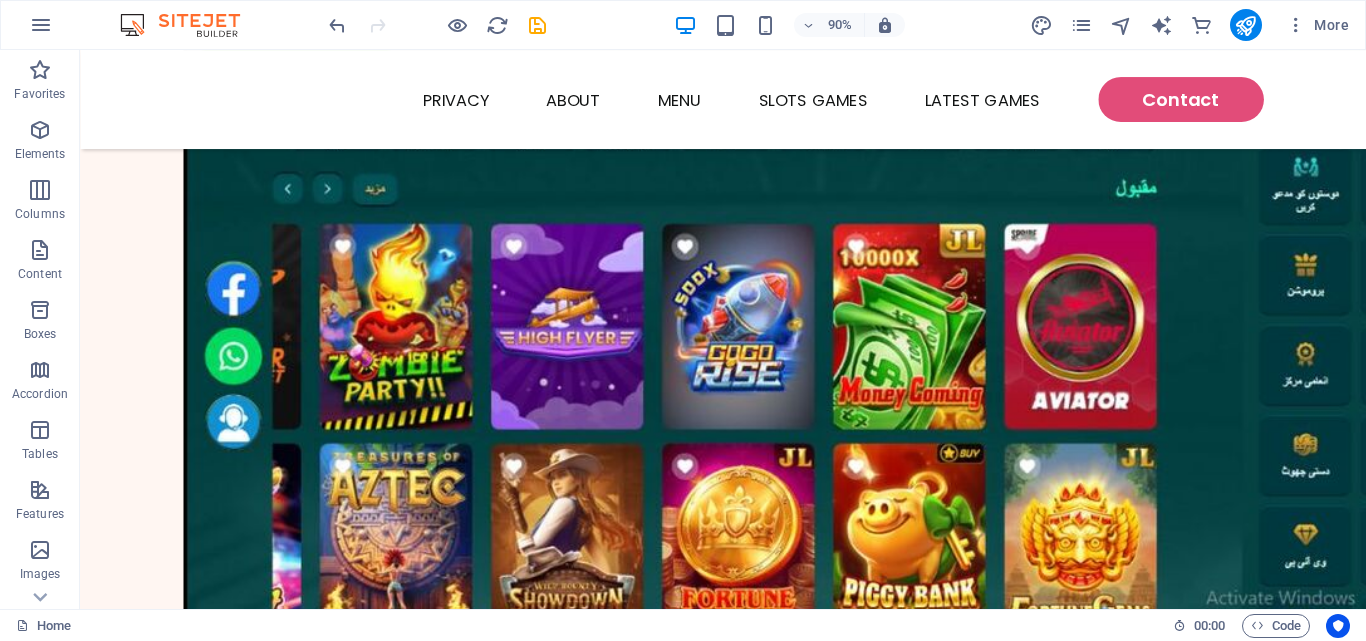 scroll, scrollTop: 964, scrollLeft: 0, axis: vertical 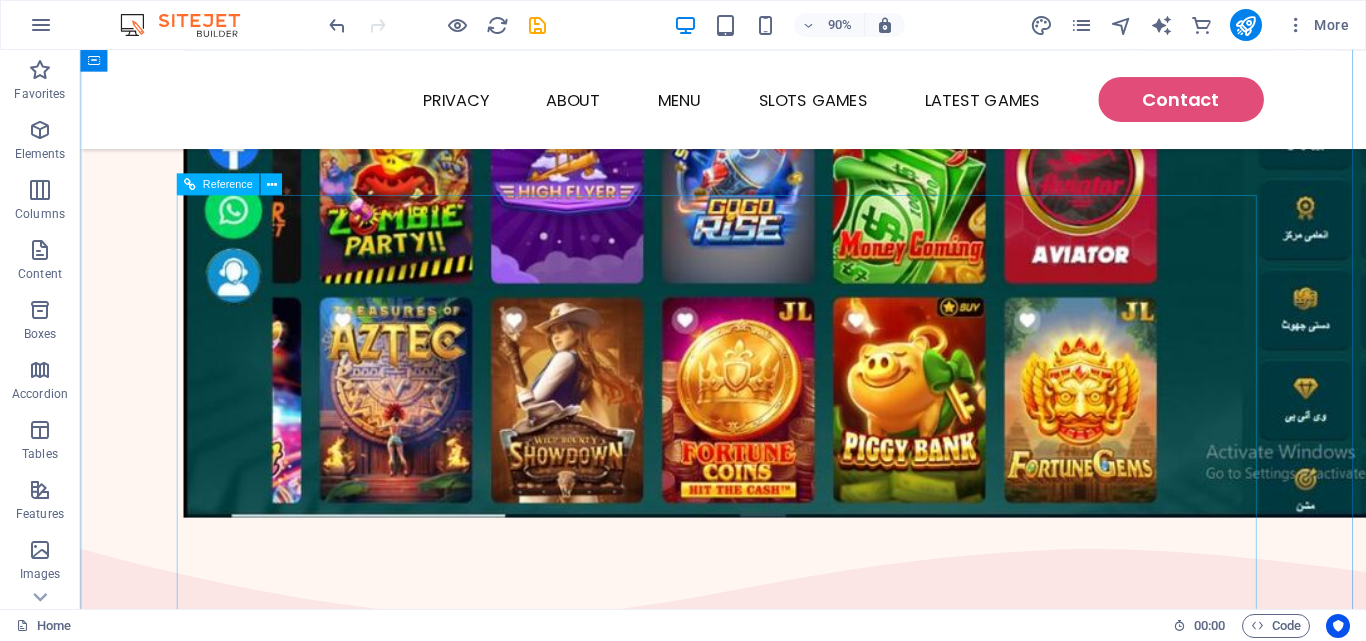 click on "Featured Products Sugary Donut Sugary Donut $3.50 Choco Sprinkle Choco Sprinkle $2.50 Bundle Options Classic Bundle Classic Bundle $18.50 Spicy Bundle Spicy Bundle $20.50 SugarDough Merch Donut Mug Donut Mug $22.50  My Account   Track Orders   Shopping Bag  Display prices in: USD" at bounding box center [795, 2072] 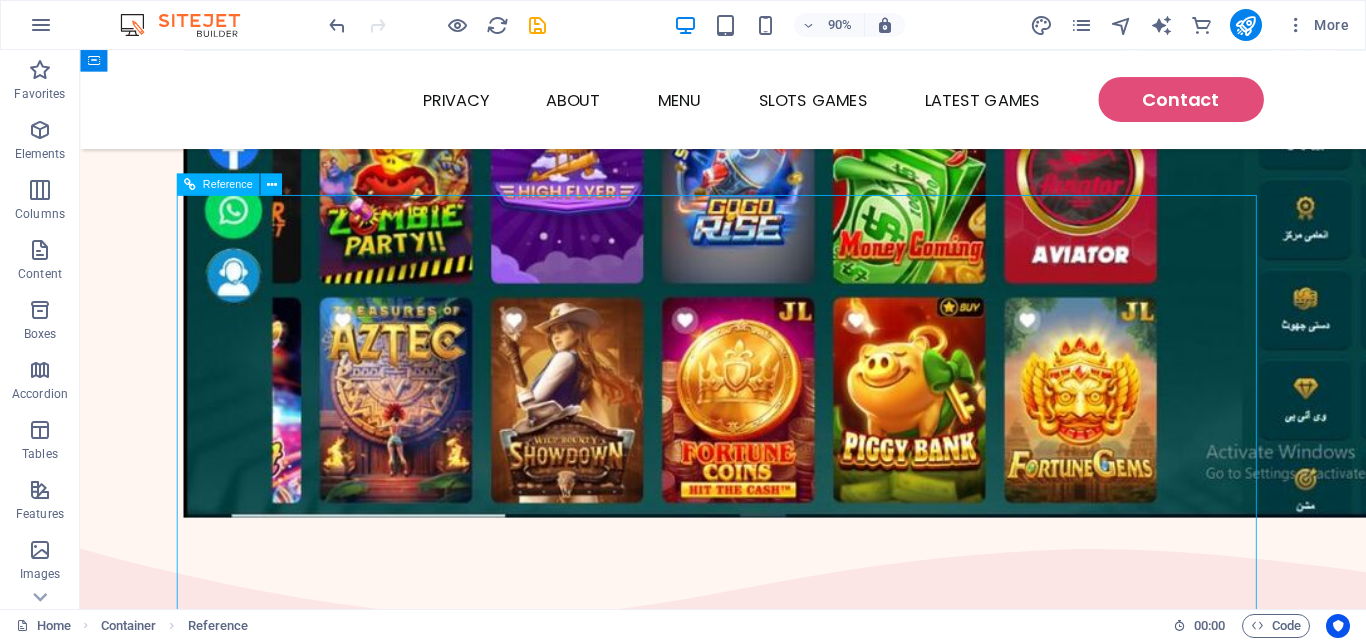 click on "Featured Products Sugary Donut Sugary Donut $3.50 Choco Sprinkle Choco Sprinkle $2.50 Bundle Options Classic Bundle Classic Bundle $18.50 Spicy Bundle Spicy Bundle $20.50 SugarDough Merch Donut Mug Donut Mug $22.50  My Account   Track Orders   Shopping Bag  Display prices in: USD" at bounding box center [795, 2072] 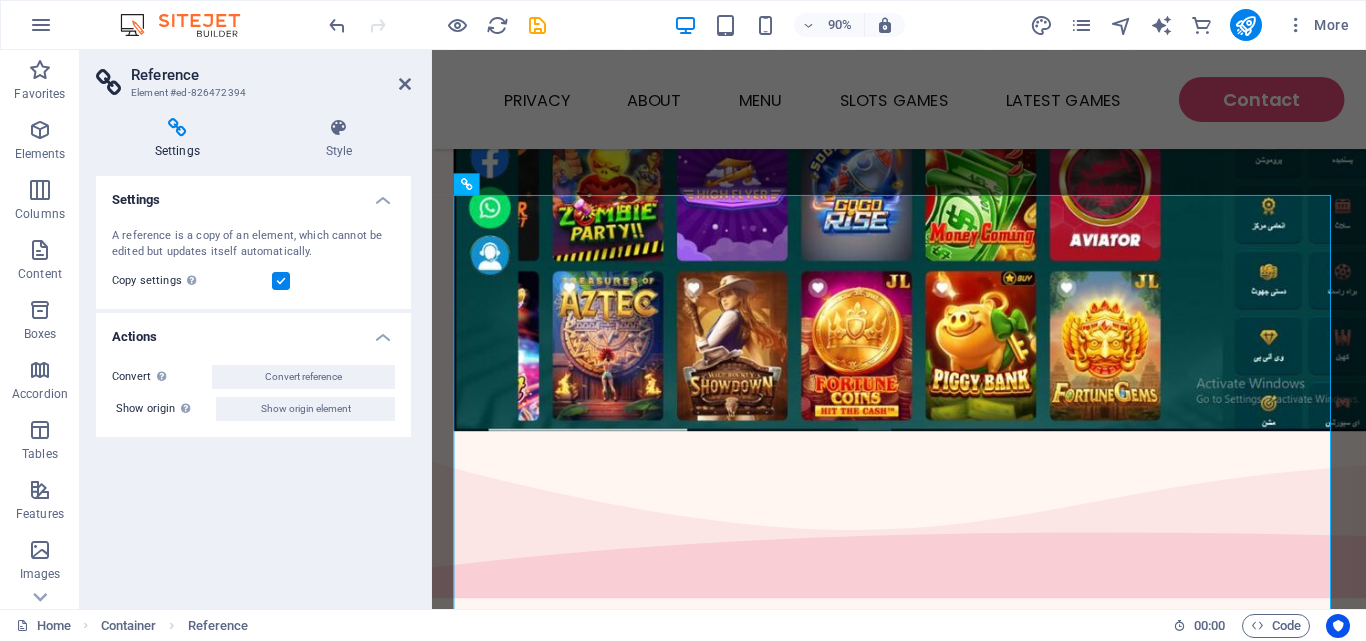 click on "Featured Products Sugary Donut Sugary Donut $3.50 Choco Sprinkle Choco Sprinkle $2.50 Bundle Options Classic Bundle Classic Bundle $18.50 Spicy Bundle Spicy Bundle $20.50 SugarDough Merch Donut Mug Donut Mug $22.50  My Account   Track Orders   Shopping Bag  Display prices in: USD" at bounding box center [951, 2055] 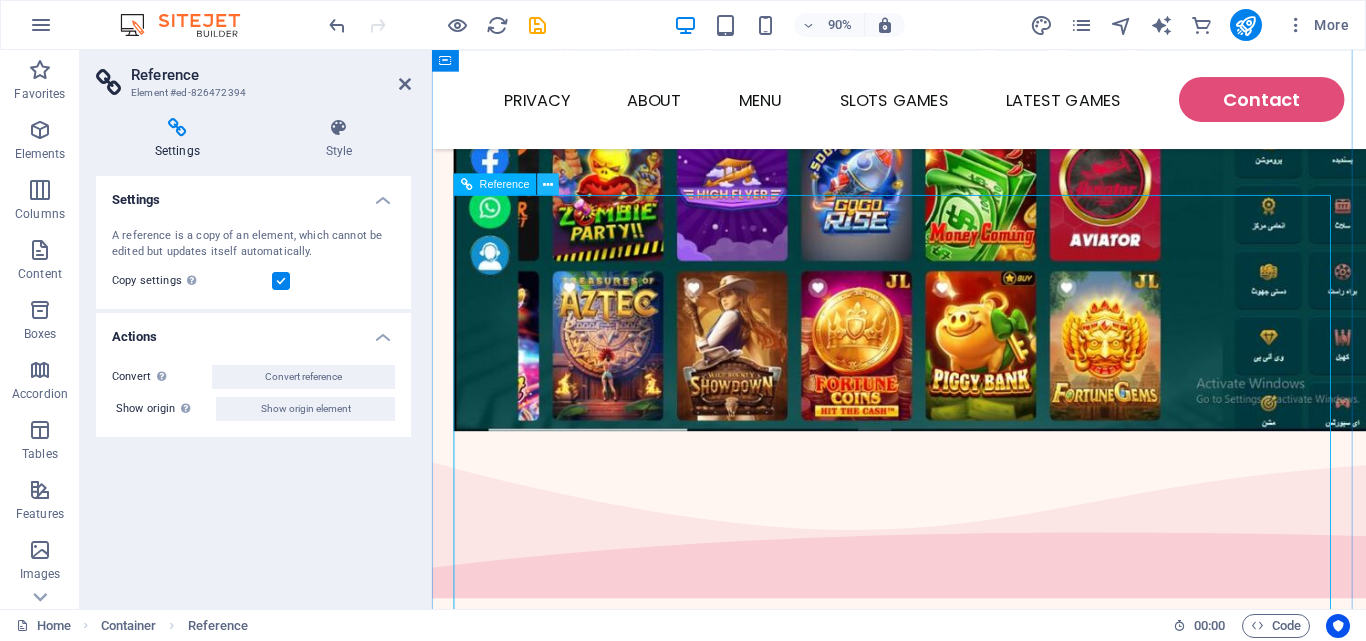 click at bounding box center (549, 184) 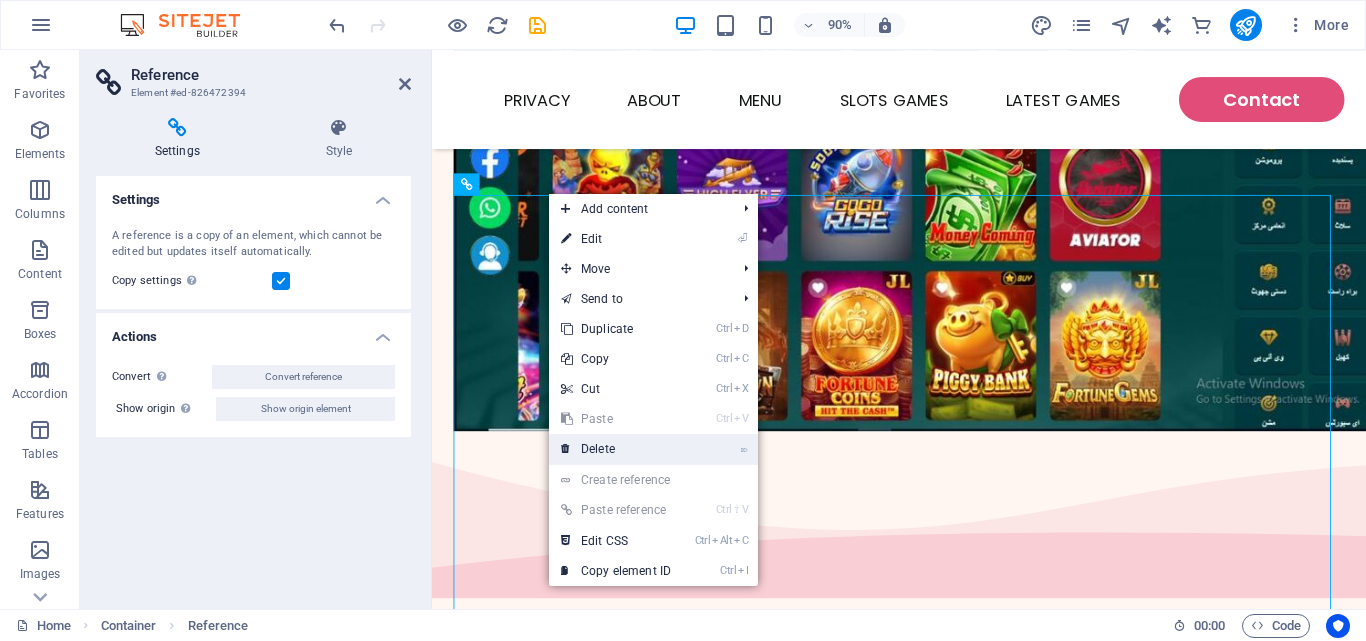 click on "⌦  Delete" at bounding box center [616, 449] 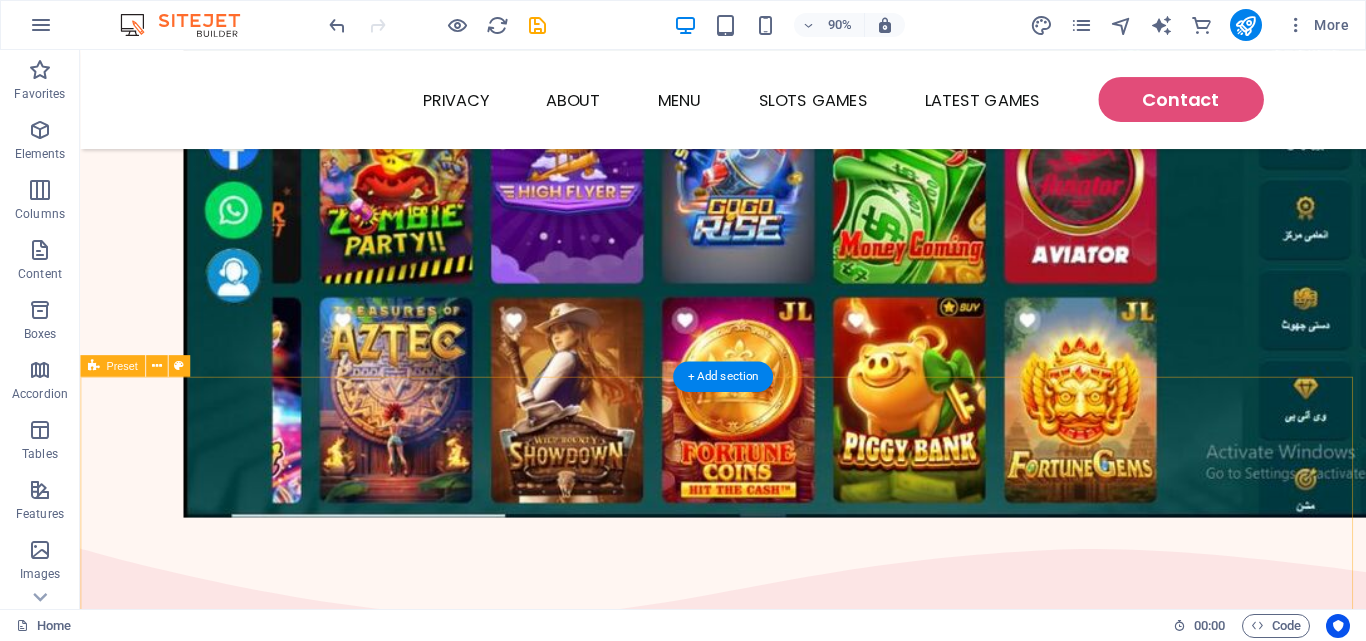 click on "Our Story Lorem ipsum dolor sit amet, consectetur adipiscing elit, sed do eiusmod tempor incididunt ut labore et dolore magna aliqua. Ultricies lacus sed turpis tincidunt. Ornare suspendisse sed nisi lacus sed viverra tellus in hac. Accumsan sit amet nulla facilisi. Gravida cum sociis natoque penatibus et. Feugiat nisl pretium fusce id velit ut. Ornare quam viverra orci sagittis eu volutpat. Drop content here or  Add elements  Paste clipboard" at bounding box center (794, 2003) 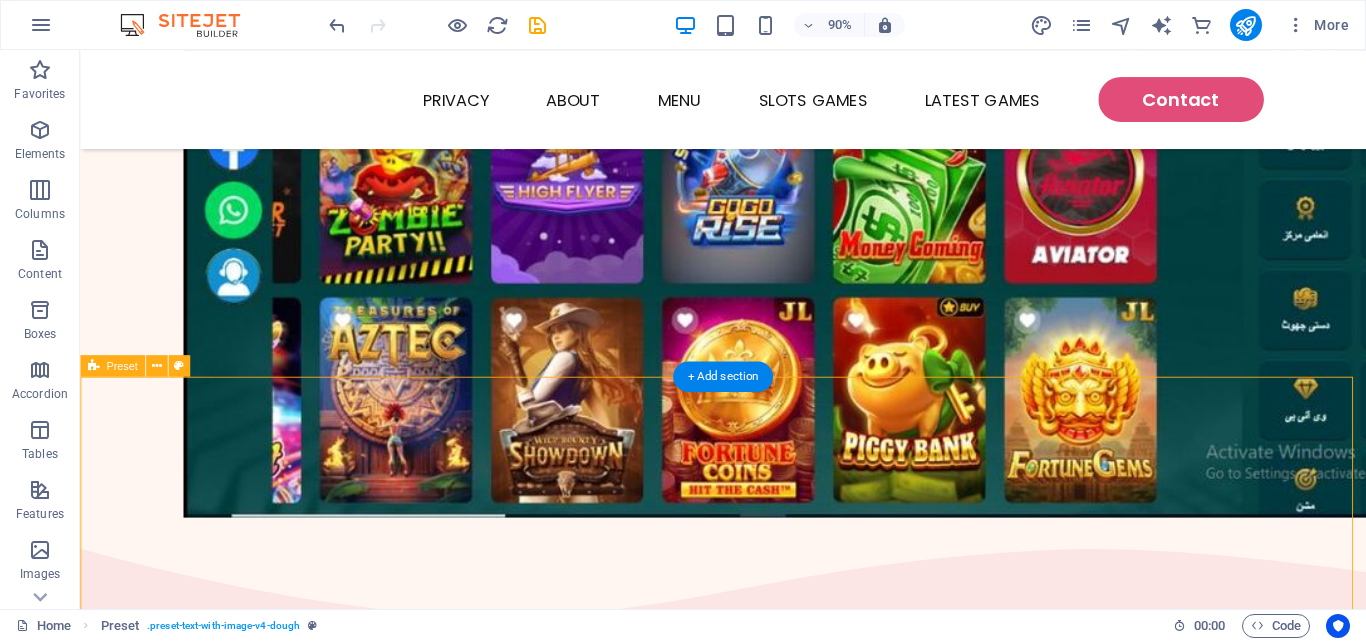 click on "Our Story Lorem ipsum dolor sit amet, consectetur adipiscing elit, sed do eiusmod tempor incididunt ut labore et dolore magna aliqua. Ultricies lacus sed turpis tincidunt. Ornare suspendisse sed nisi lacus sed viverra tellus in hac. Accumsan sit amet nulla facilisi. Gravida cum sociis natoque penatibus et. Feugiat nisl pretium fusce id velit ut. Ornare quam viverra orci sagittis eu volutpat. Drop content here or  Add elements  Paste clipboard" at bounding box center (794, 2003) 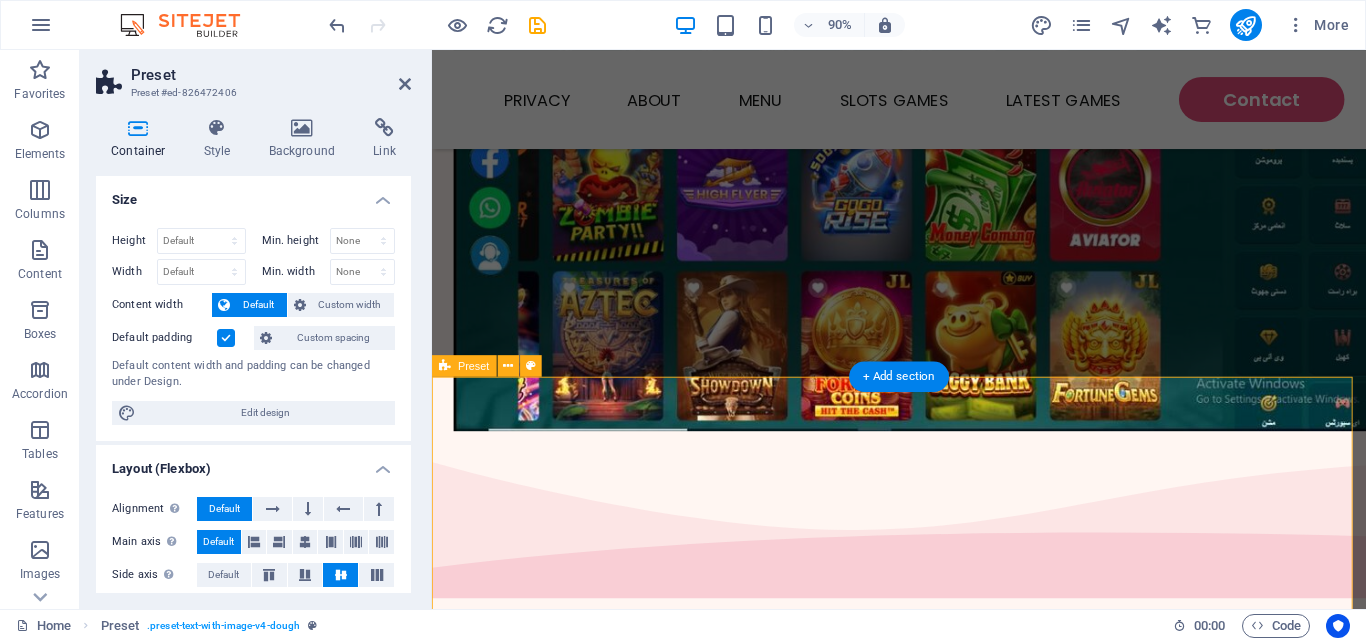 click on "Our Story Lorem ipsum dolor sit amet, consectetur adipiscing elit, sed do eiusmod tempor incididunt ut labore et dolore magna aliqua. Ultricies lacus sed turpis tincidunt. Ornare suspendisse sed nisi lacus sed viverra tellus in hac. Accumsan sit amet nulla facilisi. Gravida cum sociis natoque penatibus et. Feugiat nisl pretium fusce id velit ut. Ornare quam viverra orci sagittis eu volutpat. Drop content here or  Add elements  Paste clipboard" at bounding box center (951, 1906) 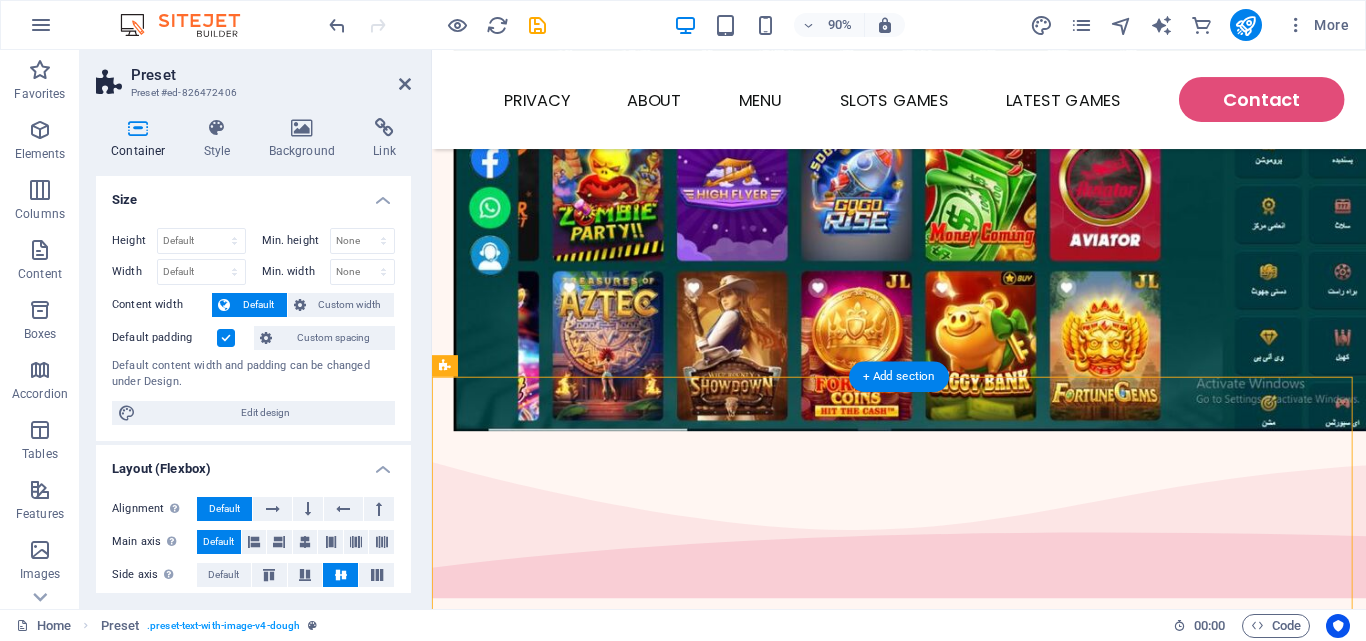 click on "Bestsellers See Menu" at bounding box center [951, 1123] 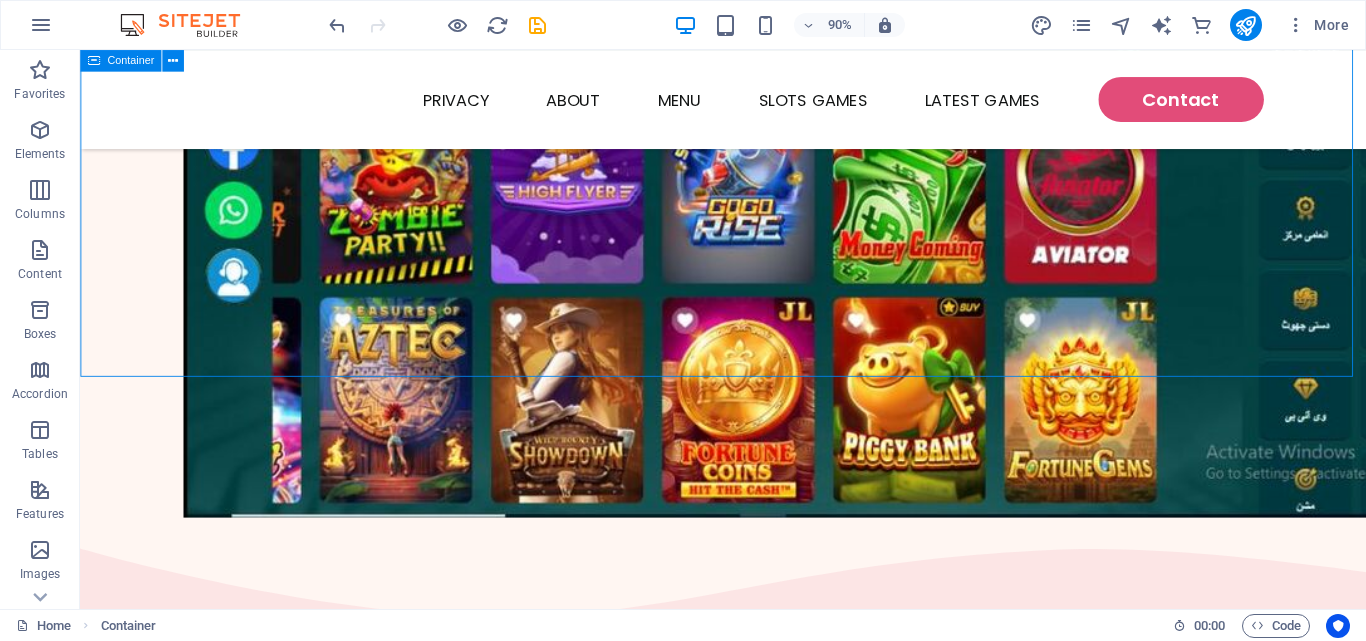 click on "Our Story Lorem ipsum dolor sit amet, consectetur adipiscing elit, sed do eiusmod tempor incididunt ut labore et dolore magna aliqua. Ultricies lacus sed turpis tincidunt. Ornare suspendisse sed nisi lacus sed viverra tellus in hac. Accumsan sit amet nulla facilisi. Gravida cum sociis natoque penatibus et. Feugiat nisl pretium fusce id velit ut. Ornare quam viverra orci sagittis eu volutpat. Drop content here or  Add elements  Paste clipboard" at bounding box center [794, 2003] 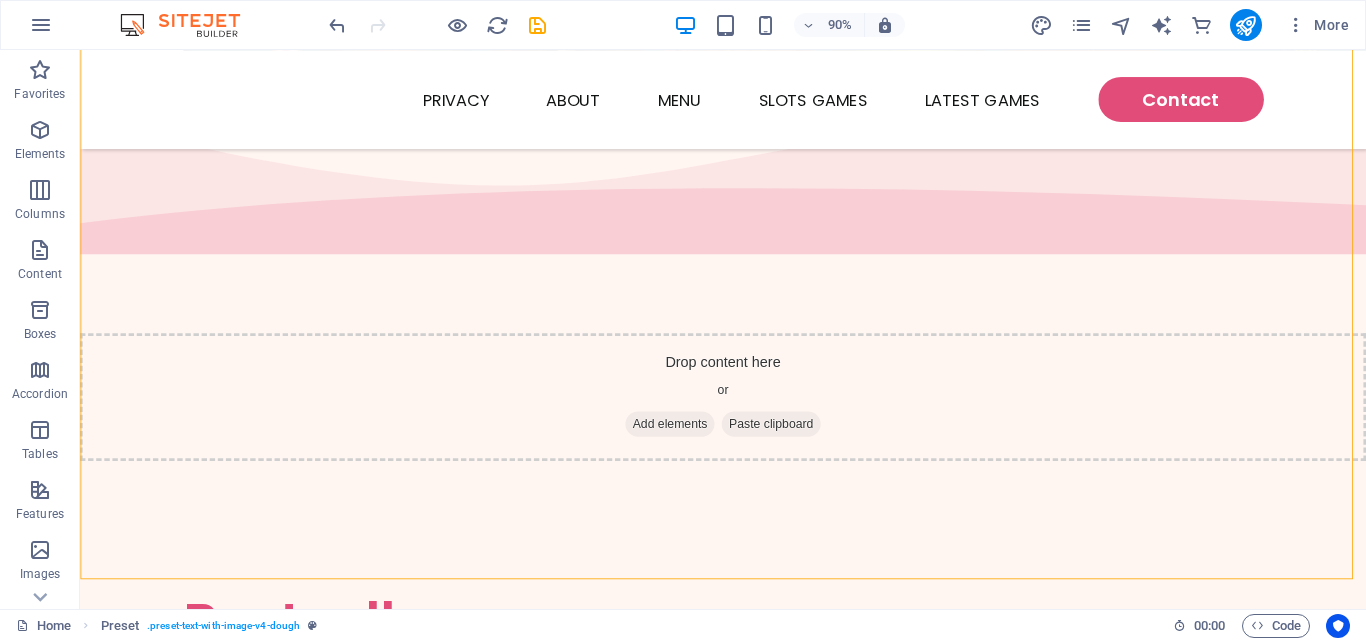 scroll, scrollTop: 1435, scrollLeft: 0, axis: vertical 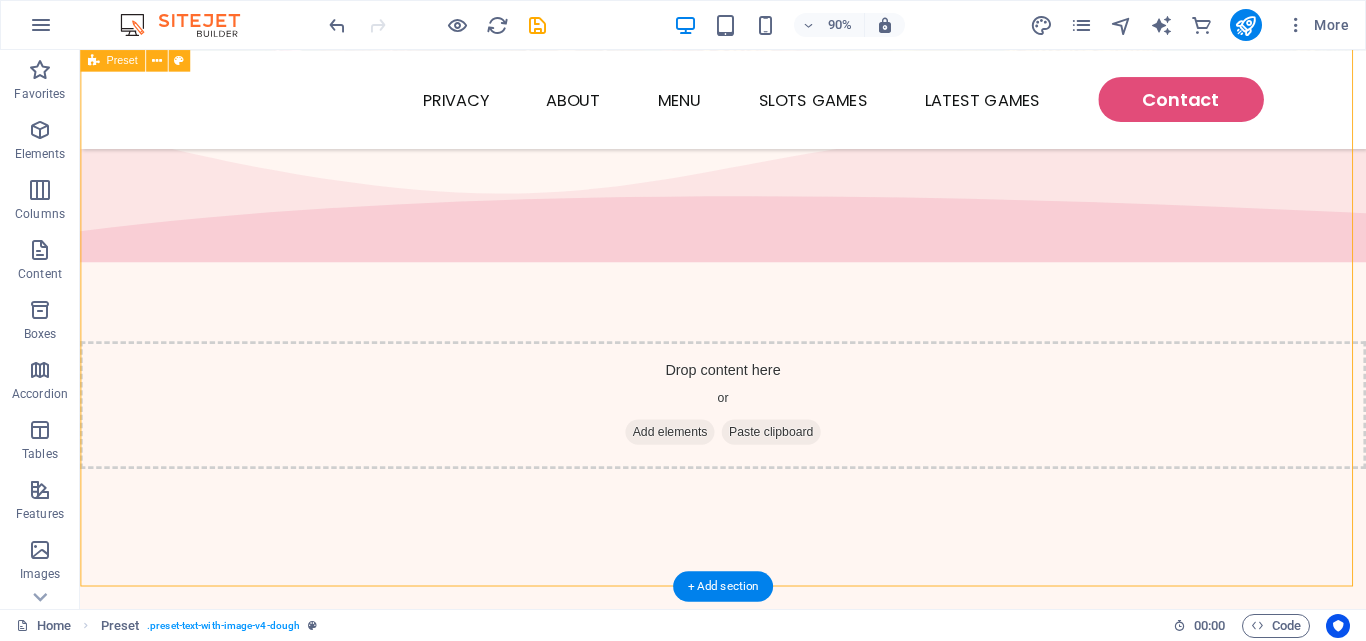 click at bounding box center (704, 1587) 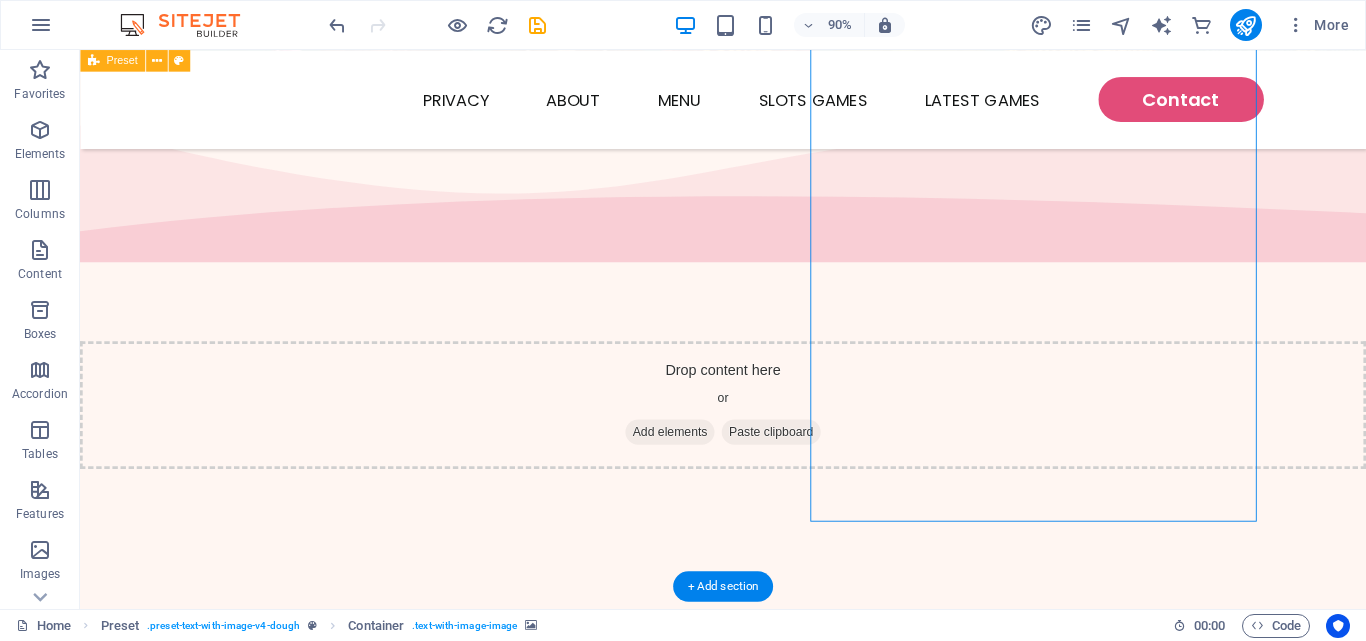 click at bounding box center [704, 1587] 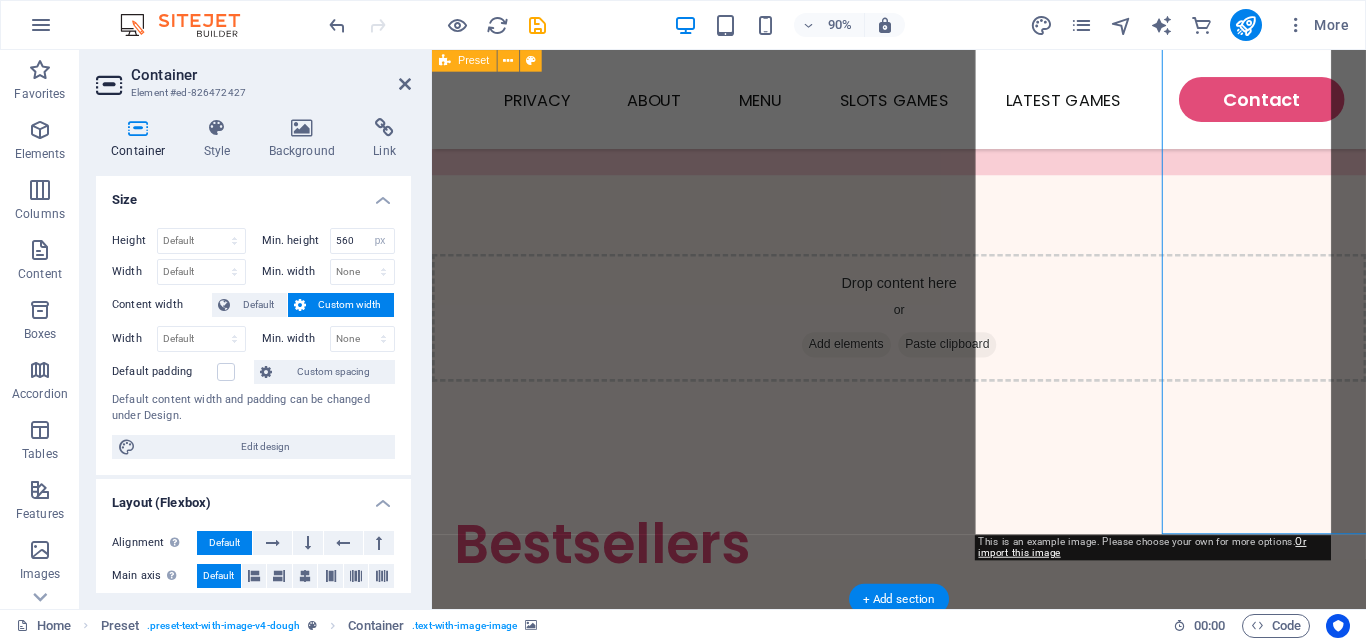 scroll, scrollTop: 1421, scrollLeft: 0, axis: vertical 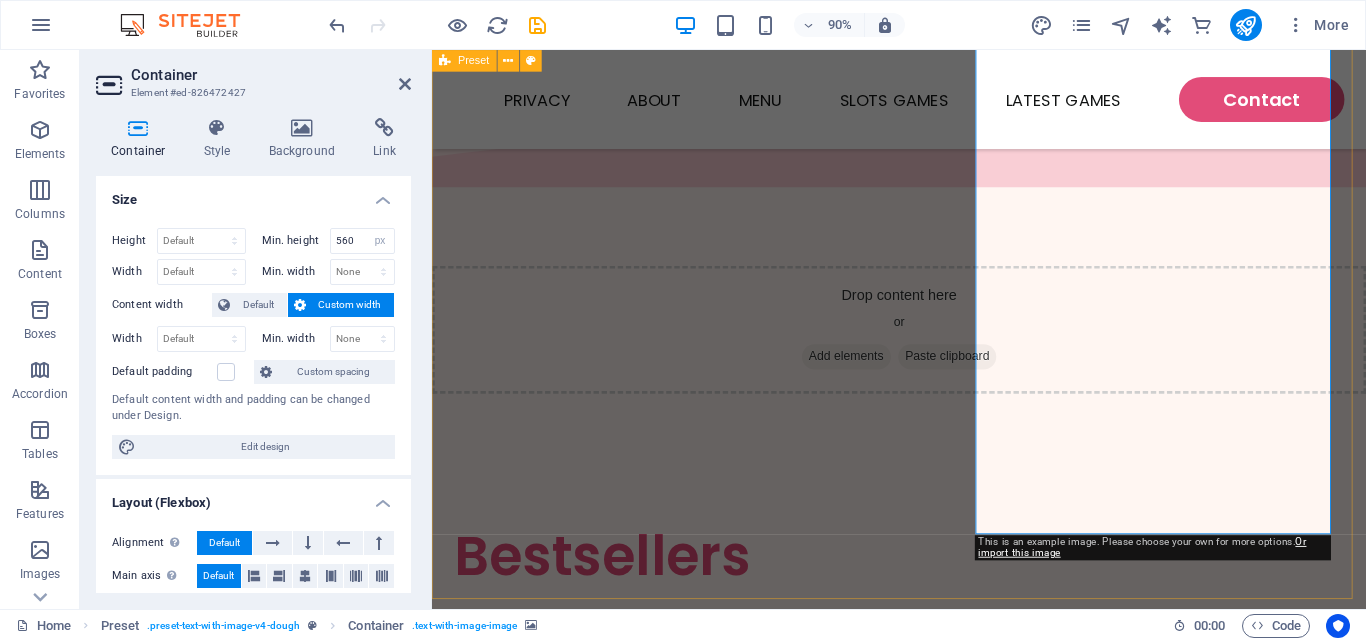 click at bounding box center [951, 1504] 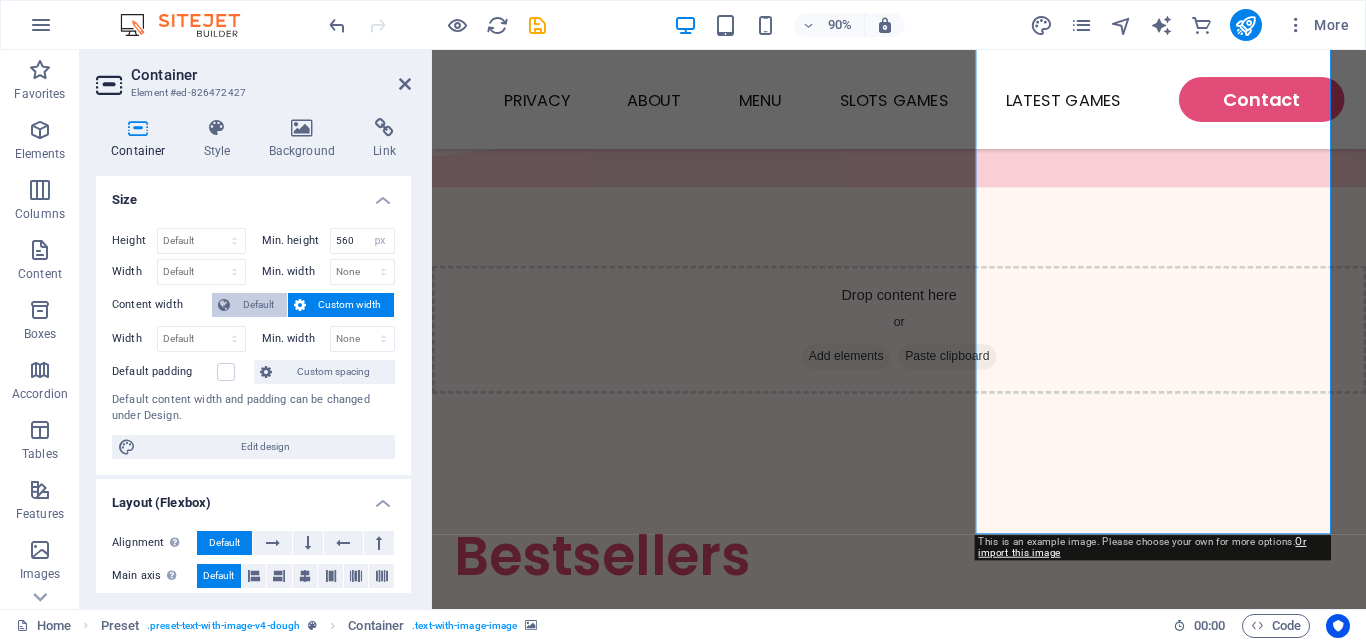 click on "Default" at bounding box center [258, 305] 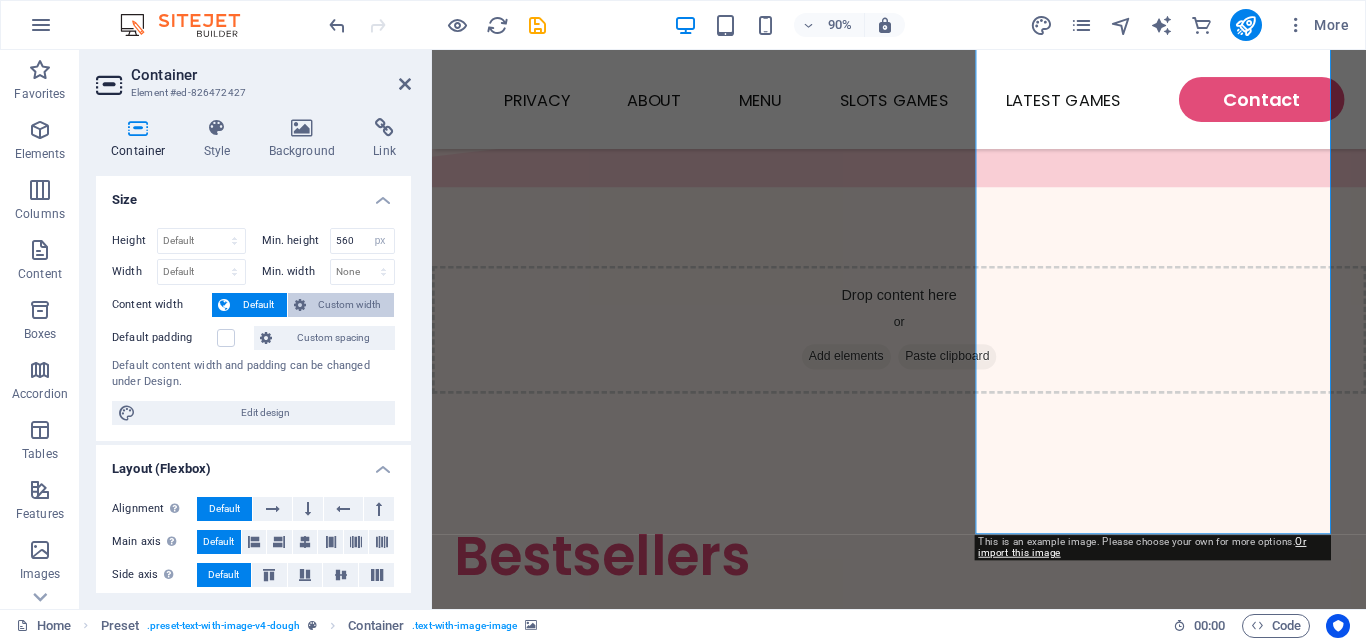 click on "Custom width" at bounding box center [350, 305] 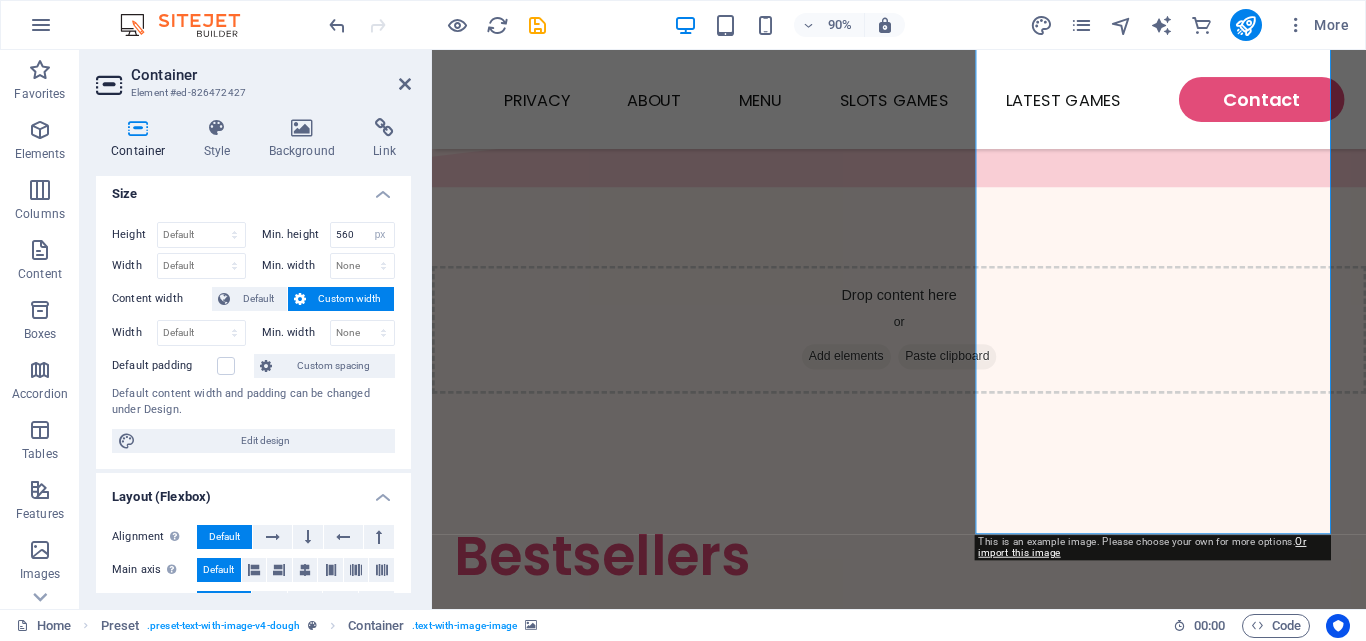 scroll, scrollTop: 0, scrollLeft: 0, axis: both 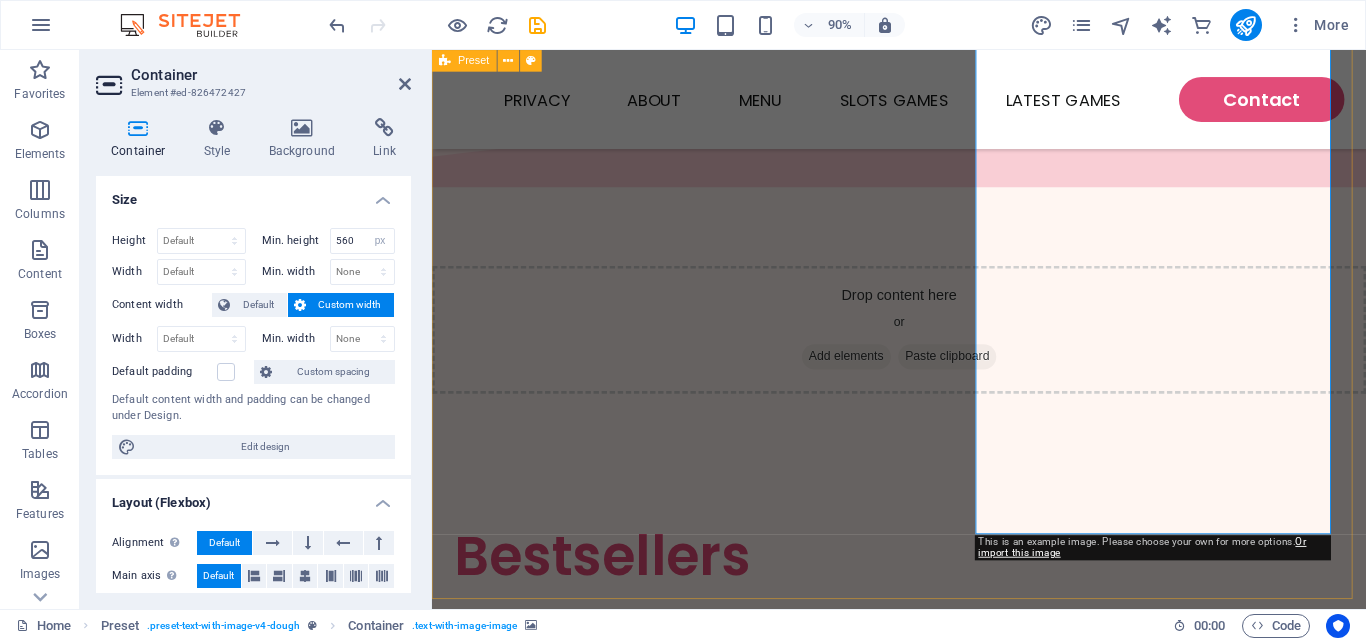 click at bounding box center [951, 1504] 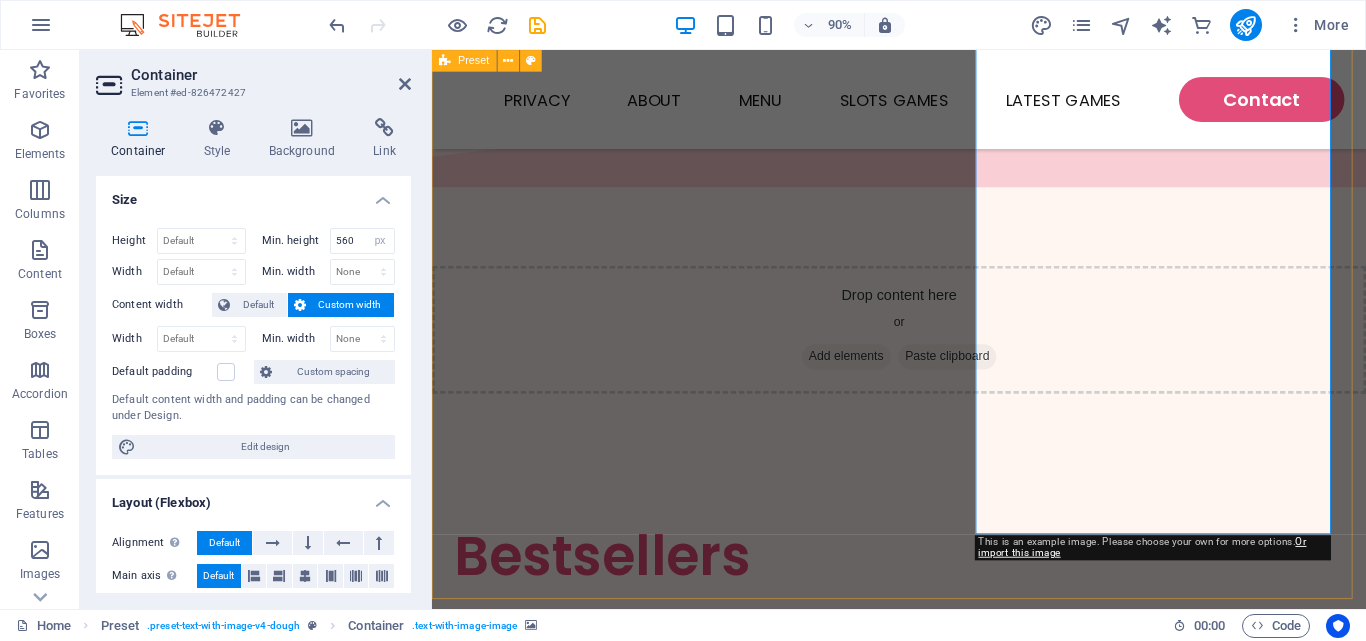 click at bounding box center (951, 1504) 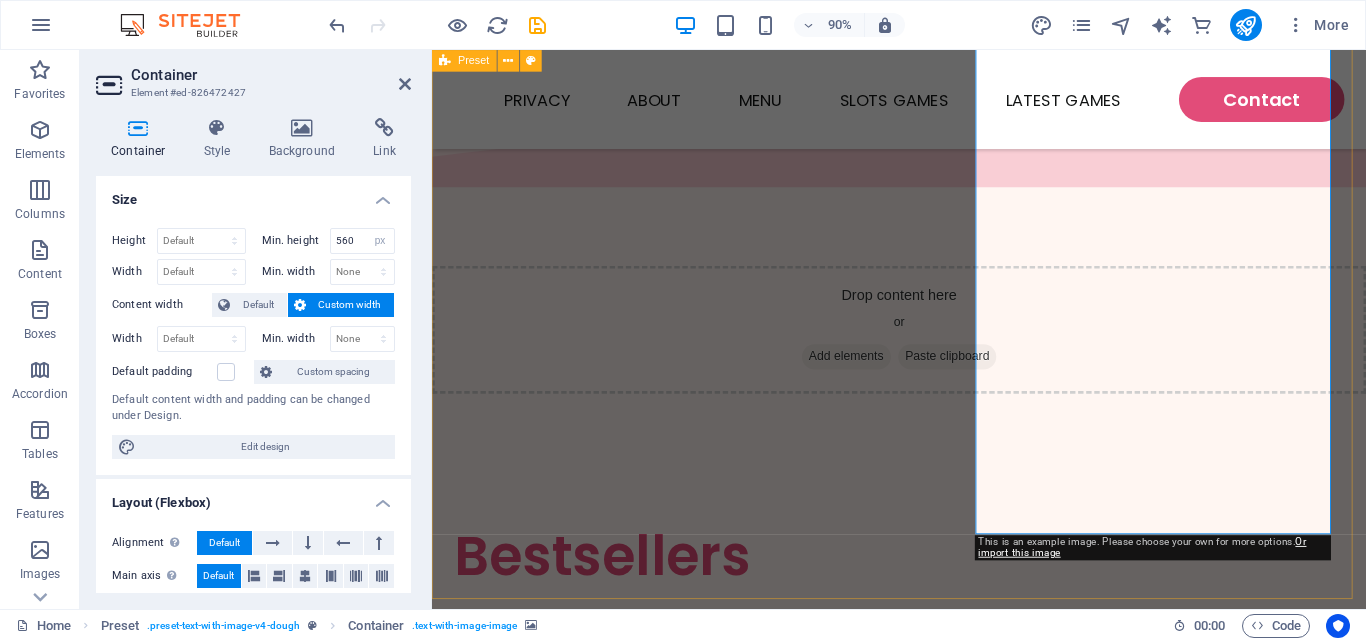 click at bounding box center [951, 1504] 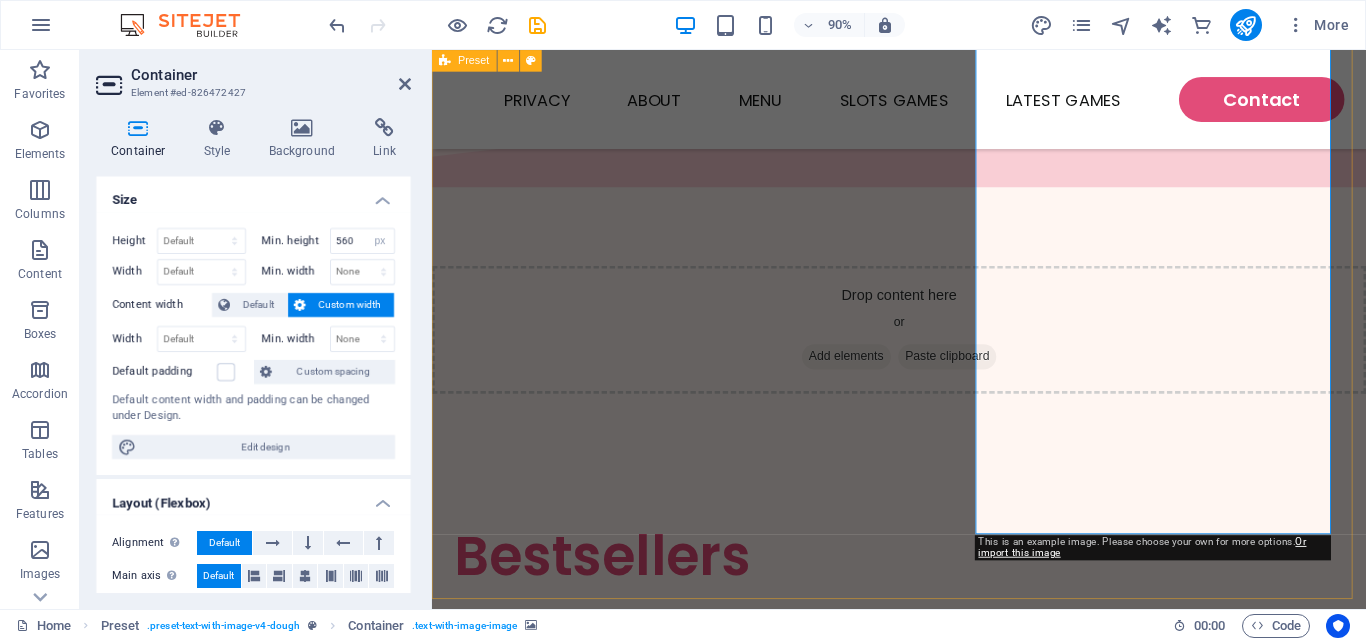 click at bounding box center [951, 1504] 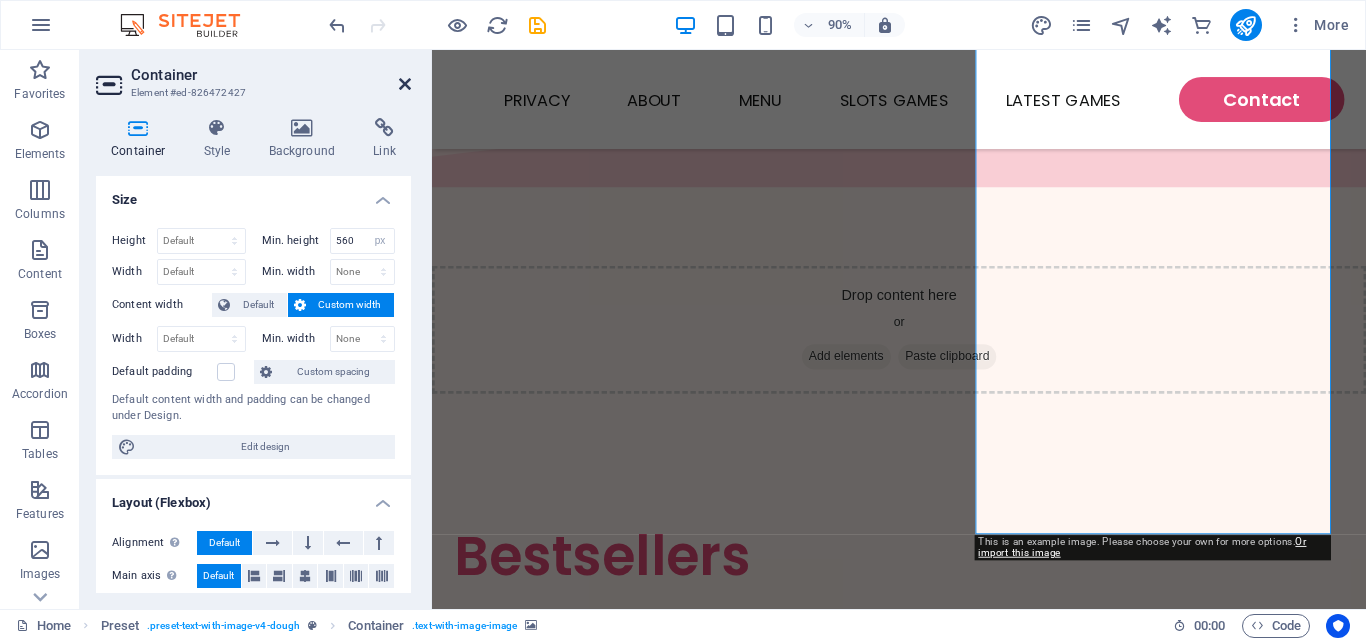 click at bounding box center [405, 84] 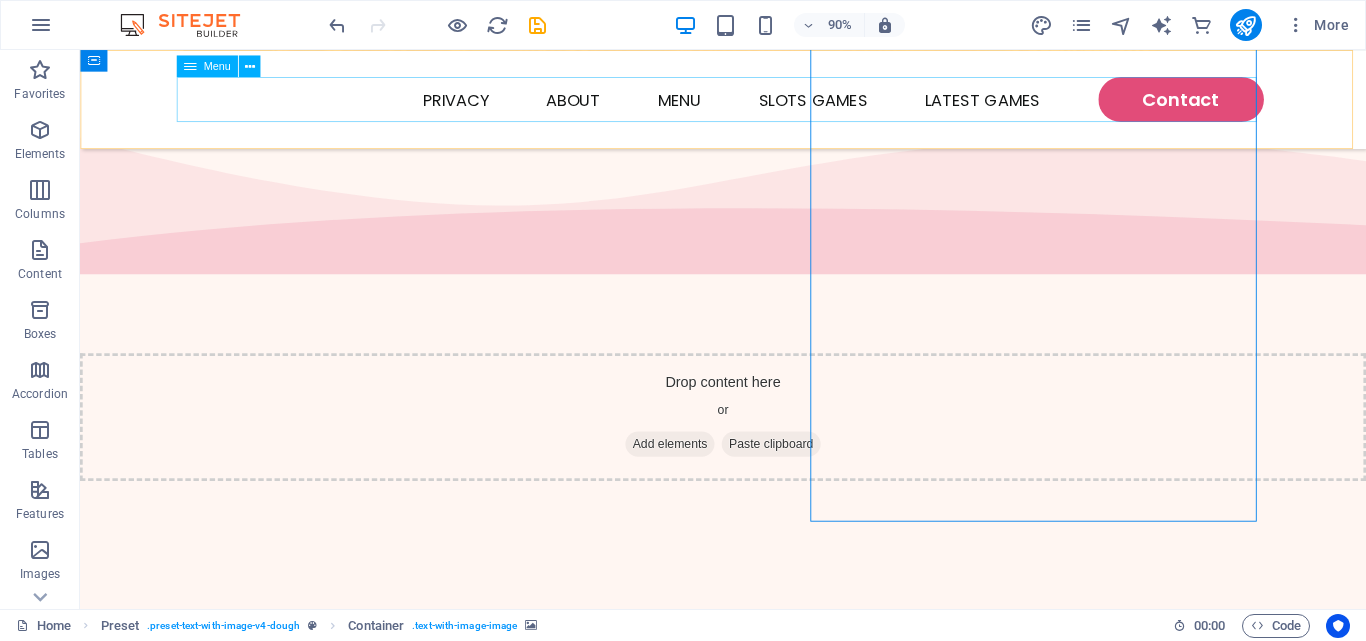 scroll, scrollTop: 1435, scrollLeft: 0, axis: vertical 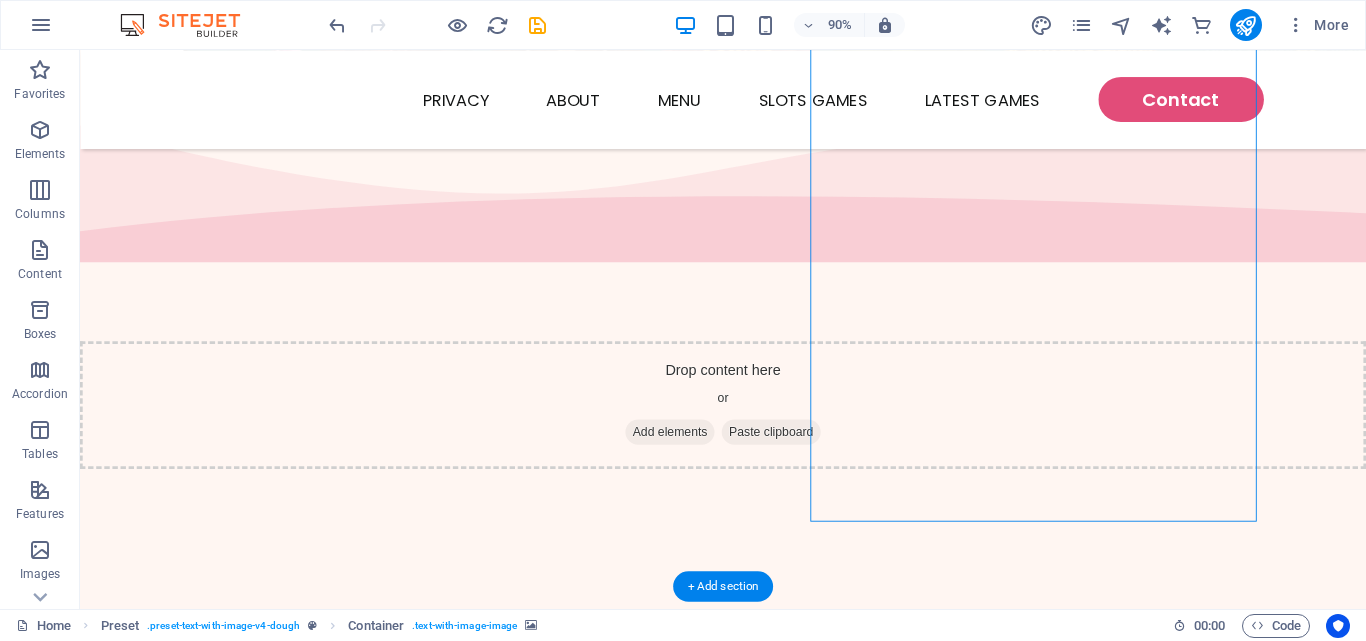 click at bounding box center (704, 1587) 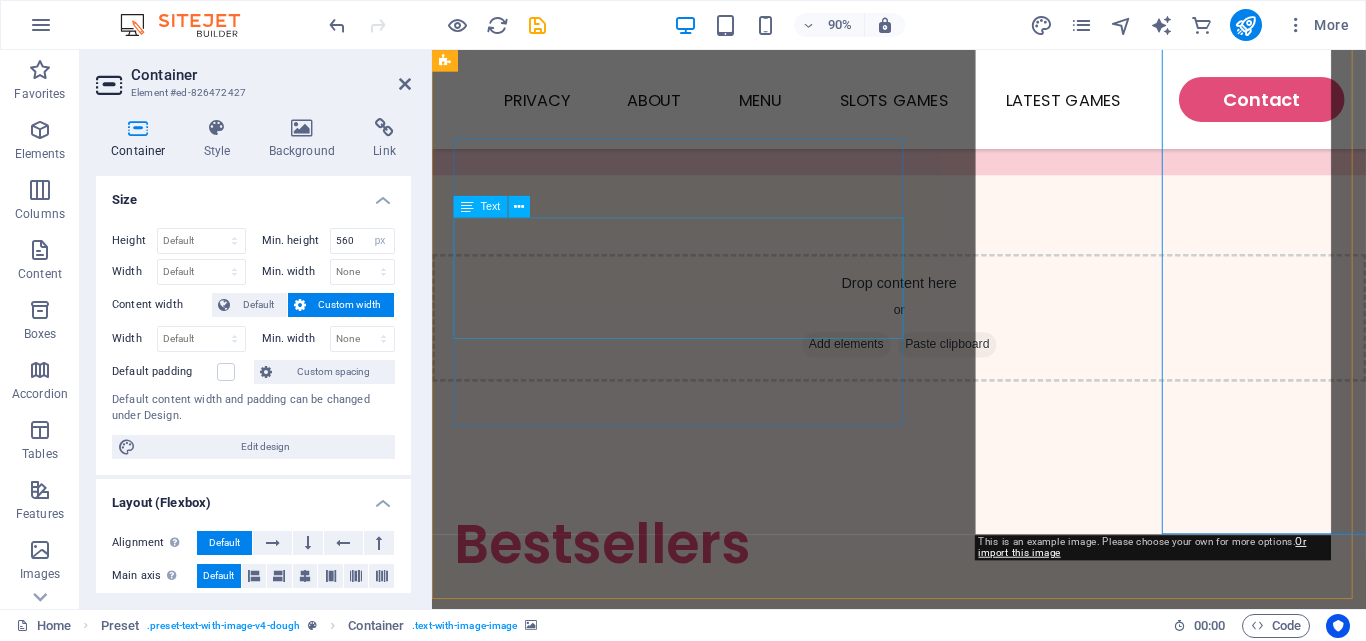 scroll, scrollTop: 1421, scrollLeft: 0, axis: vertical 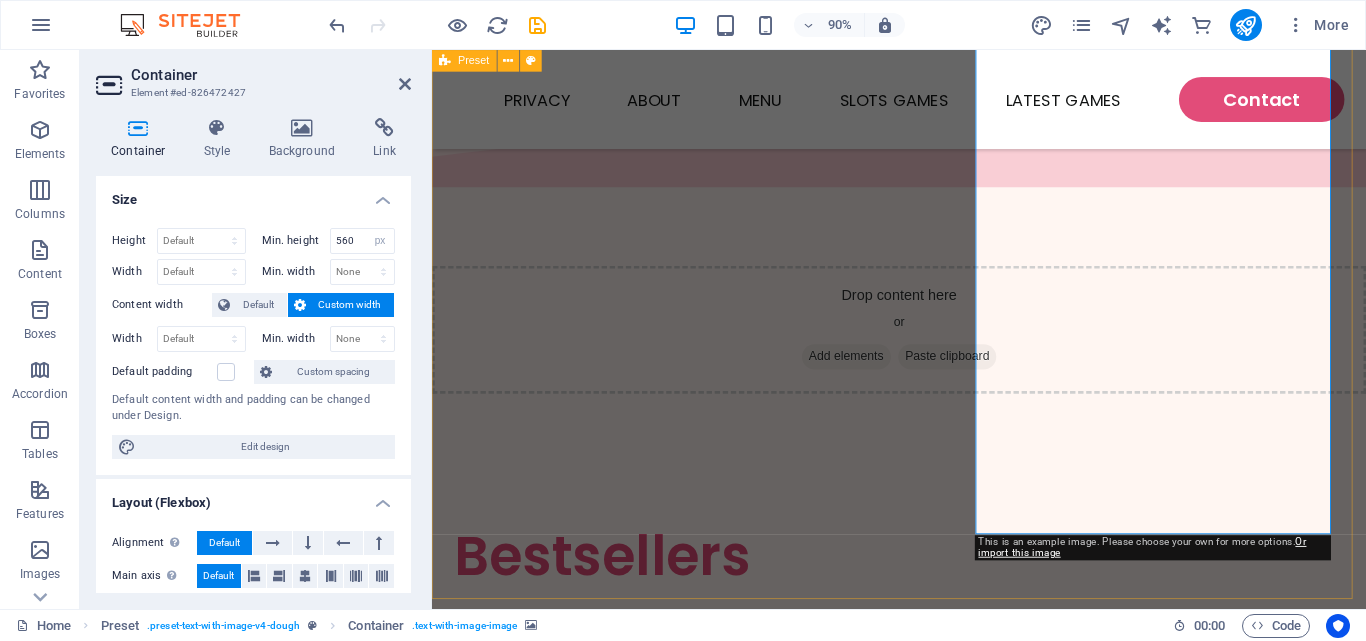 click at bounding box center [951, 1504] 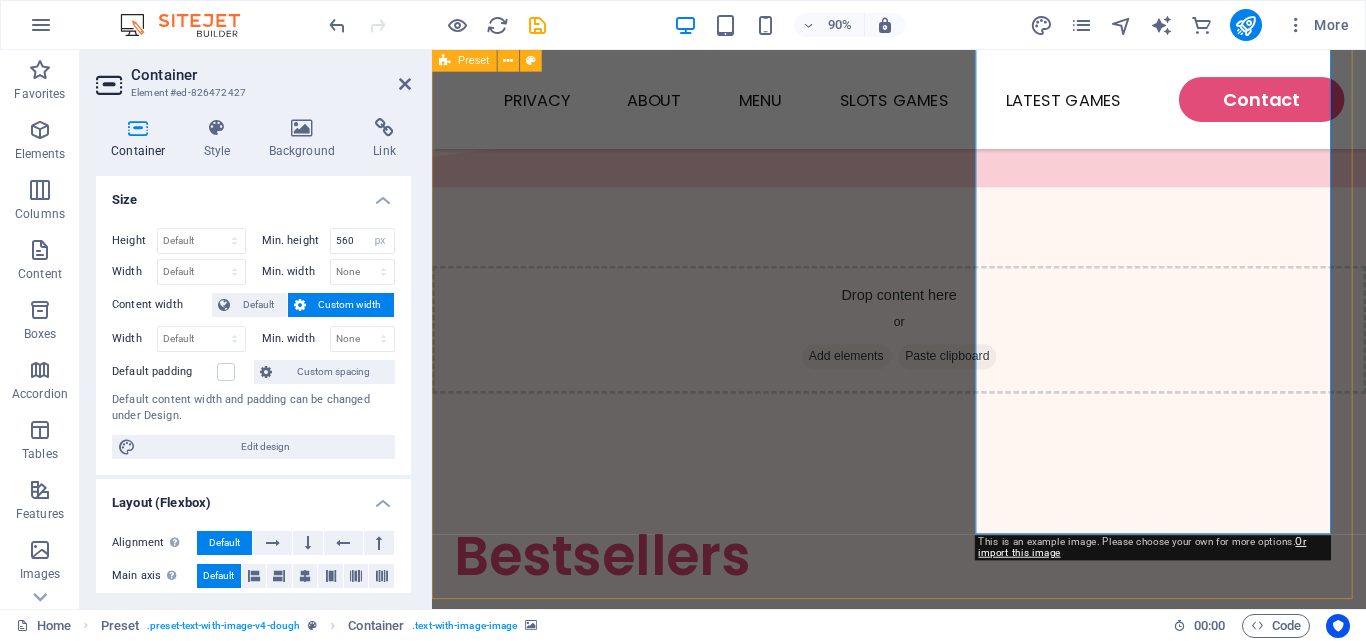 click at bounding box center (951, 1504) 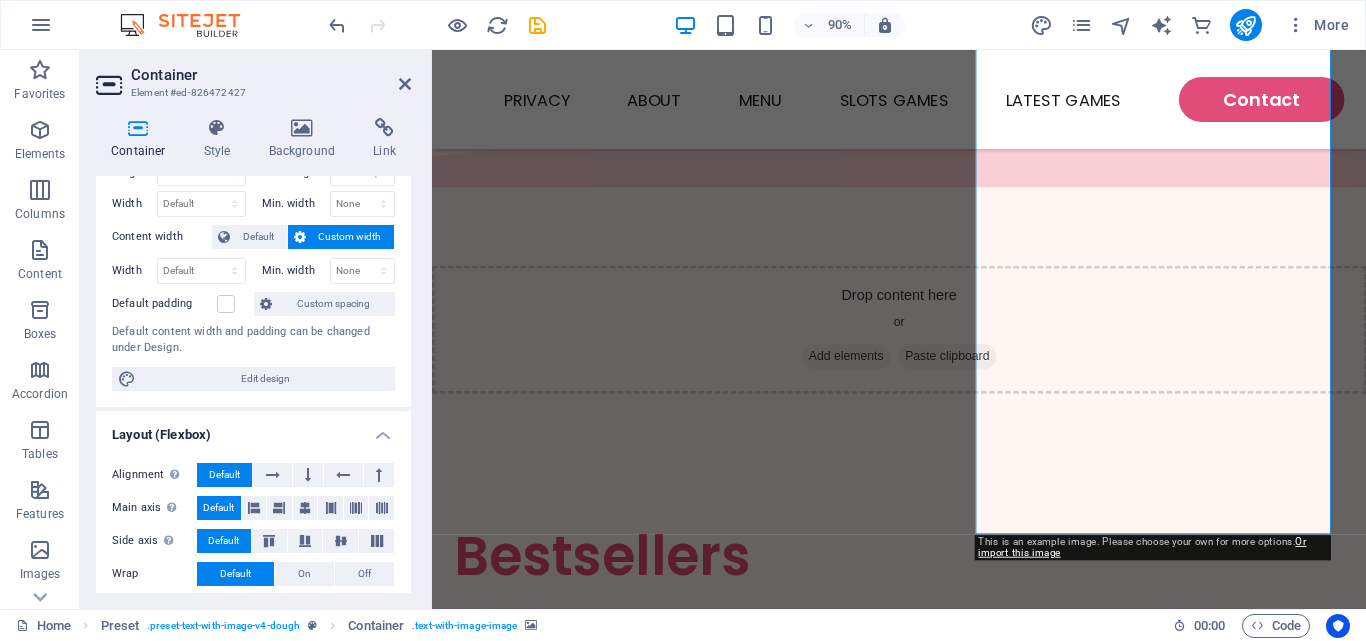 scroll, scrollTop: 0, scrollLeft: 0, axis: both 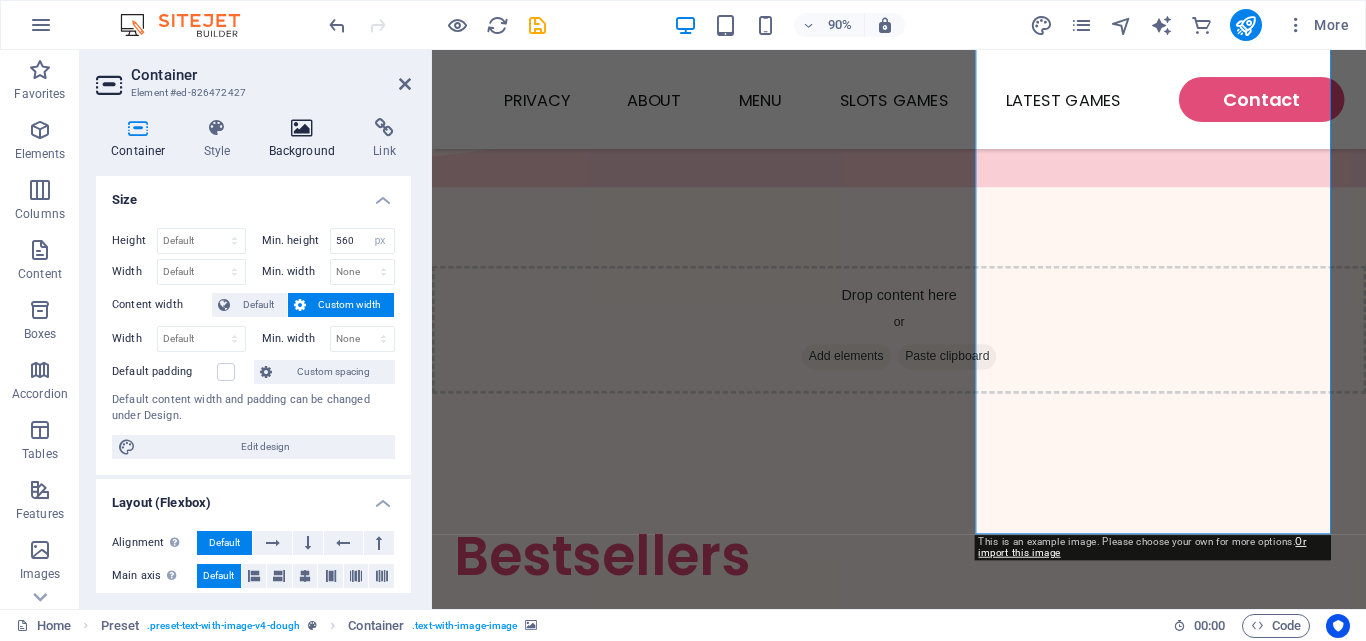click at bounding box center (302, 128) 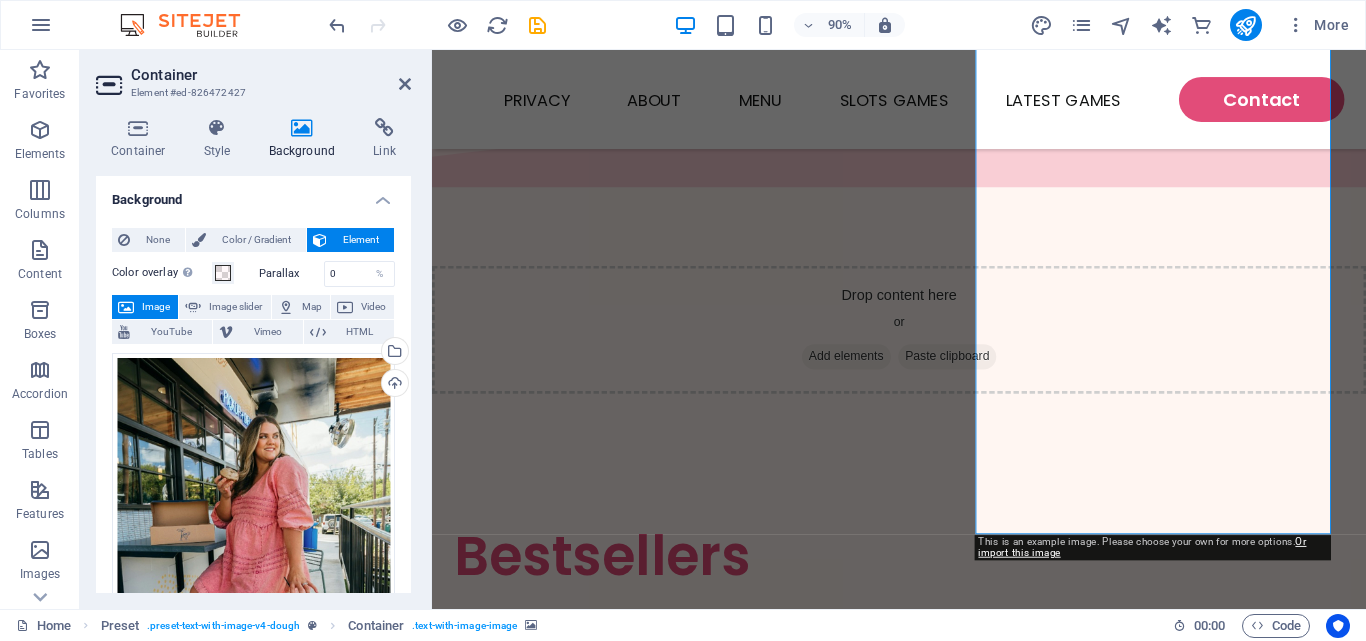 click on "Image" at bounding box center (156, 307) 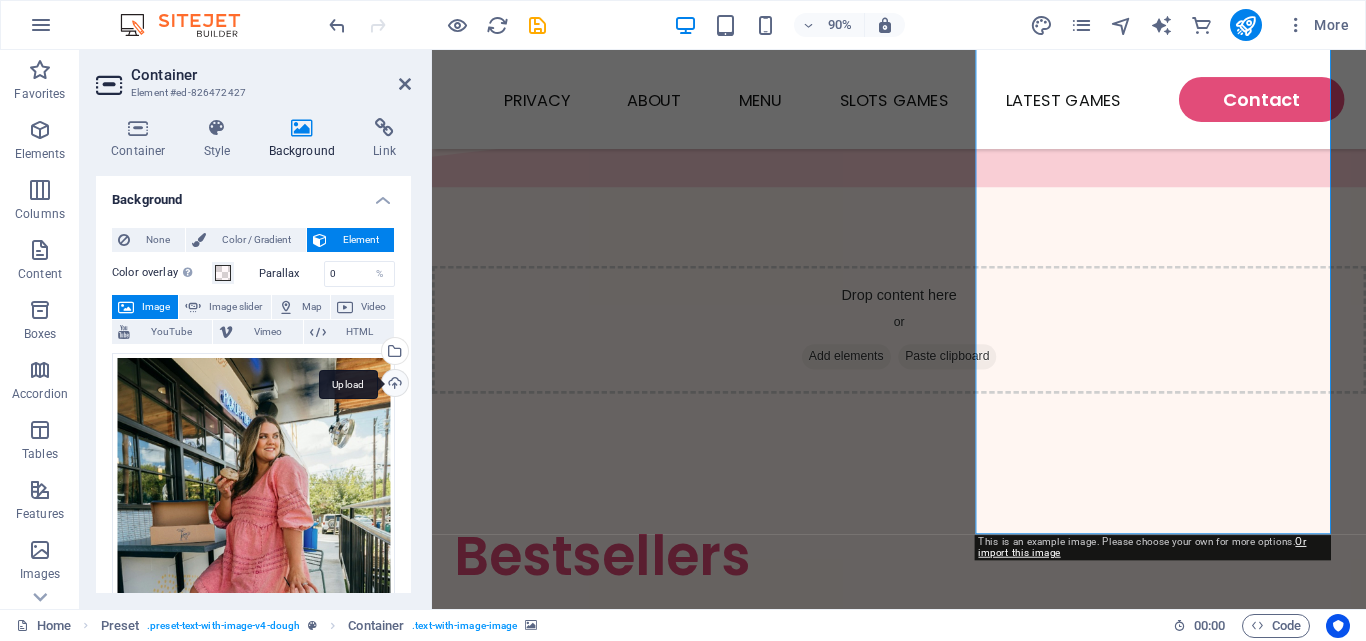 click on "Upload" at bounding box center (393, 385) 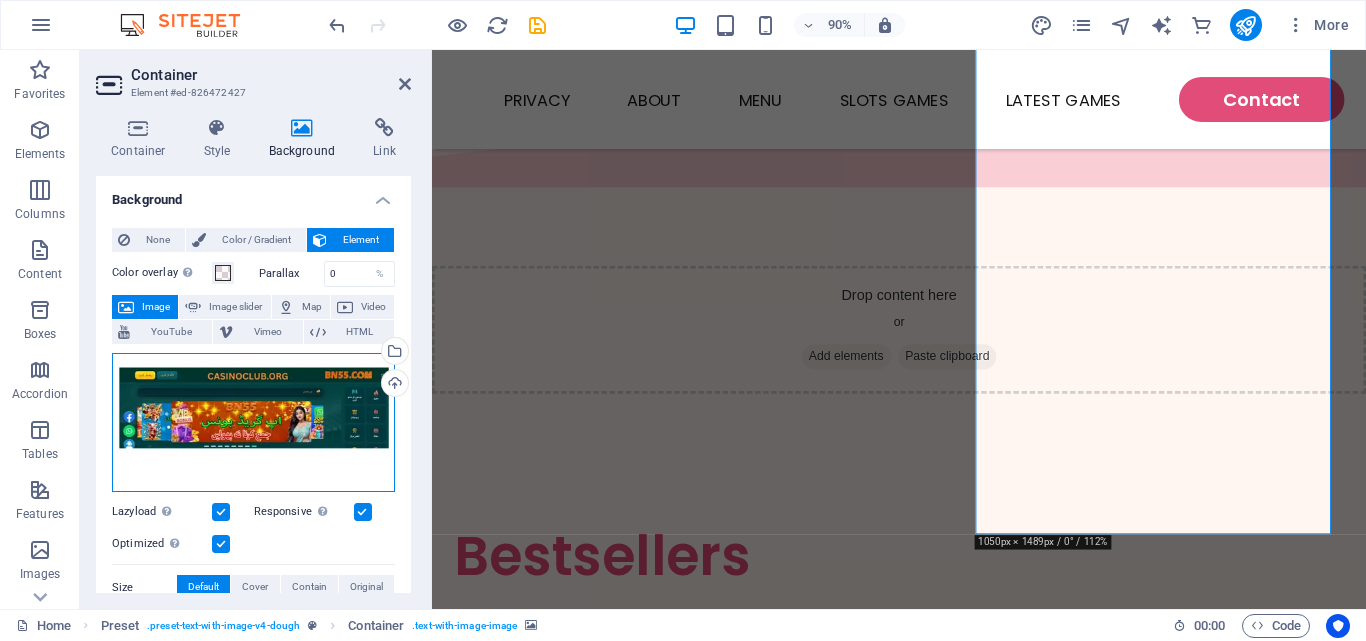 click on "Drag files here, click to choose files or select files from Files or our free stock photos & videos" at bounding box center [253, 423] 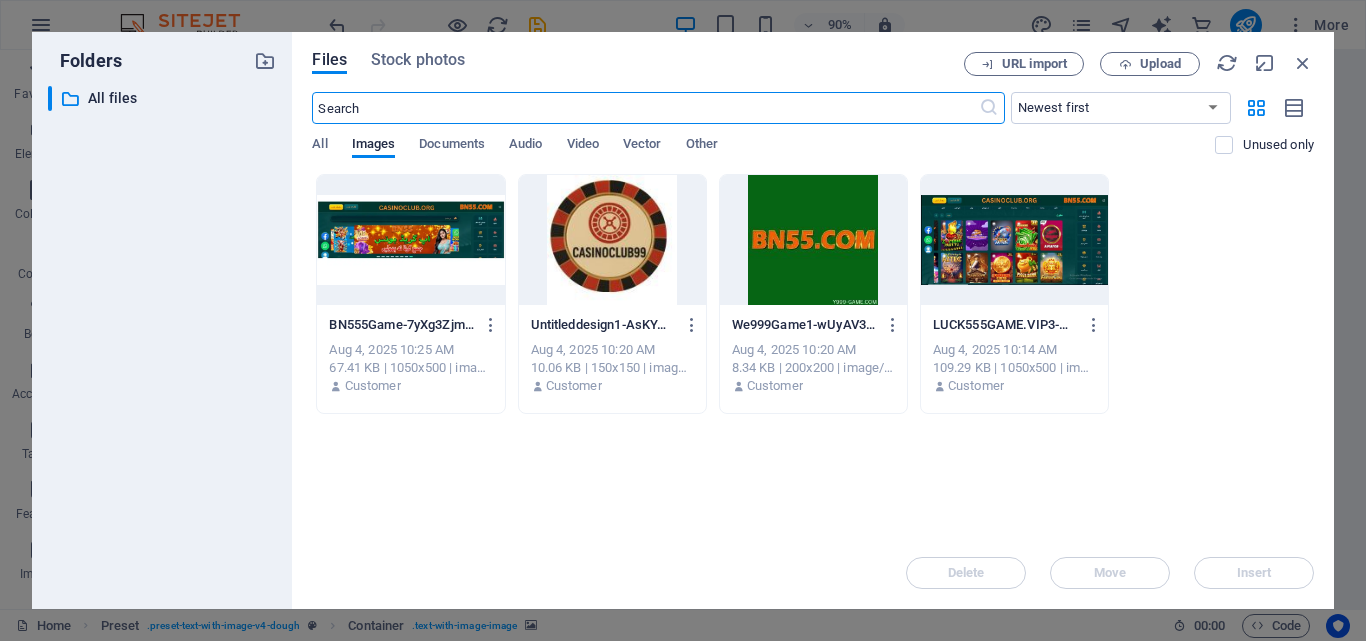 scroll, scrollTop: 1409, scrollLeft: 0, axis: vertical 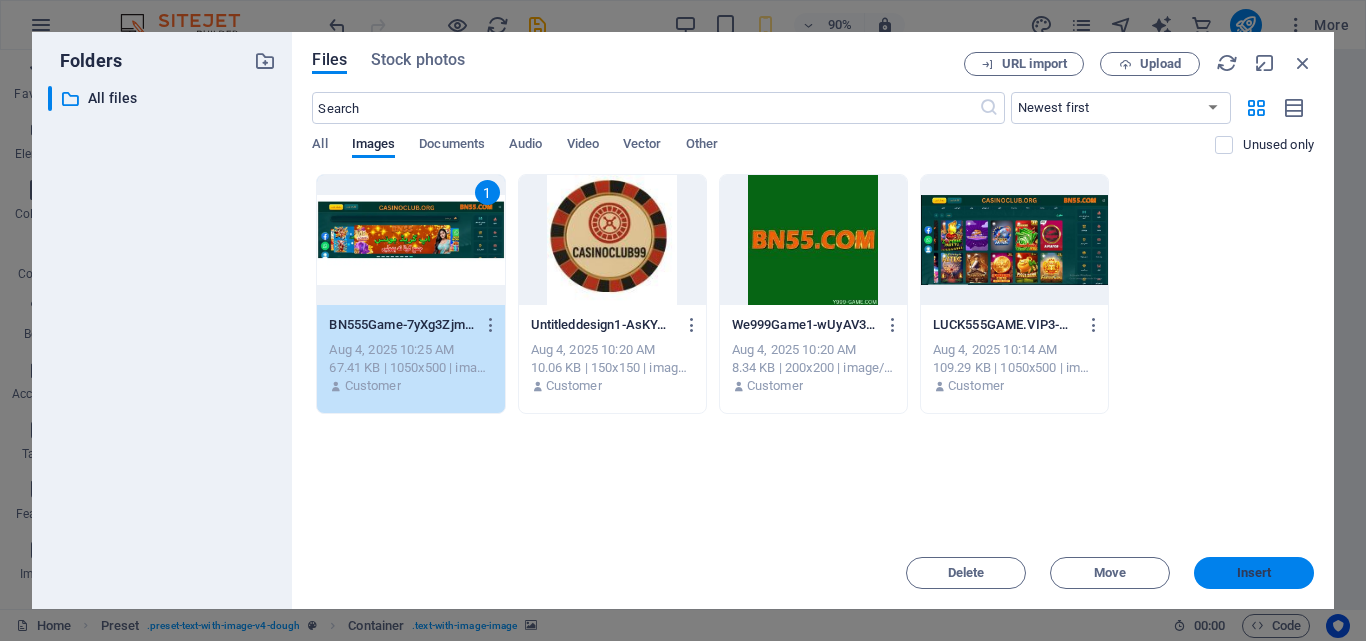 click on "Insert" at bounding box center [1254, 573] 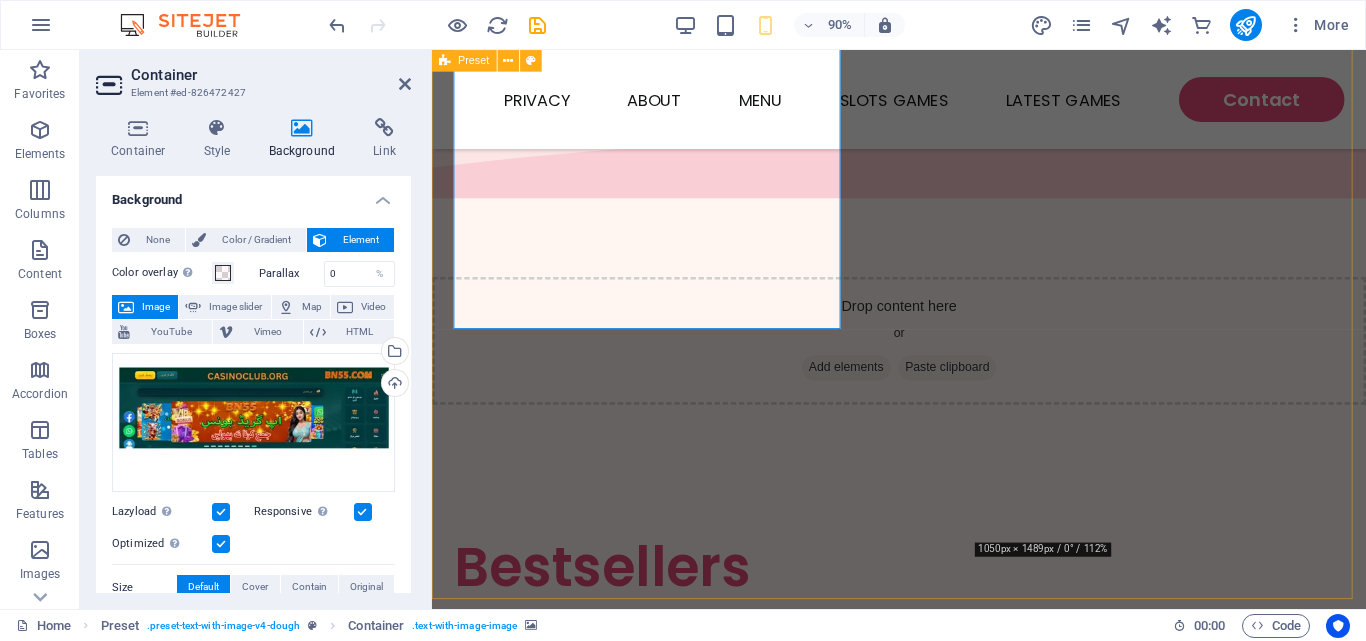 scroll, scrollTop: 1421, scrollLeft: 0, axis: vertical 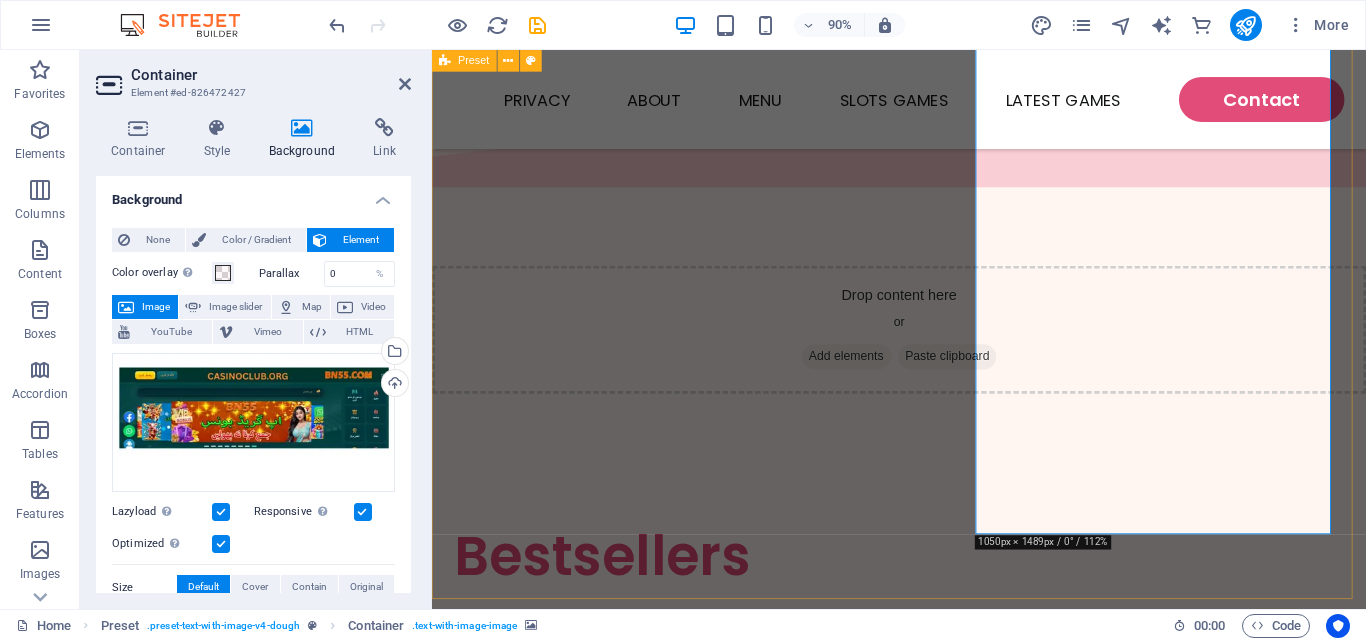 click on "Our Story Lorem ipsum dolor sit amet, consectetur adipiscing elit, sed do eiusmod tempor incididunt ut labore et dolore magna aliqua. Ultricies lacus sed turpis tincidunt. Ornare suspendisse sed nisi lacus sed viverra tellus in hac. Accumsan sit amet nulla facilisi. Gravida cum sociis natoque penatibus et. Feugiat nisl pretium fusce id velit ut. Ornare quam viverra orci sagittis eu volutpat. Drop content here or  Add elements  Paste clipboard" at bounding box center [951, 1449] 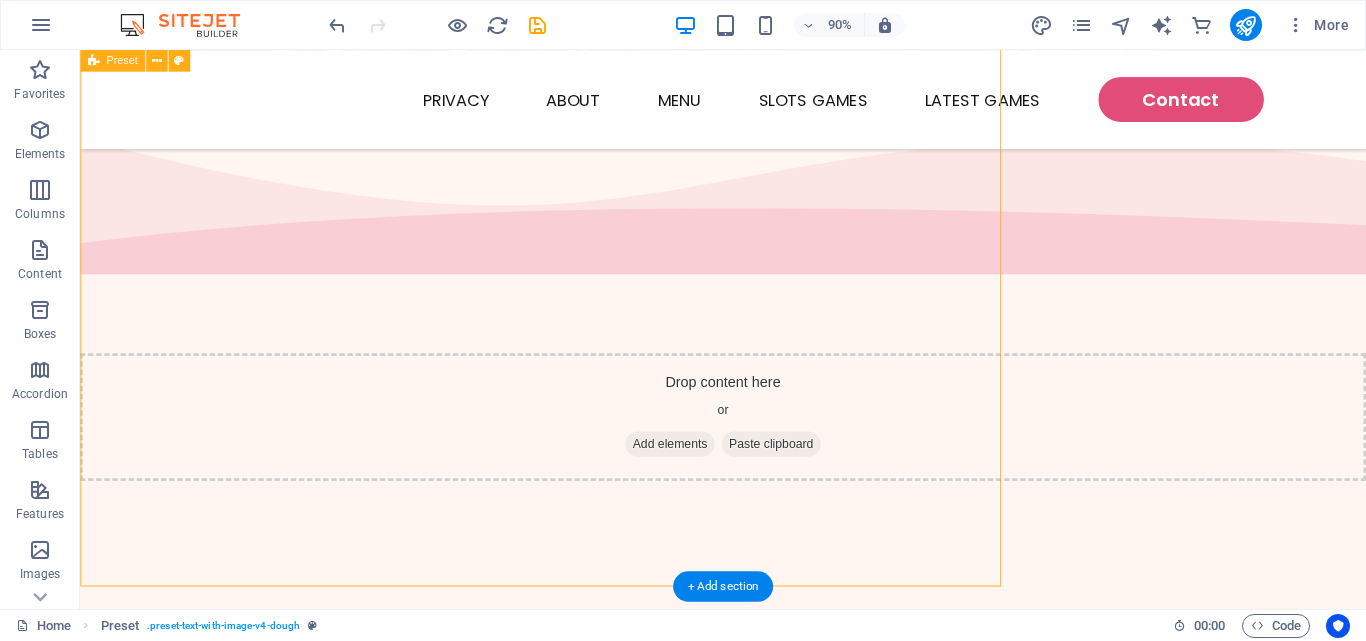 scroll, scrollTop: 1435, scrollLeft: 0, axis: vertical 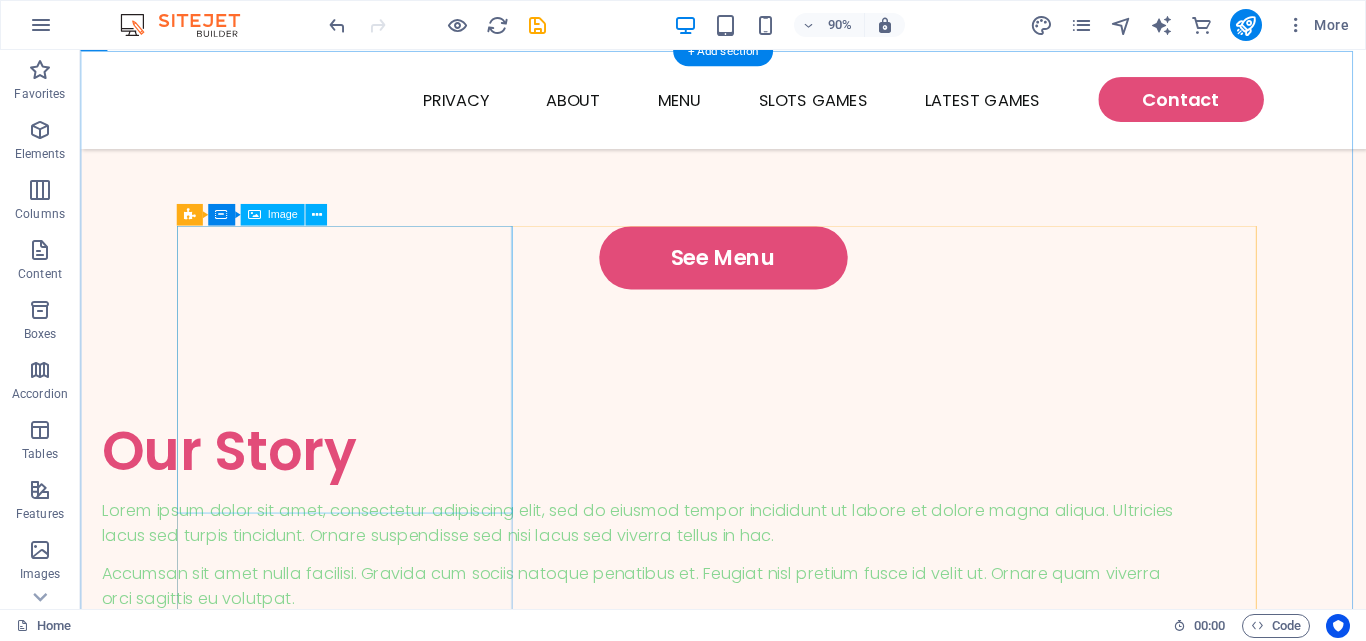 click at bounding box center (381, 1840) 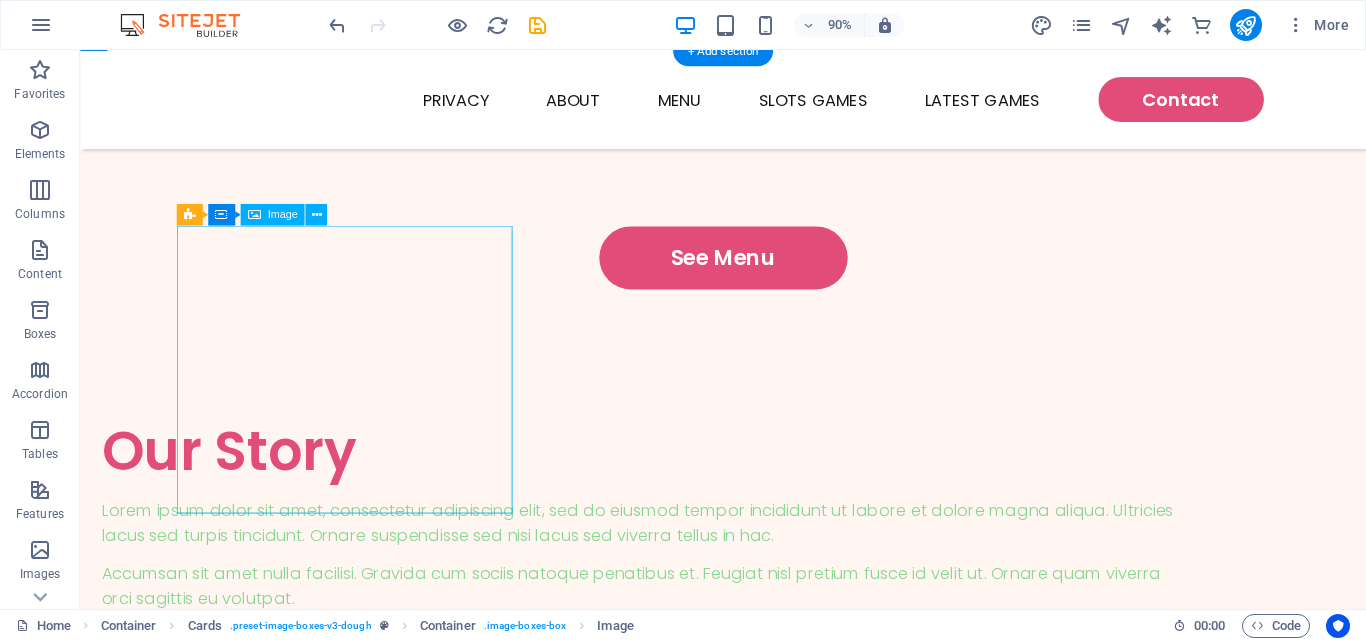 click at bounding box center [381, 1840] 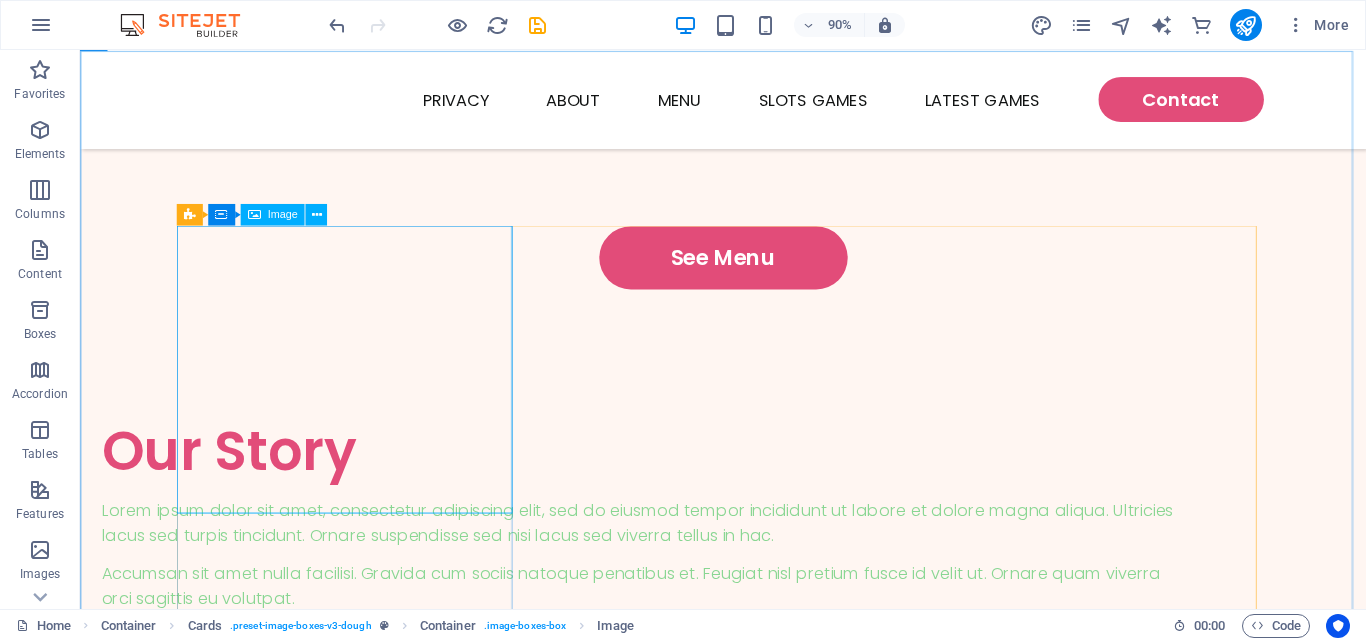 click on "Image" at bounding box center [282, 214] 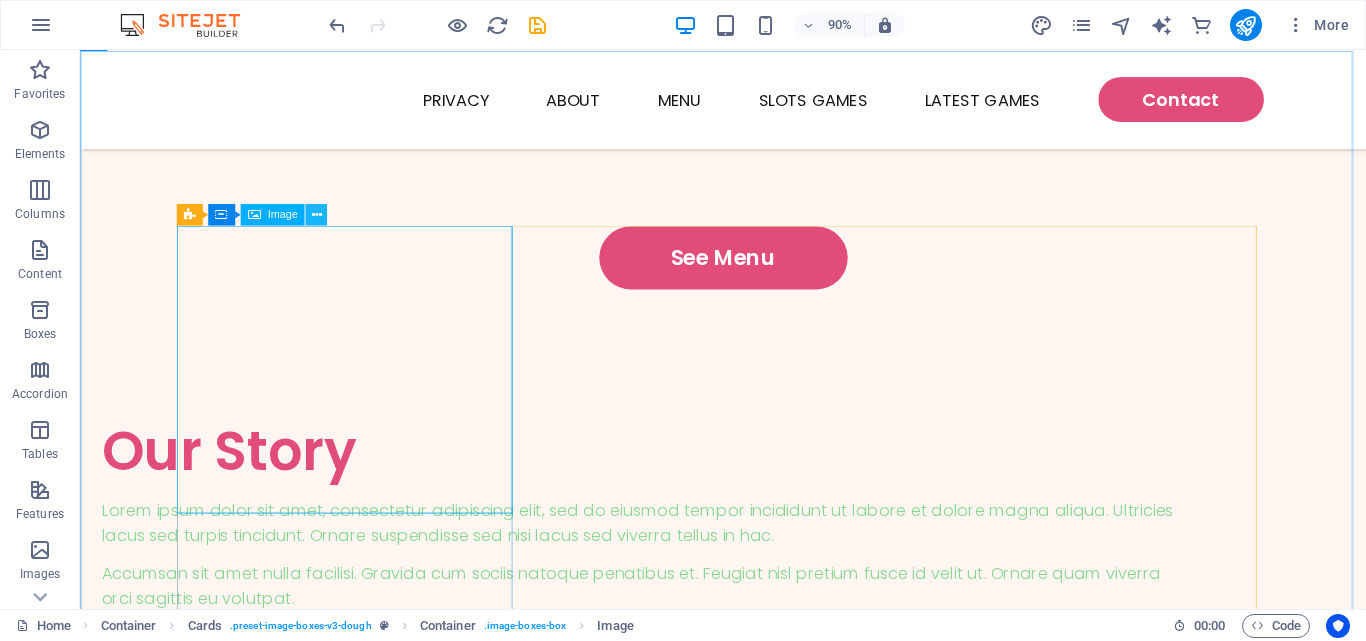 click at bounding box center [316, 214] 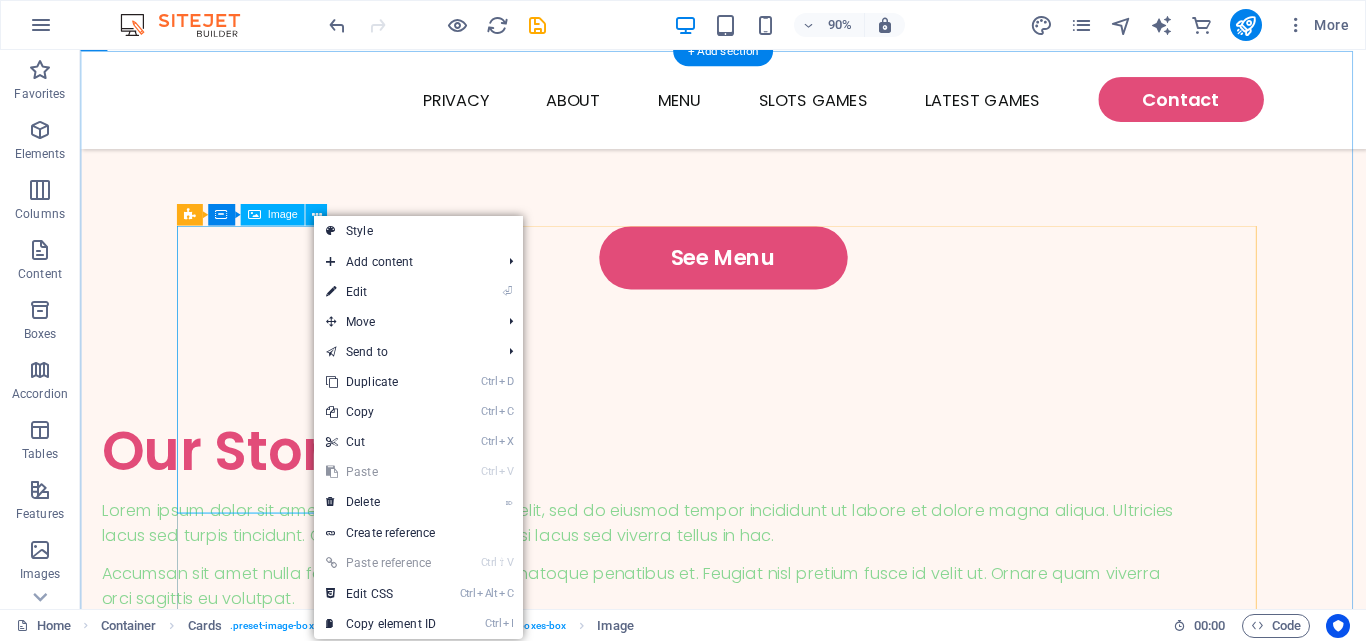 click at bounding box center (381, 1840) 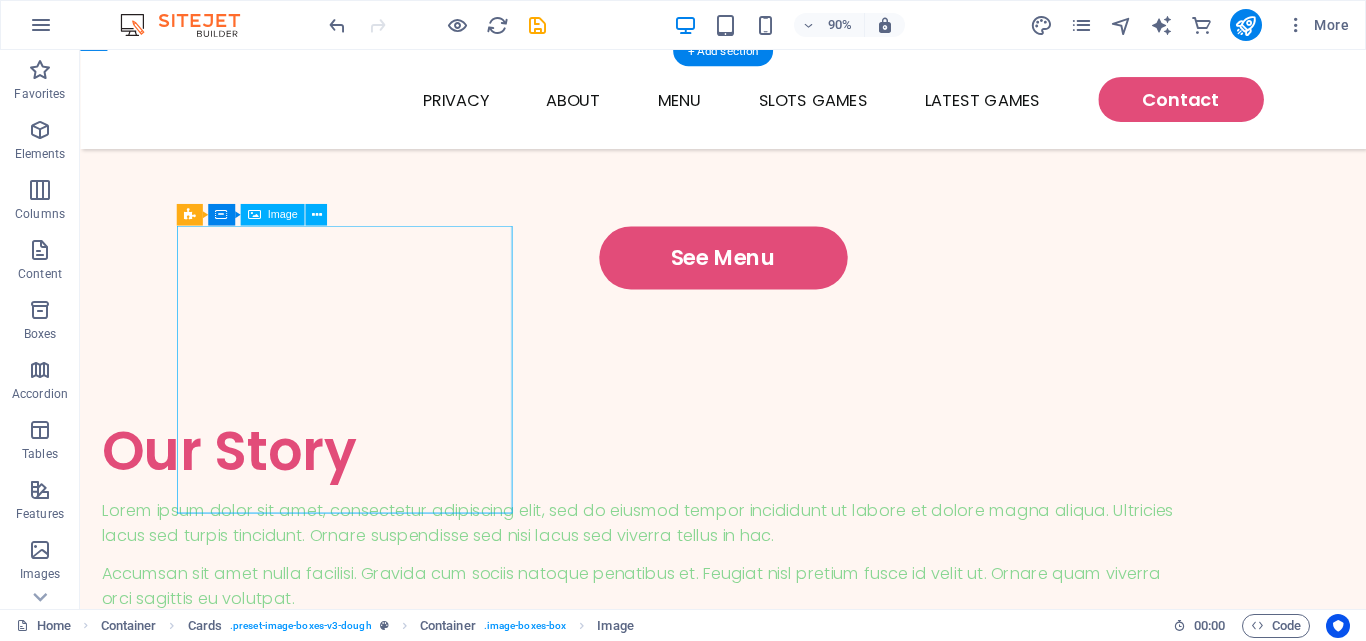 click at bounding box center [381, 1840] 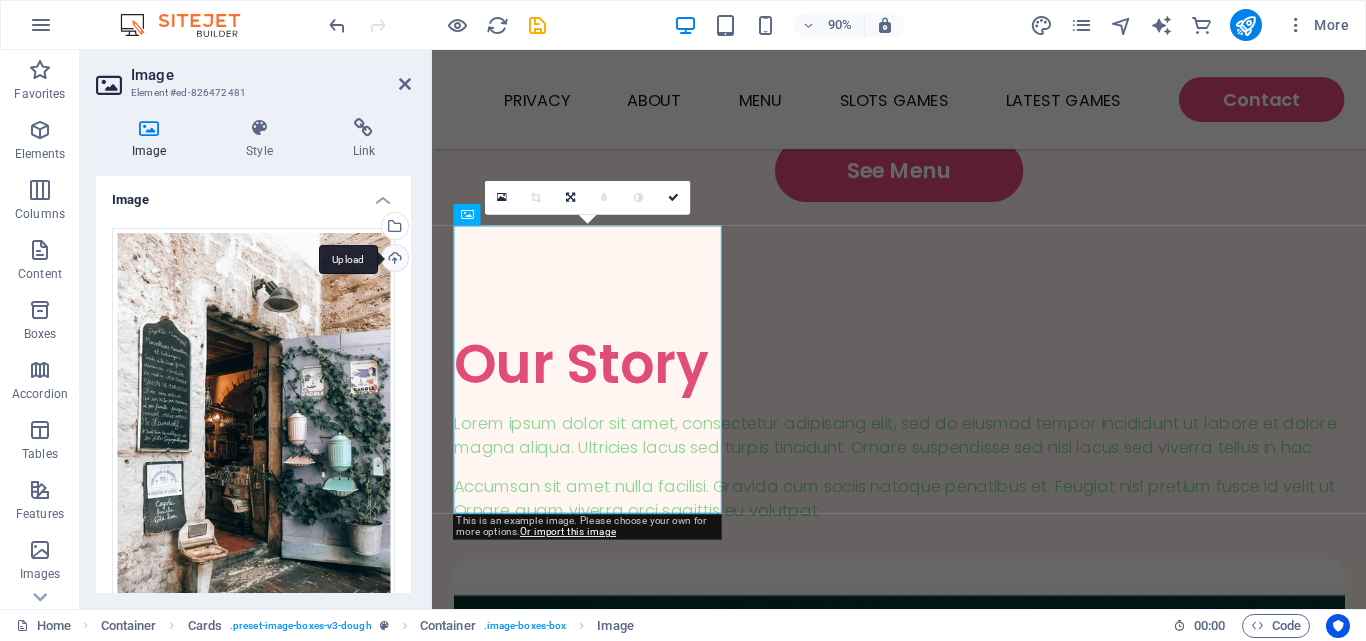 click on "Upload" at bounding box center (393, 260) 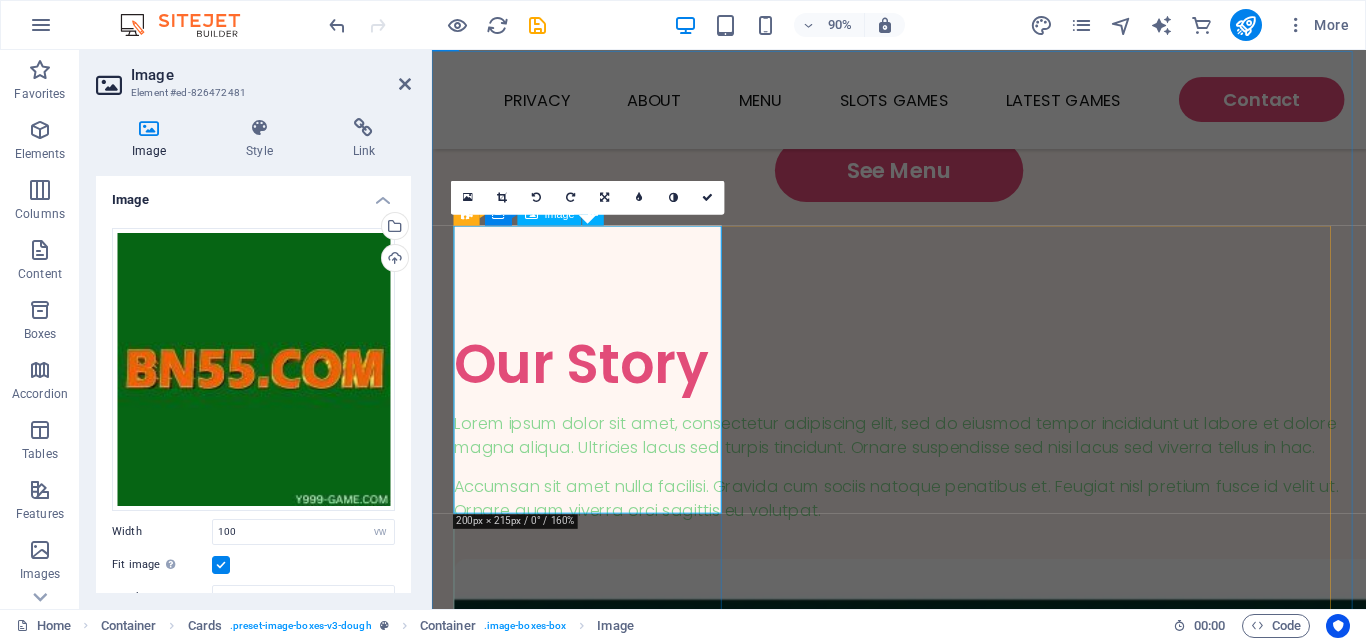 click at bounding box center (607, 1743) 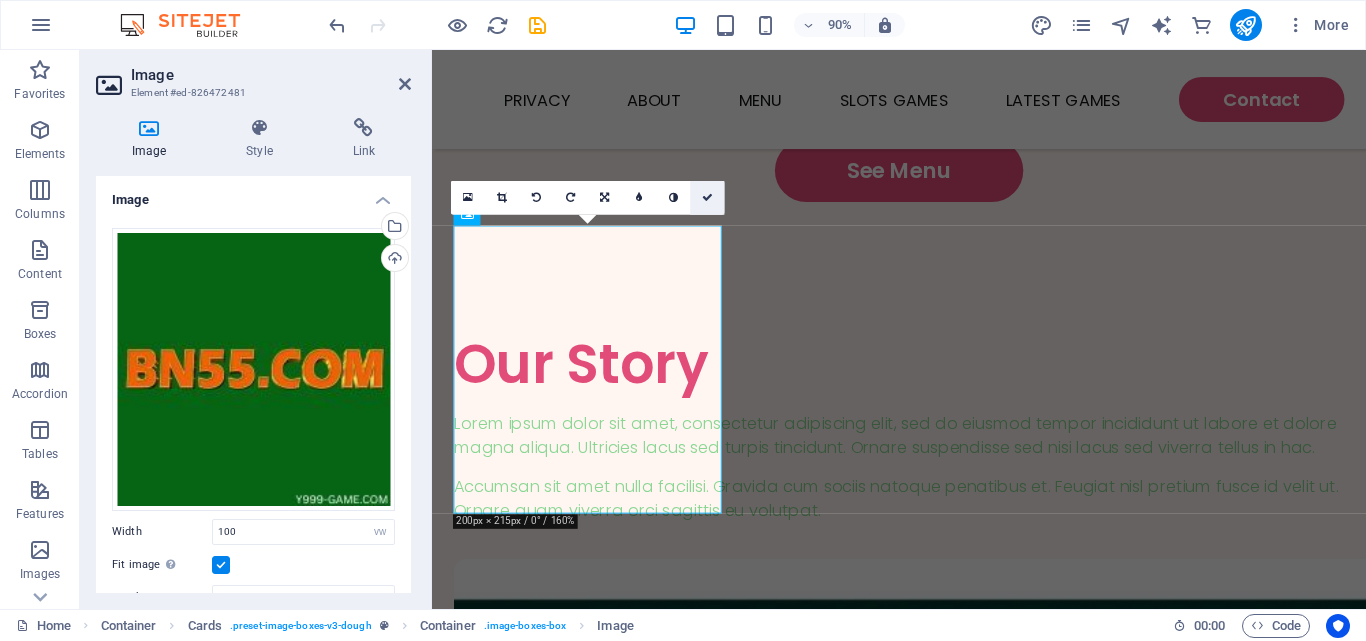 click at bounding box center (707, 198) 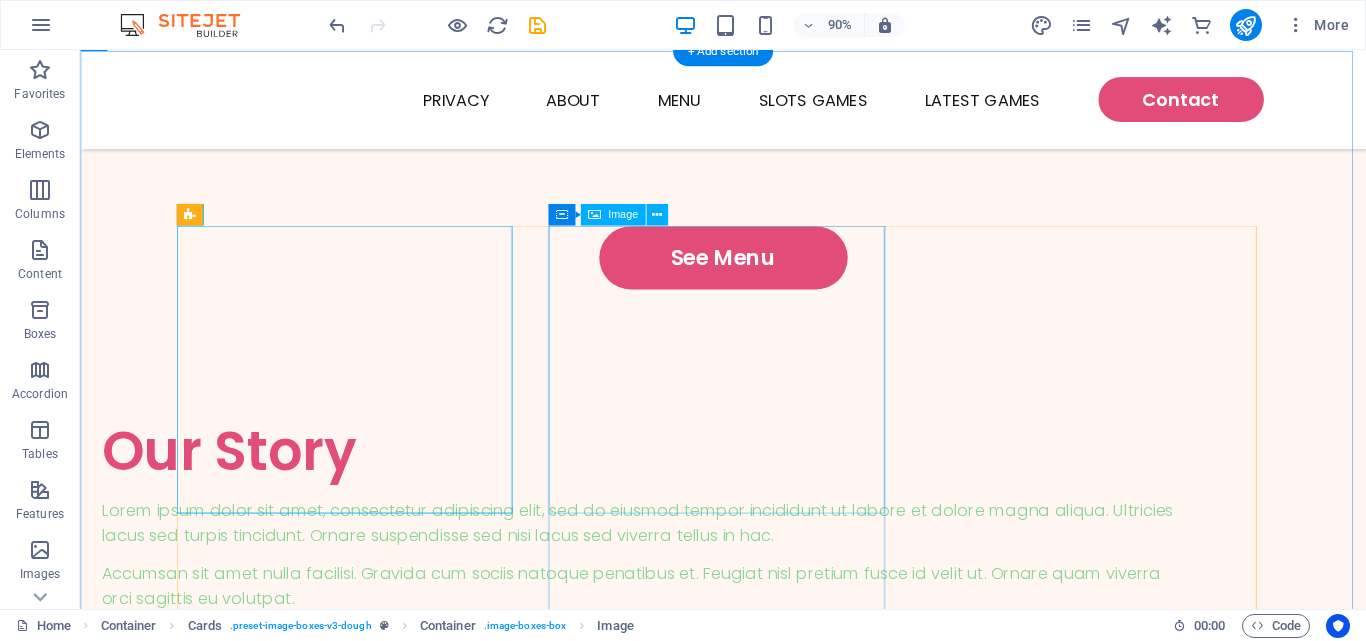 click at bounding box center [381, 2336] 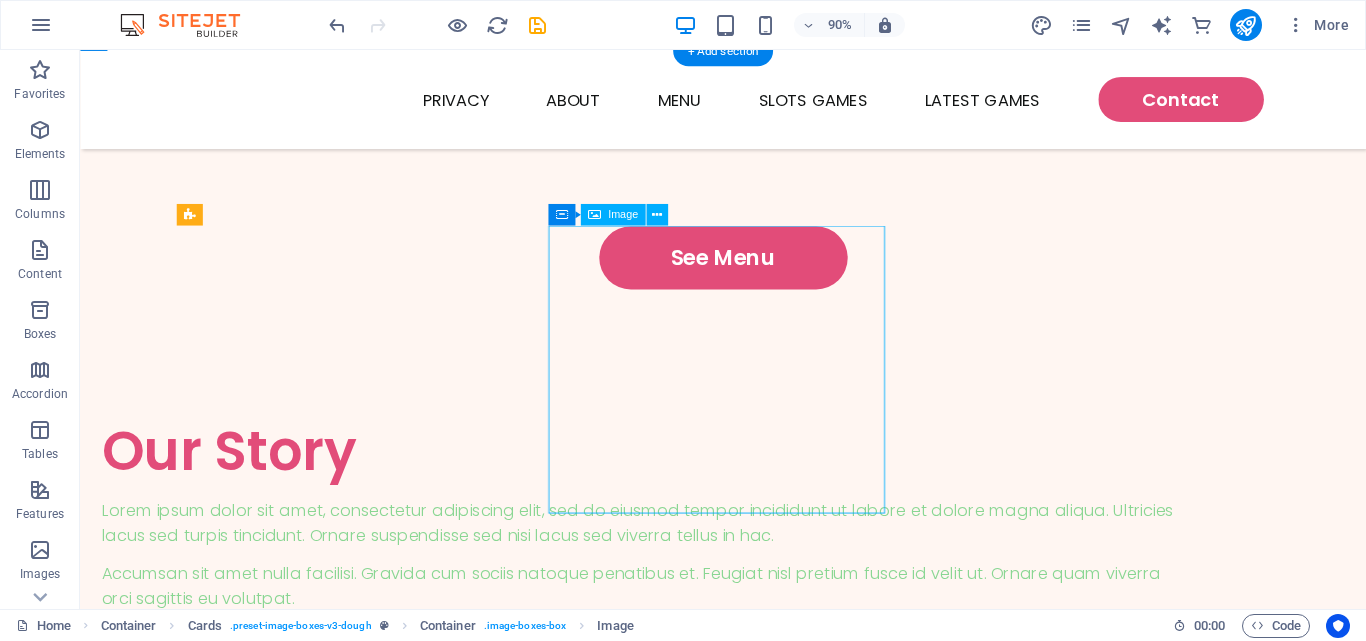 click at bounding box center (381, 2336) 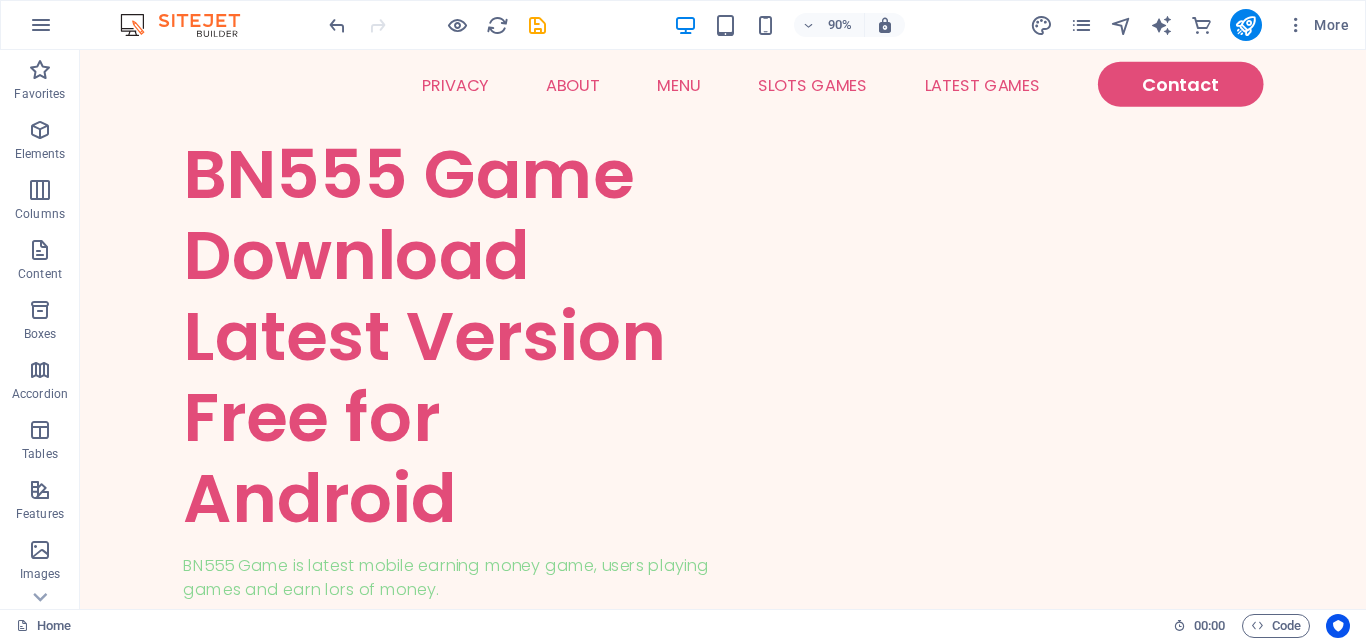 scroll, scrollTop: 0, scrollLeft: 0, axis: both 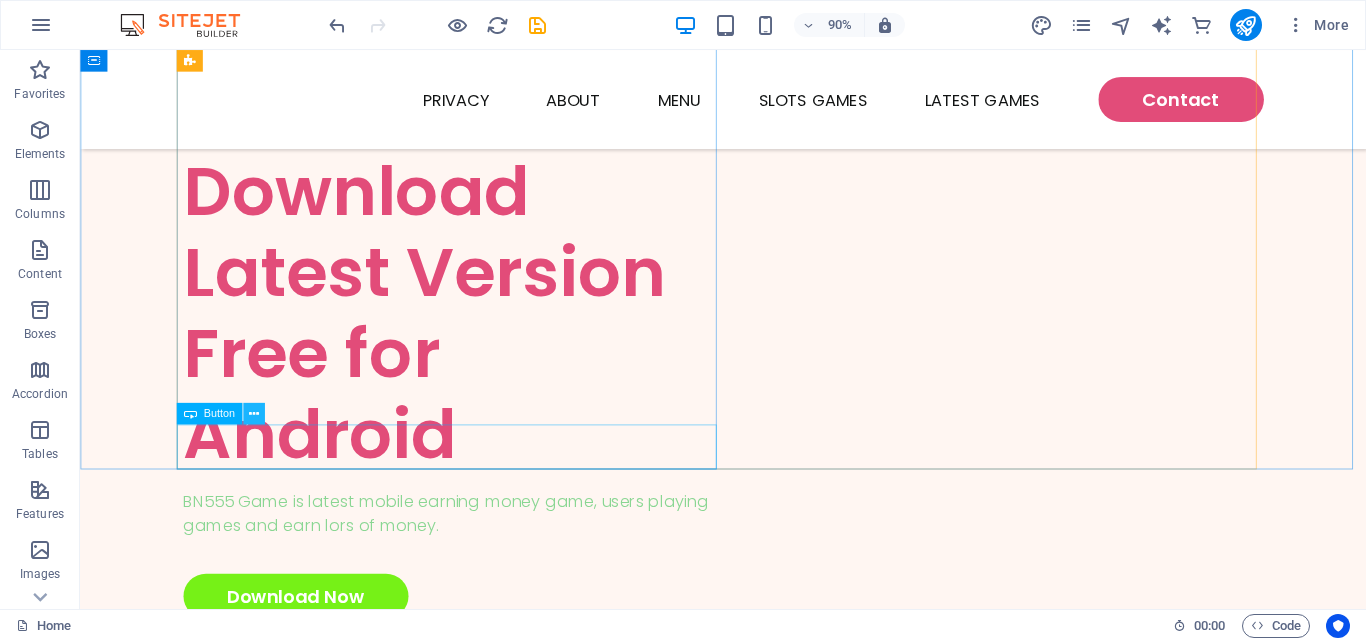 click at bounding box center (253, 413) 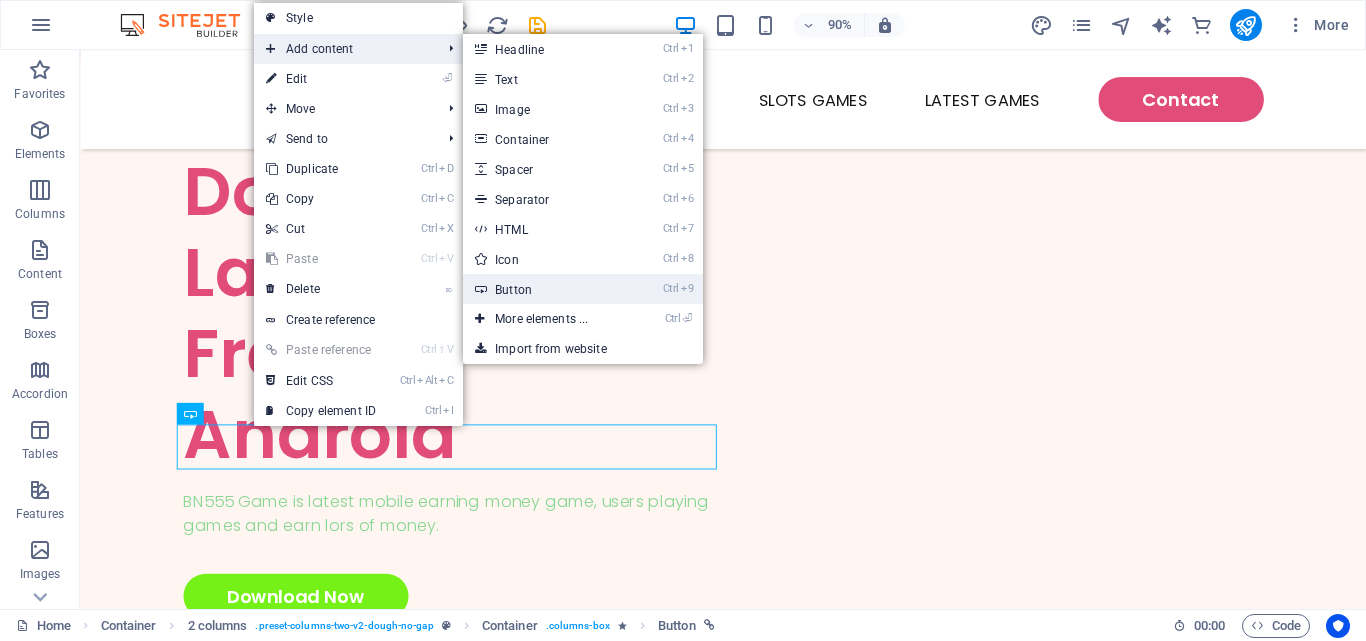 drag, startPoint x: 527, startPoint y: 291, endPoint x: 105, endPoint y: 266, distance: 422.73987 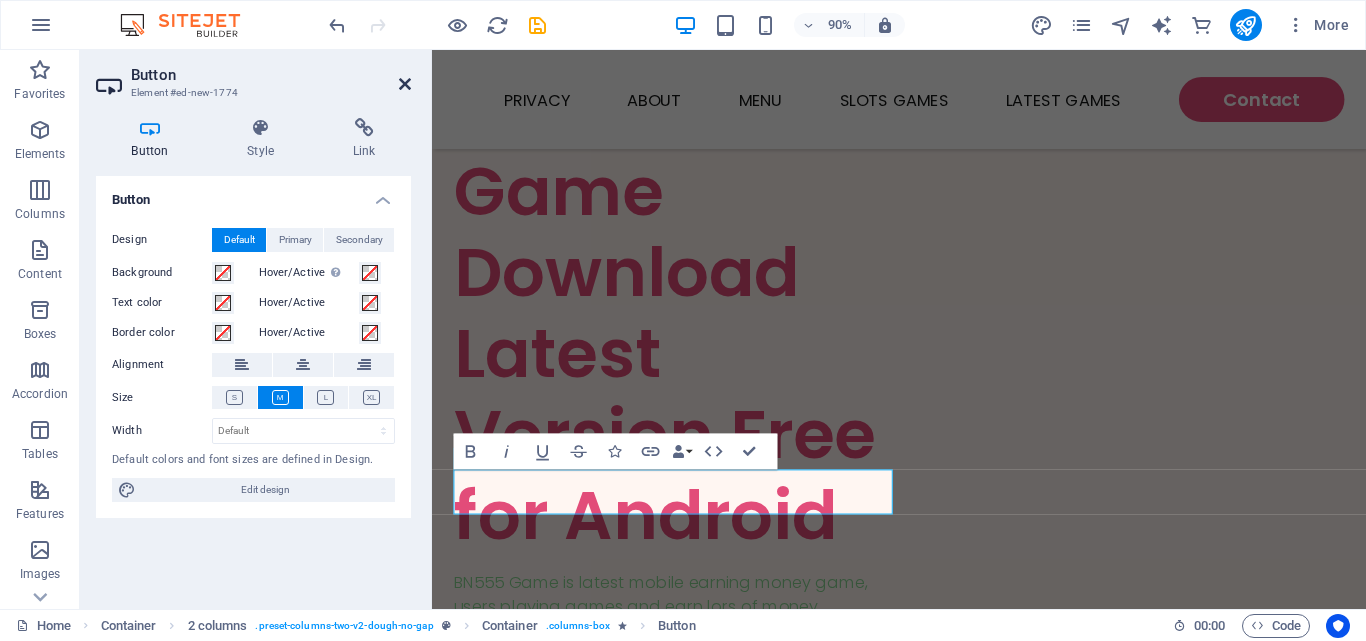 click at bounding box center (405, 84) 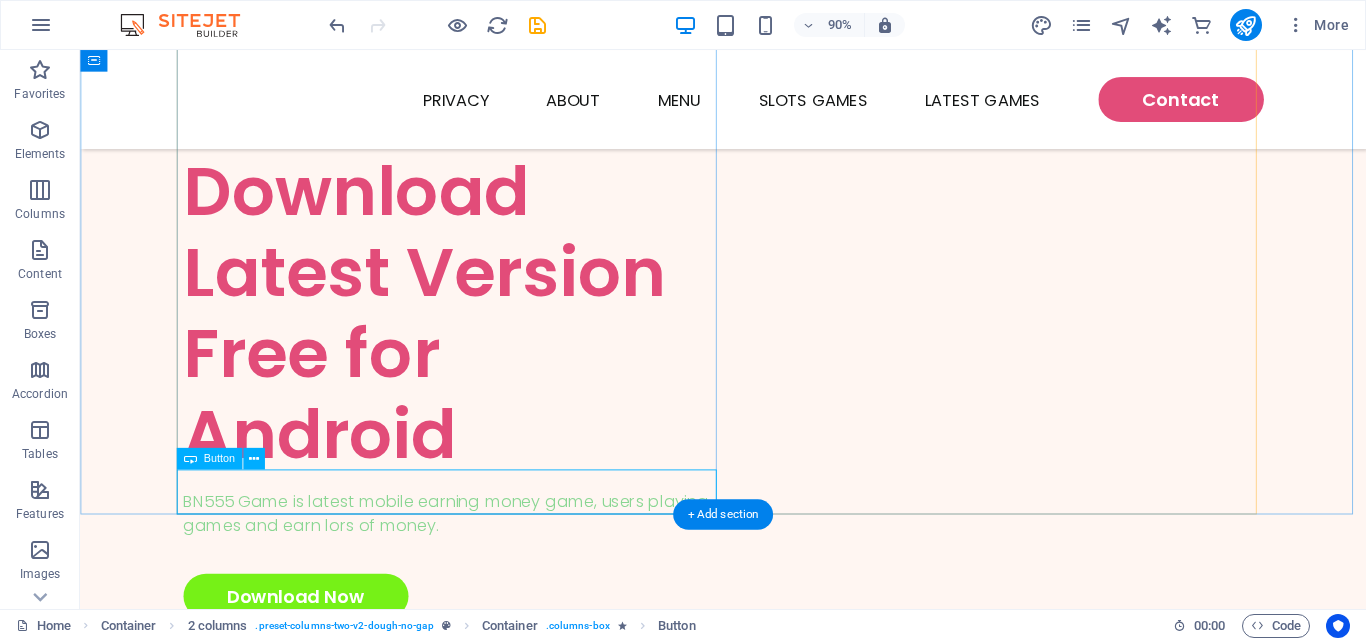 click on "Button label" at bounding box center (495, 707) 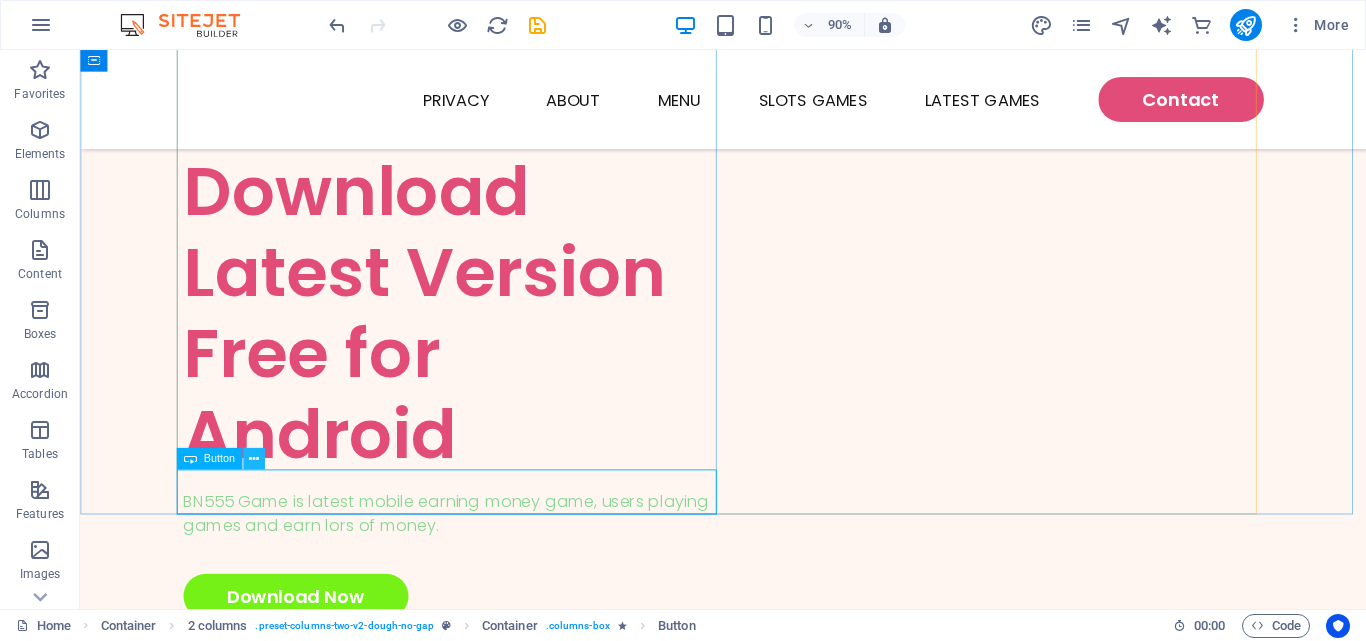 click at bounding box center [253, 458] 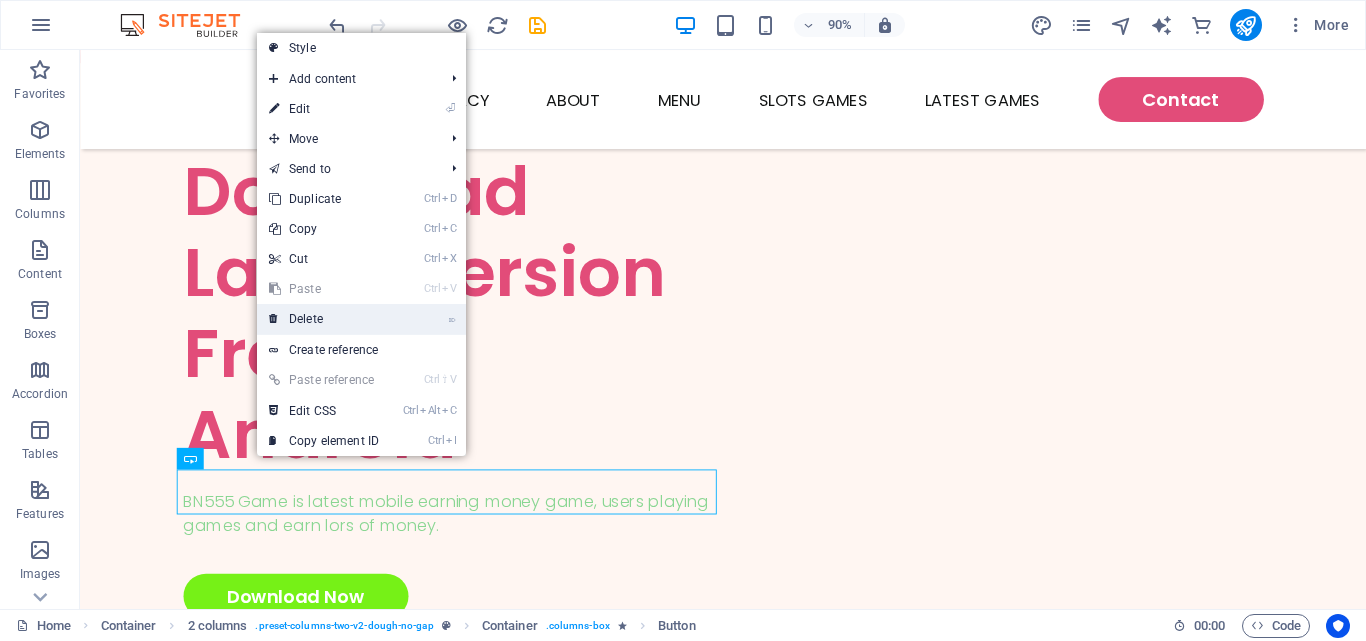click on "⌦  Delete" at bounding box center (324, 319) 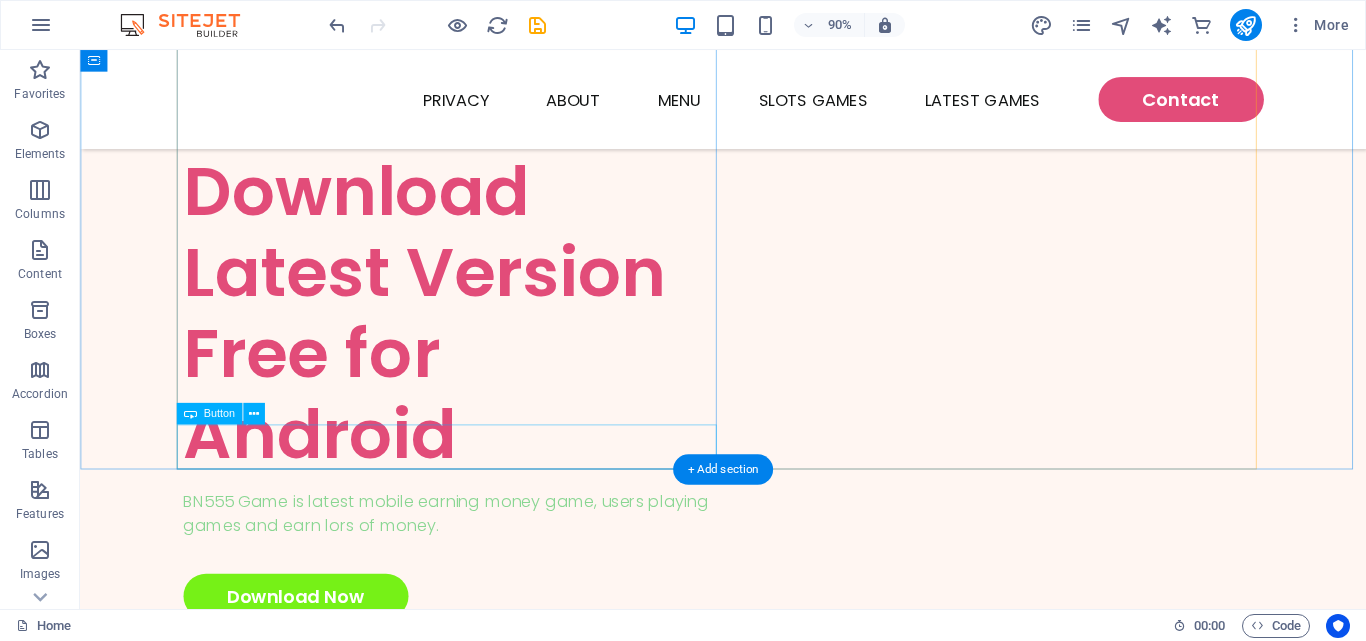 click on "Download Now" at bounding box center (495, 657) 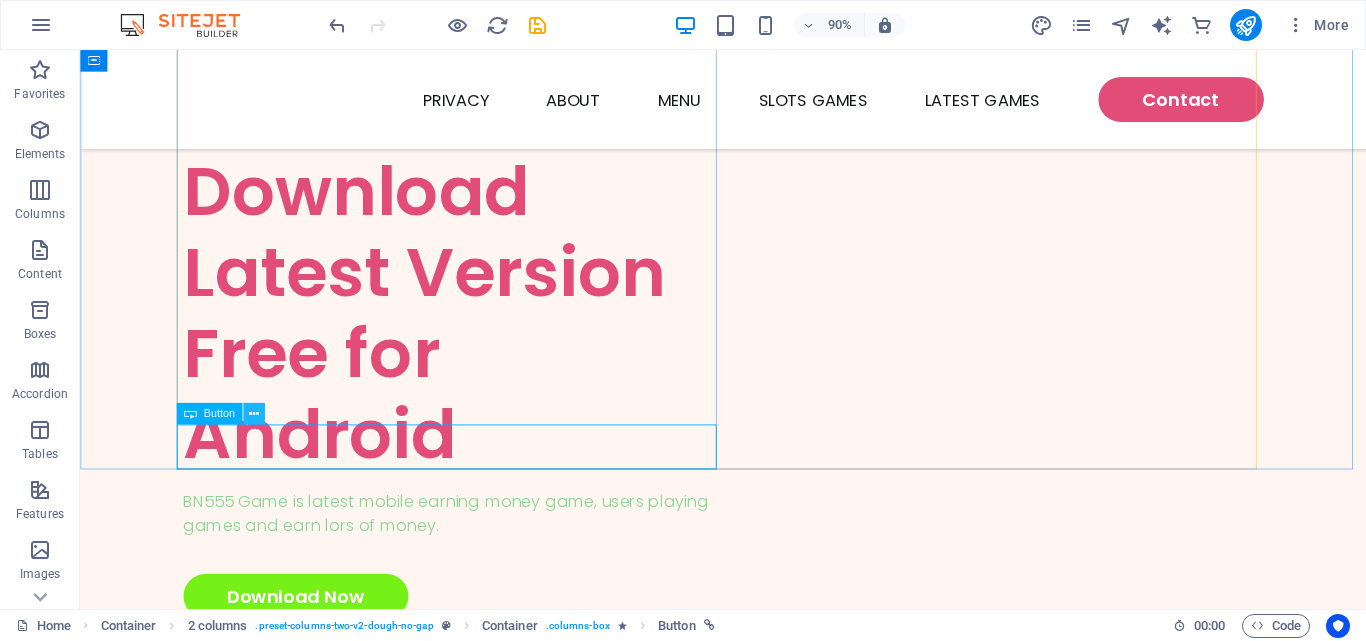 click at bounding box center [253, 413] 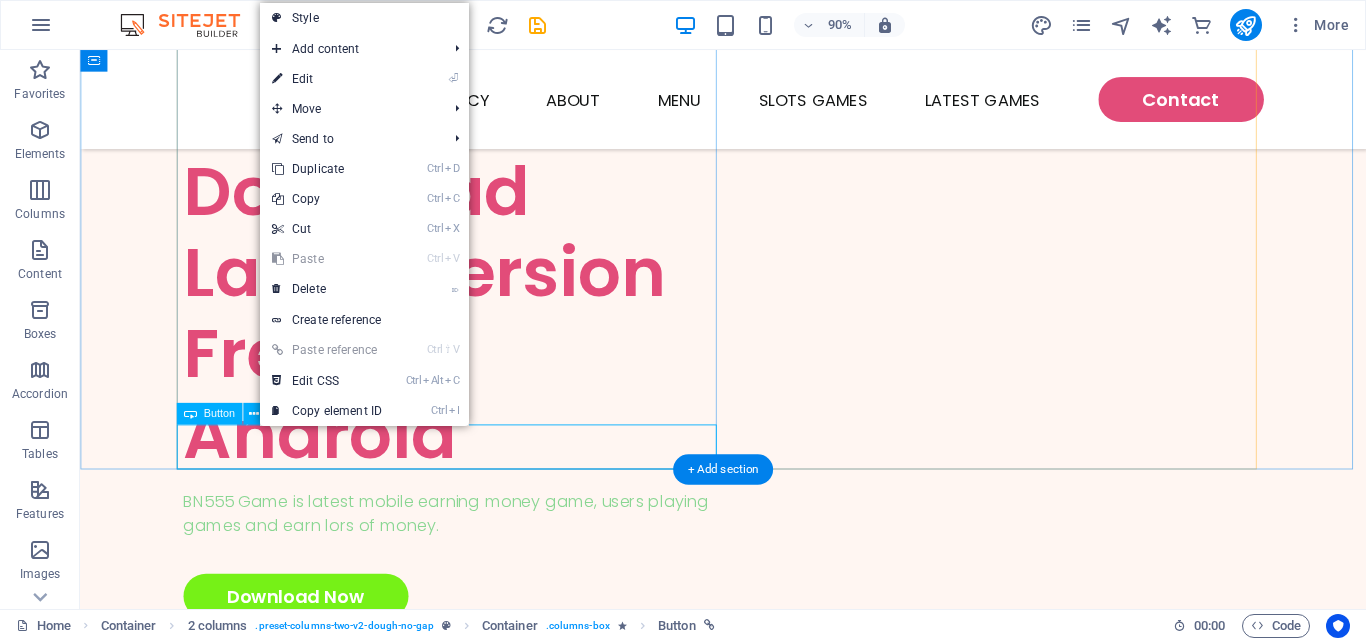 click on "Download Now" at bounding box center [495, 657] 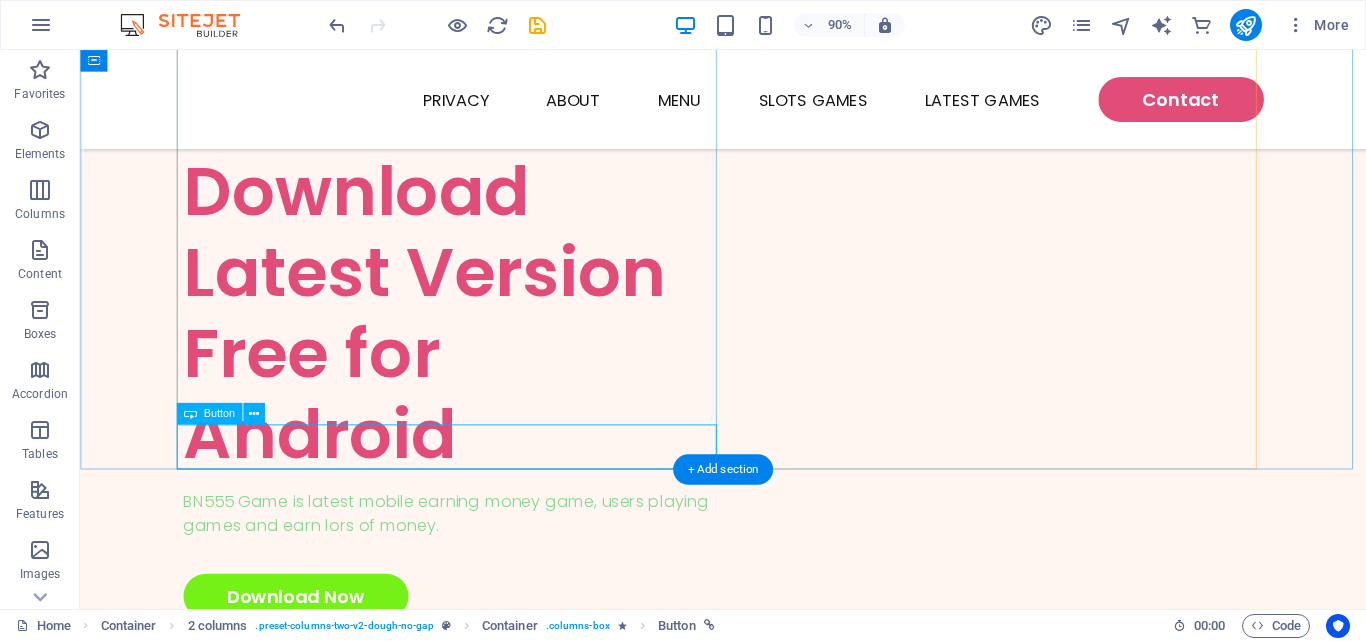 click on "Download Now" at bounding box center (495, 657) 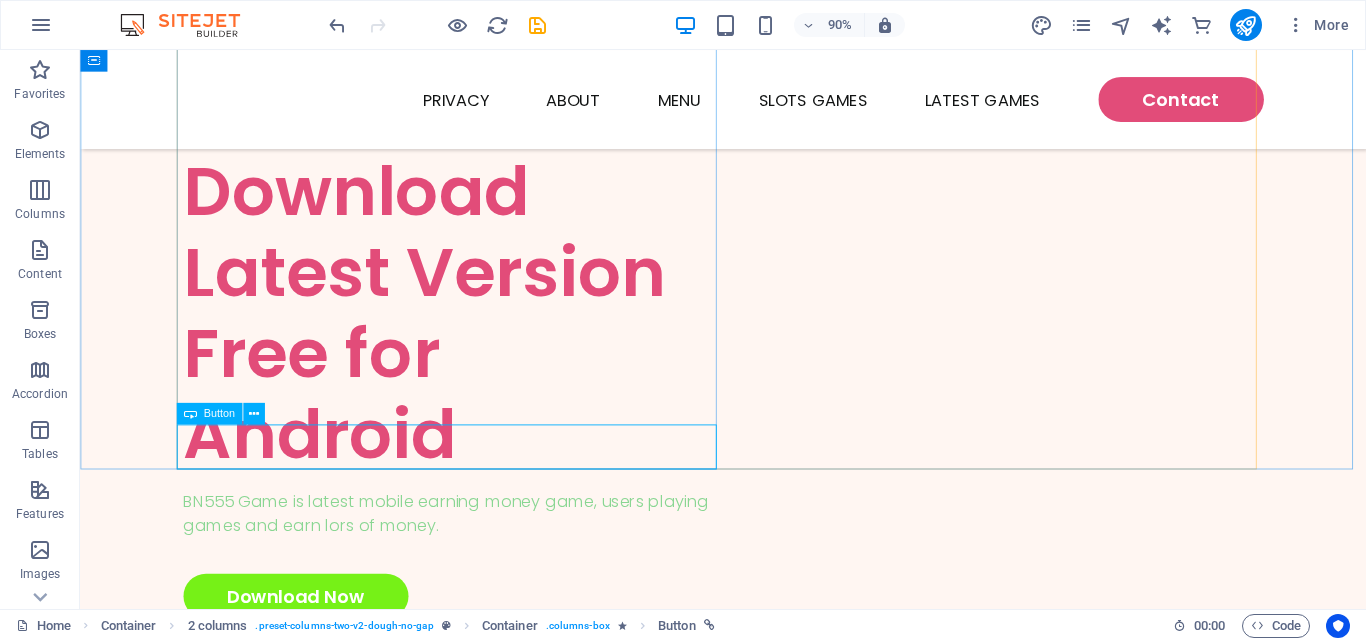 click on "Button" at bounding box center [218, 413] 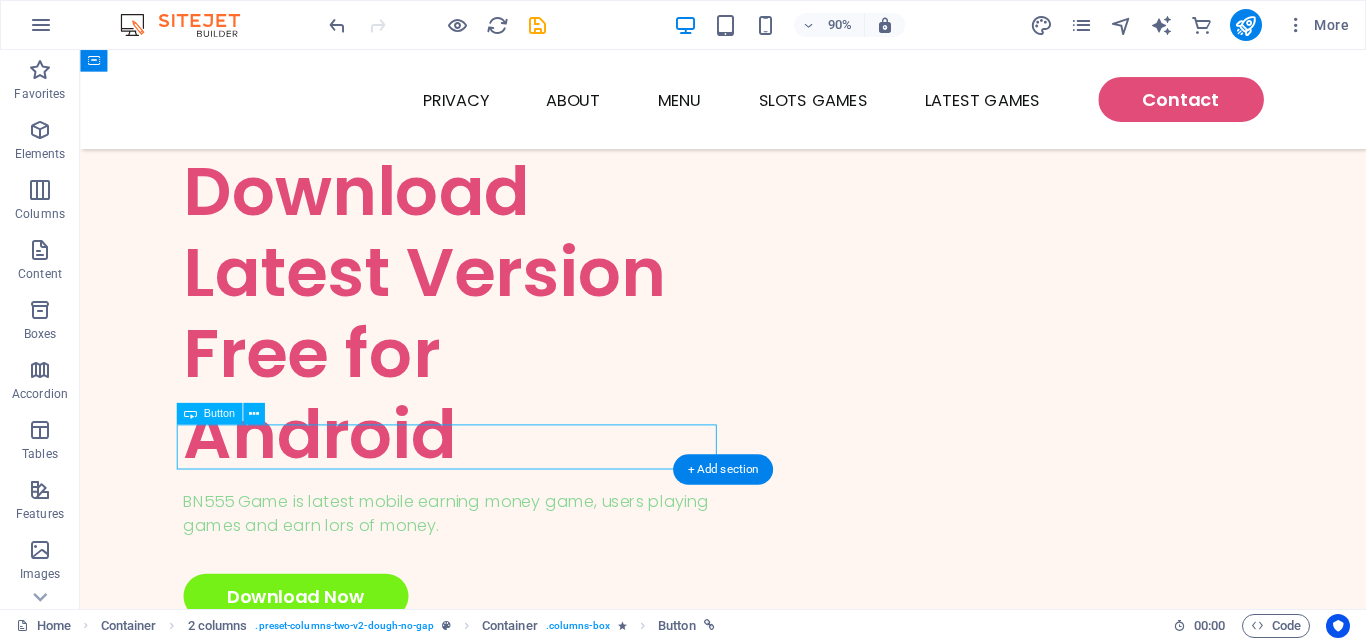 click on "Download Now" at bounding box center [495, 657] 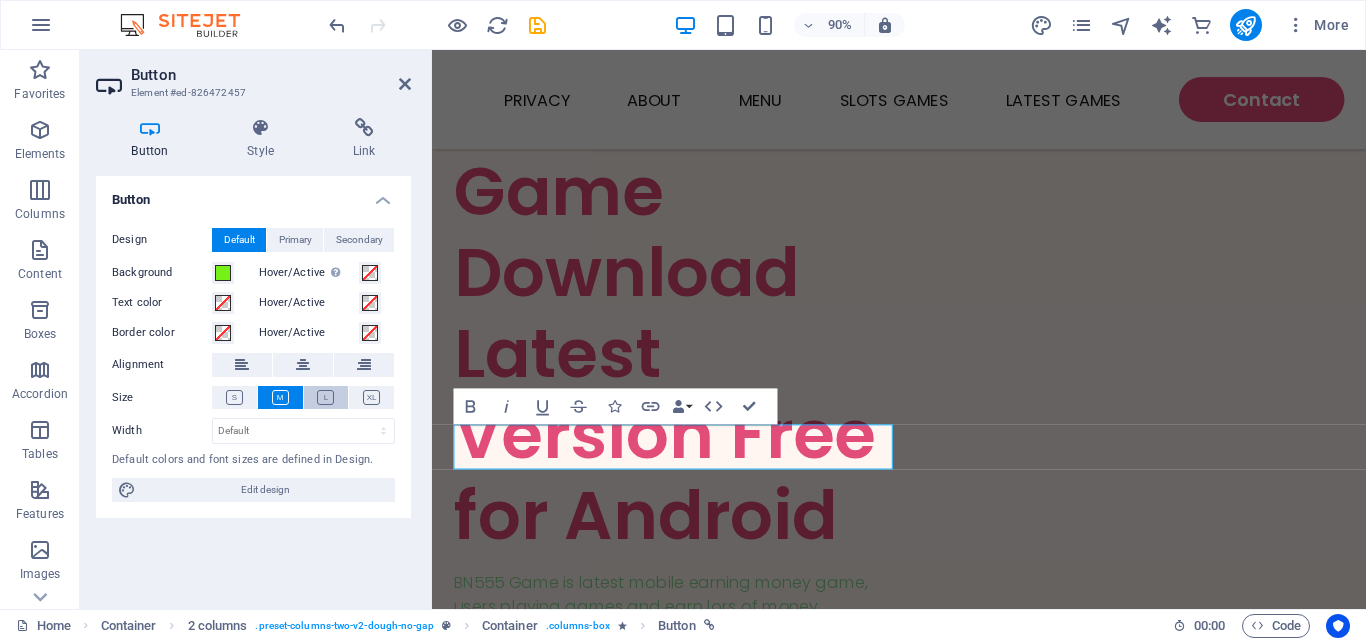 click at bounding box center [326, 397] 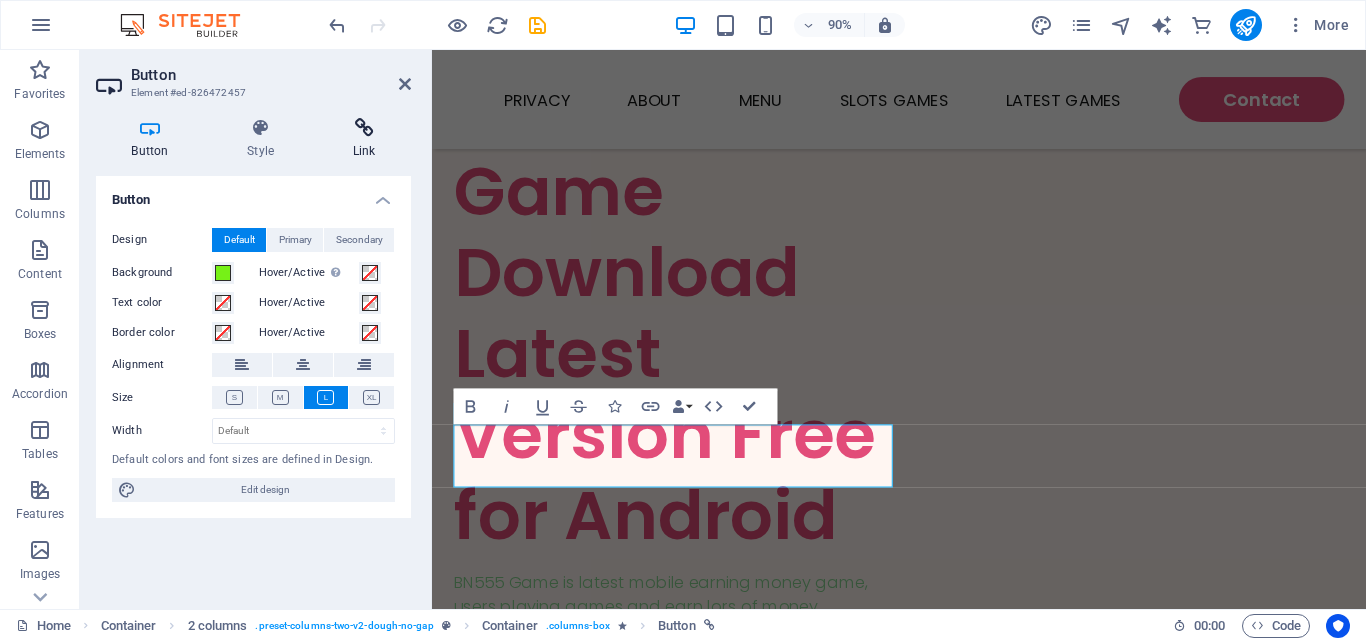 click at bounding box center [364, 128] 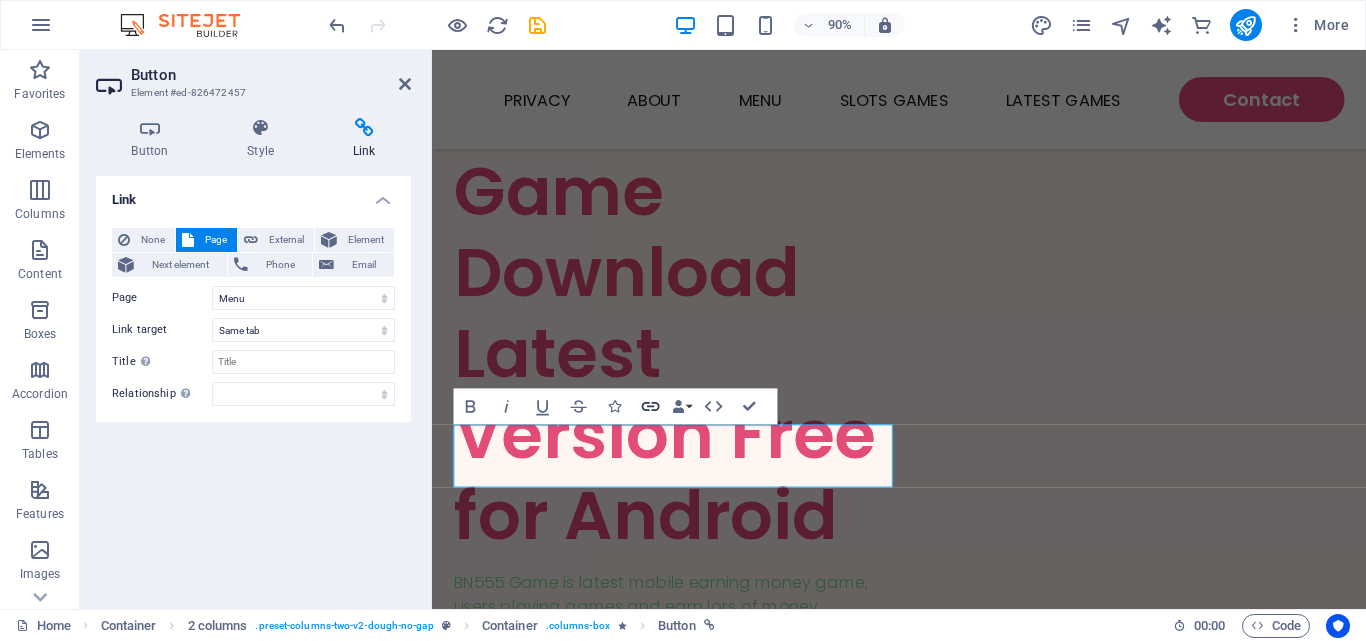 click 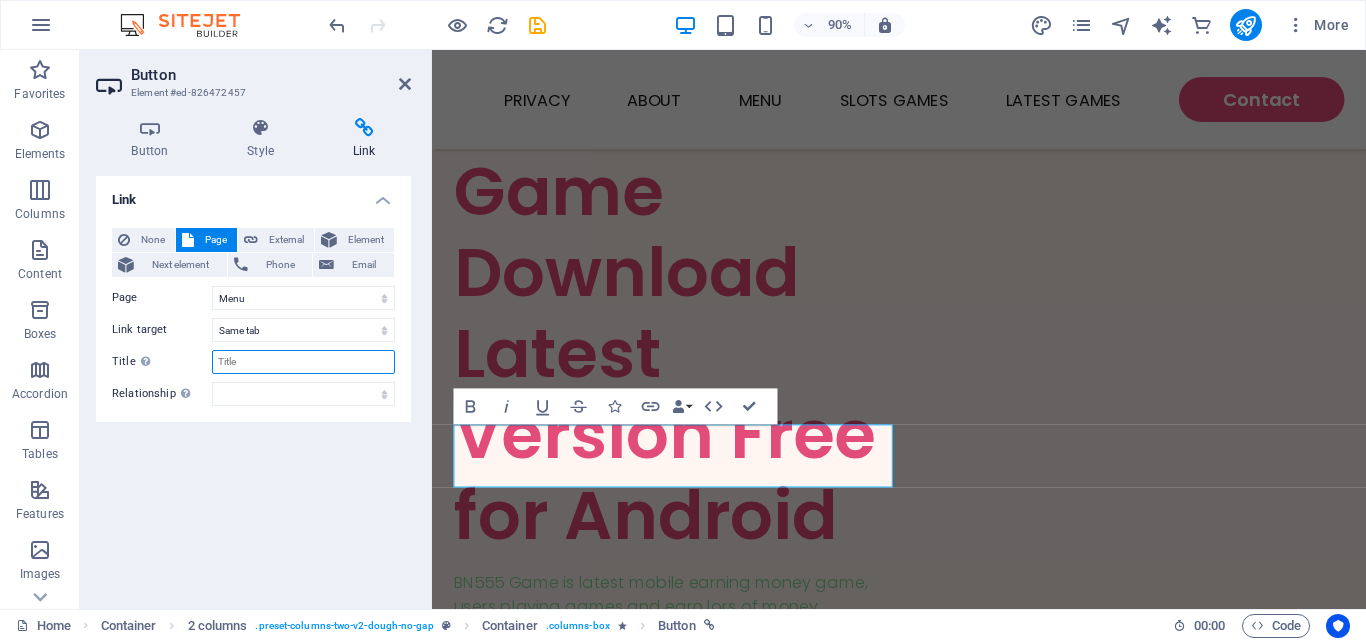 click on "Title Additional link description, should not be the same as the link text. The title is most often shown as a tooltip text when the mouse moves over the element. Leave empty if uncertain." at bounding box center [303, 362] 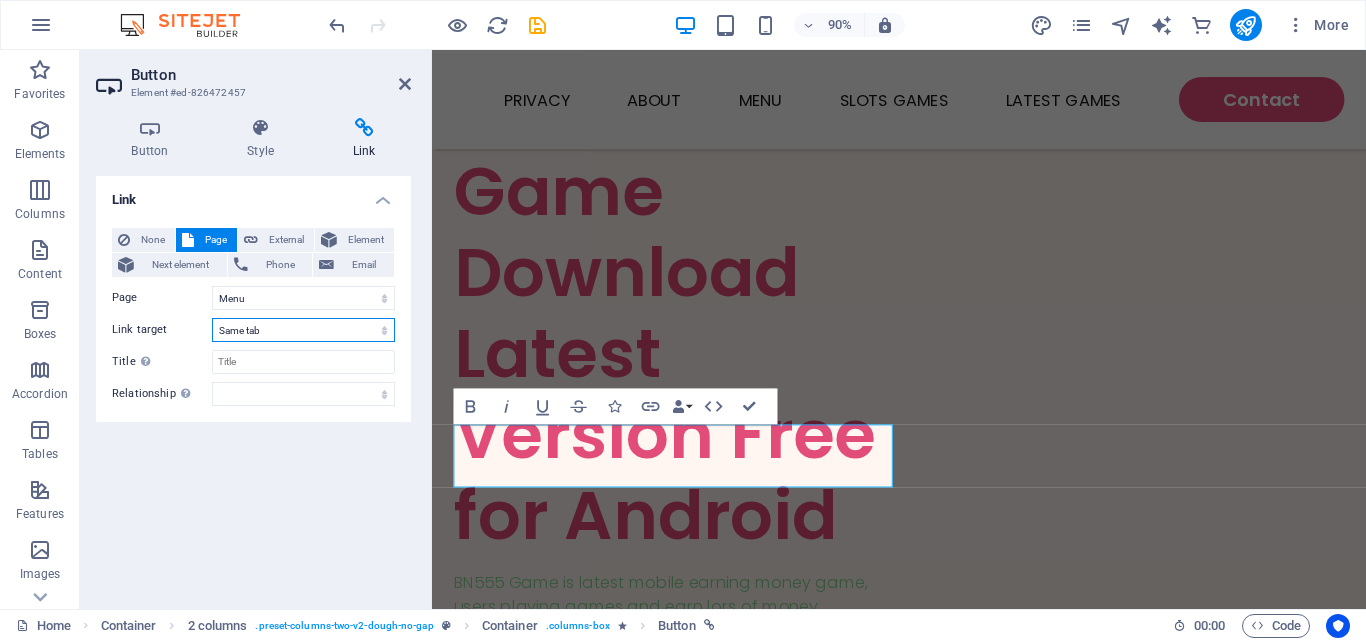 click on "New tab Same tab Overlay" at bounding box center (303, 330) 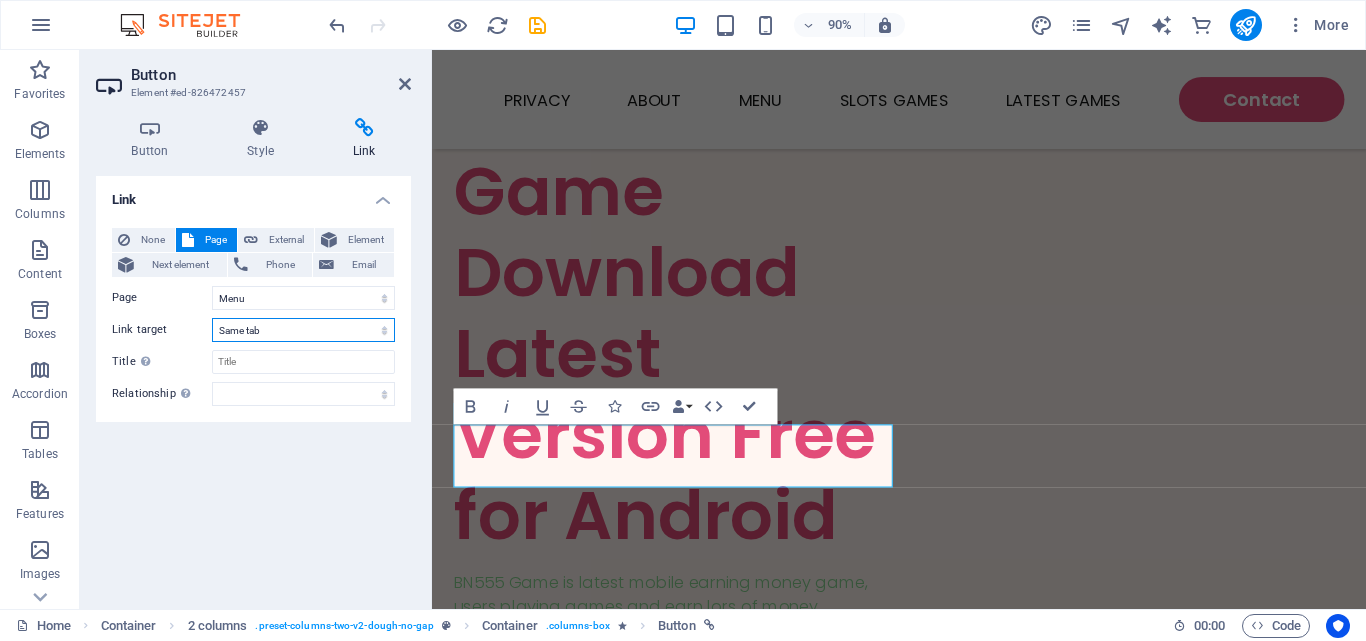 select on "blank" 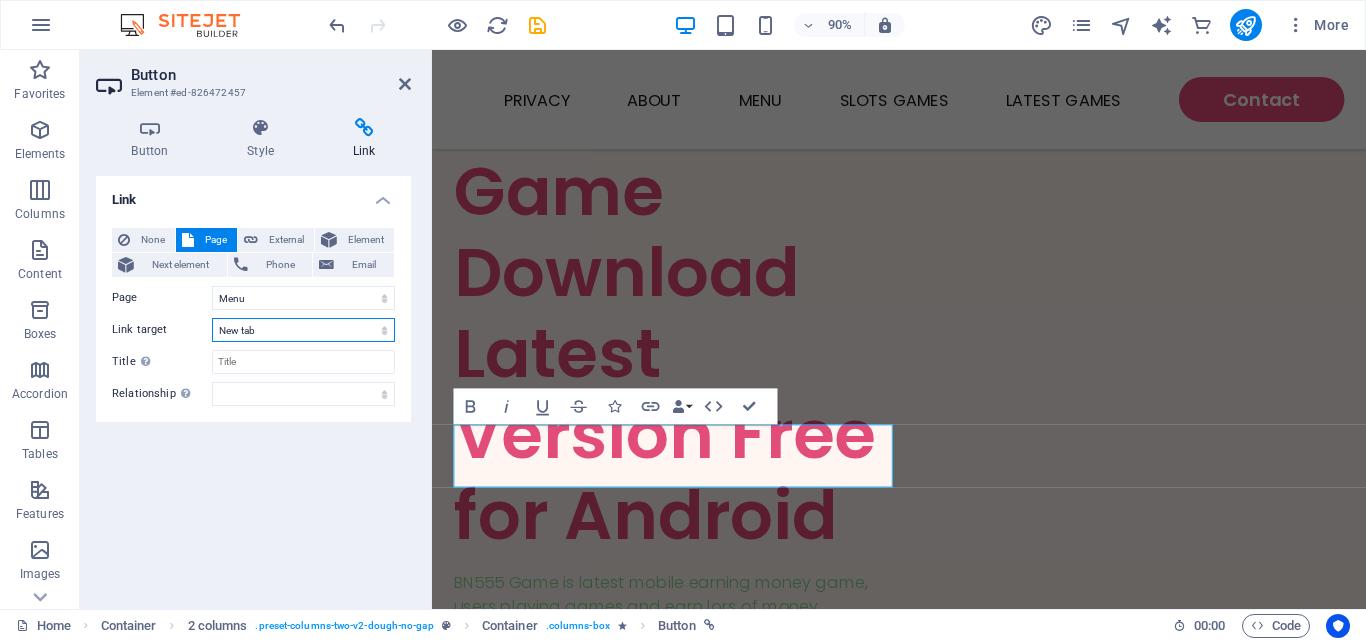 click on "New tab Same tab Overlay" at bounding box center [303, 330] 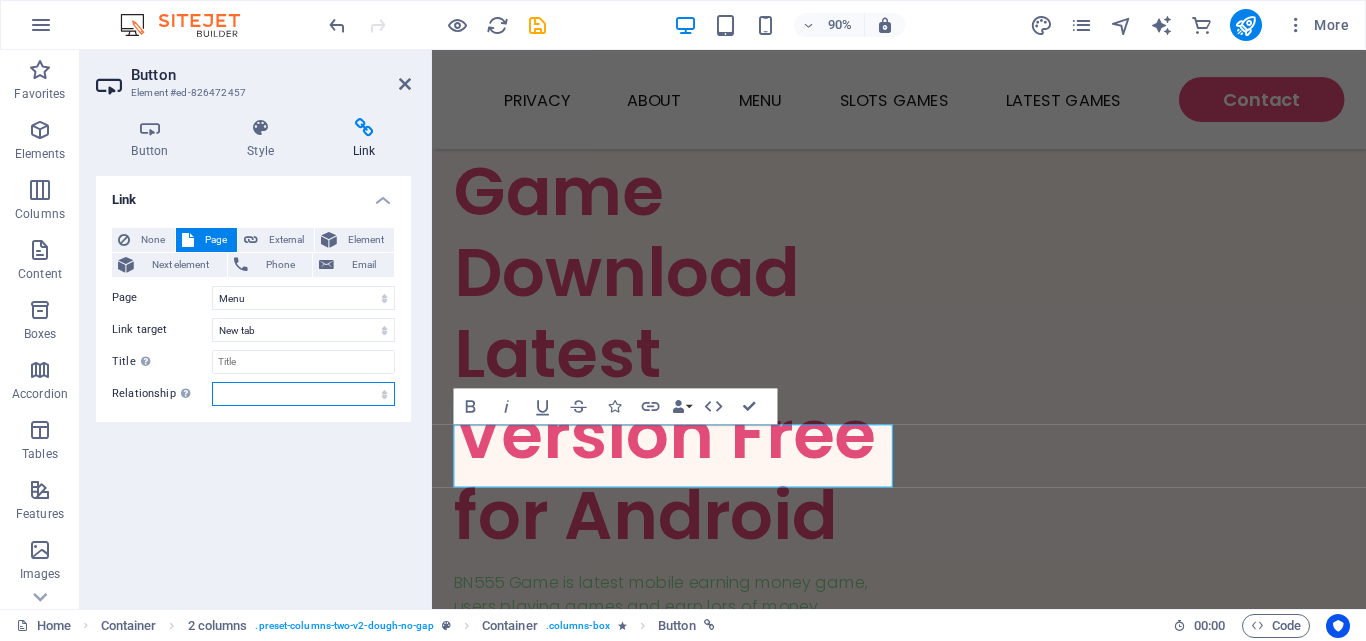 click on "alternate author bookmark external help license next nofollow noreferrer noopener prev search tag" at bounding box center [303, 394] 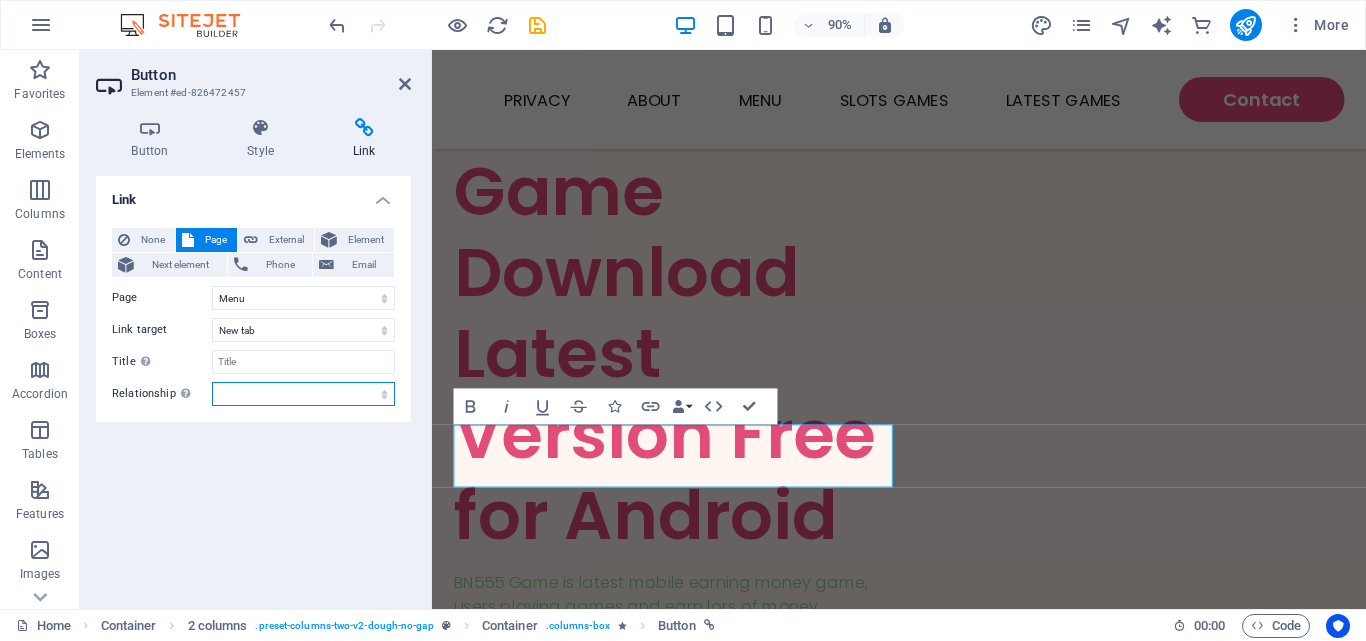 click on "alternate author bookmark external help license next nofollow noreferrer noopener prev search tag" at bounding box center [303, 394] 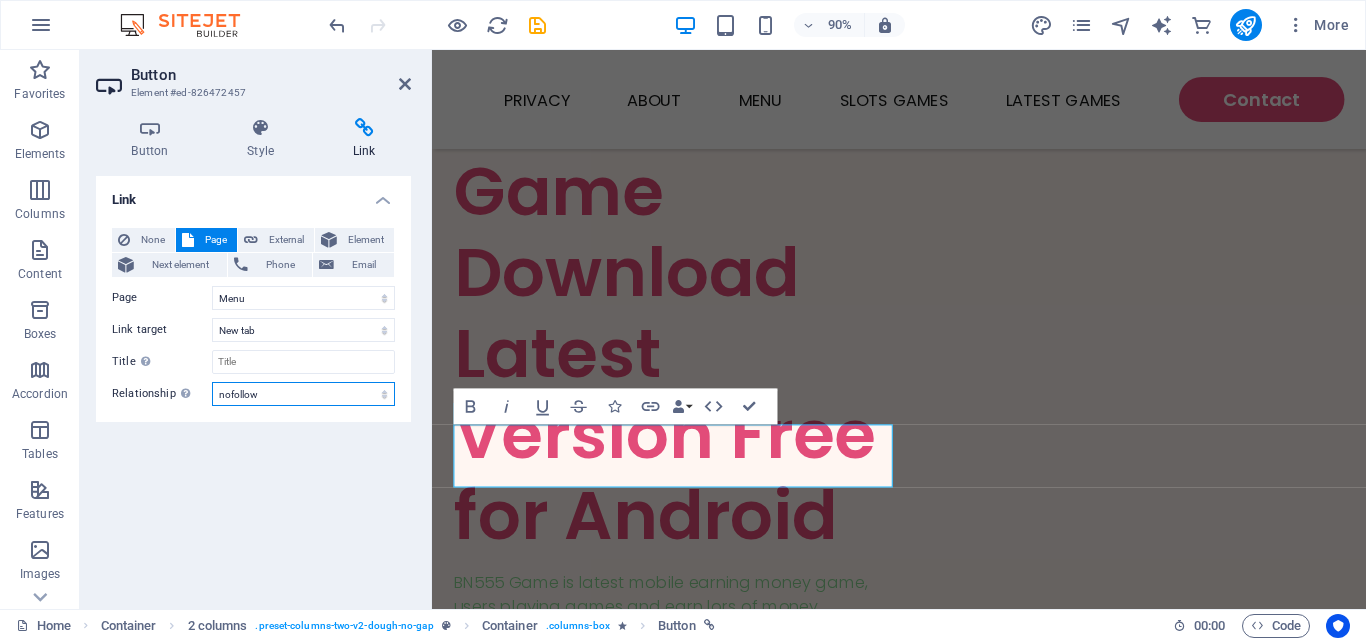 click on "alternate author bookmark external help license next nofollow noreferrer noopener prev search tag" at bounding box center (303, 394) 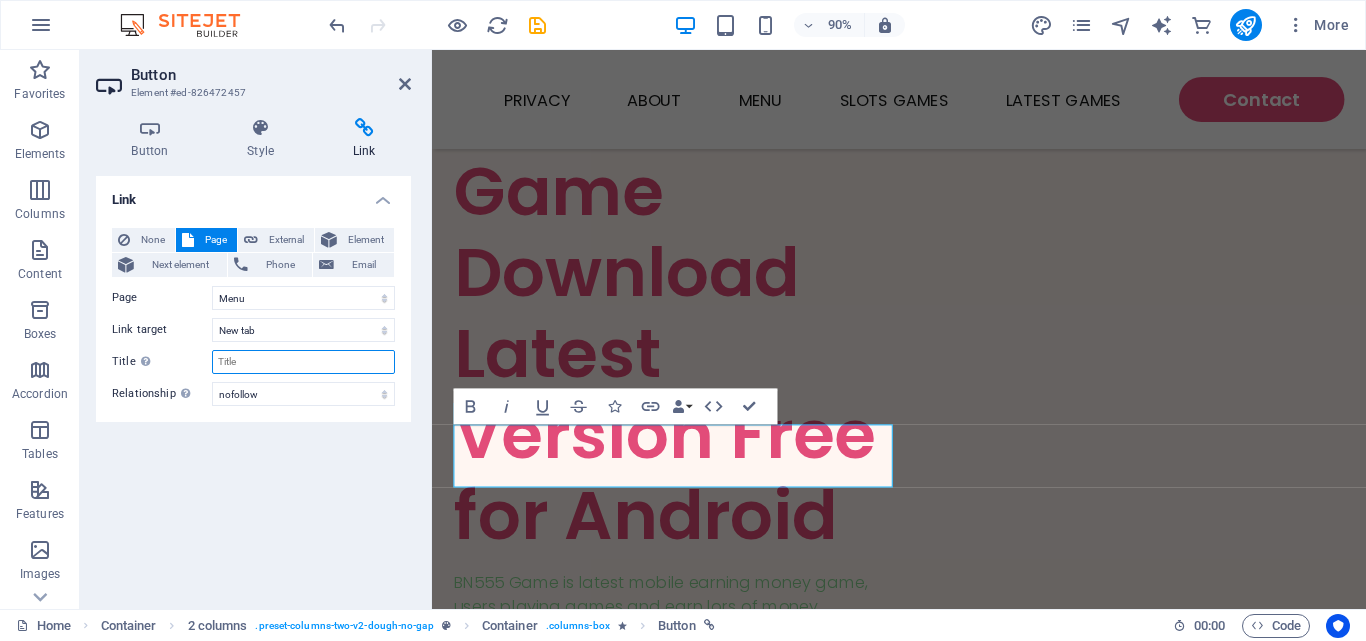 click on "Title Additional link description, should not be the same as the link text. The title is most often shown as a tooltip text when the mouse moves over the element. Leave empty if uncertain." at bounding box center (303, 362) 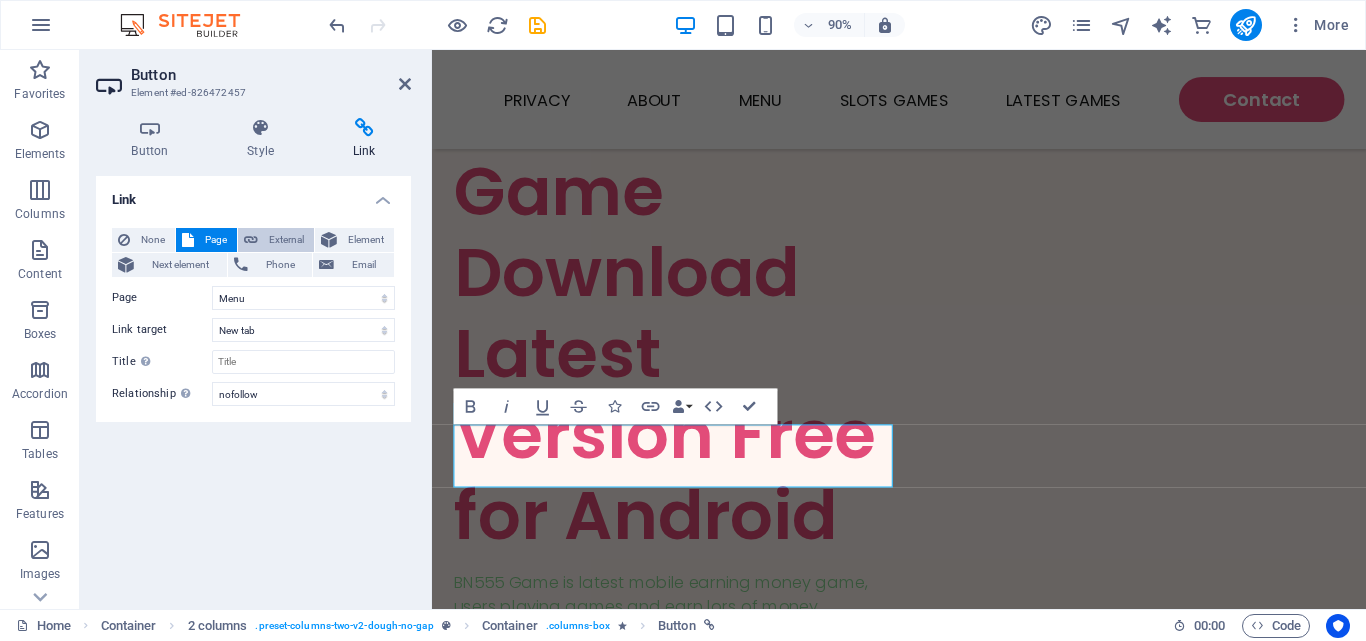 click on "External" at bounding box center [286, 240] 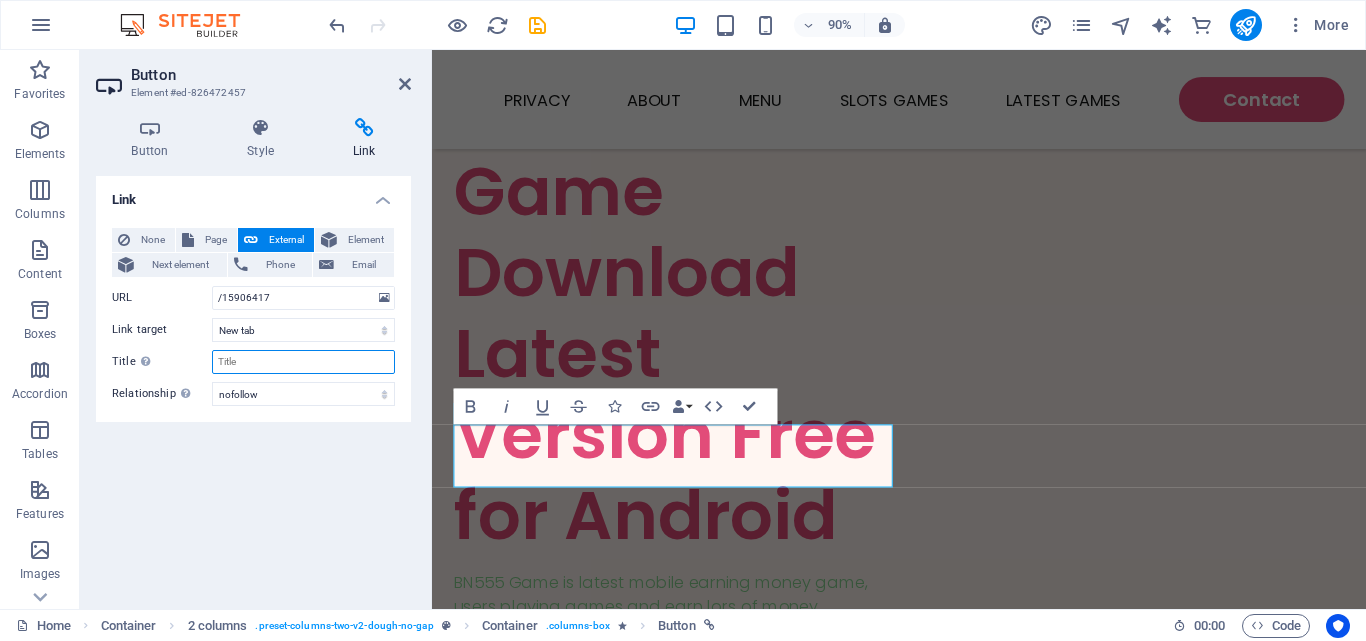 click on "Title Additional link description, should not be the same as the link text. The title is most often shown as a tooltip text when the mouse moves over the element. Leave empty if uncertain." at bounding box center [303, 362] 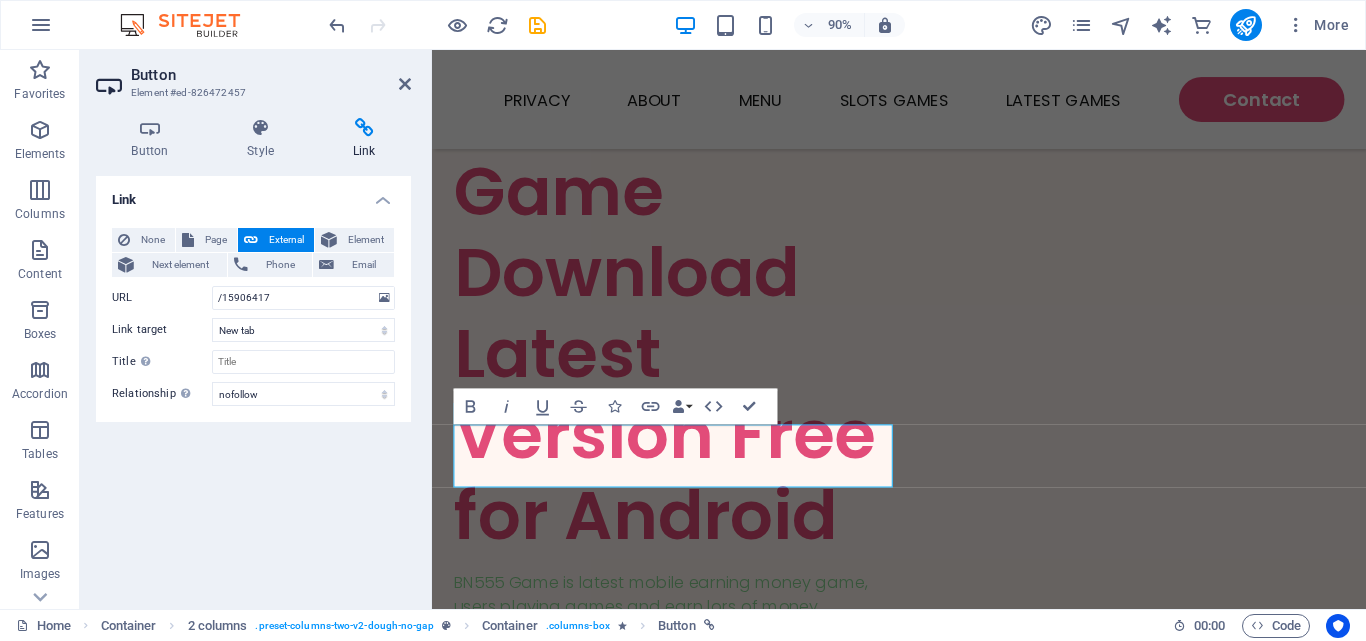 click on "Link" at bounding box center [364, 139] 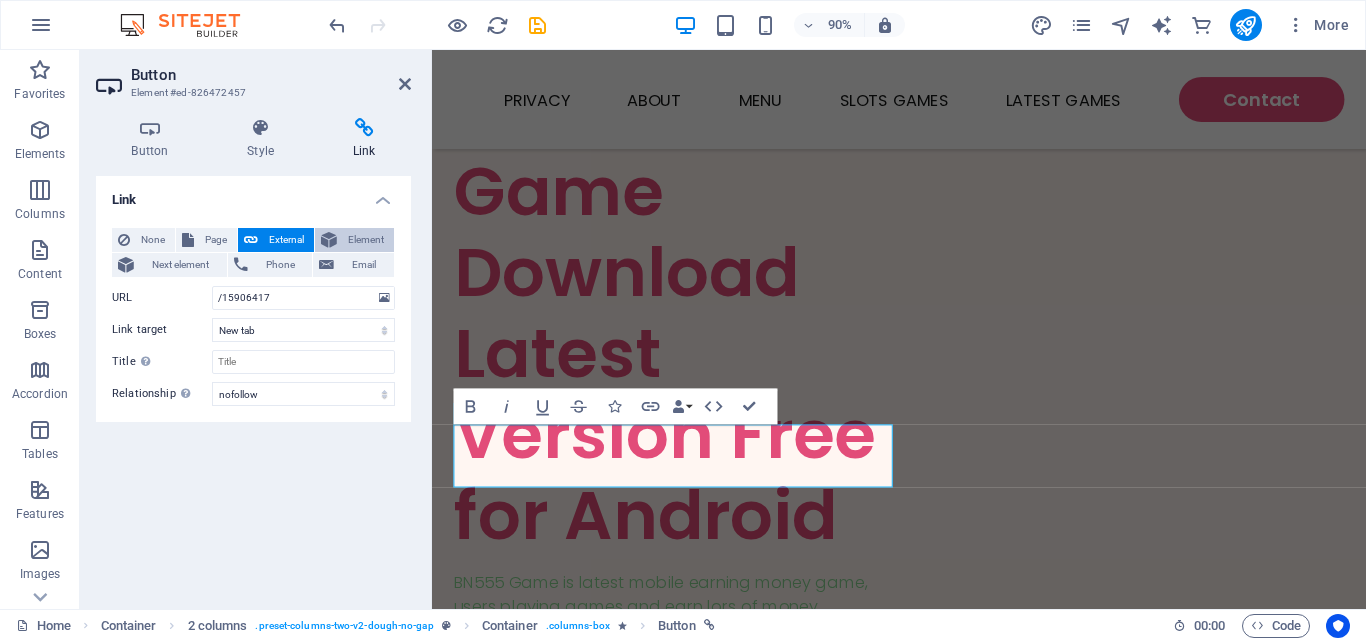 click at bounding box center [329, 240] 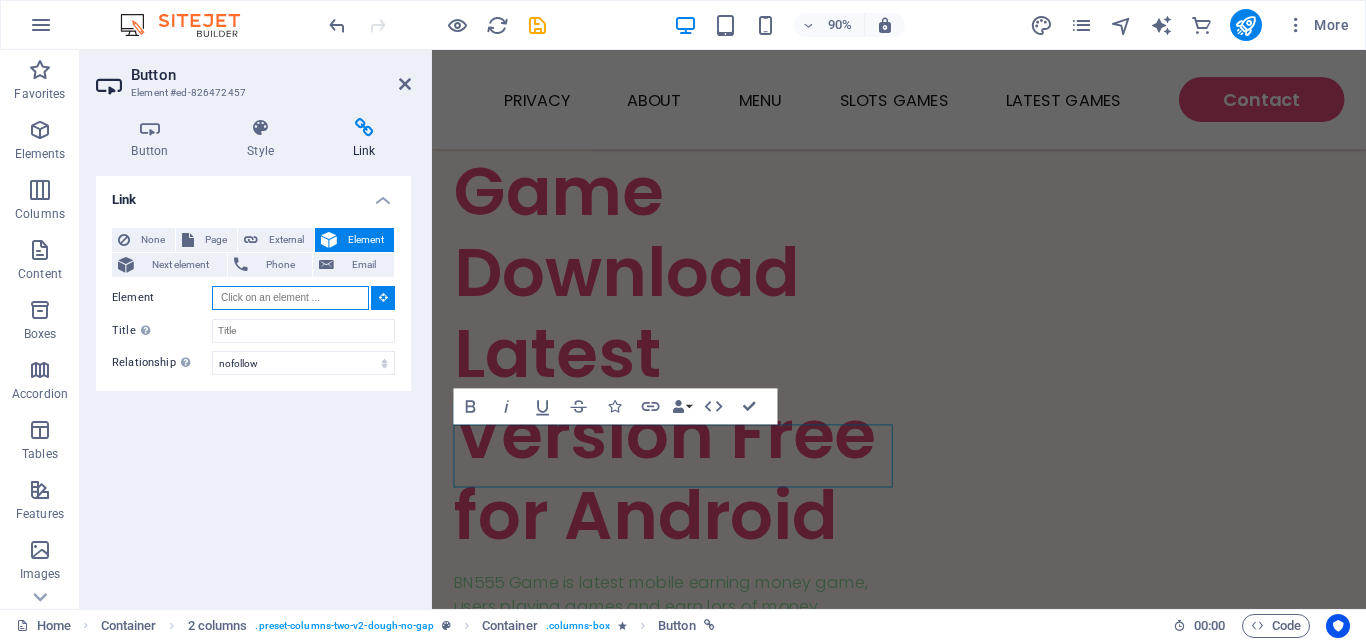 click on "Element" at bounding box center (290, 298) 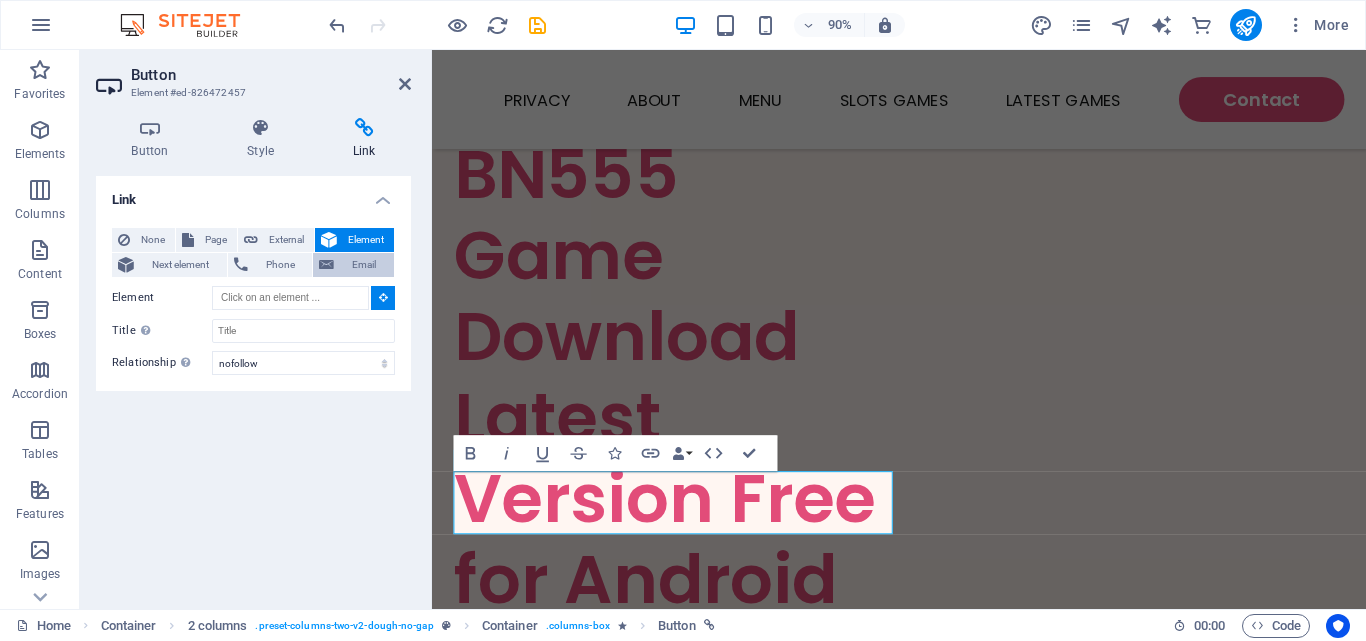 click on "Email" at bounding box center (364, 265) 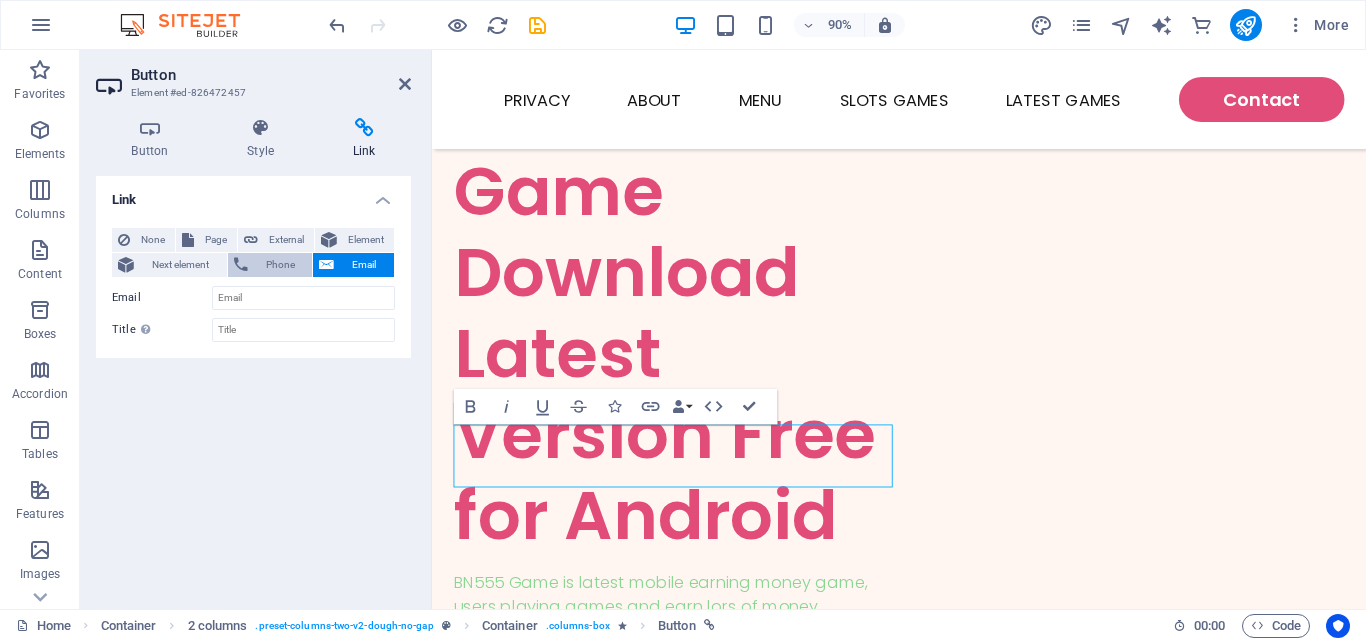 click on "Phone" at bounding box center (280, 265) 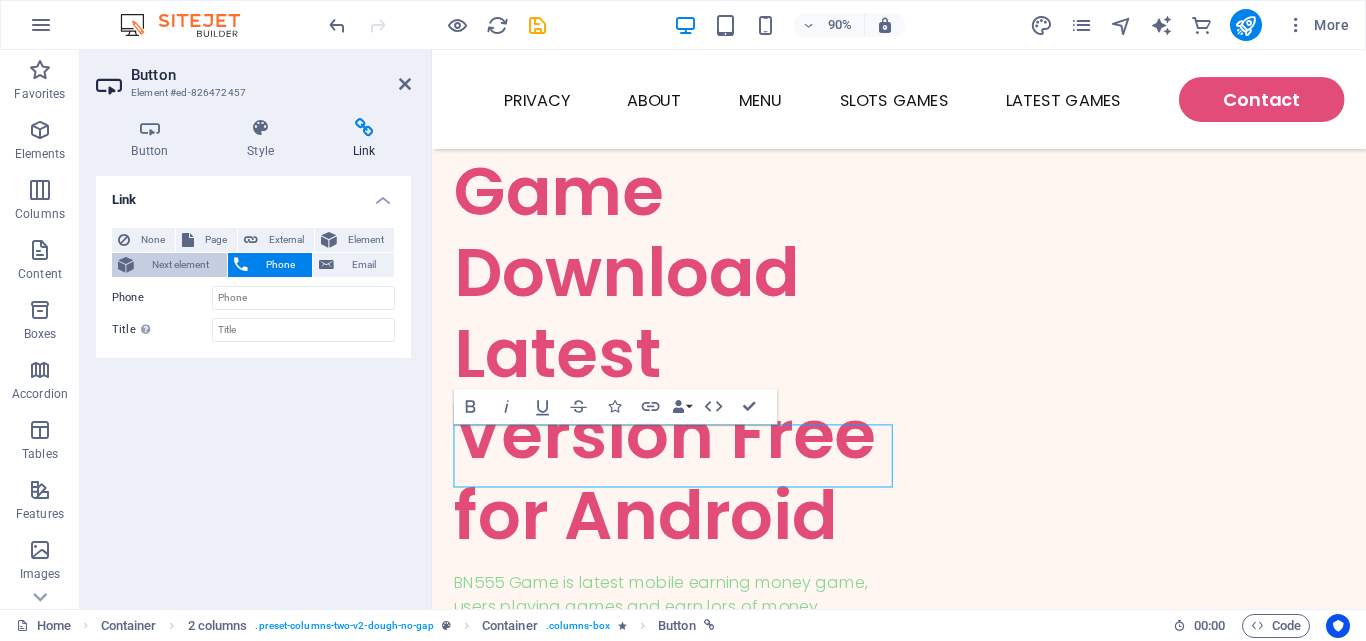 click on "Next element" at bounding box center (180, 265) 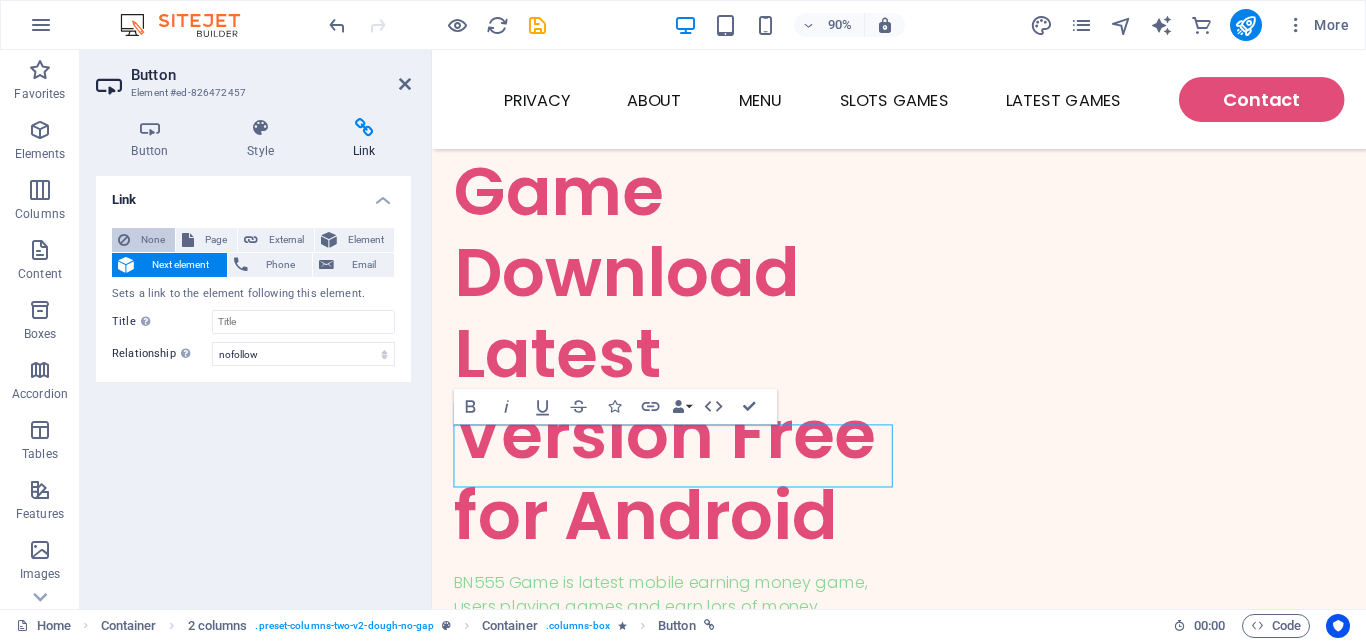 click on "None" at bounding box center [152, 240] 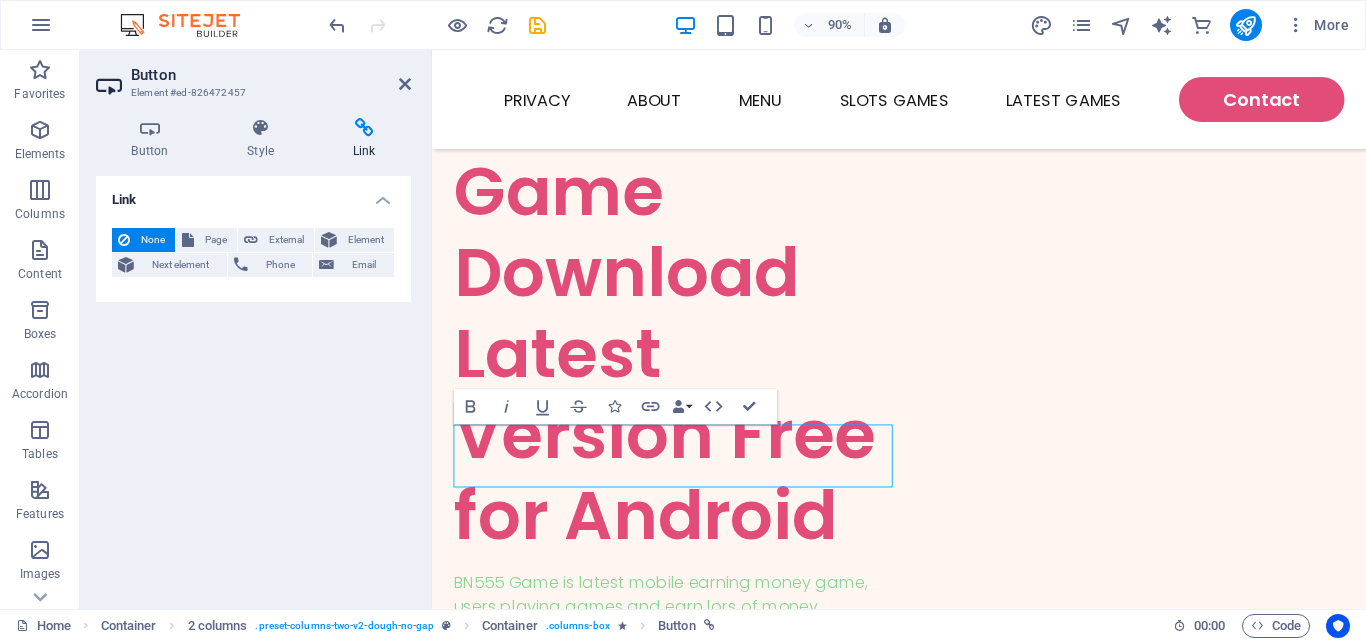 click on "None" at bounding box center (143, 240) 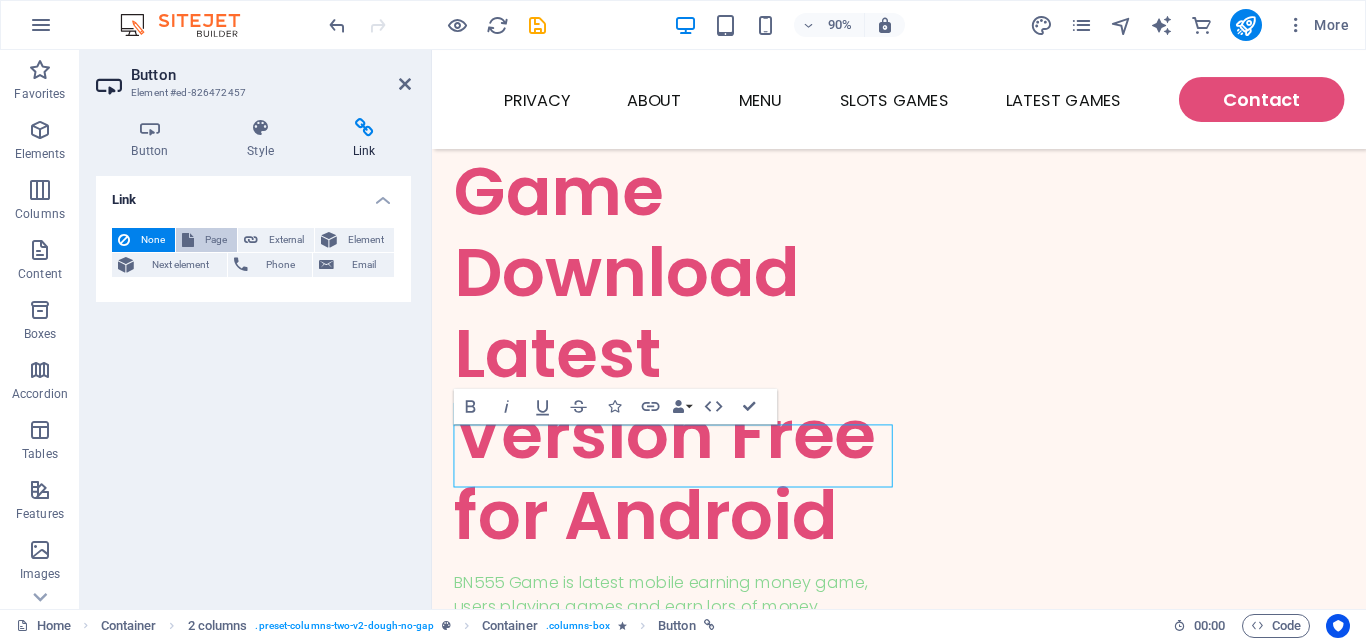 click at bounding box center (188, 240) 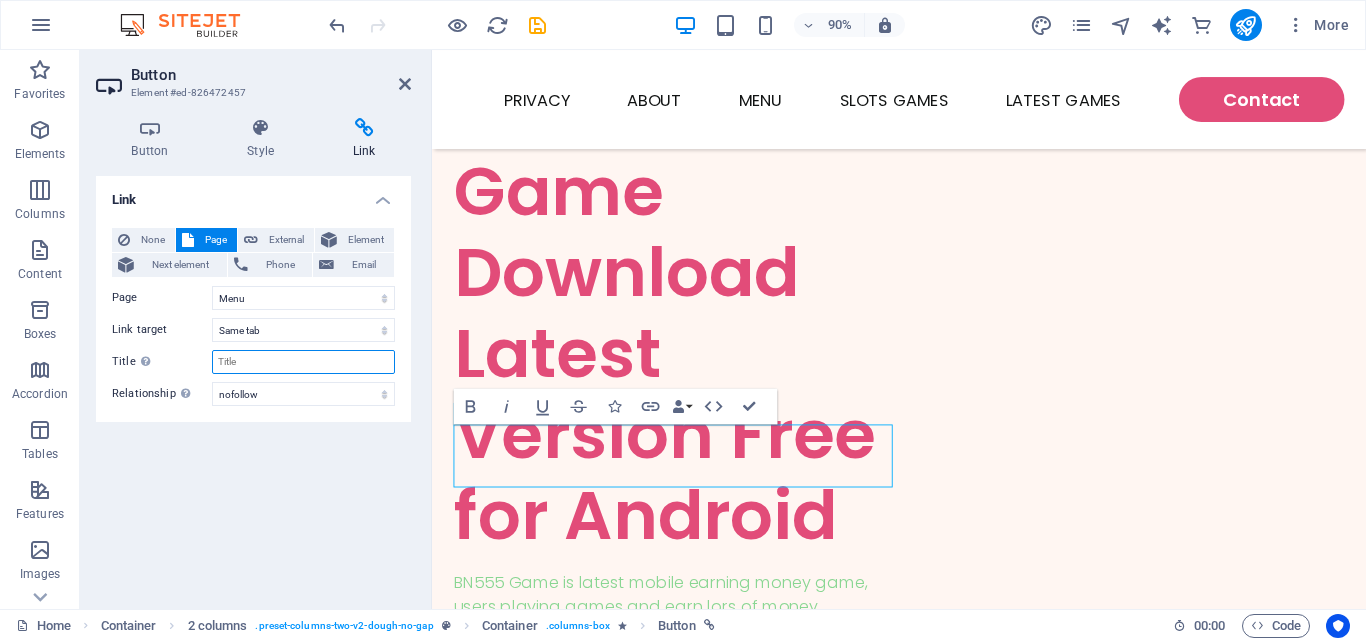 click on "Title Additional link description, should not be the same as the link text. The title is most often shown as a tooltip text when the mouse moves over the element. Leave empty if uncertain." at bounding box center [303, 362] 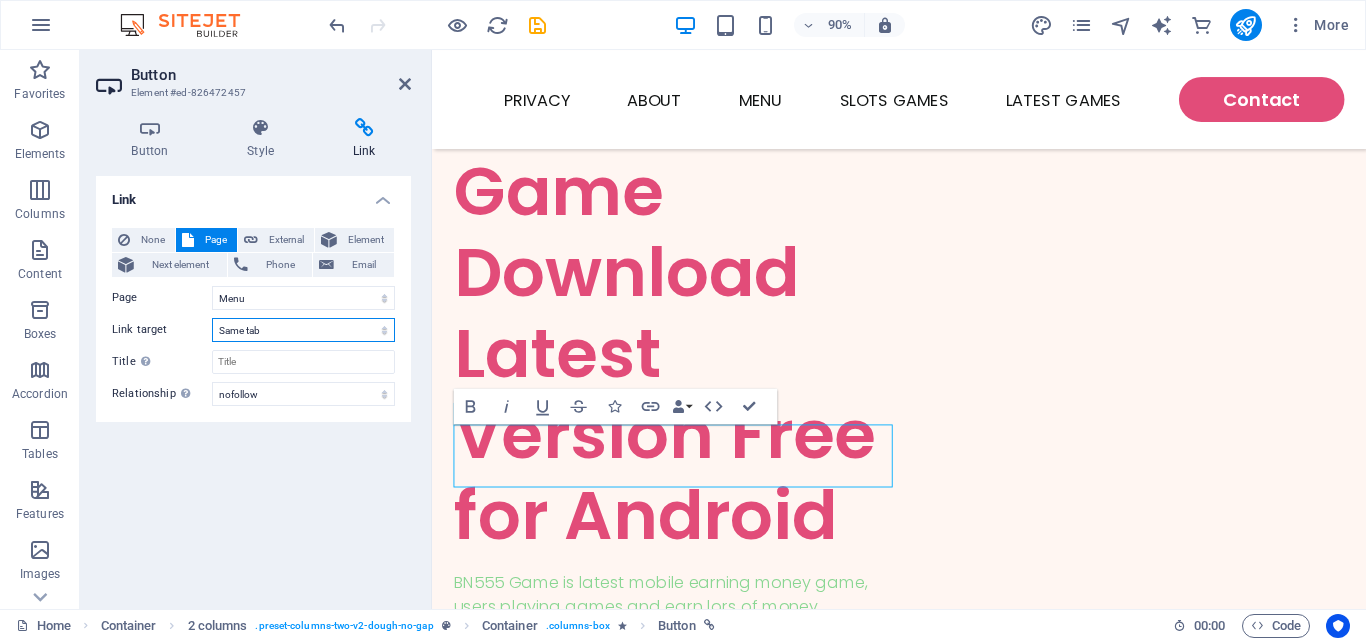 click on "New tab Same tab Overlay" at bounding box center [303, 330] 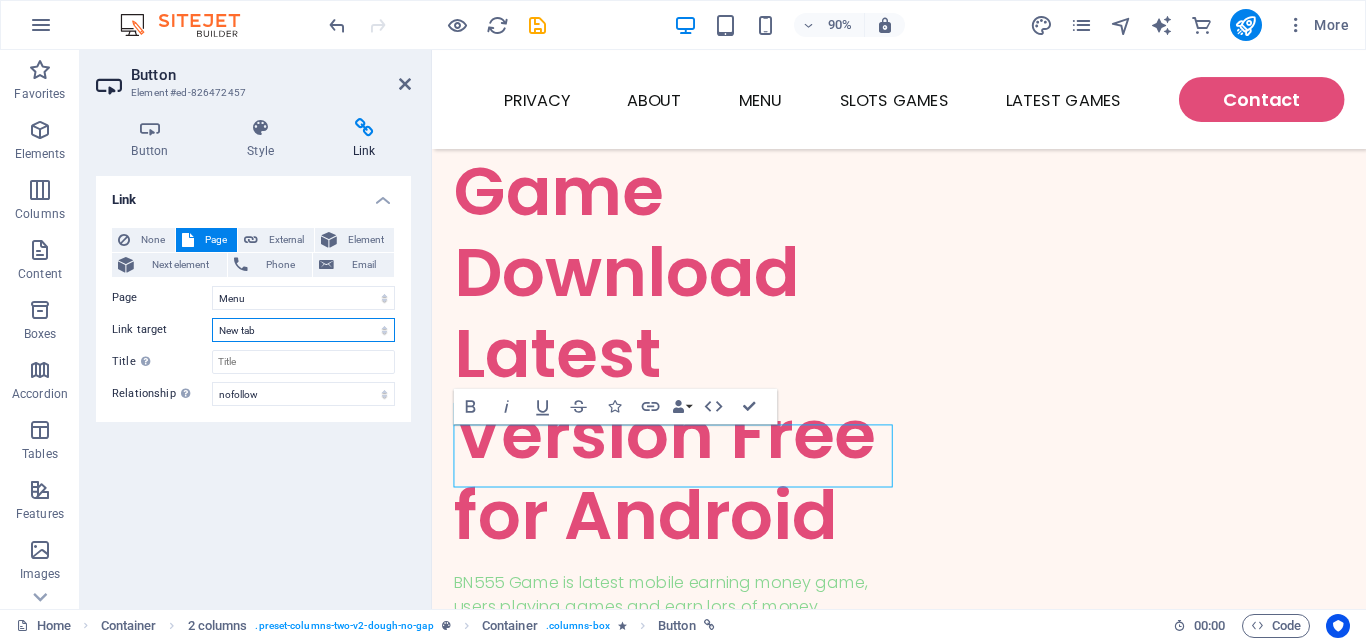 click on "New tab Same tab Overlay" at bounding box center [303, 330] 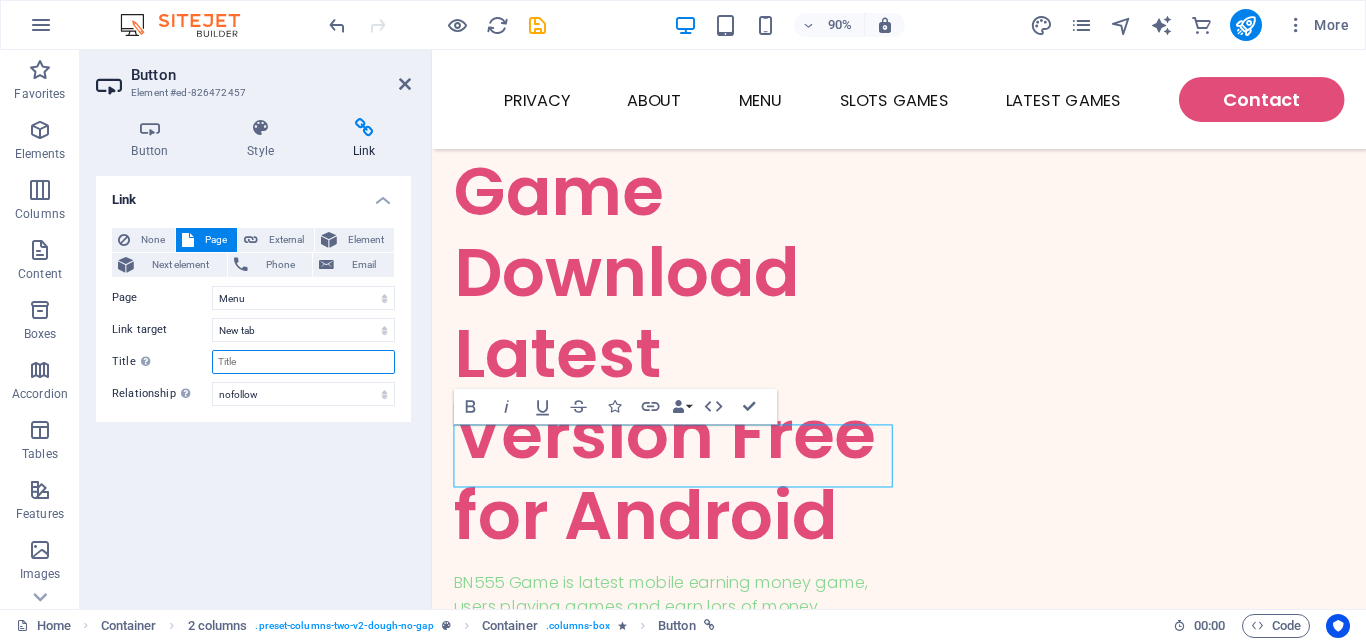click on "Title Additional link description, should not be the same as the link text. The title is most often shown as a tooltip text when the mouse moves over the element. Leave empty if uncertain." at bounding box center [303, 362] 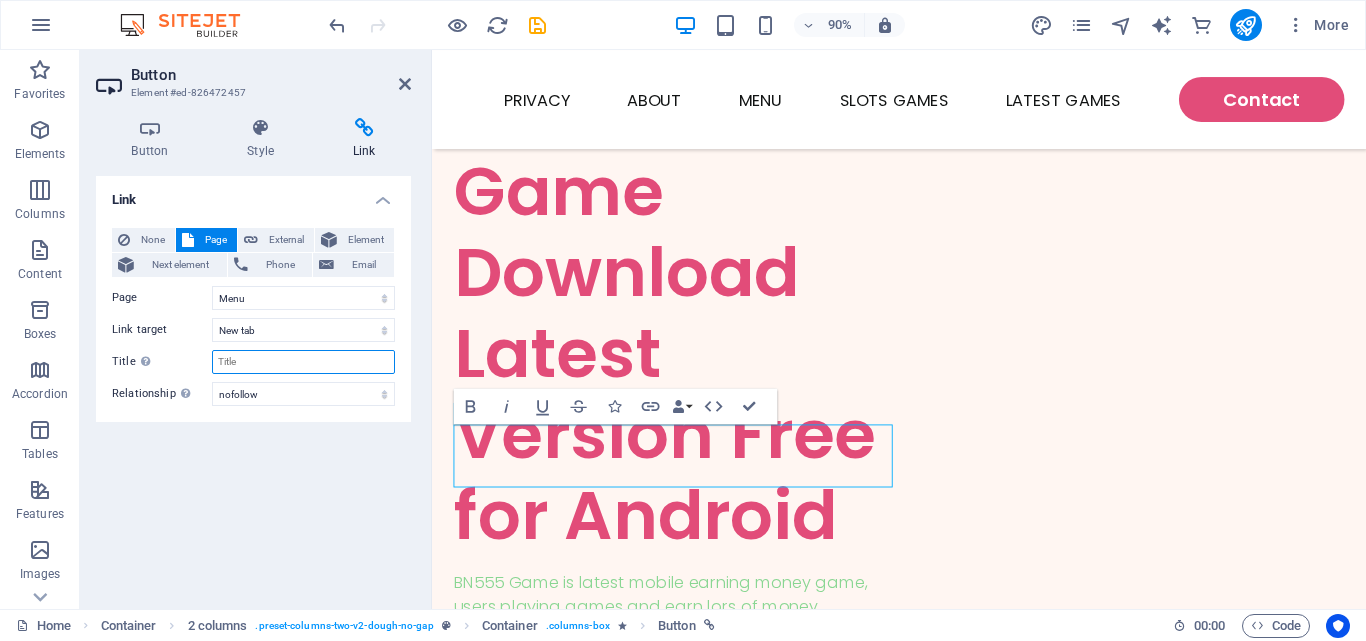 paste on "https://555y999.com/?dl=32vovp" 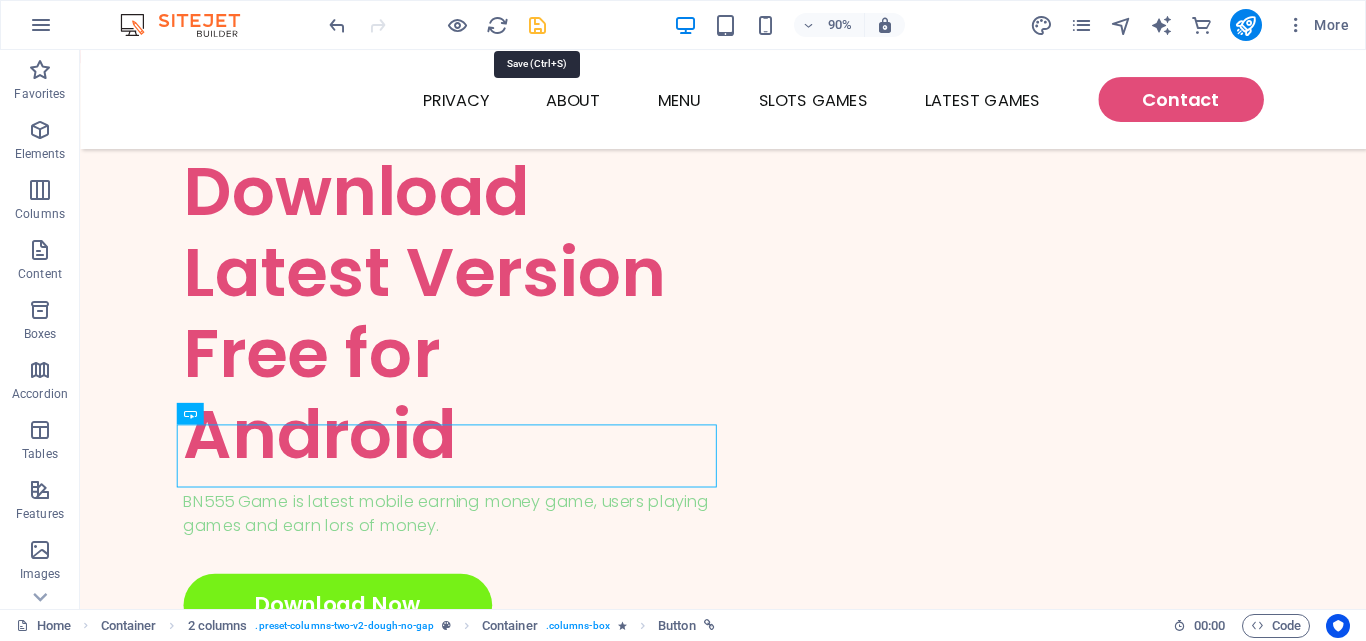 click at bounding box center [537, 25] 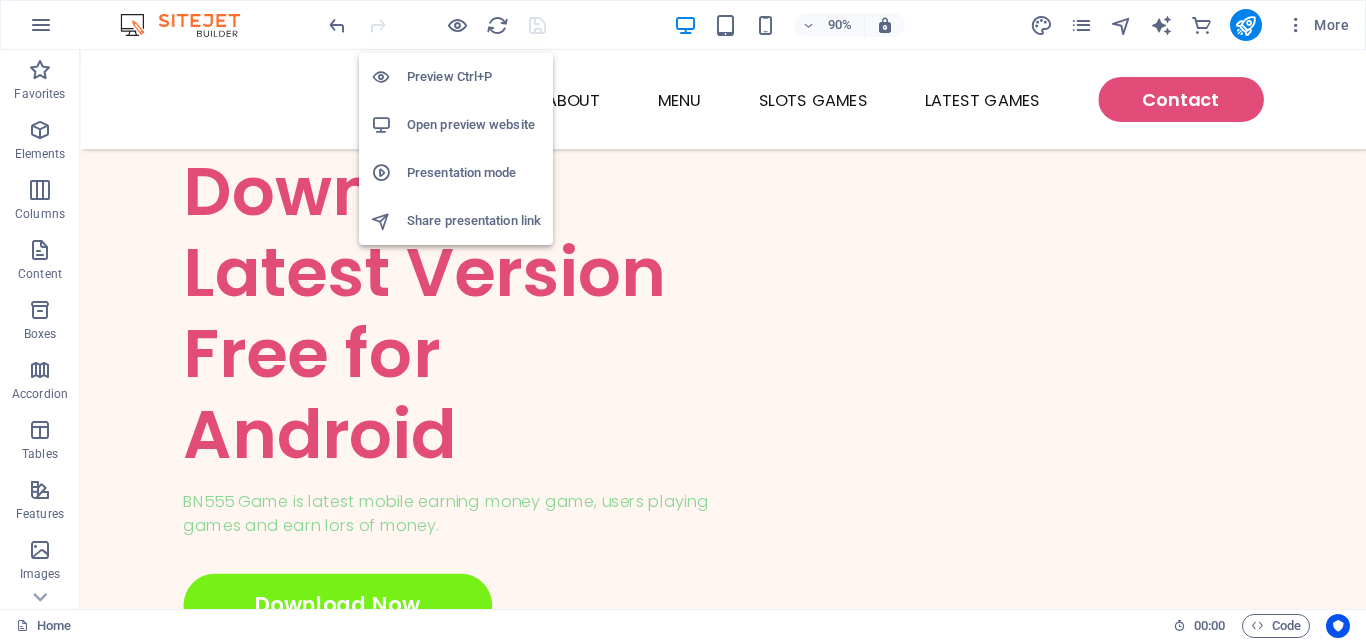 click on "Open preview website" at bounding box center (474, 125) 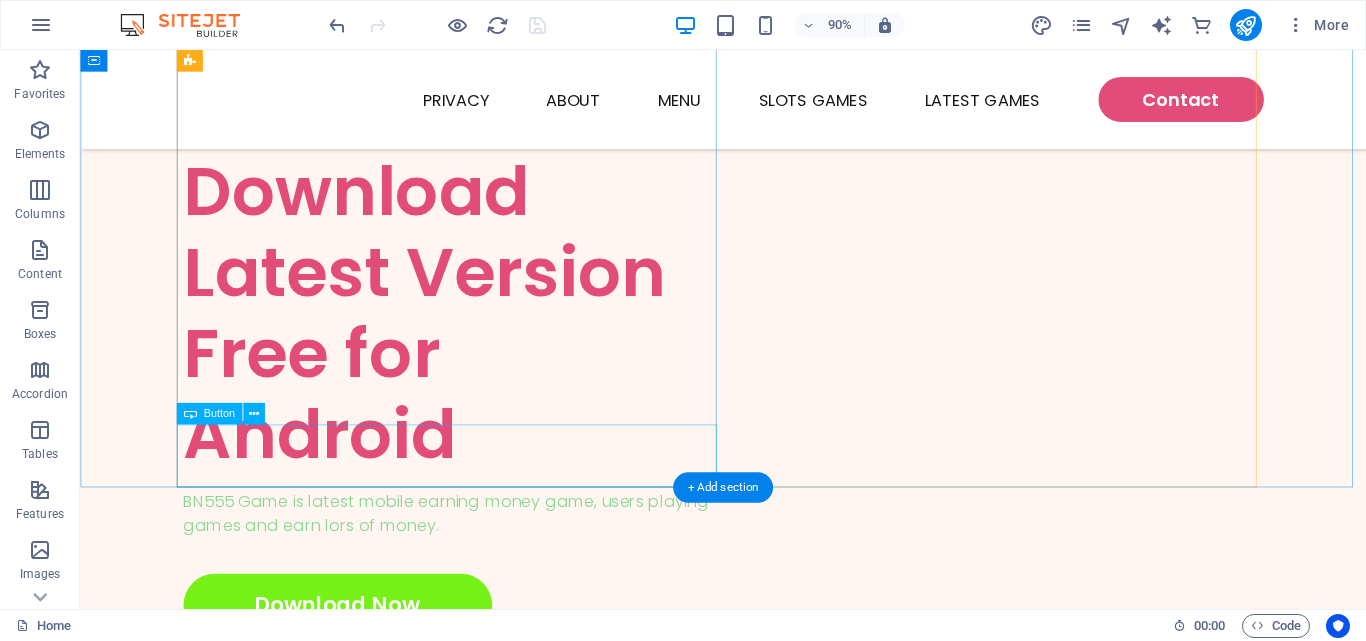 click on "Download Now" at bounding box center (495, 667) 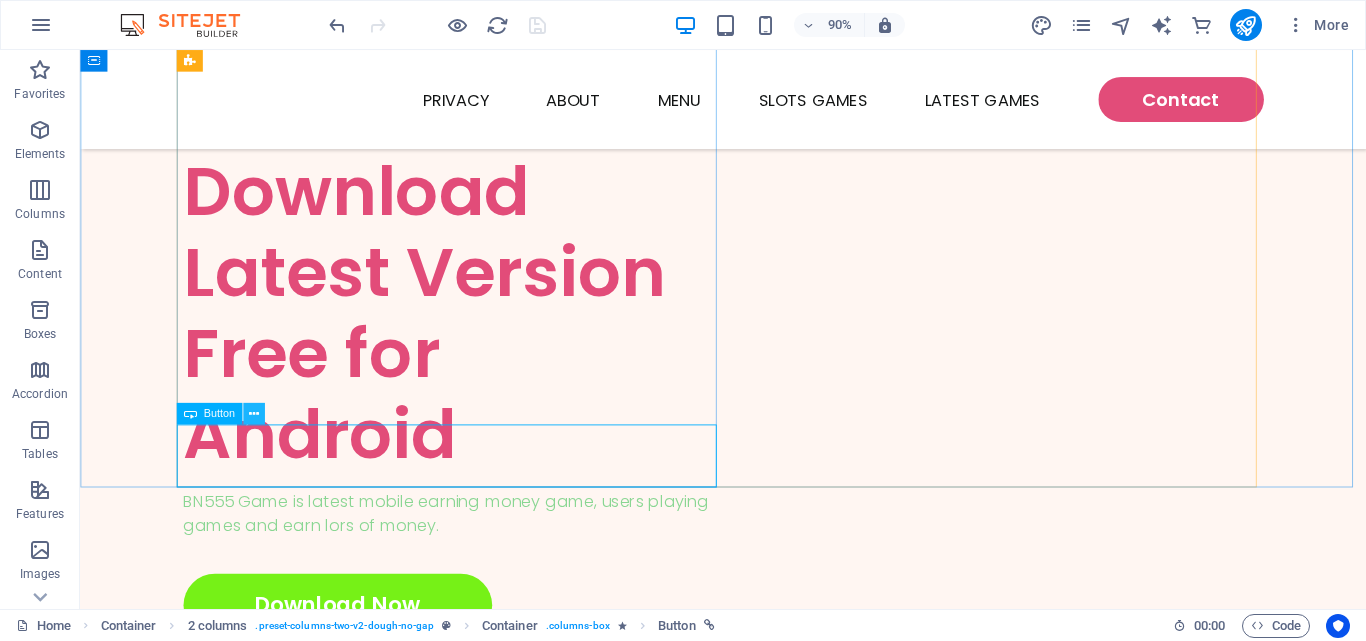 click at bounding box center [253, 413] 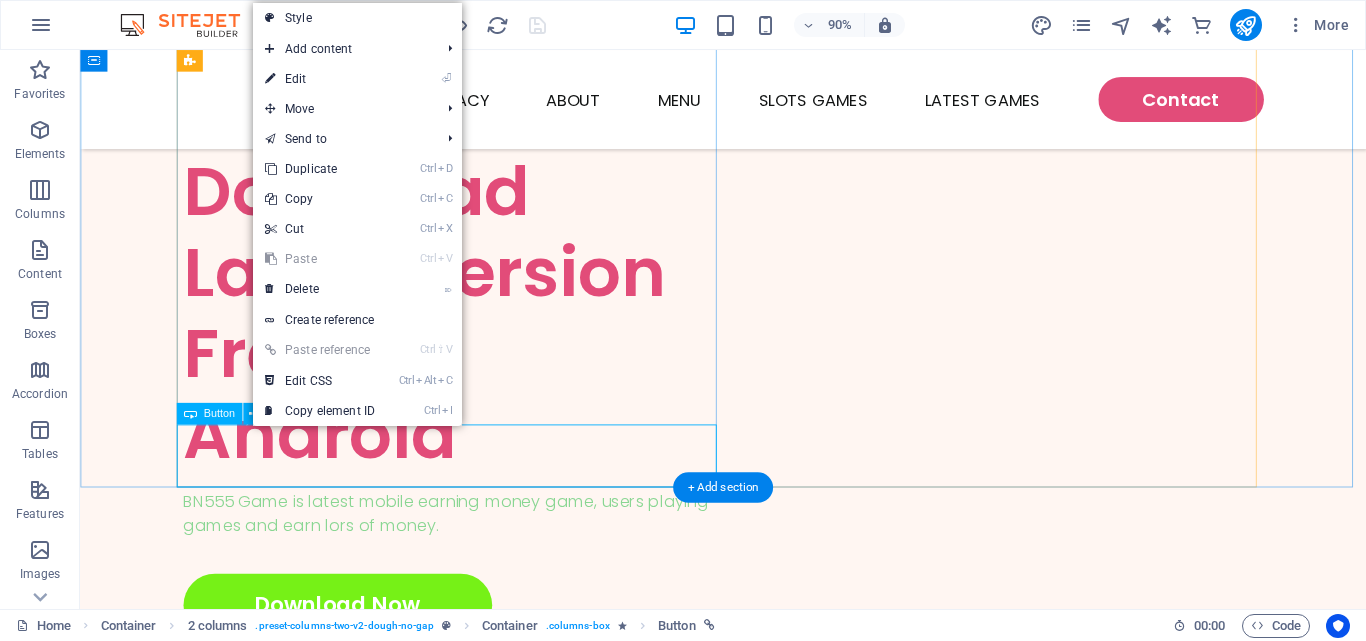 click on "Download Now" at bounding box center (495, 667) 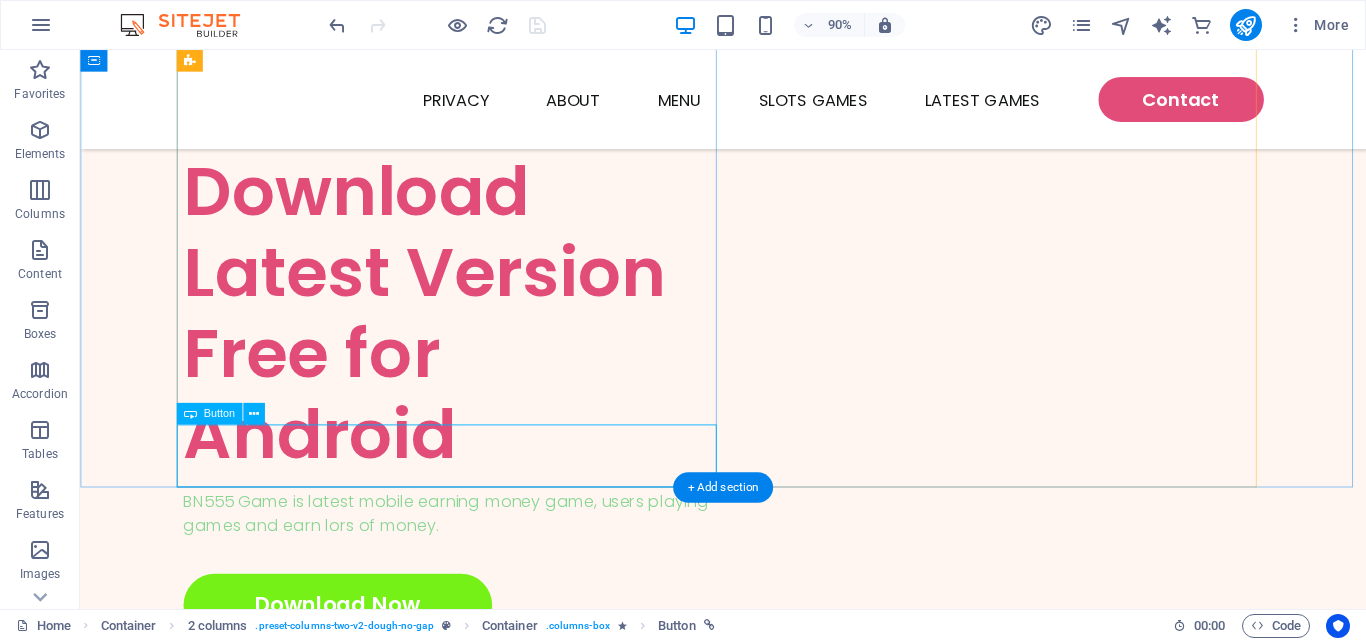 click on "Download Now" at bounding box center (495, 667) 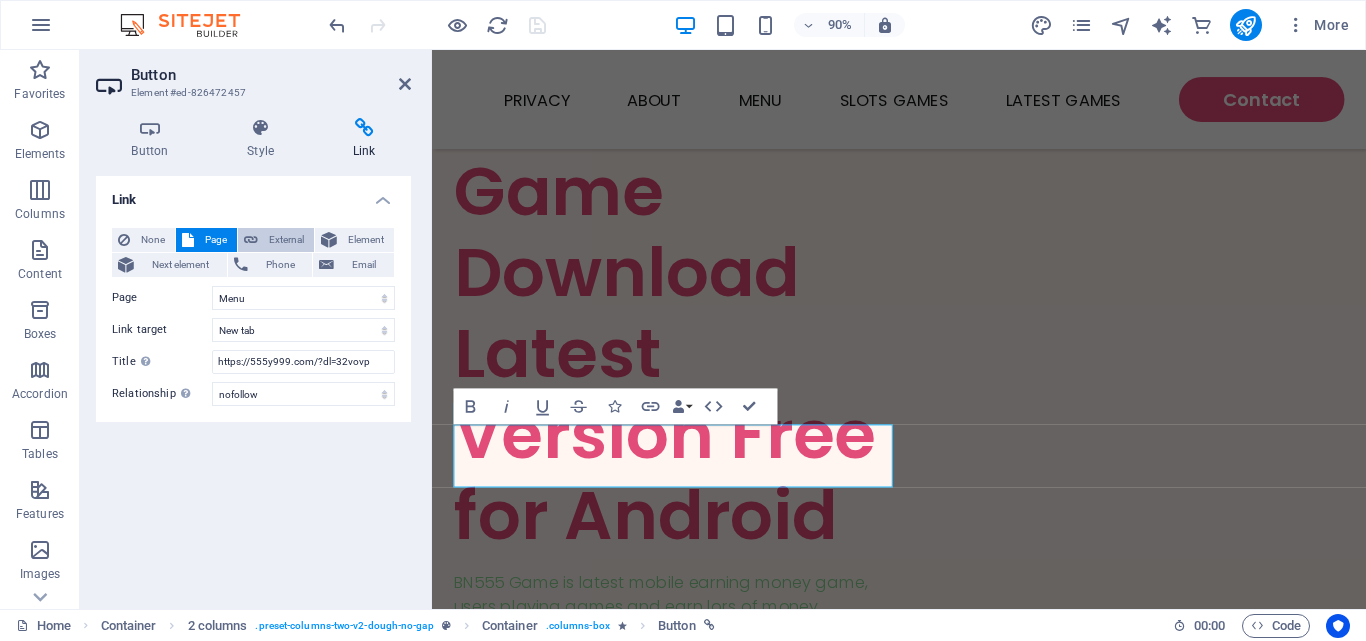 click on "External" at bounding box center [286, 240] 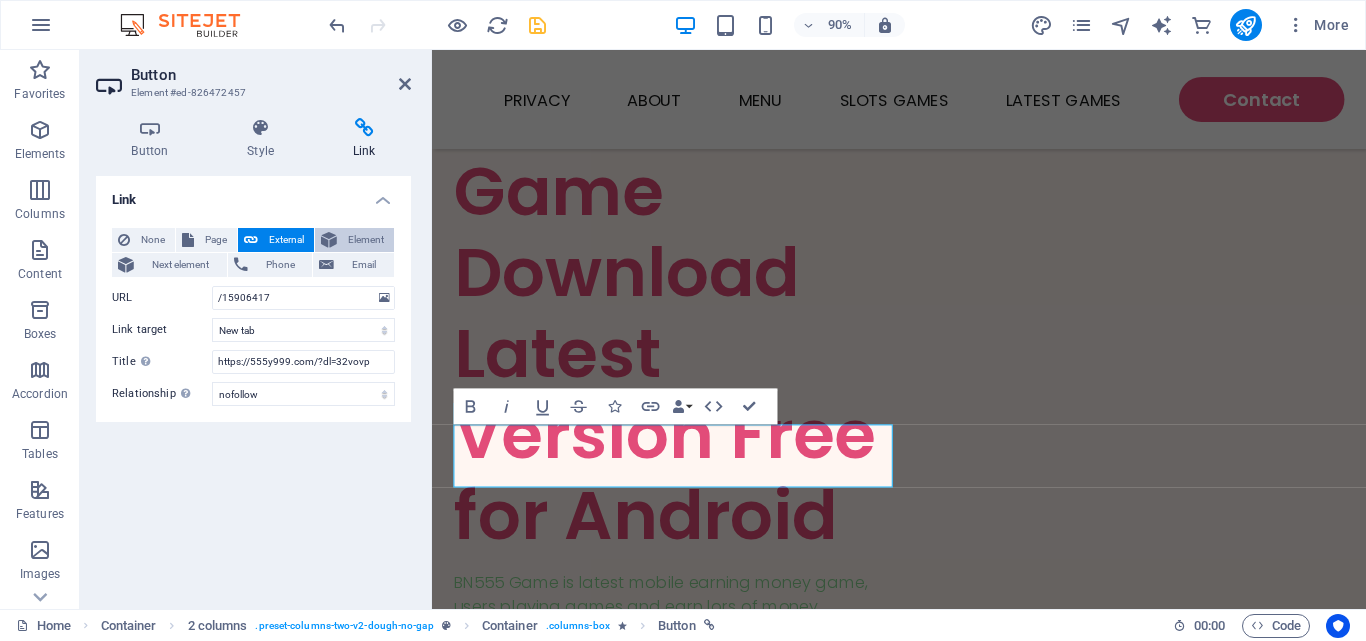click on "Element" at bounding box center [365, 240] 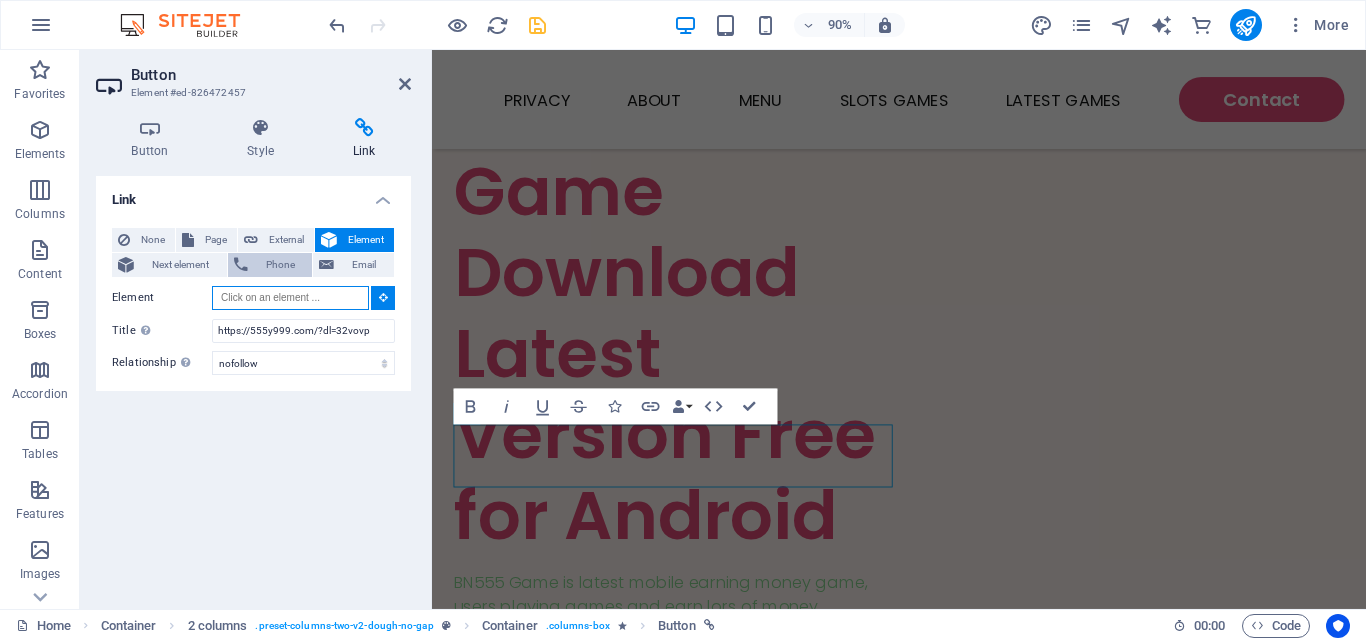 scroll, scrollTop: 171, scrollLeft: 0, axis: vertical 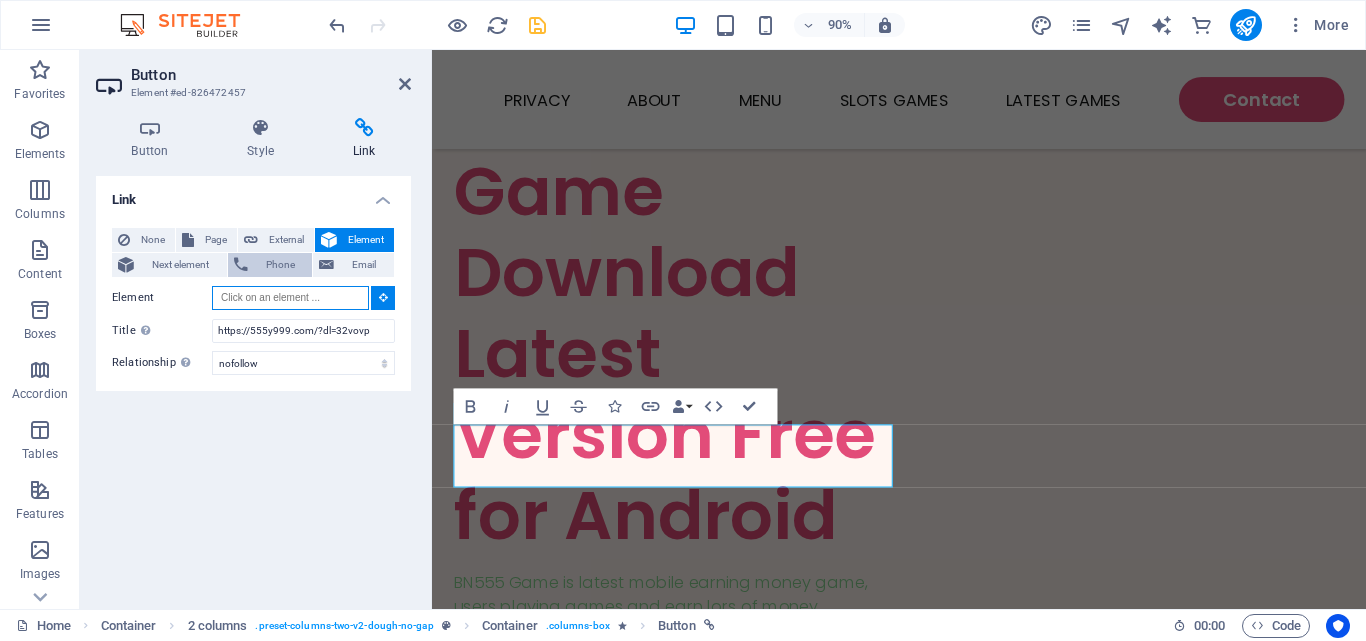 paste on "https://555y999.com/?dl=32vovp" 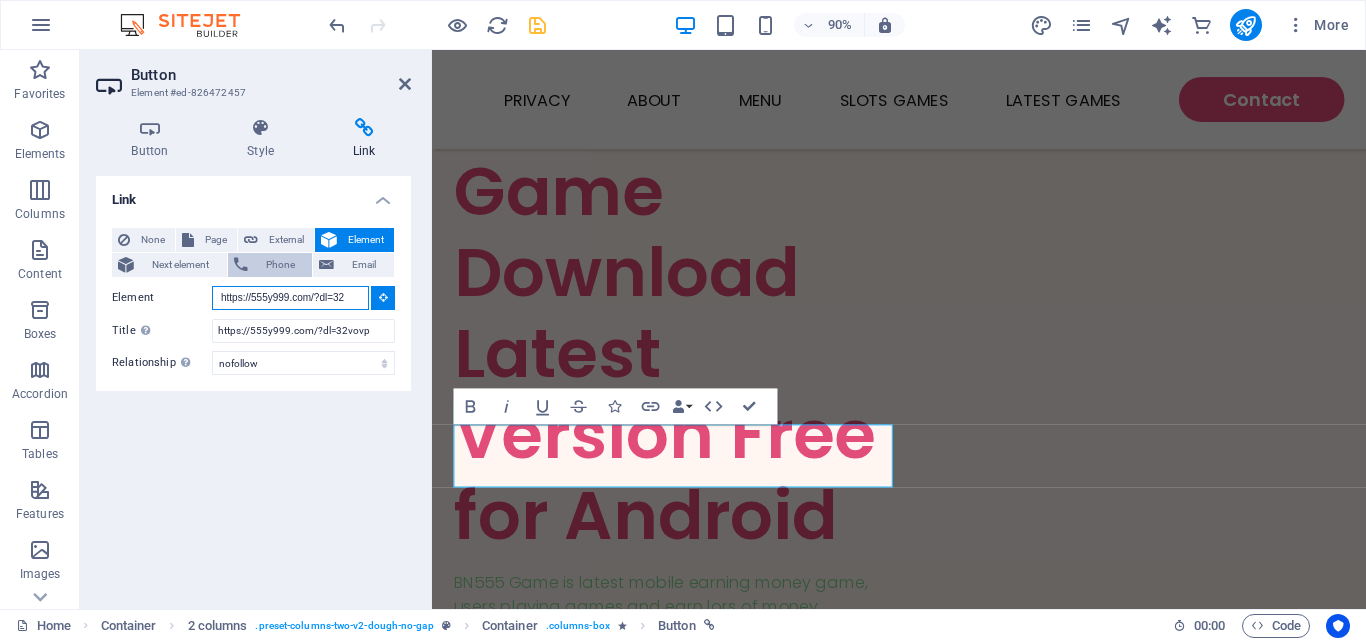 scroll, scrollTop: 0, scrollLeft: 21, axis: horizontal 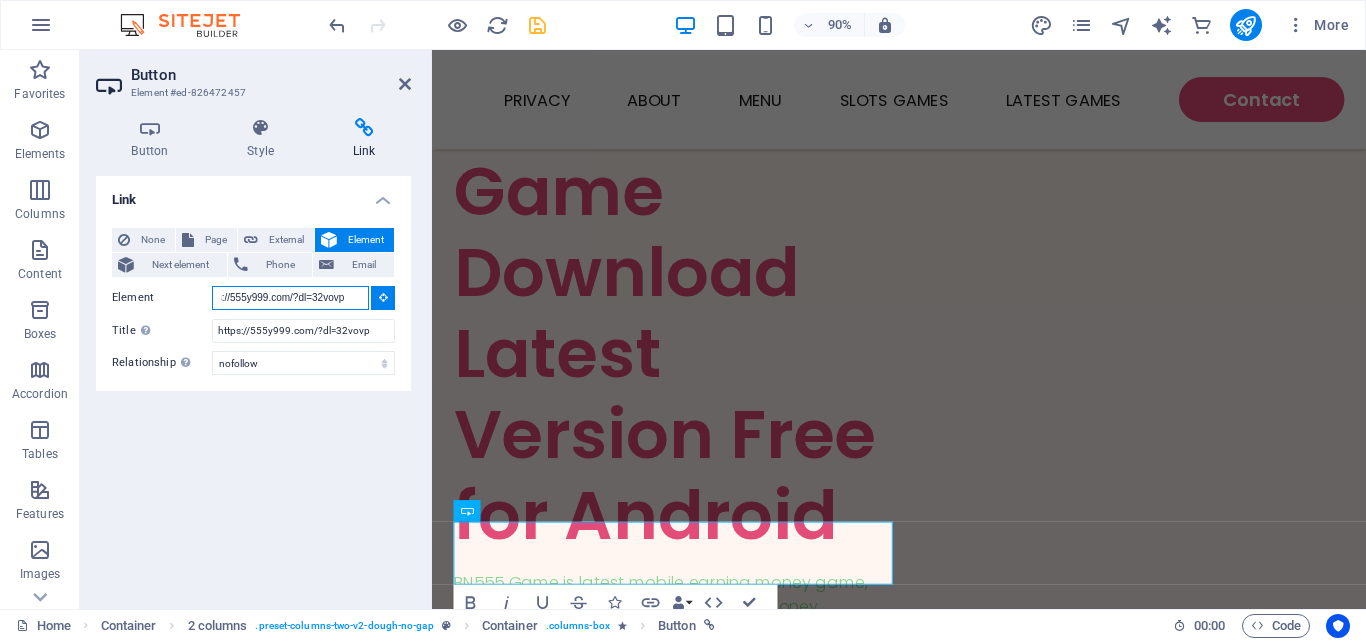 type on "https://555y999.com/?dl=32vovp" 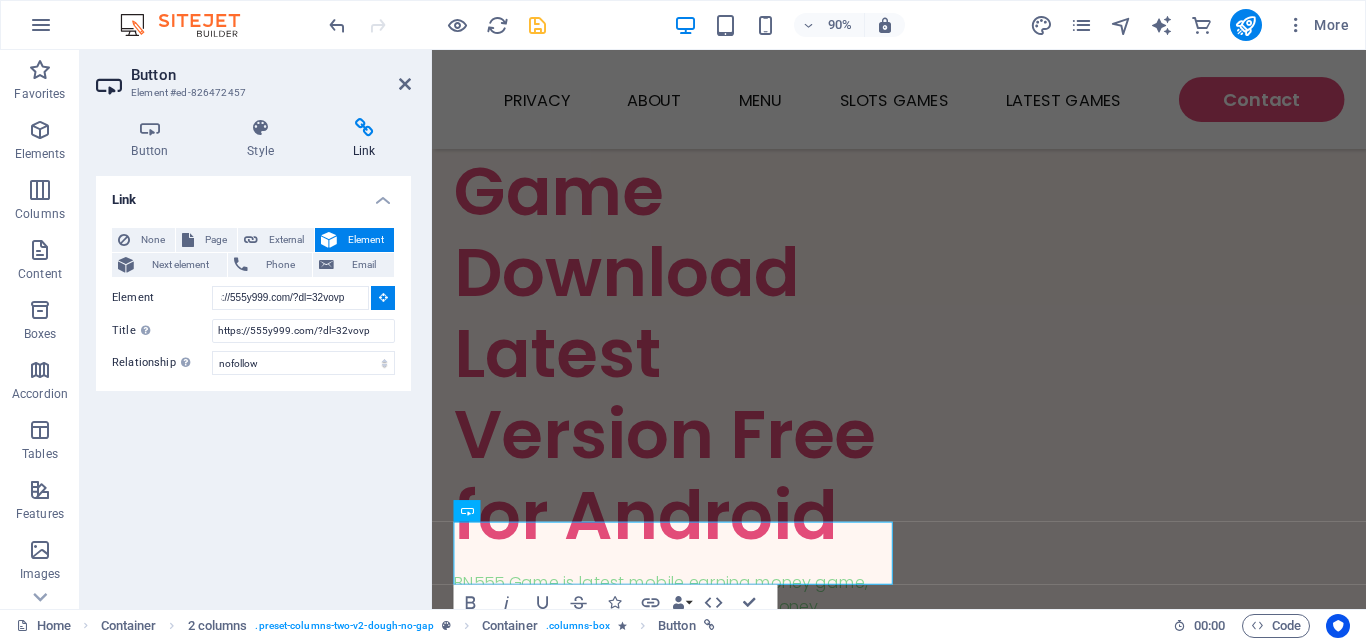 type 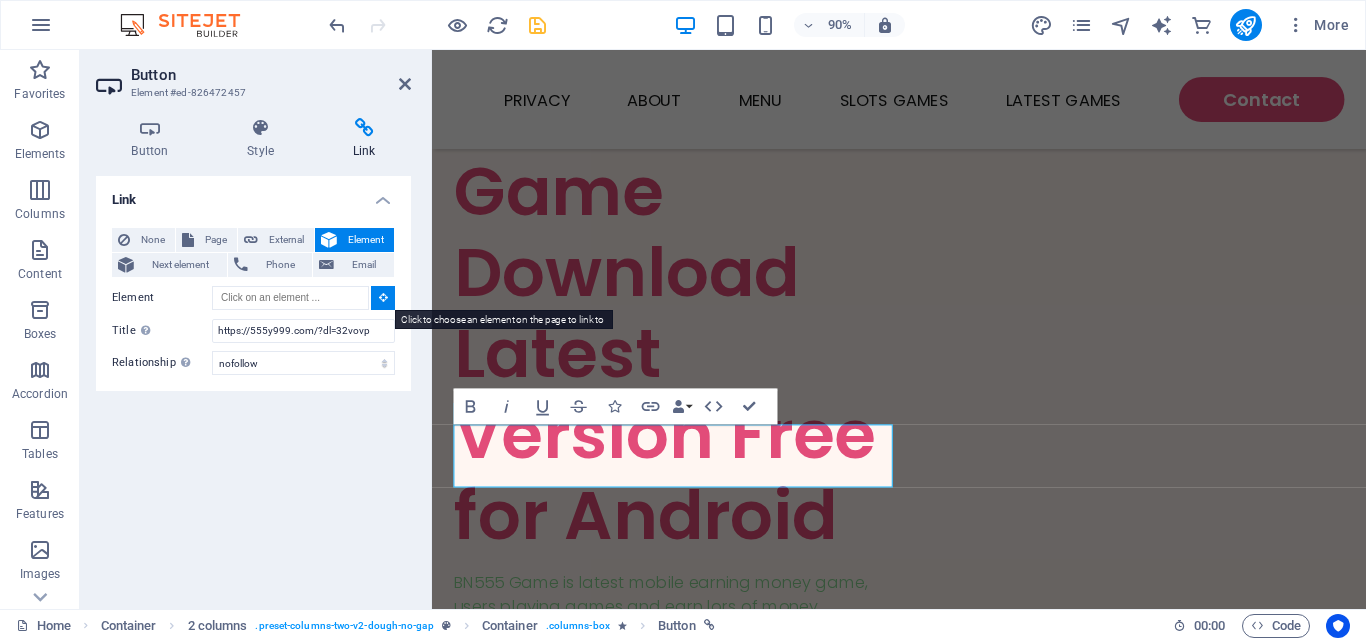 scroll, scrollTop: 0, scrollLeft: 0, axis: both 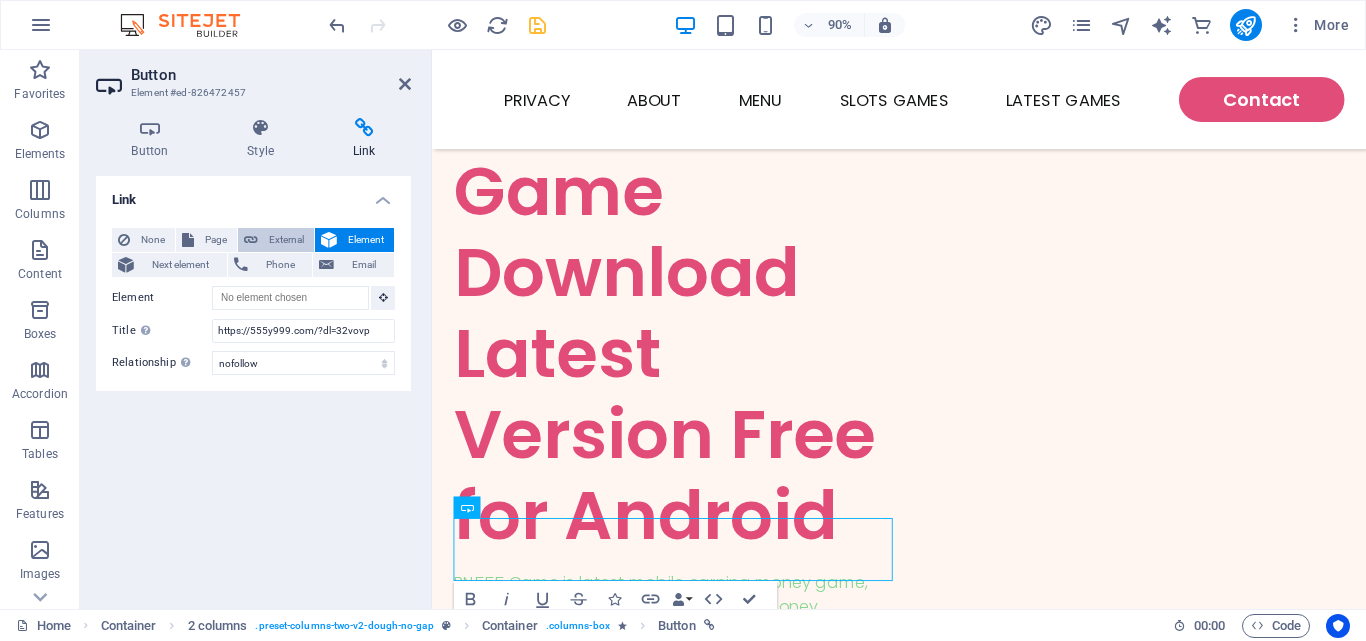 click on "External" at bounding box center [286, 240] 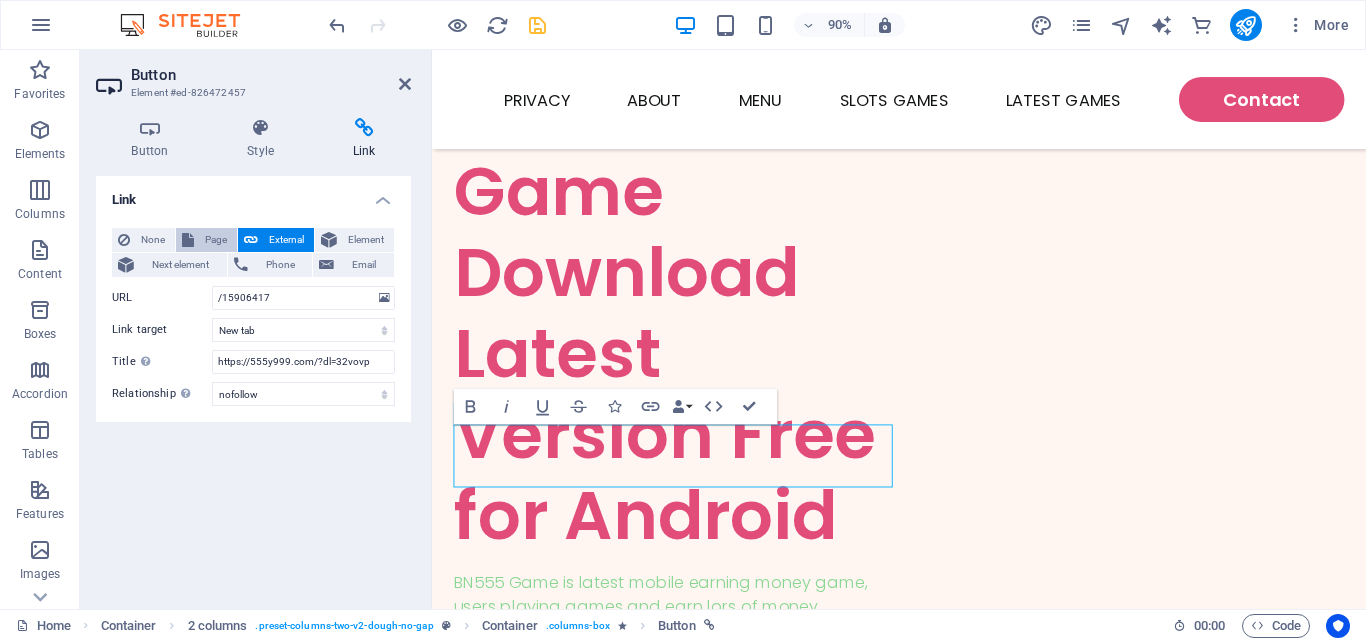 click on "Page" at bounding box center [215, 240] 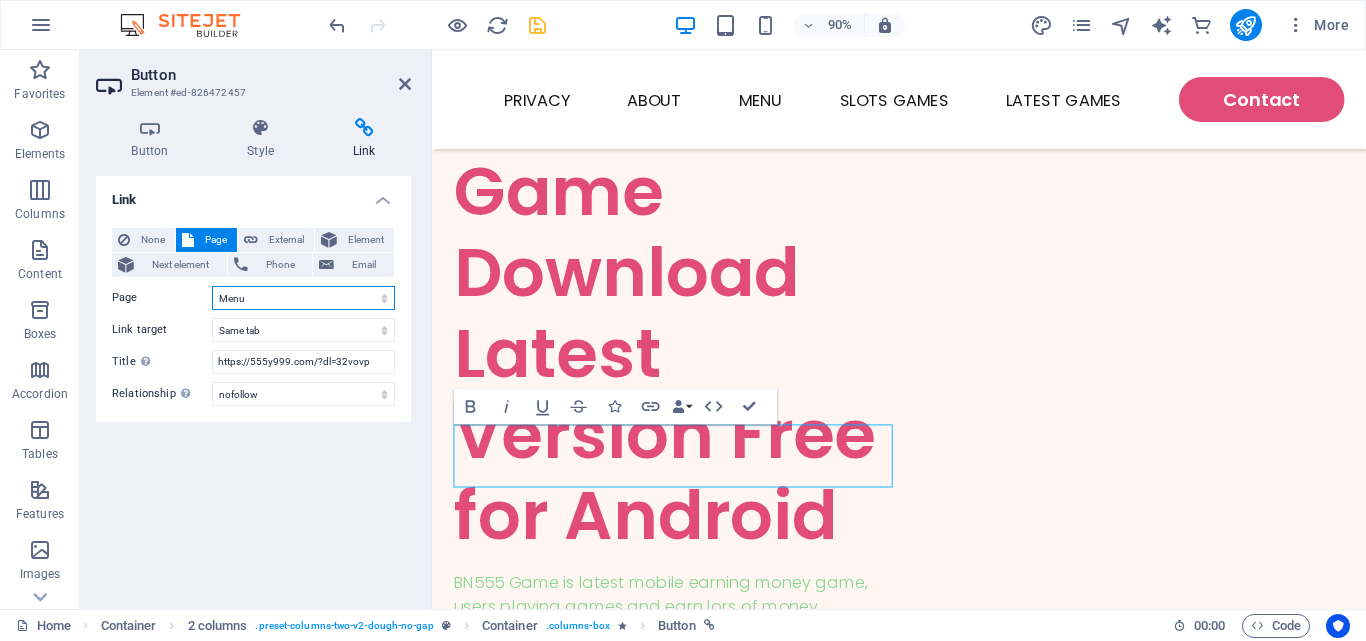 click on "Home Menu Contact Legal Notice Privacy" at bounding box center (303, 298) 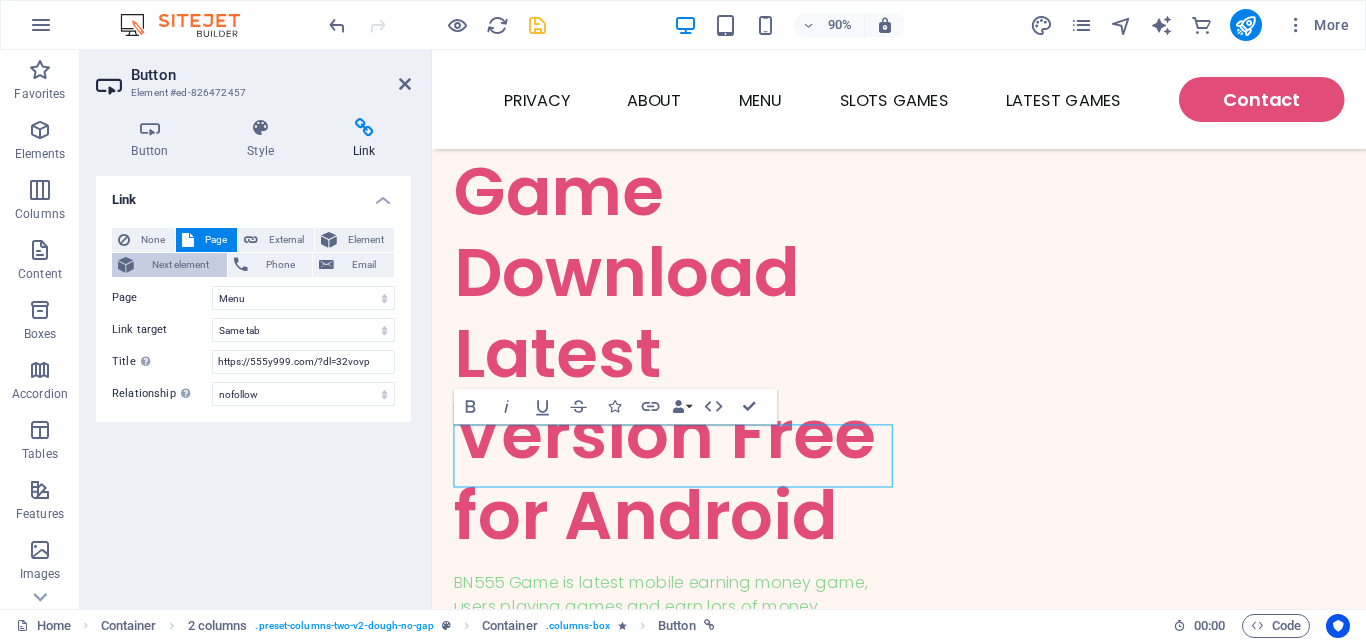click on "Next element" at bounding box center [180, 265] 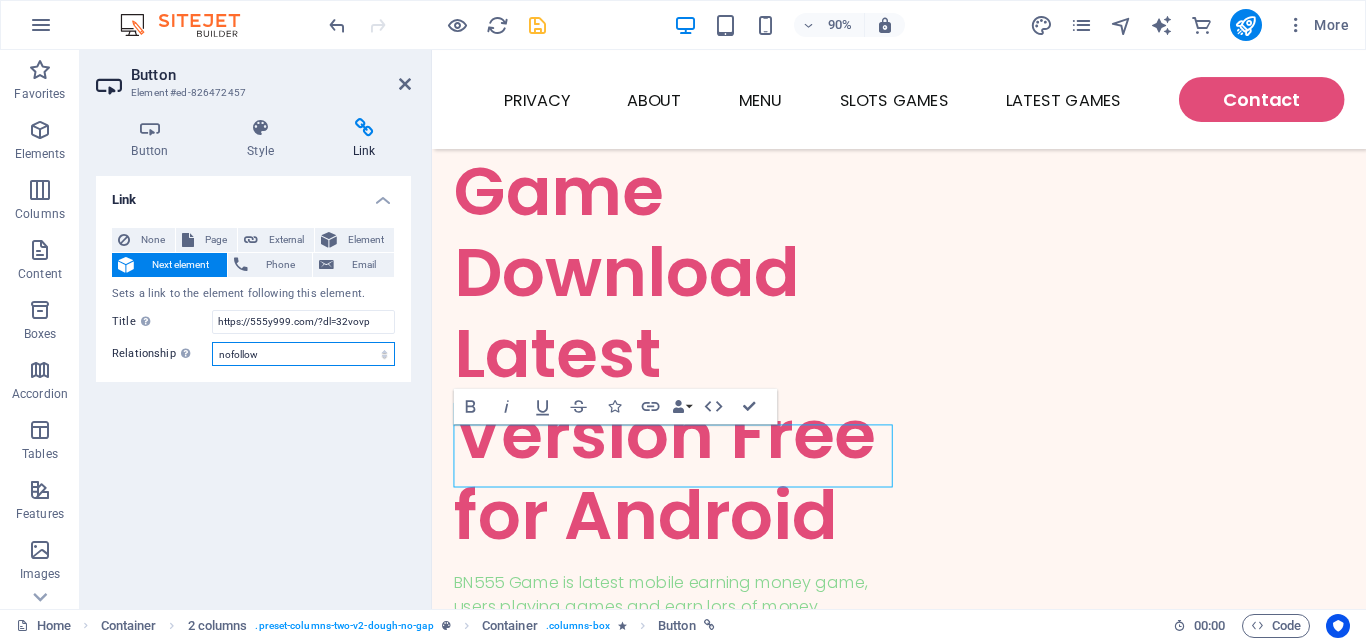 click on "alternate author bookmark external help license next nofollow noreferrer noopener prev search tag" at bounding box center (303, 354) 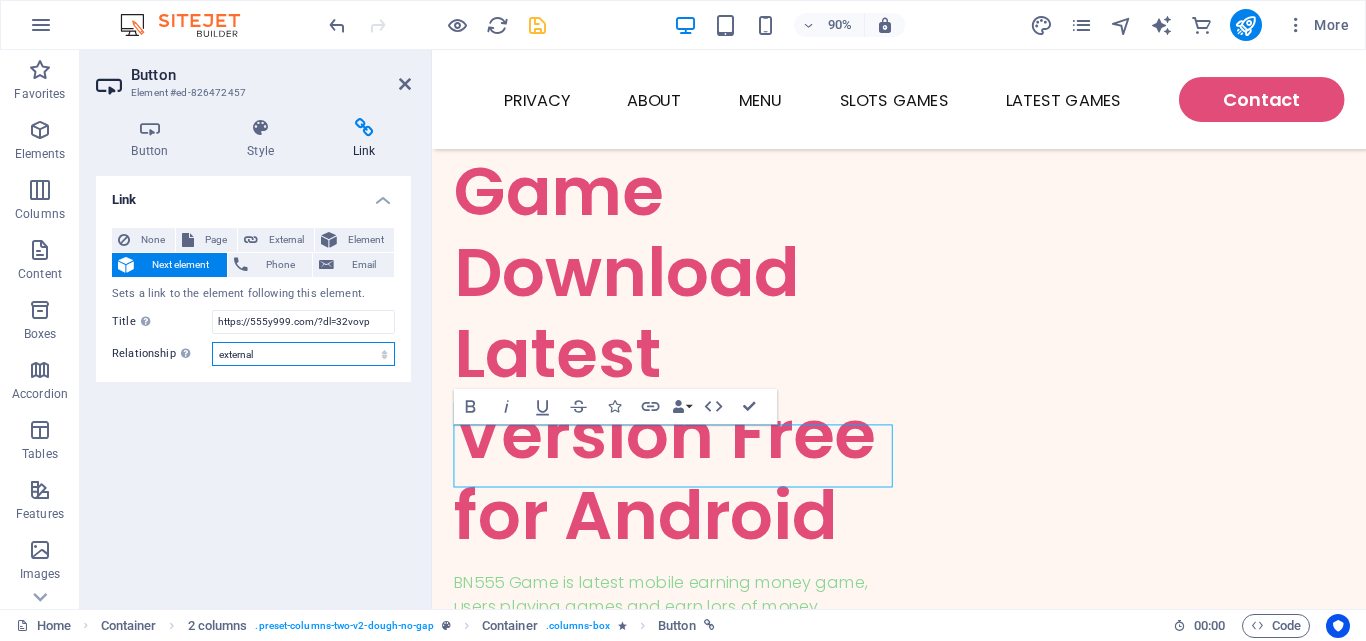 click on "alternate author bookmark external help license next nofollow noreferrer noopener prev search tag" at bounding box center (303, 354) 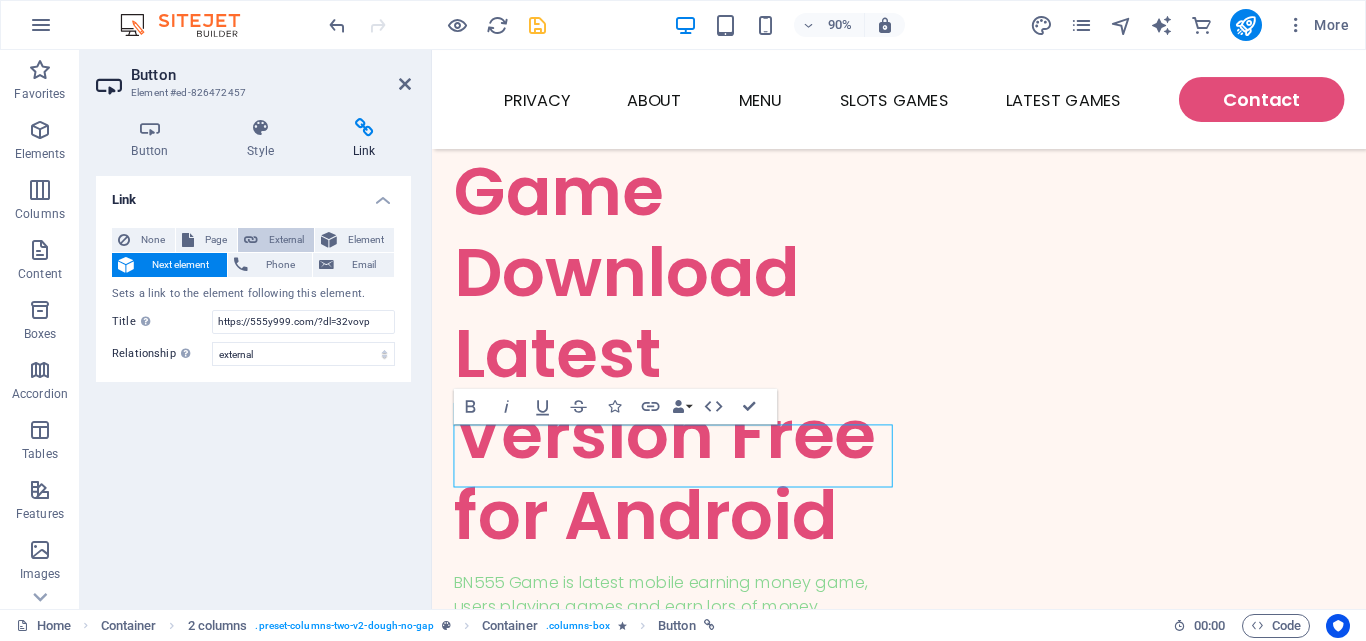 click on "External" at bounding box center (286, 240) 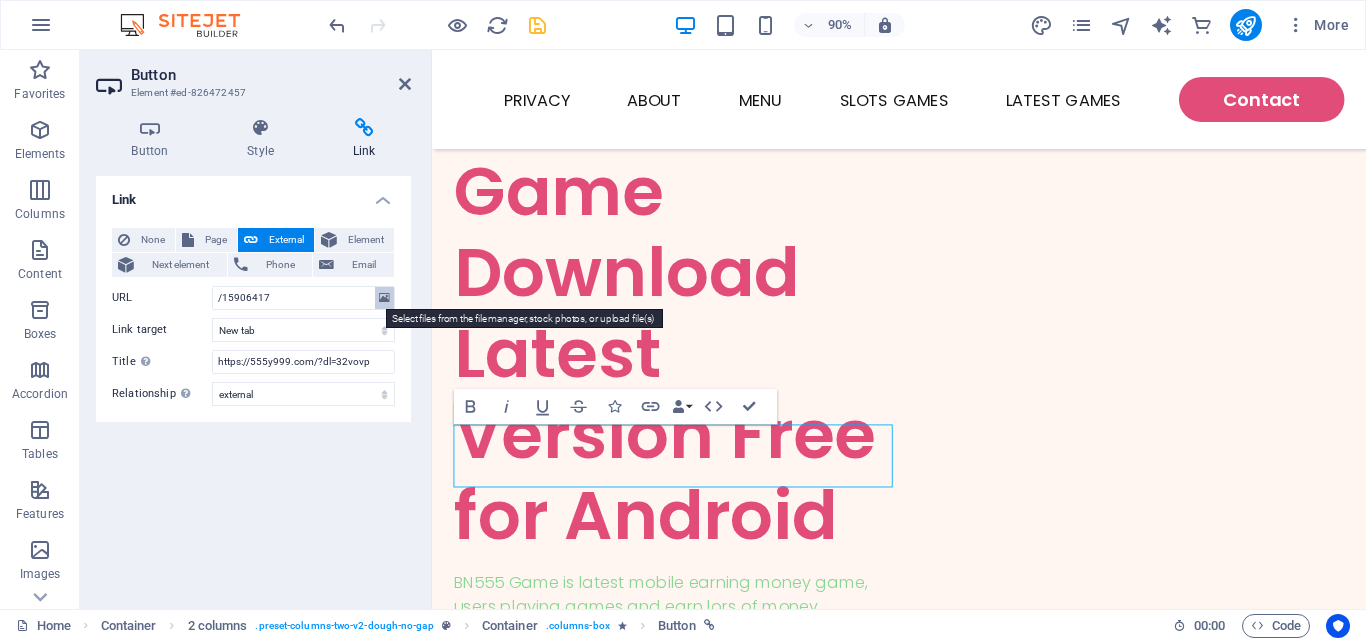 click at bounding box center (384, 298) 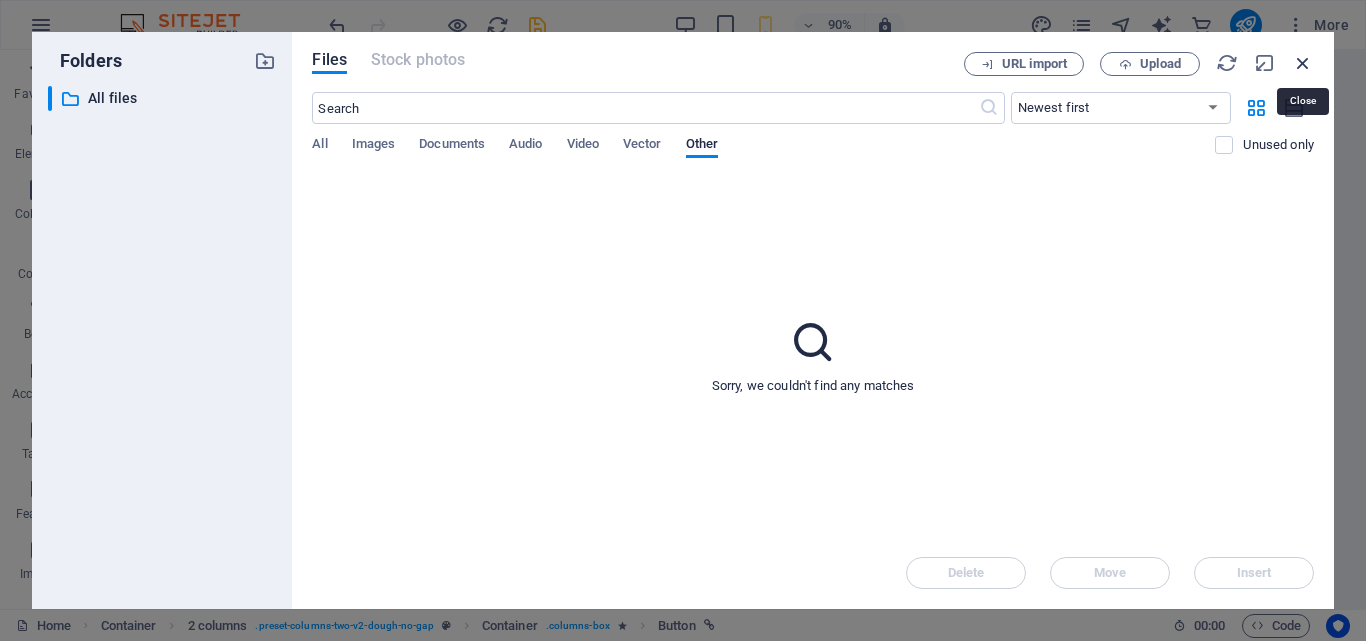 drag, startPoint x: 1296, startPoint y: 60, endPoint x: 912, endPoint y: 25, distance: 385.59177 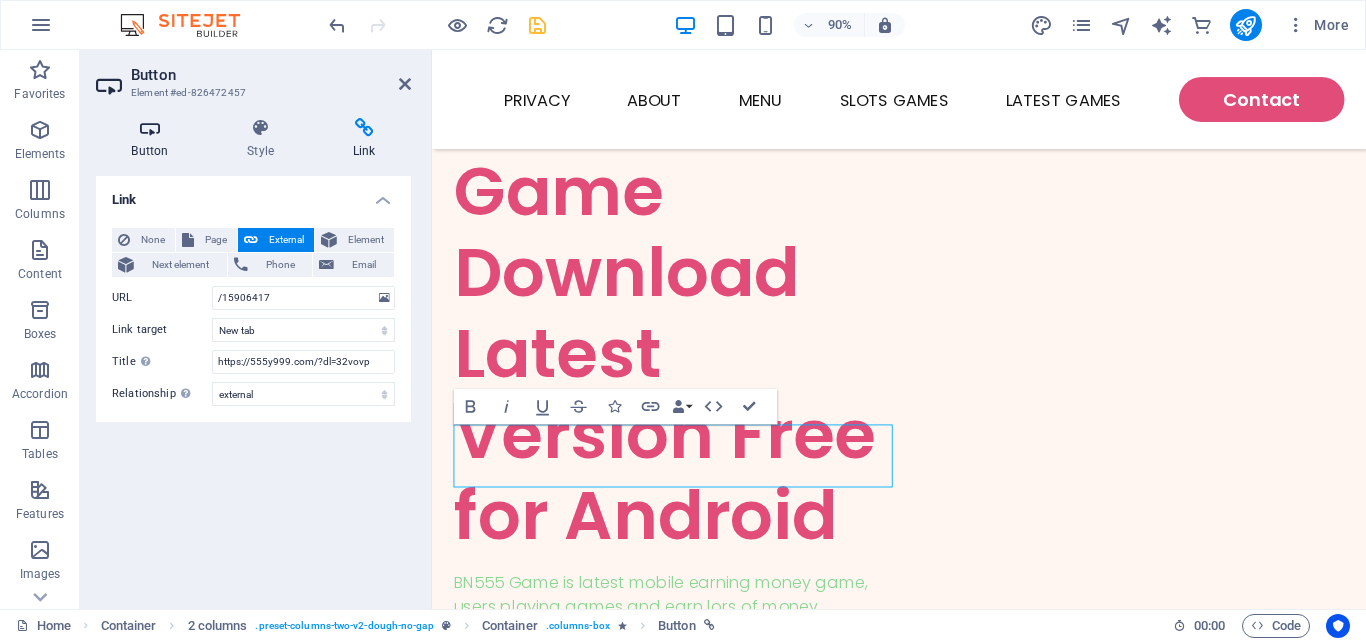 click at bounding box center (150, 128) 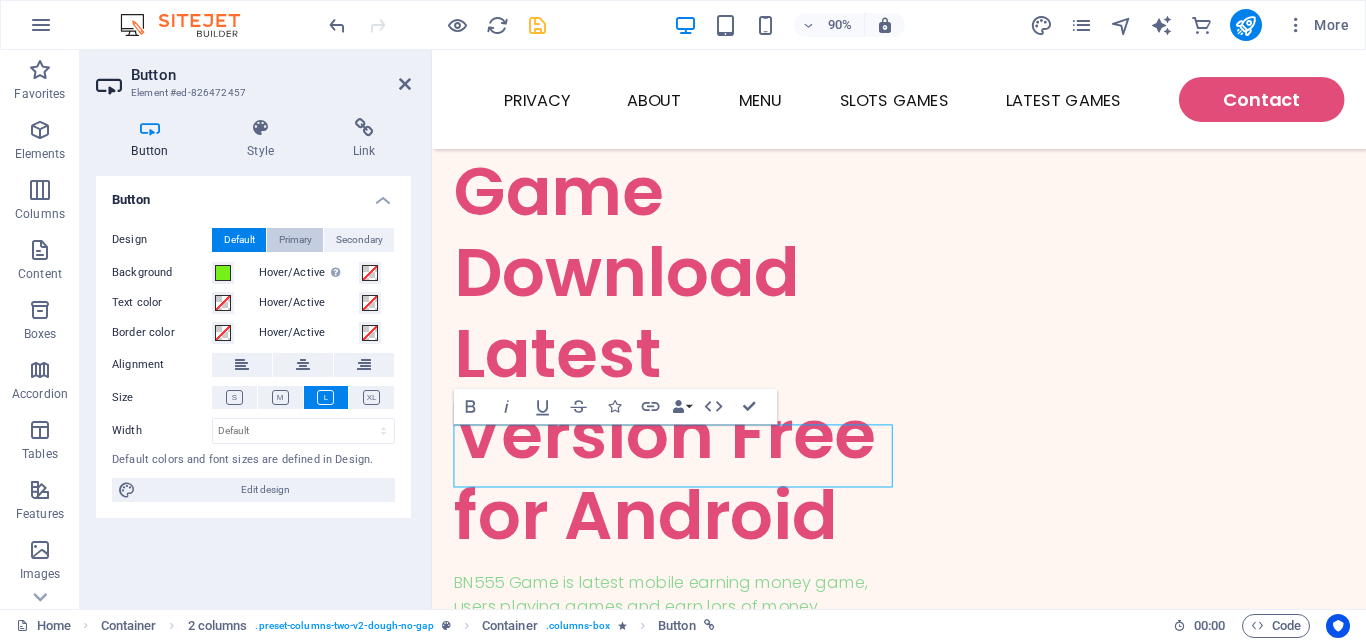 click on "Primary" at bounding box center [295, 240] 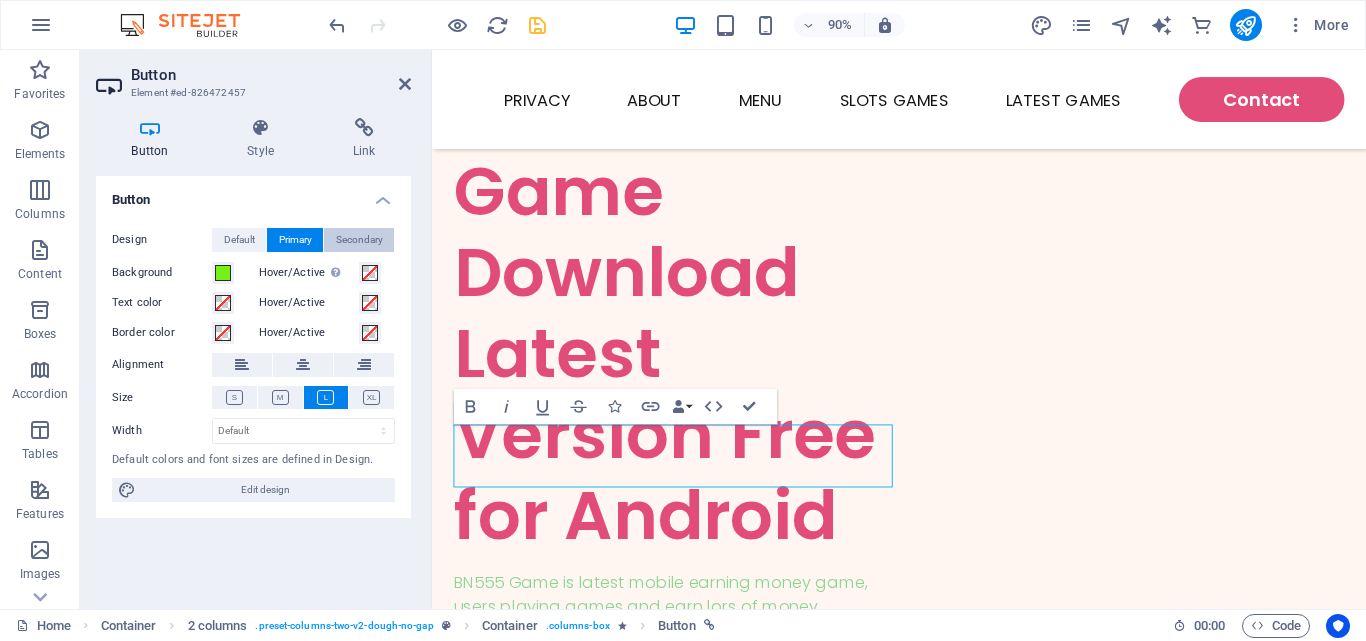 click on "Secondary" at bounding box center [359, 240] 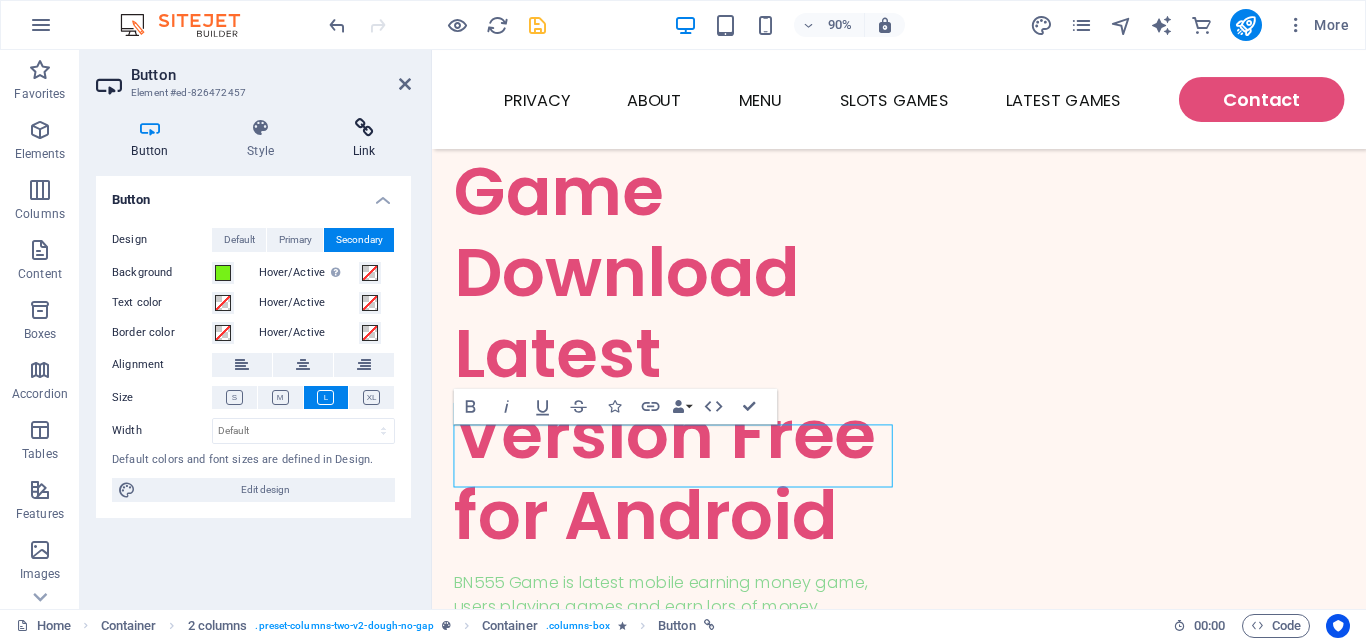 click at bounding box center (364, 128) 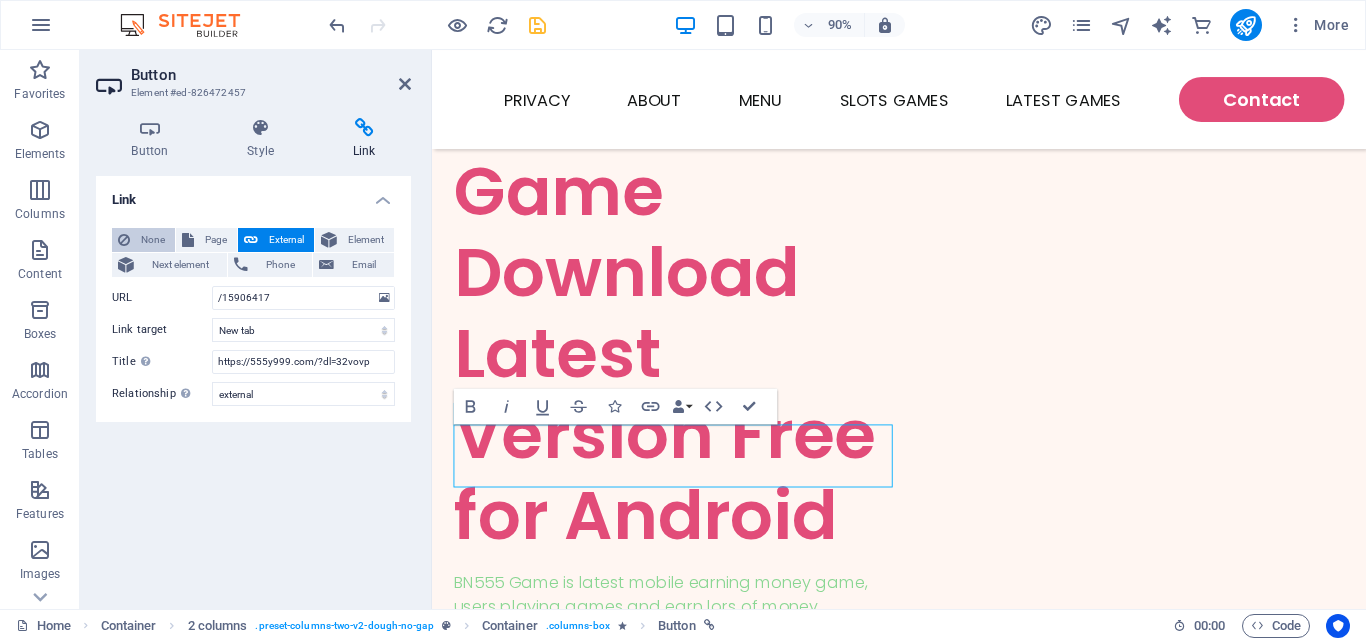 click on "None" at bounding box center (152, 240) 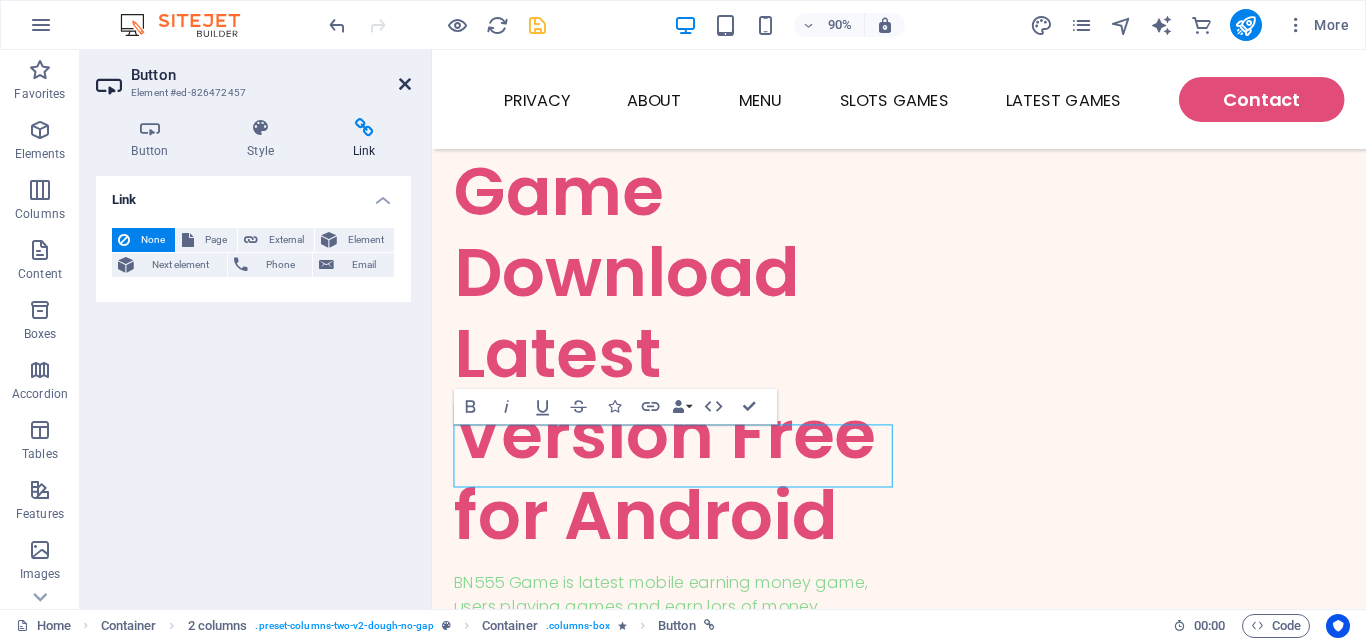 click at bounding box center [405, 84] 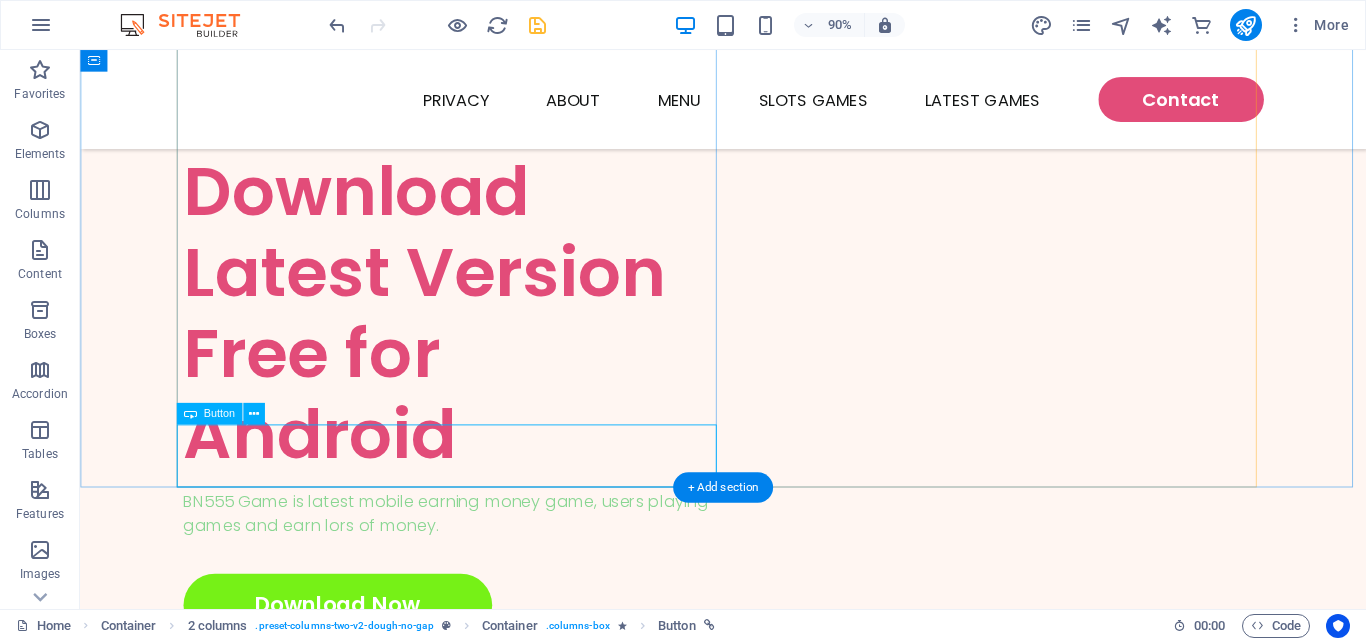 click on "Download Now" at bounding box center (495, 667) 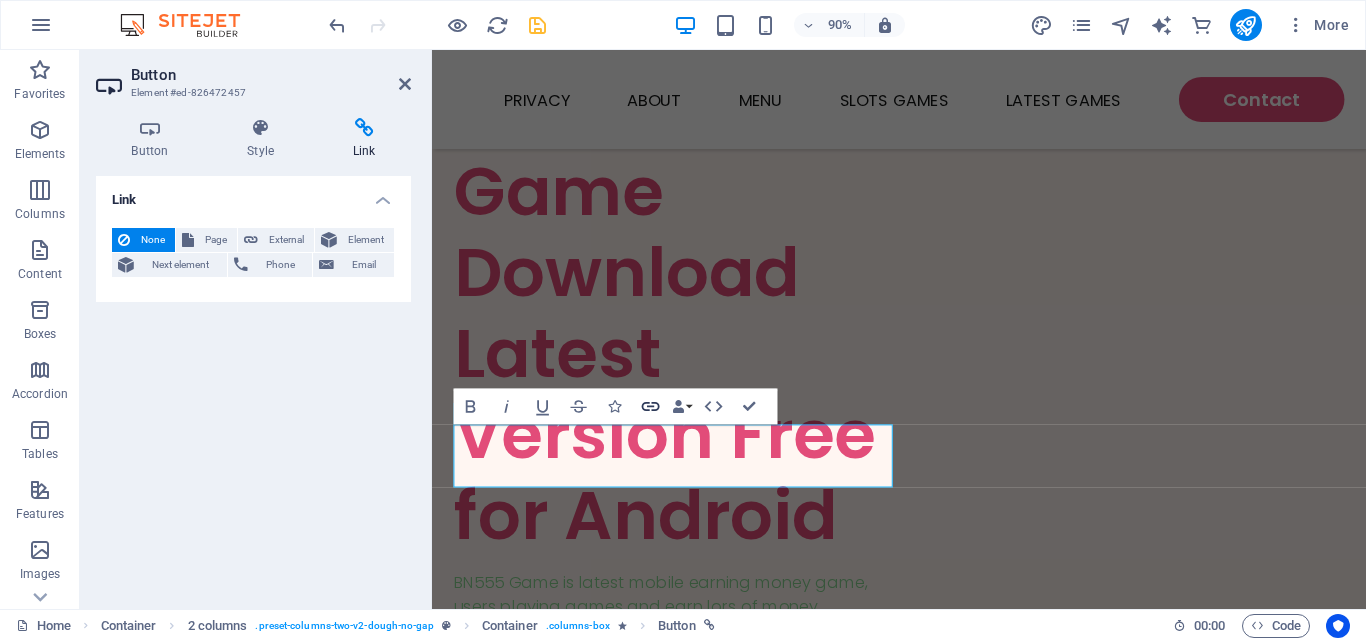 click 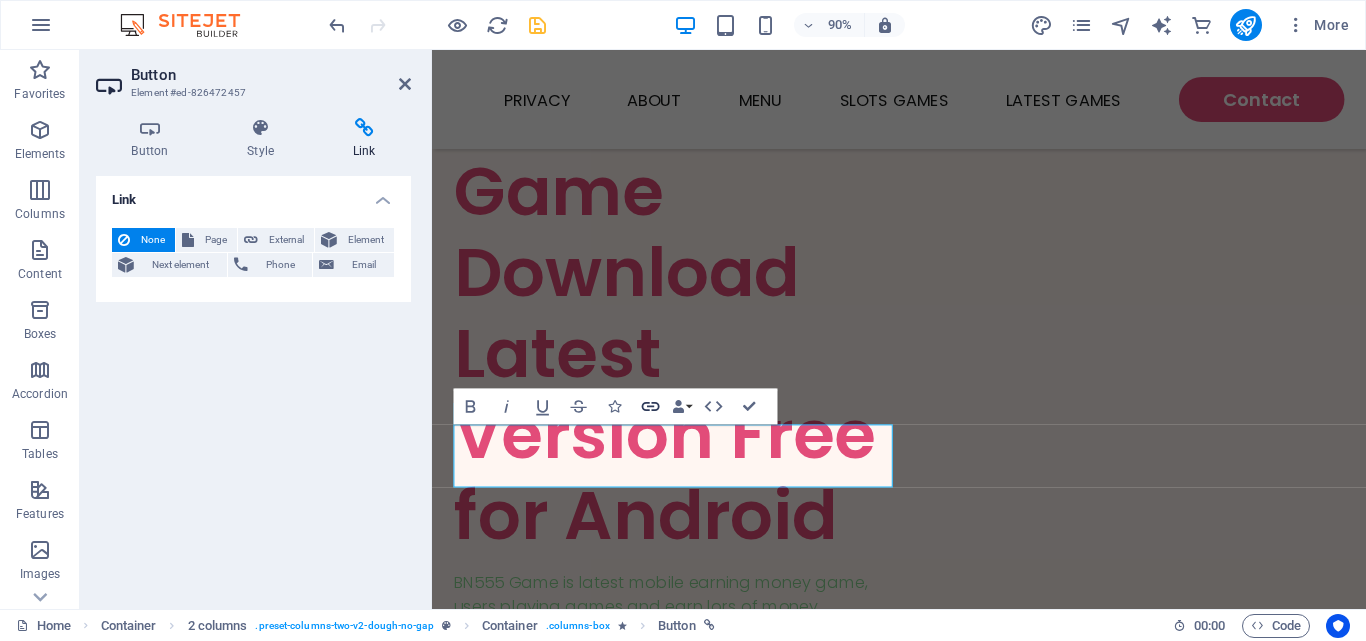click 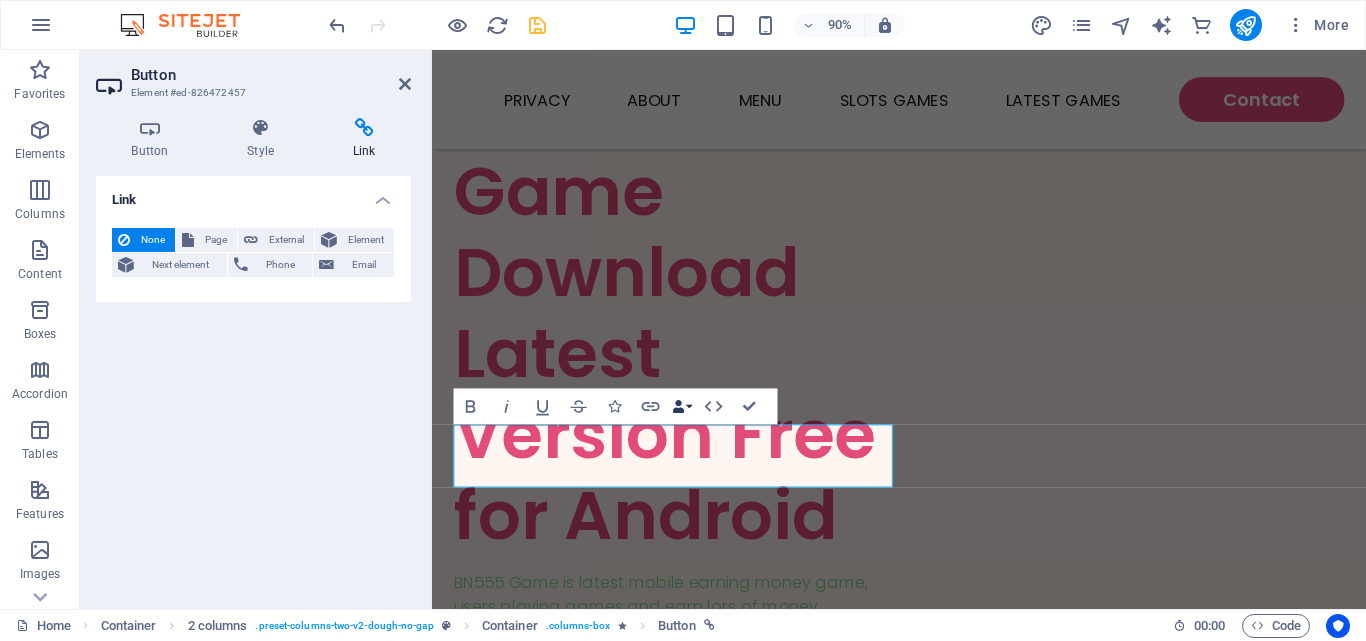 click at bounding box center (678, 406) 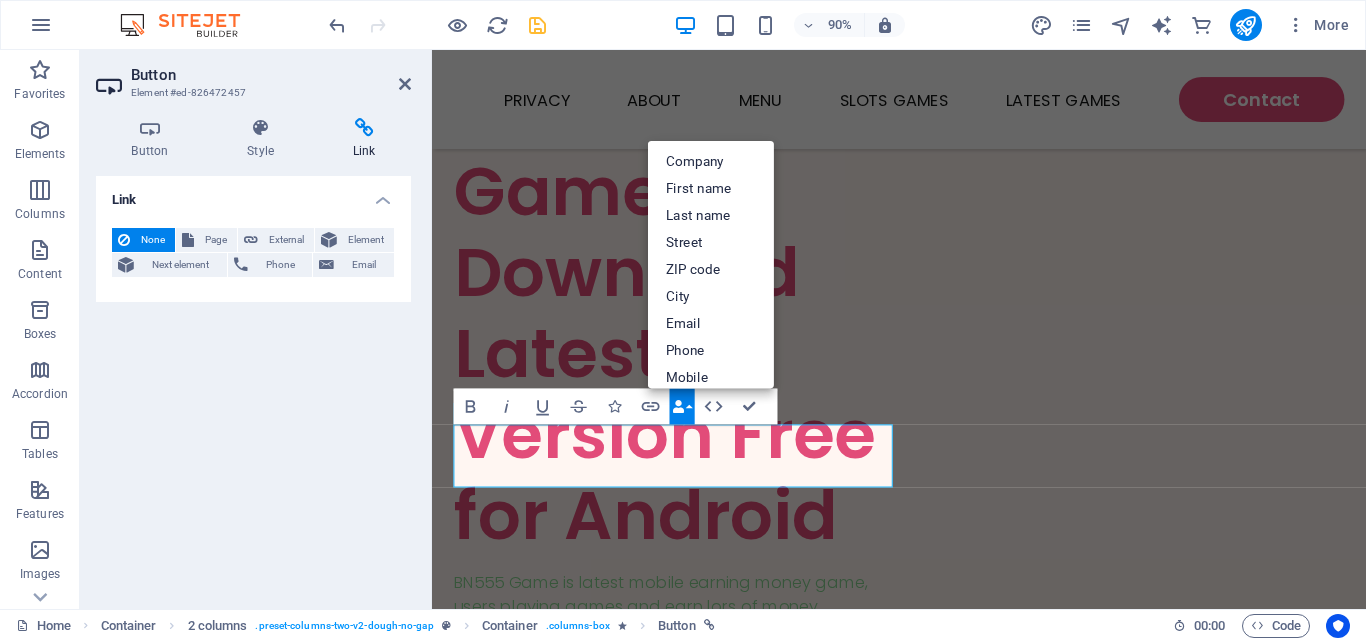 click at bounding box center [678, 406] 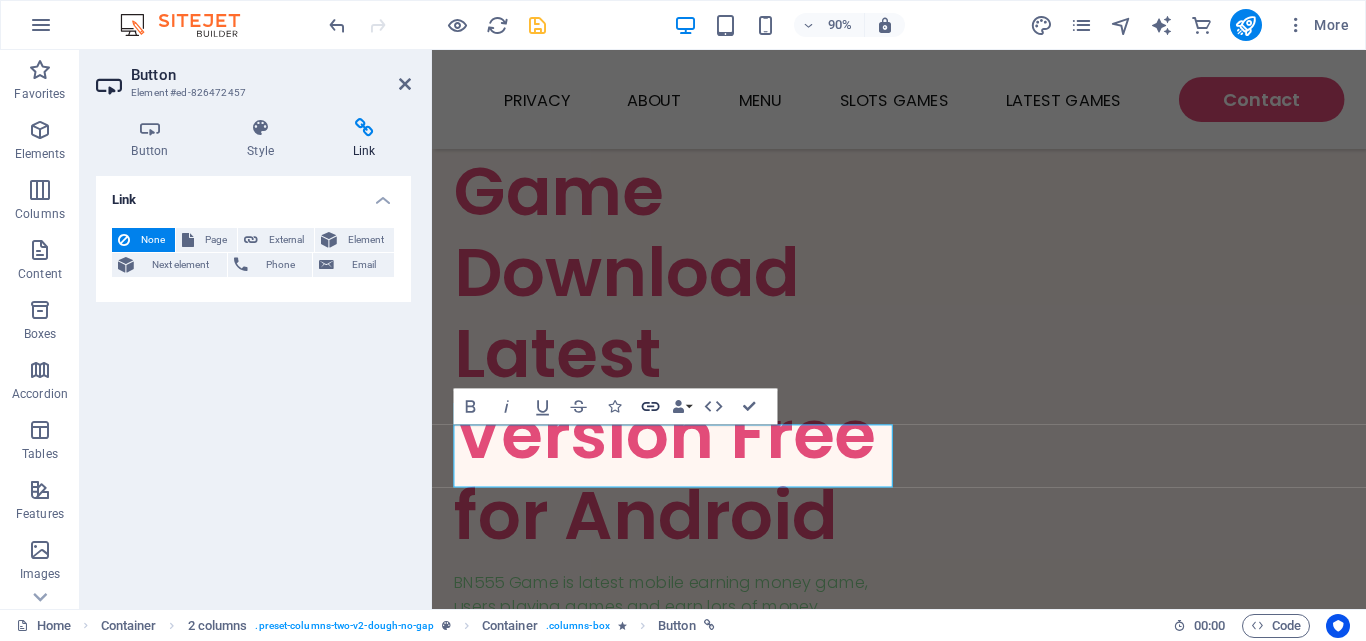 click 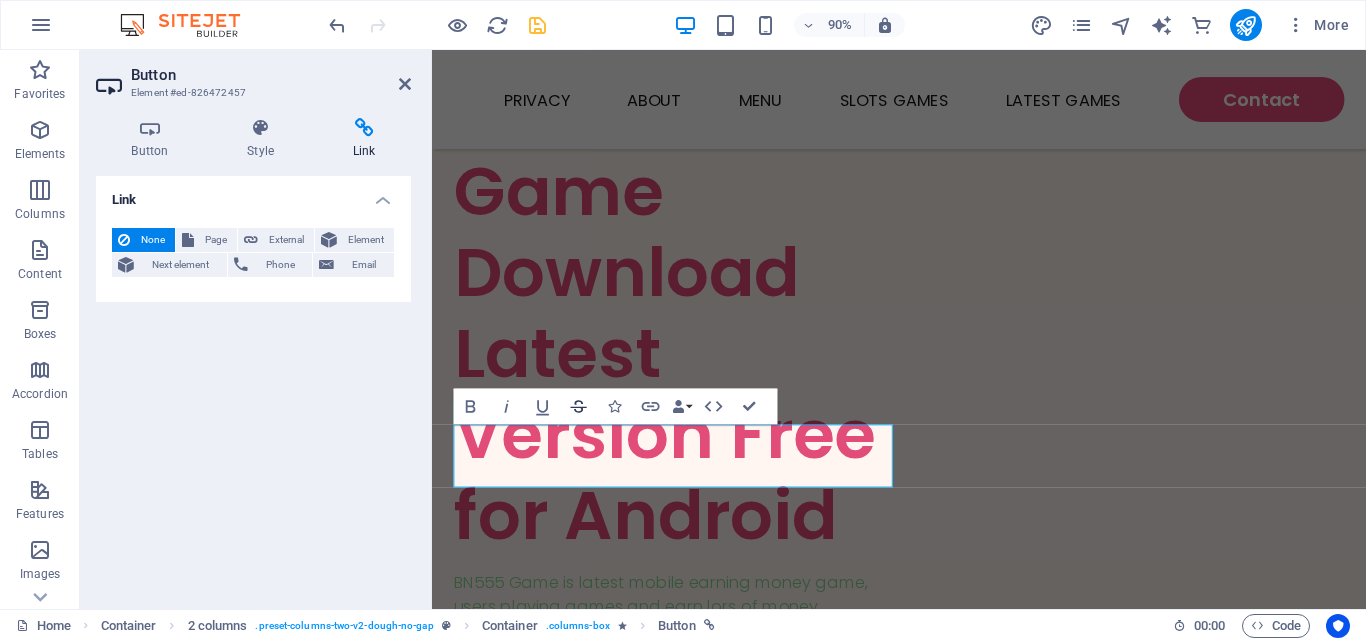 click 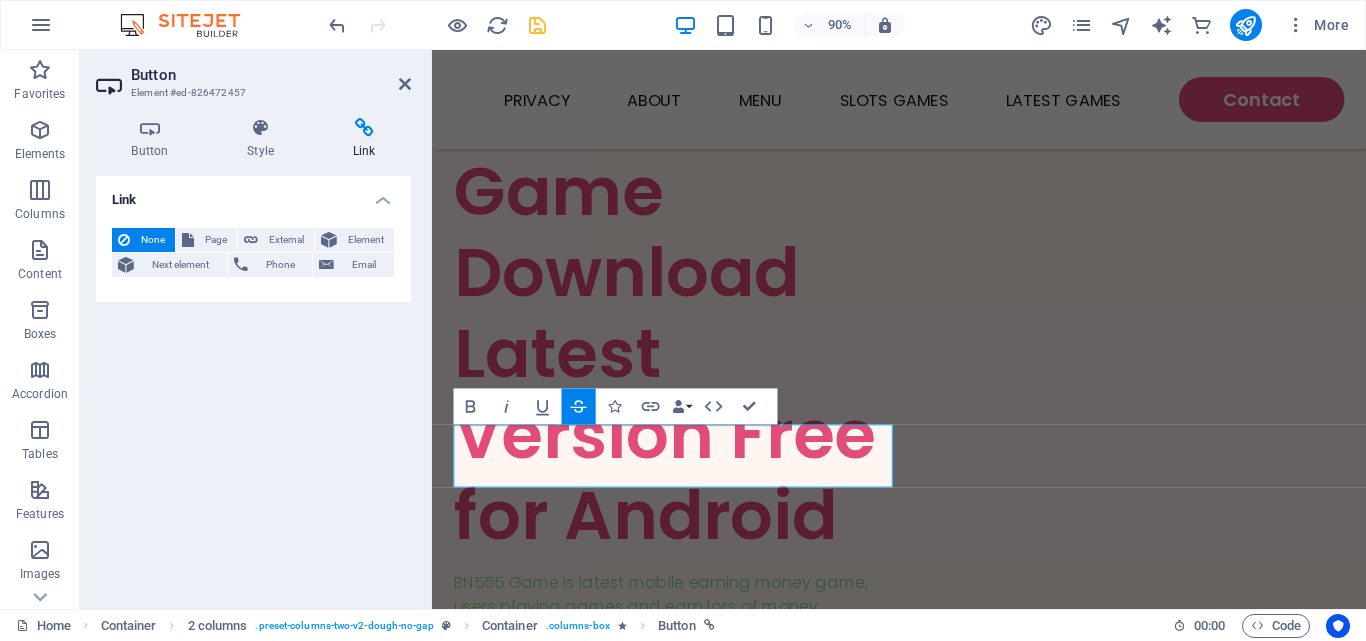 click 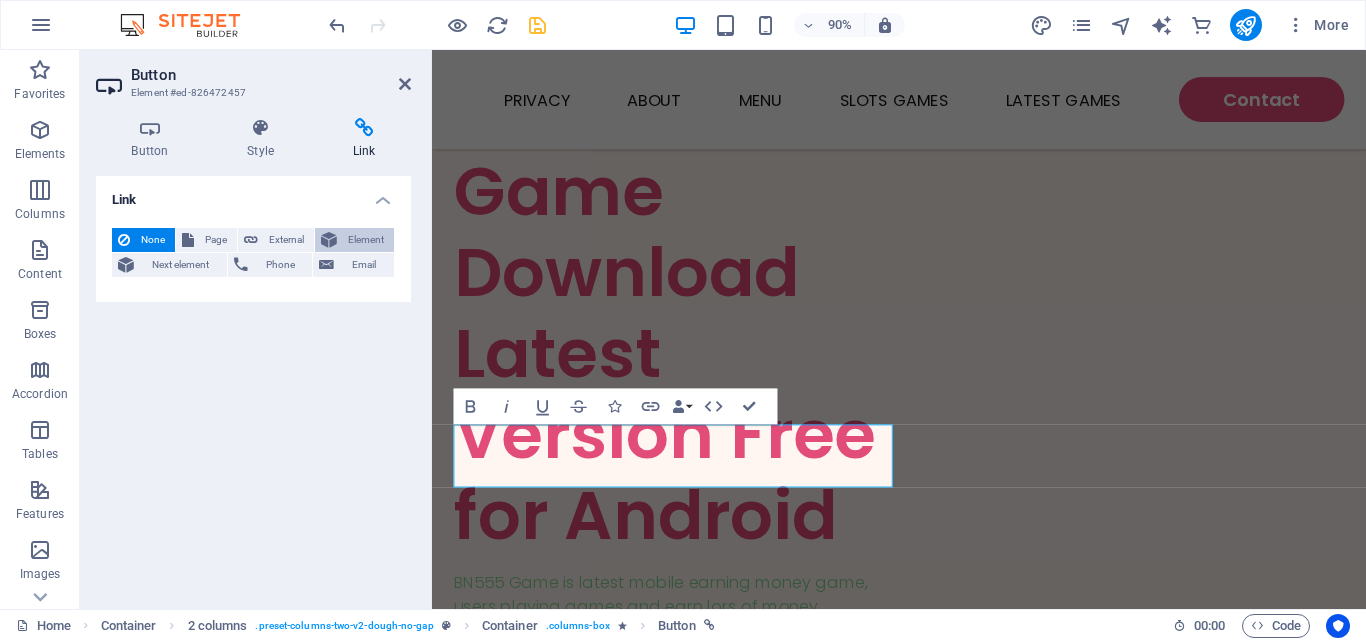 click on "Element" at bounding box center [354, 240] 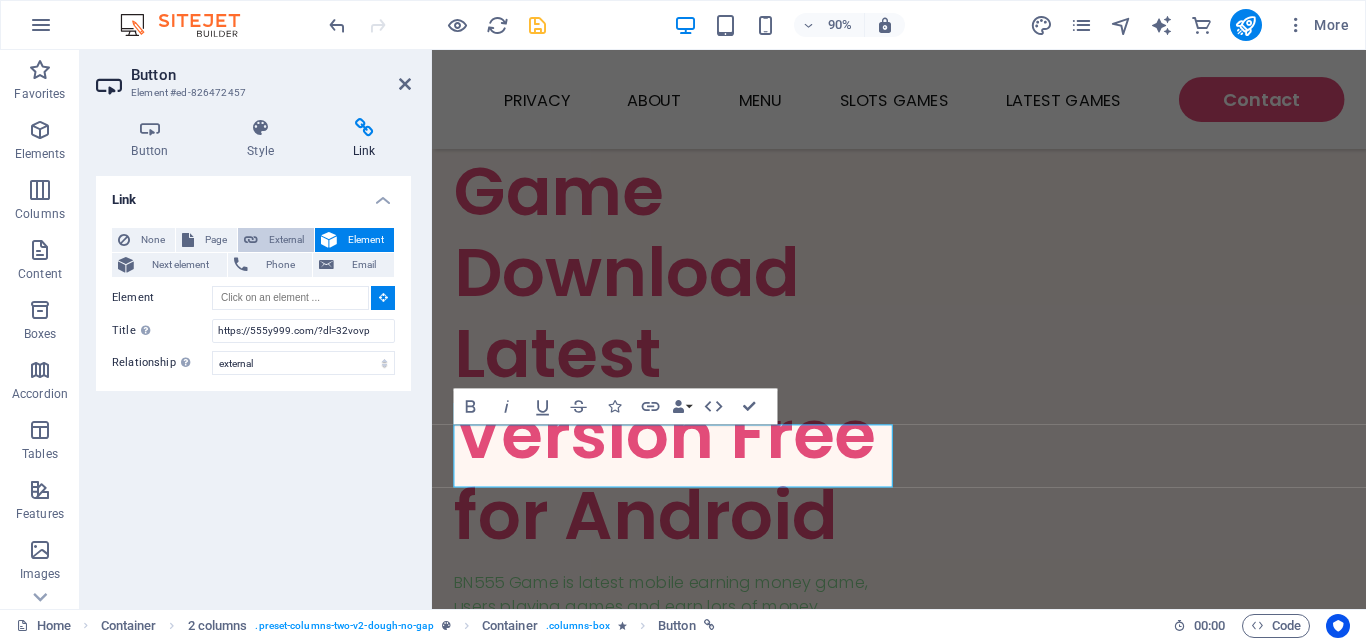 click on "External" at bounding box center [286, 240] 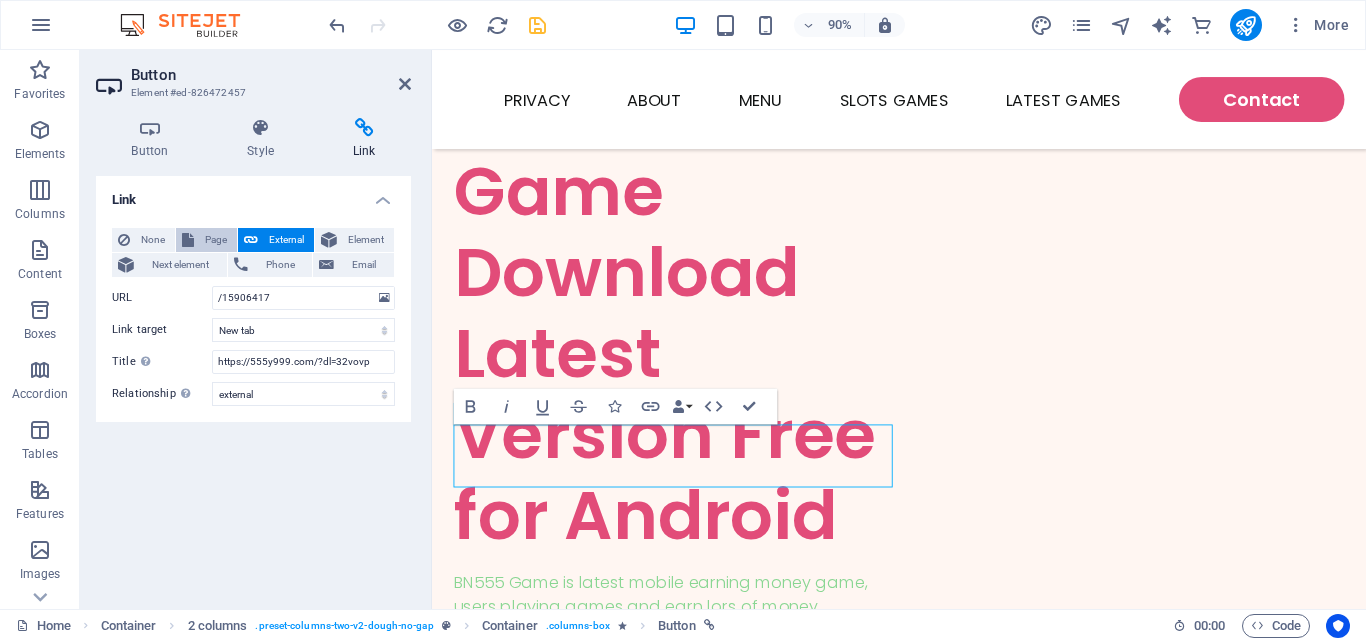 click on "Page" at bounding box center (215, 240) 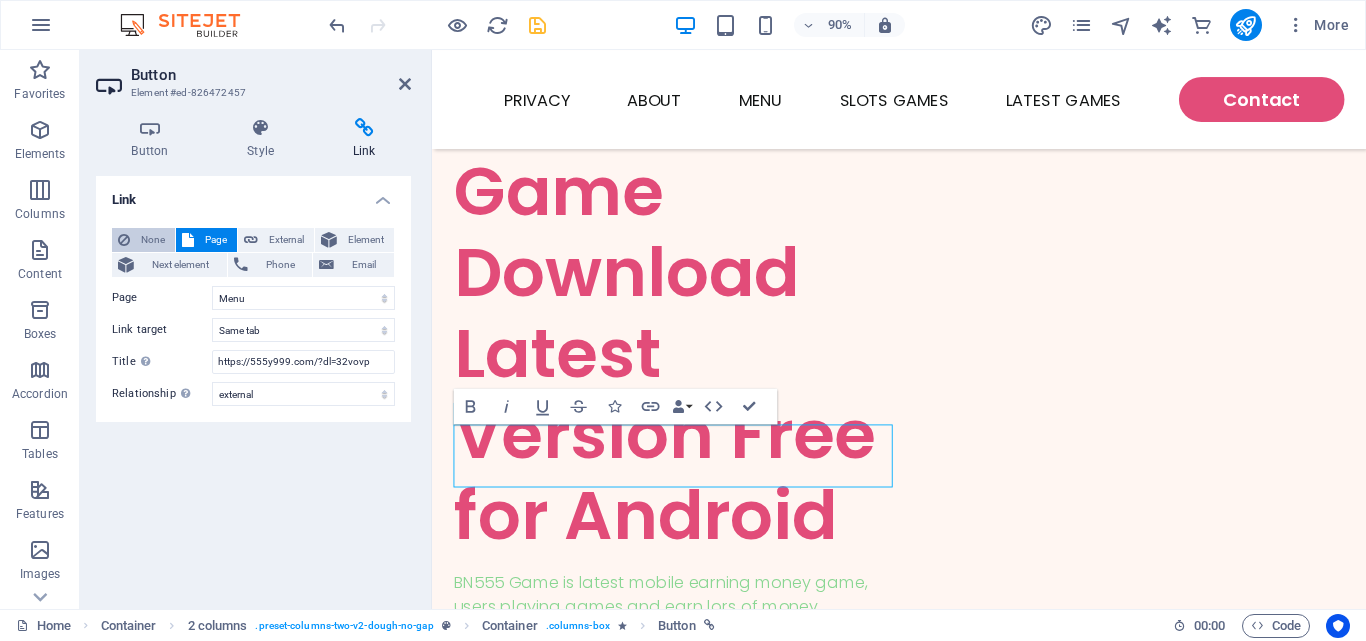 click on "None" at bounding box center [152, 240] 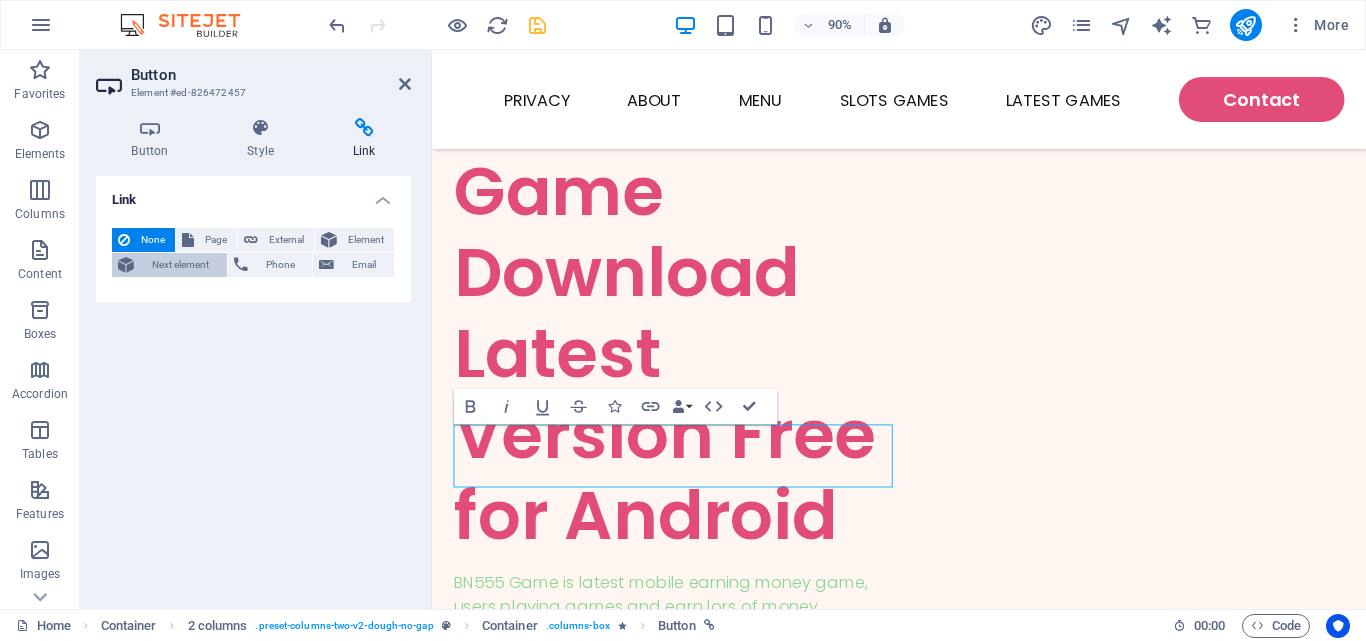 click on "Next element" at bounding box center (180, 265) 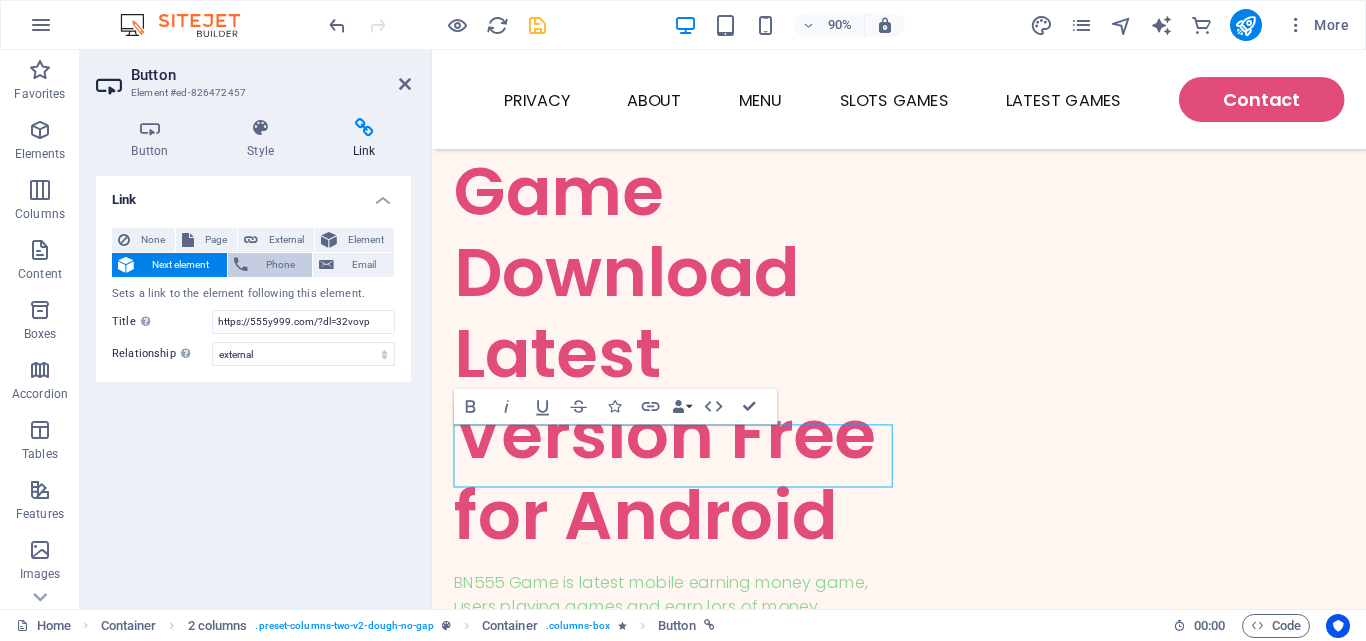click on "Phone" at bounding box center (280, 265) 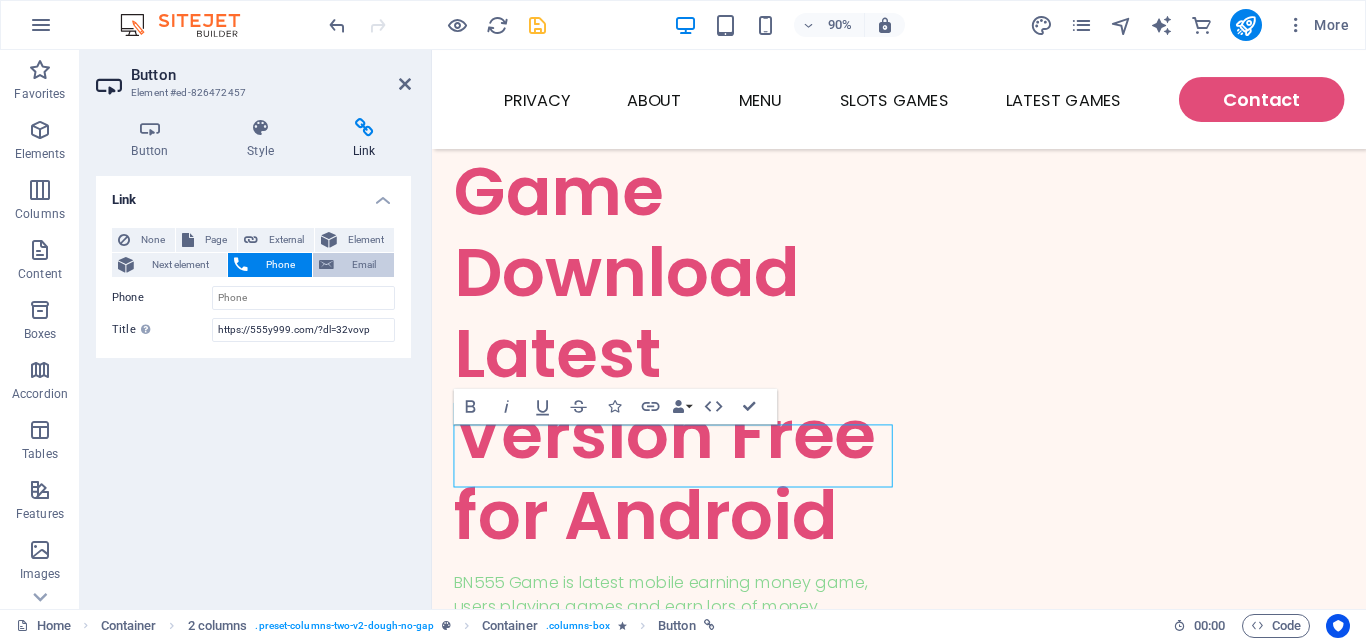 click on "Email" at bounding box center [364, 265] 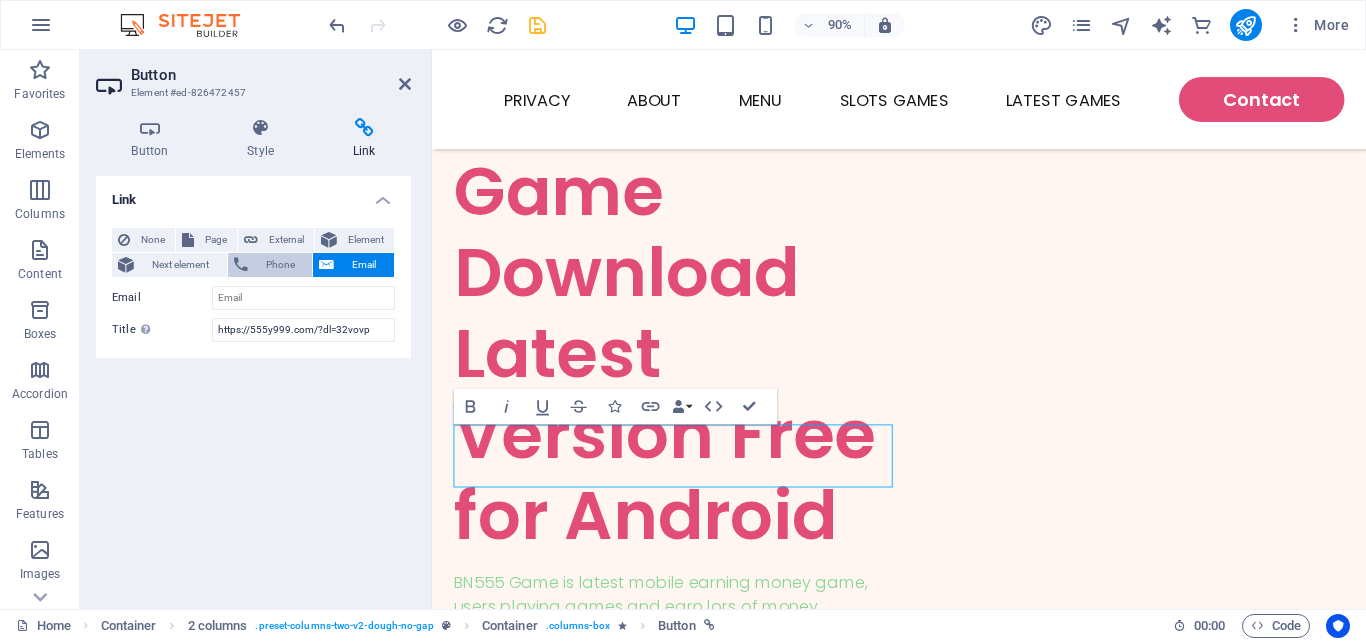click on "Phone" at bounding box center [280, 265] 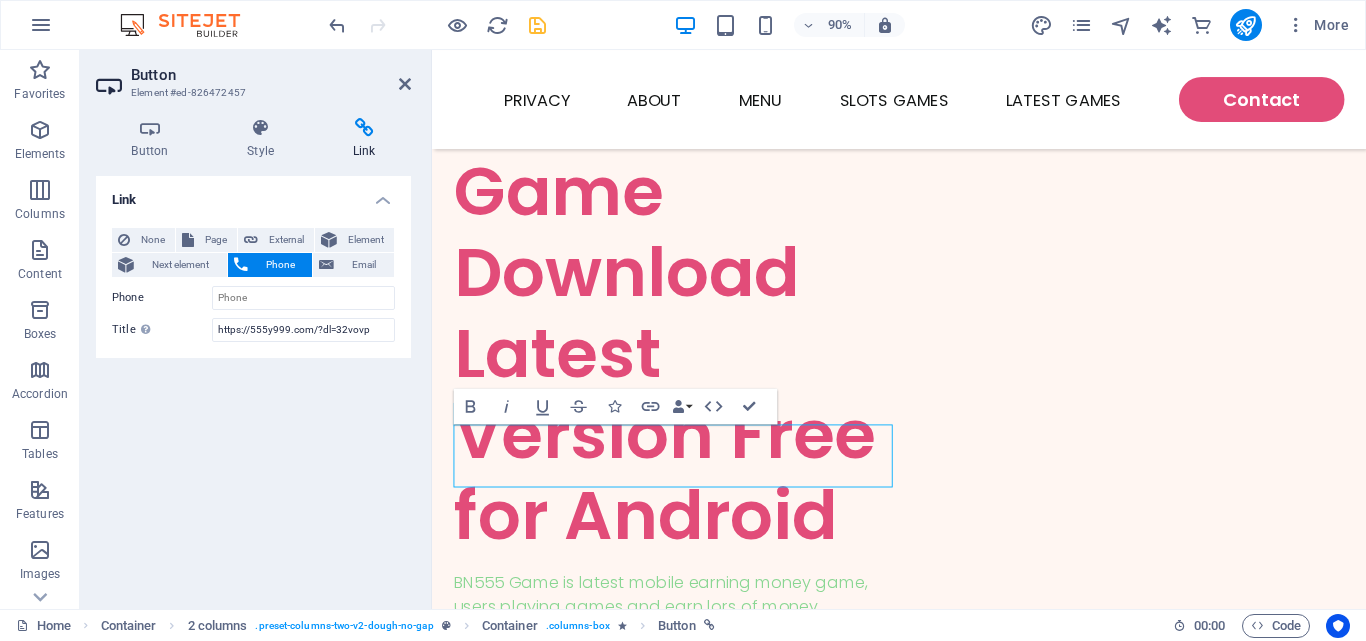 click at bounding box center [241, 265] 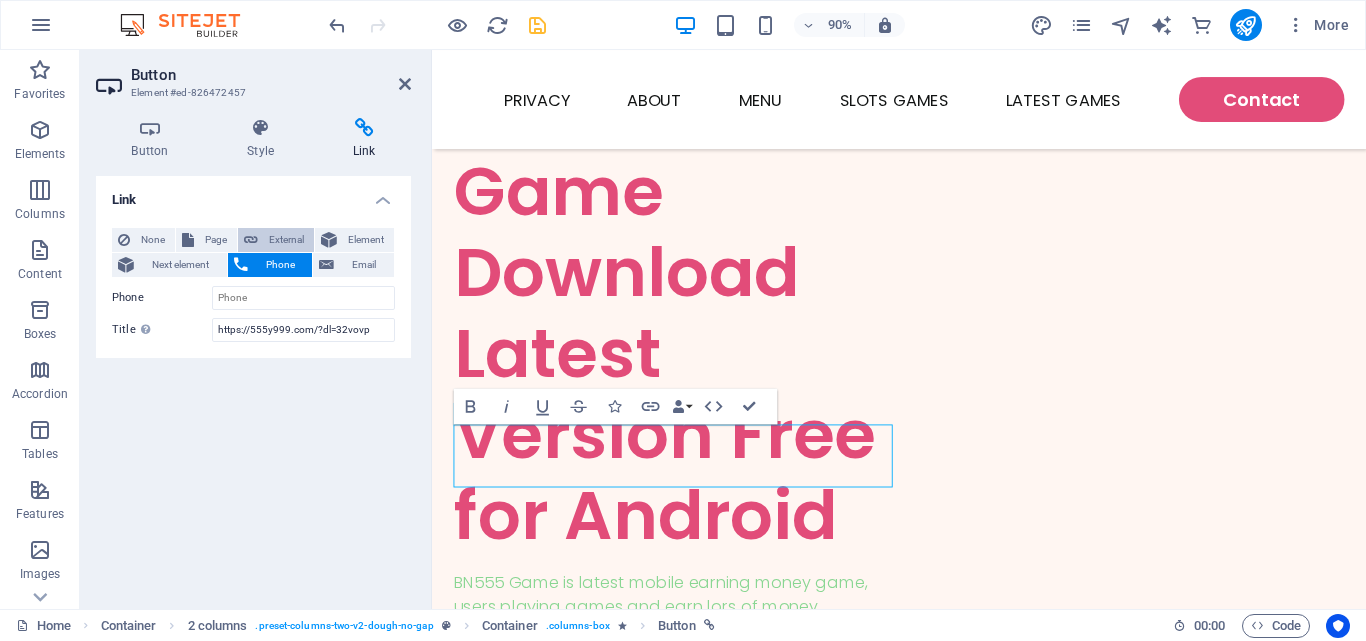 click at bounding box center [251, 240] 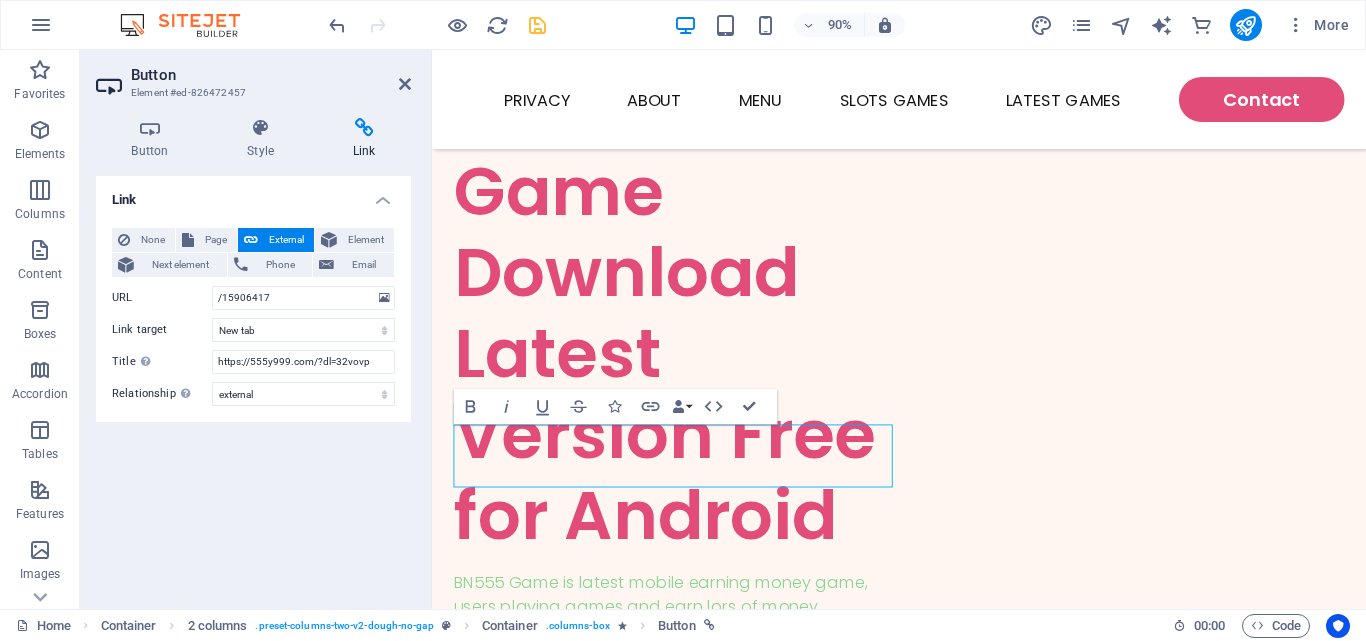 click on "Button Element #ed-826472457 Button Style Link Button Design Default Primary Secondary Background Hover/Active Switch to preview mode to test the active/hover state Text color Hover/Active Border color Hover/Active Alignment Size Width Default px rem % em vh vw Default colors and font sizes are defined in Design. Edit design 2 columns Element Layout How this element expands within the layout (Flexbox). Size Default auto px % 1/1 1/2 1/3 1/4 1/5 1/6 1/7 1/8 1/9 1/10 Grow Shrink Order Container layout Visible Visible Opacity 100 % Overflow Spacing Margin Default auto px % rem vw vh Custom Custom auto px % rem vw vh auto px % rem vw vh auto px % rem vw vh auto px % rem vw vh Padding Default px rem % vh vw Custom Custom px rem % vh vw px rem % vh vw px rem % vh vw px rem % vh vw Border Style              - Width 1 auto px rem % vh vw Custom Custom 1 auto px rem % vh vw 1 auto px rem % vh vw 1 auto px rem % vh vw 1 auto px rem % vh vw  - Color Round corners Default px rem % vh vw Custom Custom px rem % %" at bounding box center [256, 329] 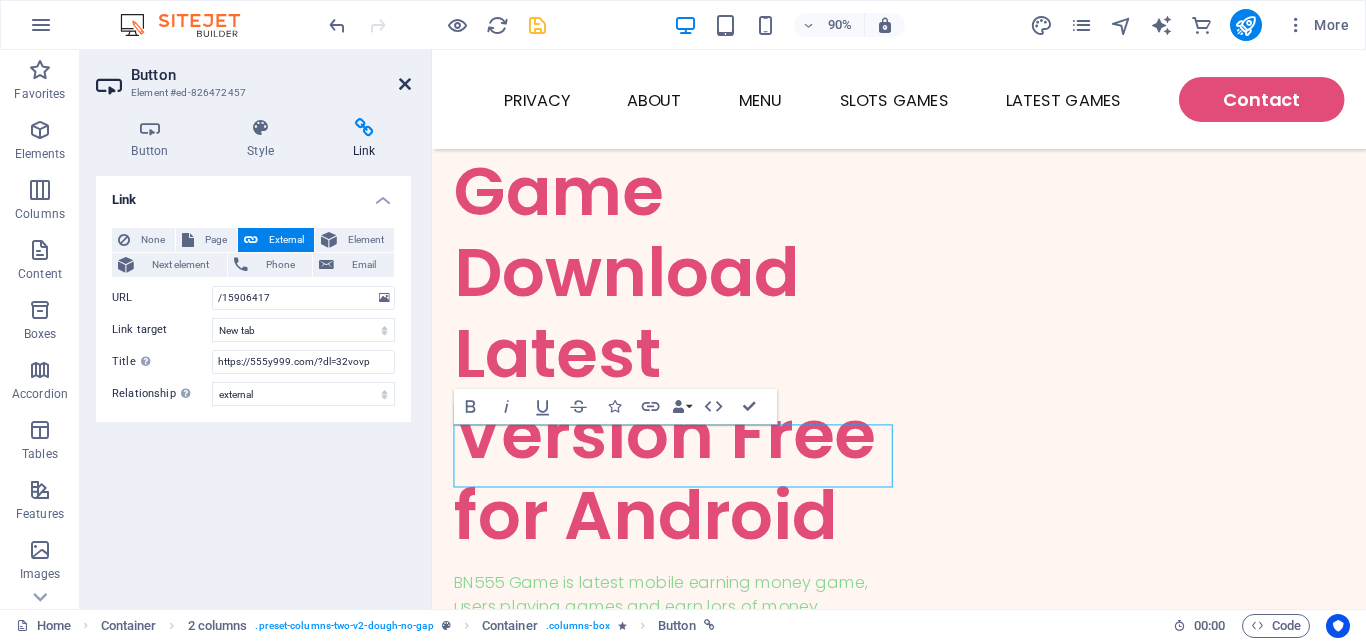 click at bounding box center [405, 84] 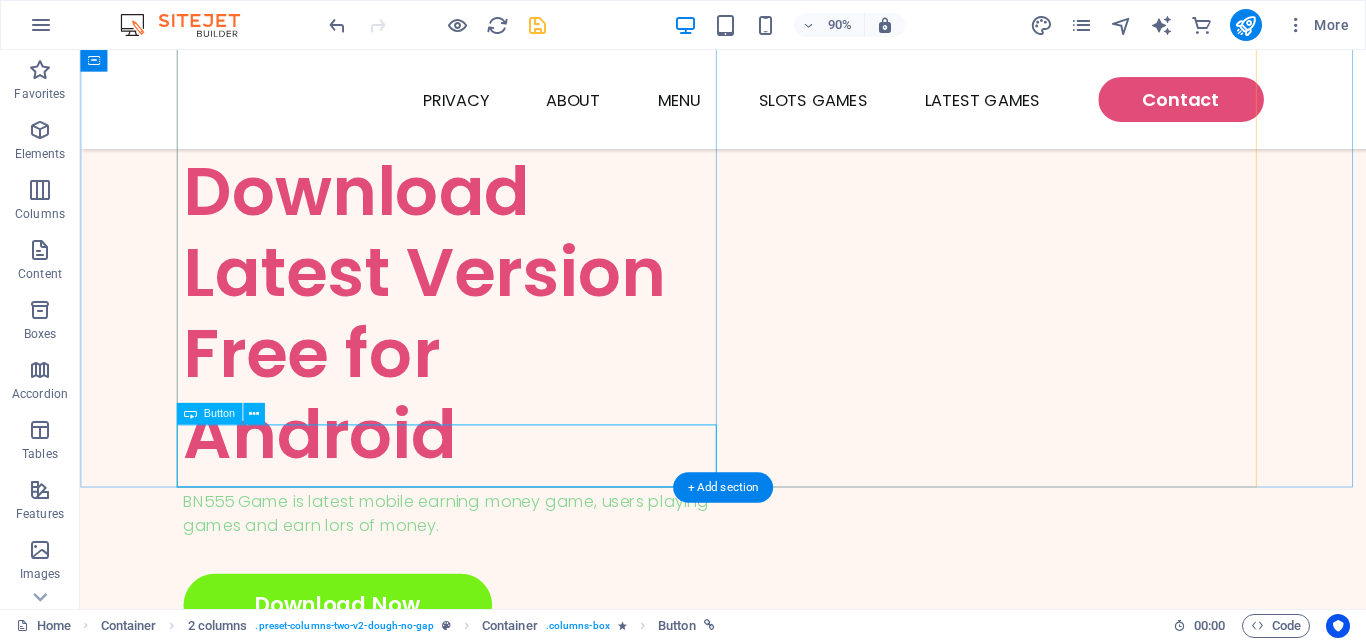 click on "Download Now" at bounding box center [495, 667] 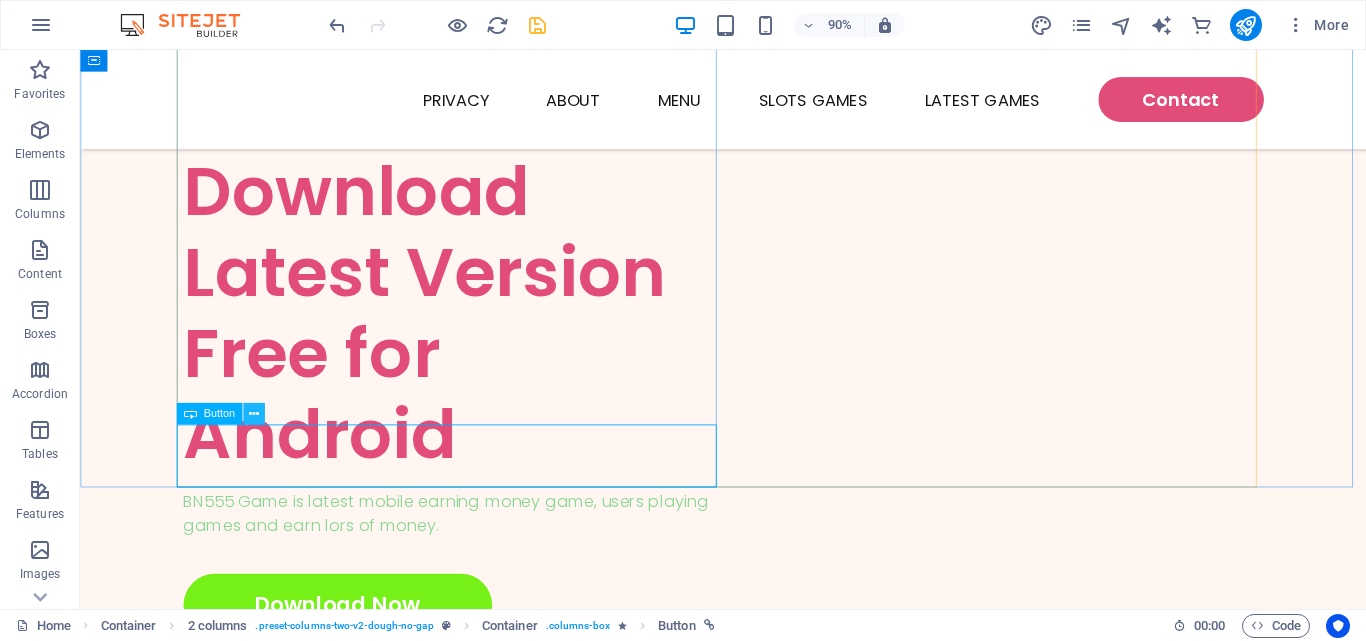 drag, startPoint x: 213, startPoint y: 419, endPoint x: 259, endPoint y: 408, distance: 47.296936 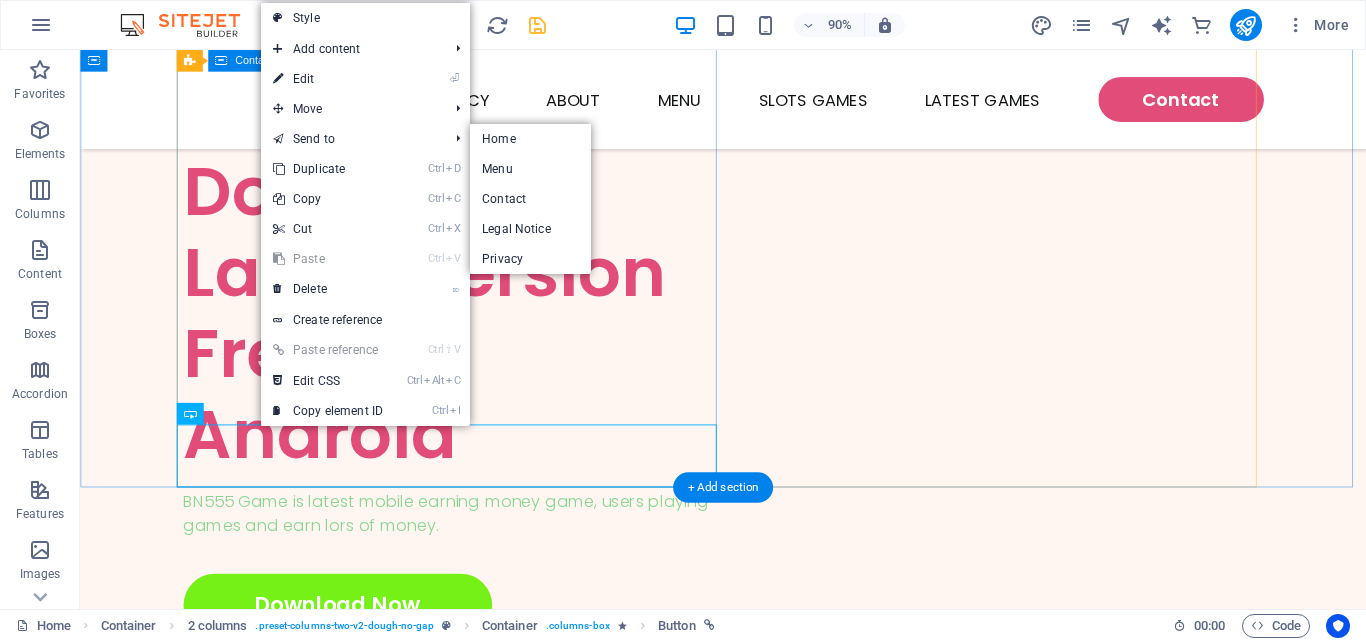 click on "BN55 Game Download Latest Version Free for Android BN55 Game is latest mobile earning money game, users playing games and earn lors of money. Download Now" at bounding box center [495, 387] 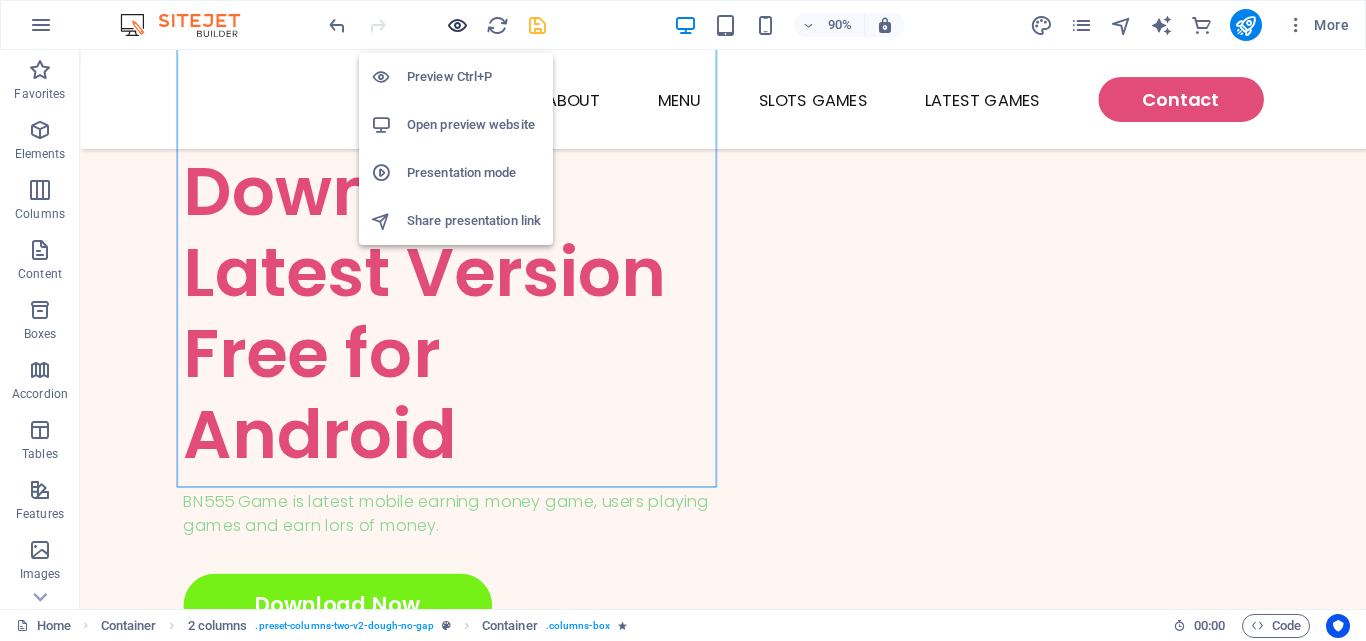 click at bounding box center (457, 25) 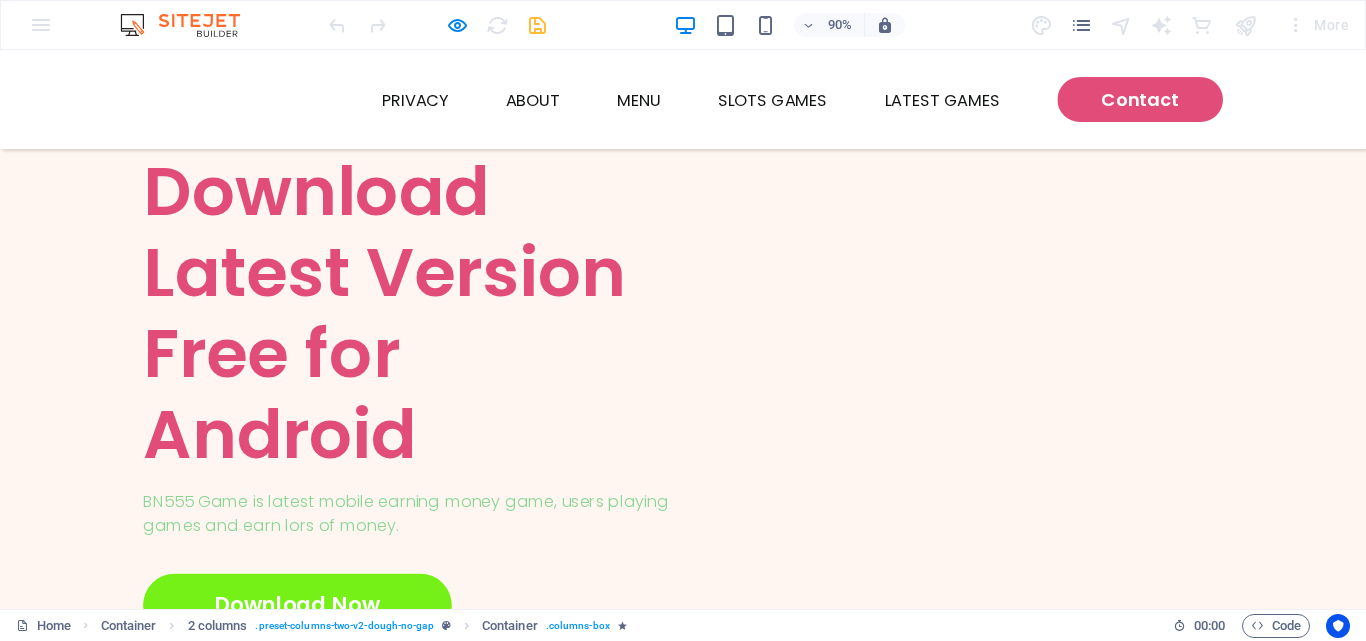 click 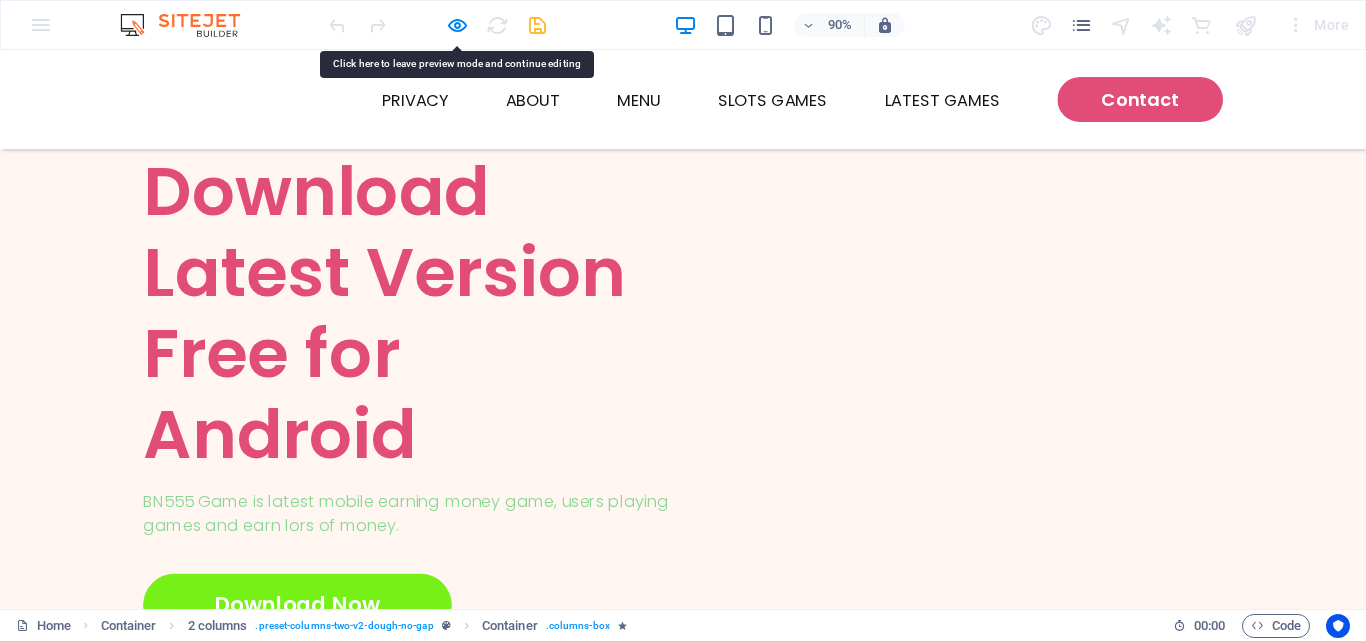 click 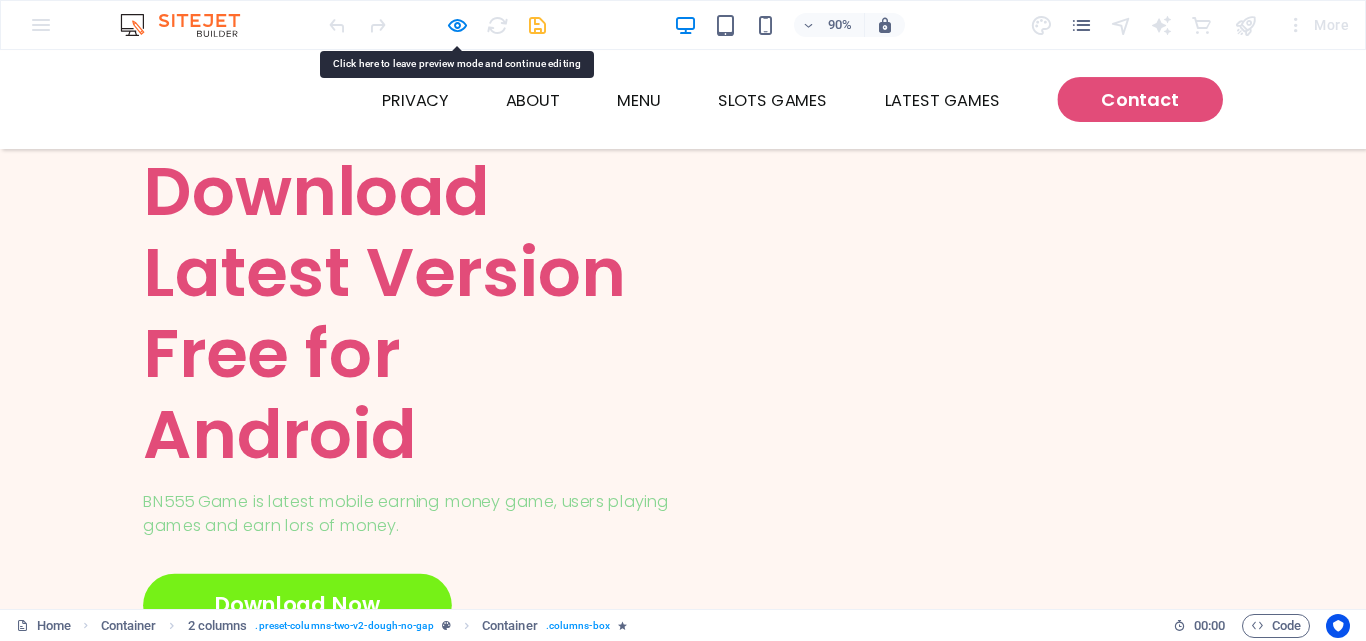 click 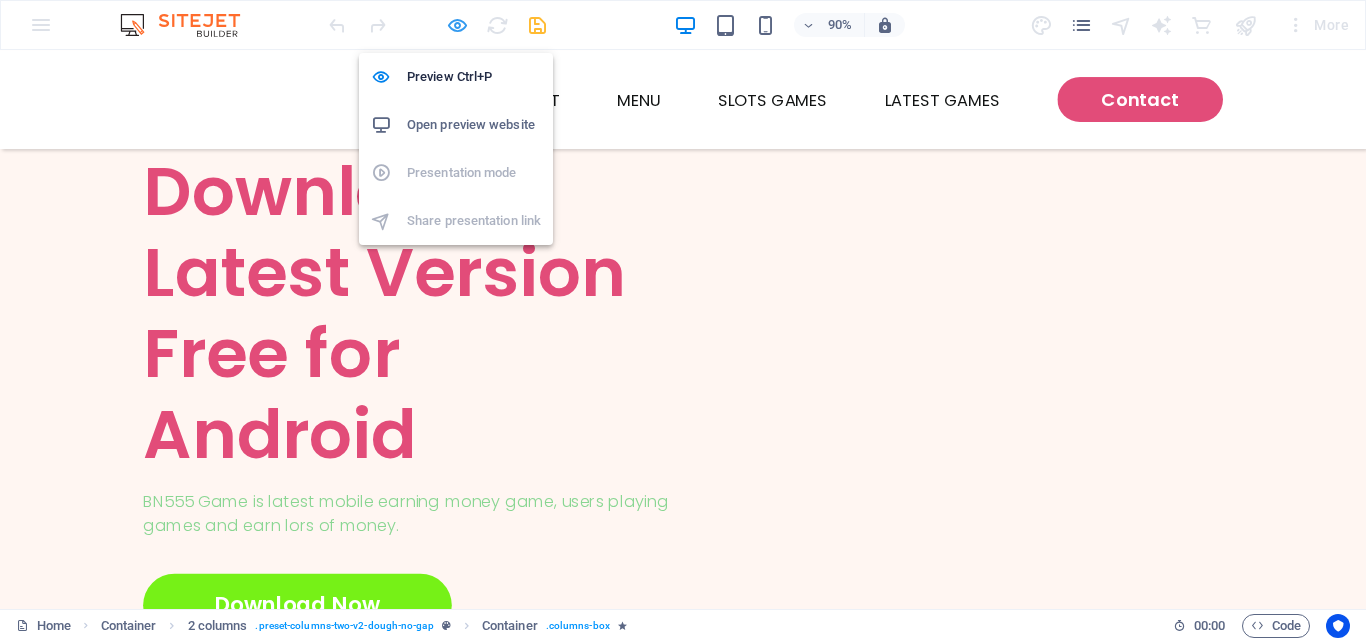 click at bounding box center (457, 25) 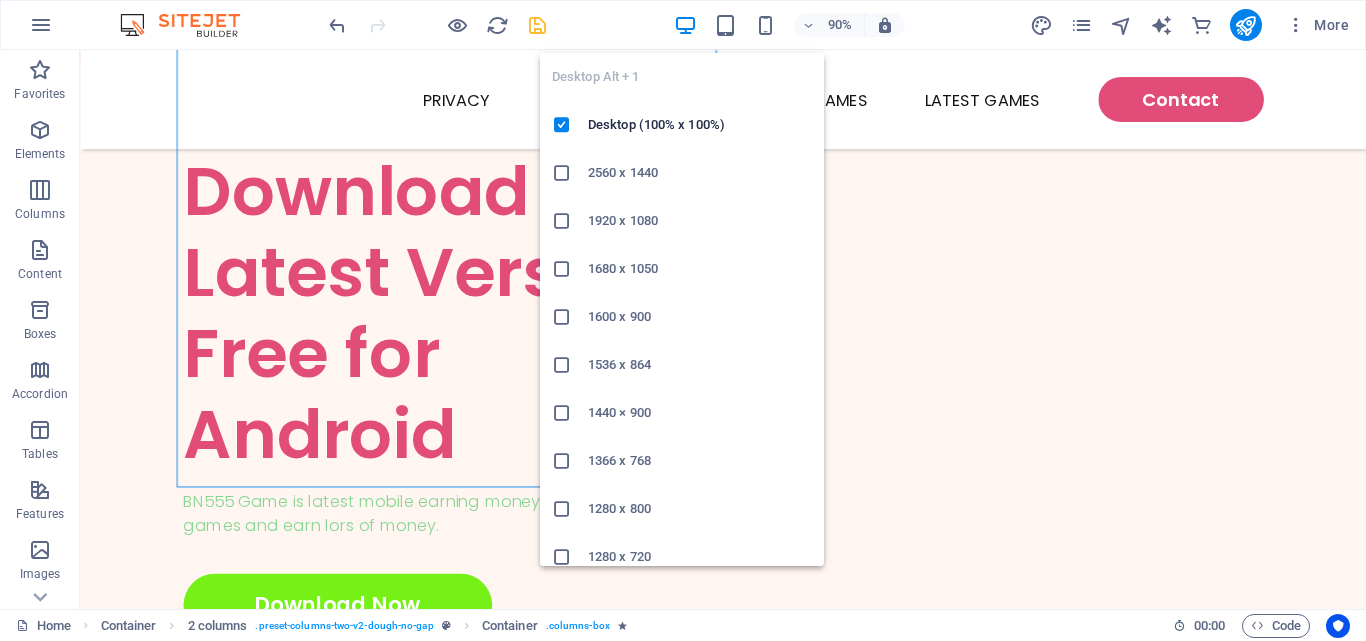 click on "2560 x 1440" at bounding box center (682, 173) 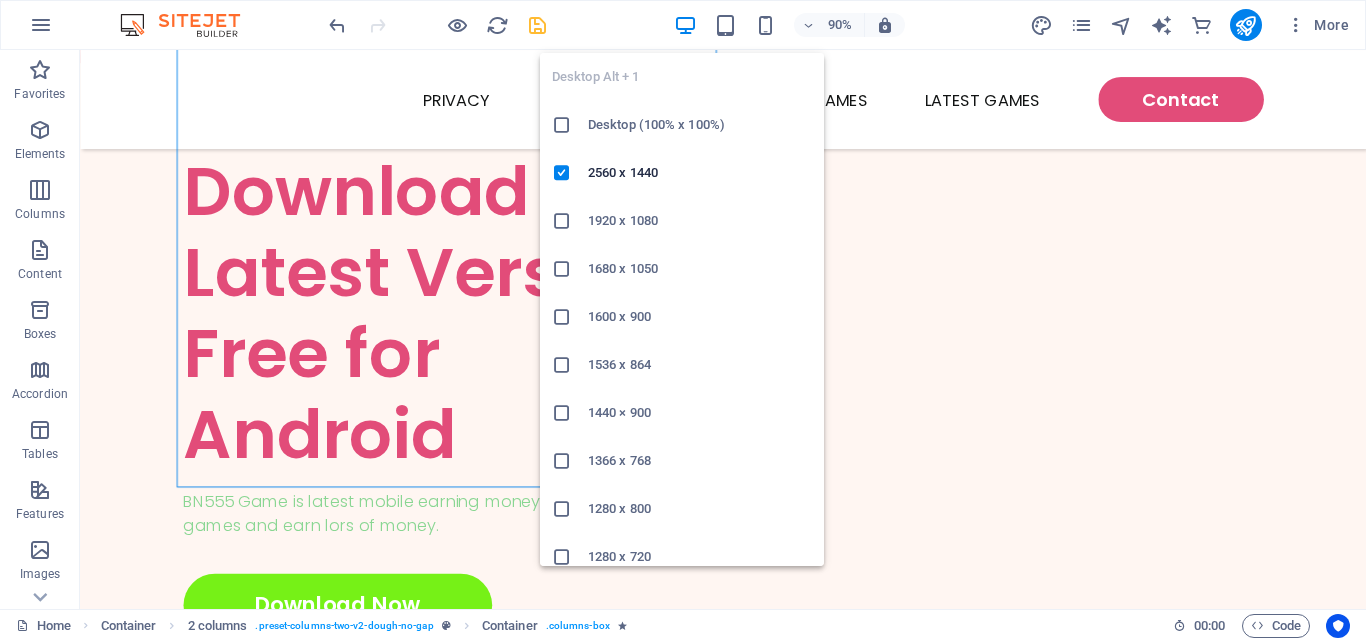 click on "Desktop (100% x 100%)" at bounding box center (700, 125) 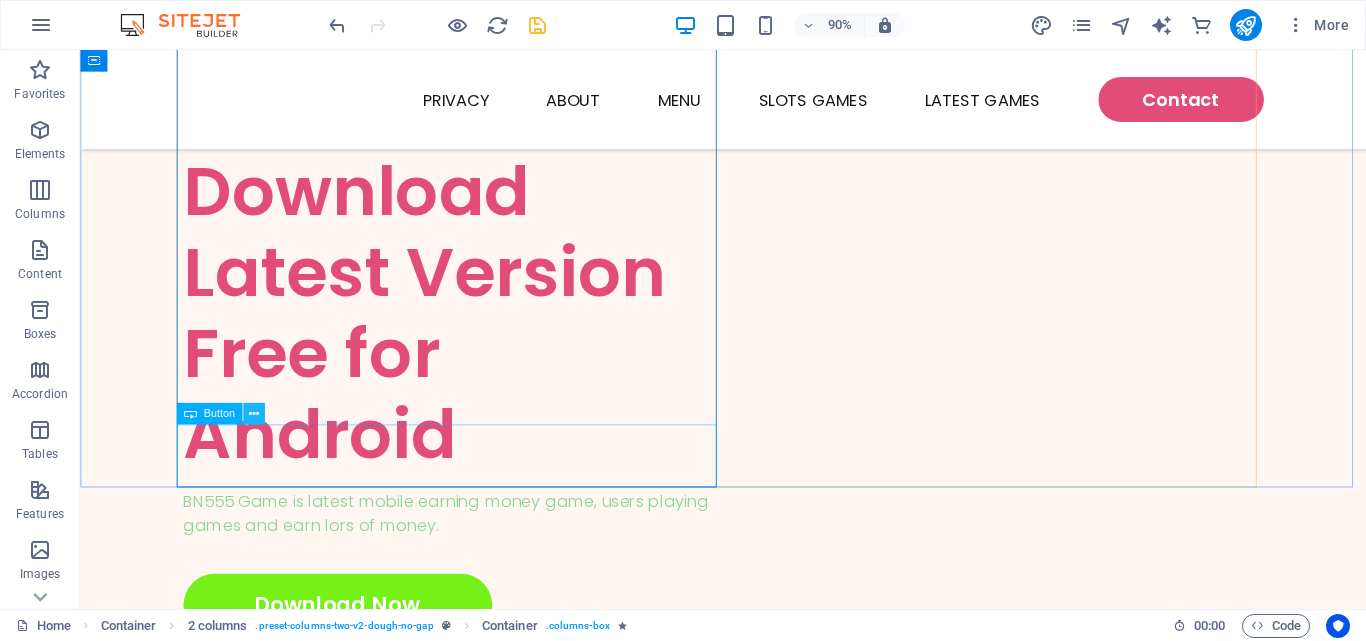 click at bounding box center [253, 413] 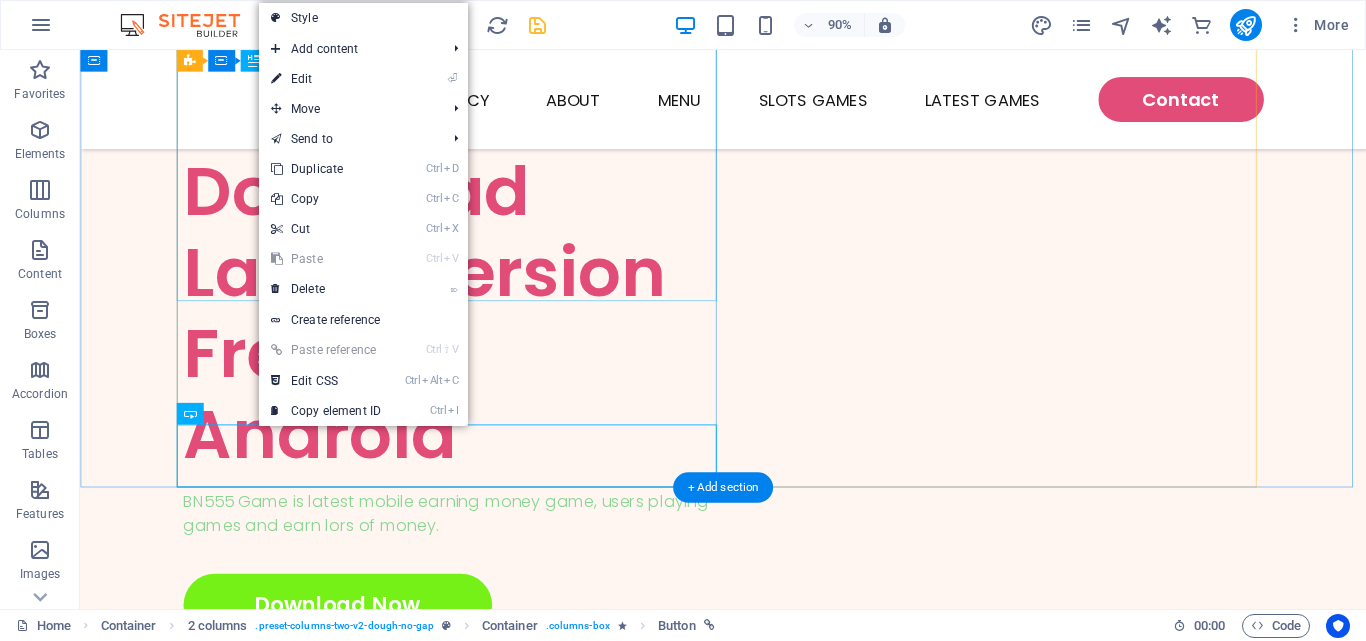 click on "BN555 Game Download Latest Version Free for Android" at bounding box center (495, 297) 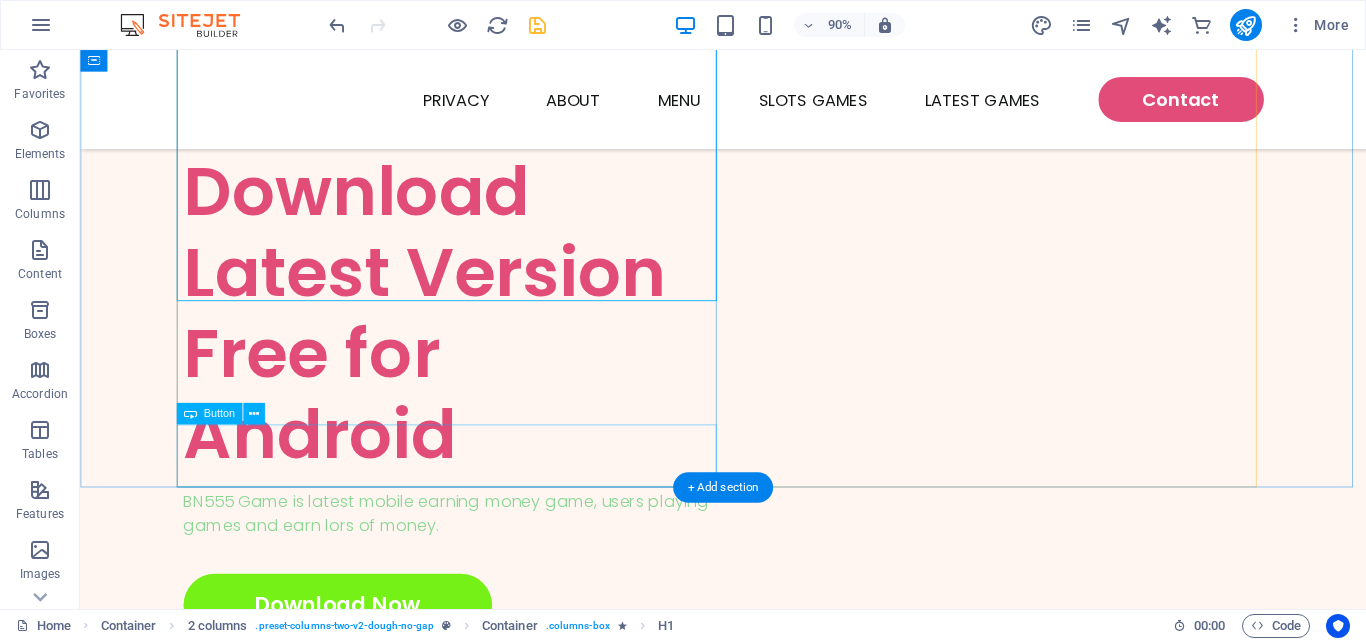 click on "Download Now" at bounding box center (495, 667) 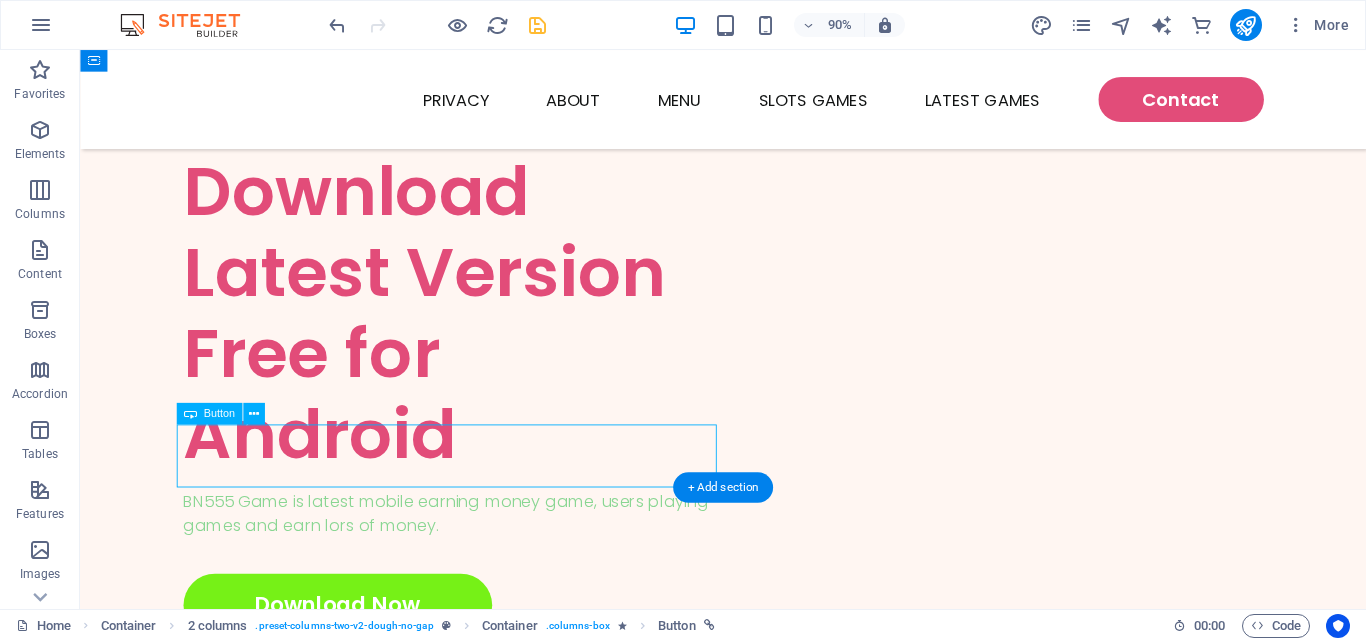 click on "Download Now" at bounding box center [495, 667] 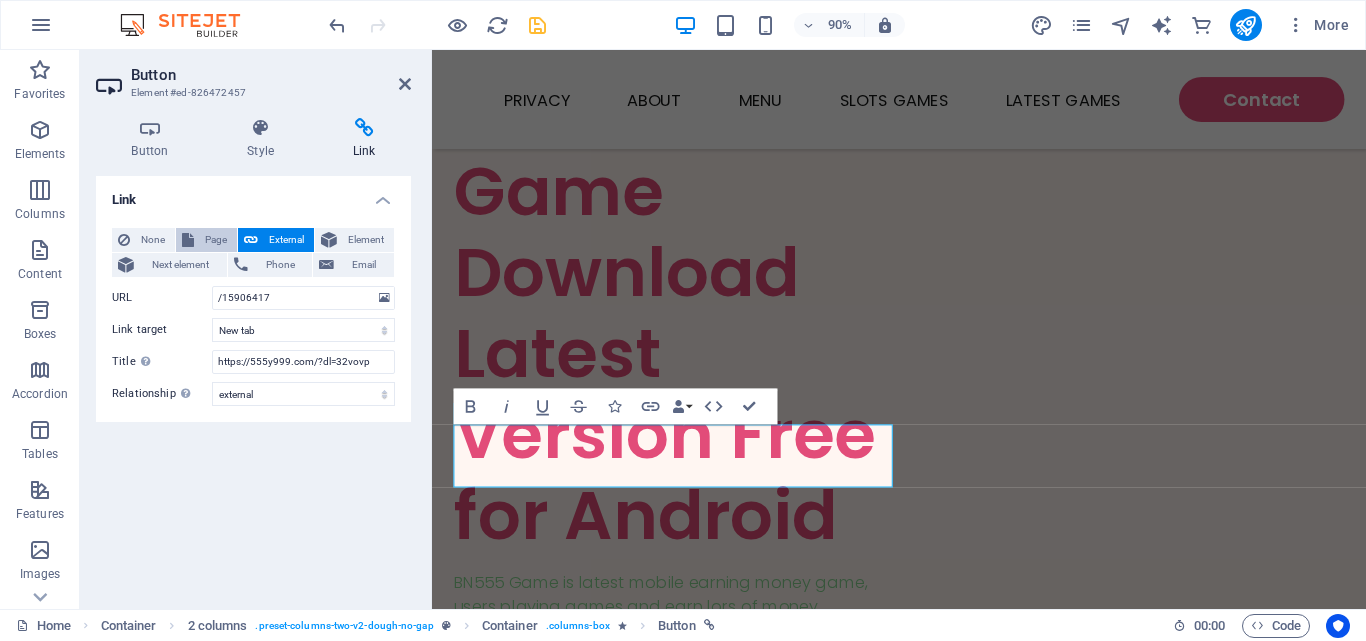 click on "Page" at bounding box center (206, 240) 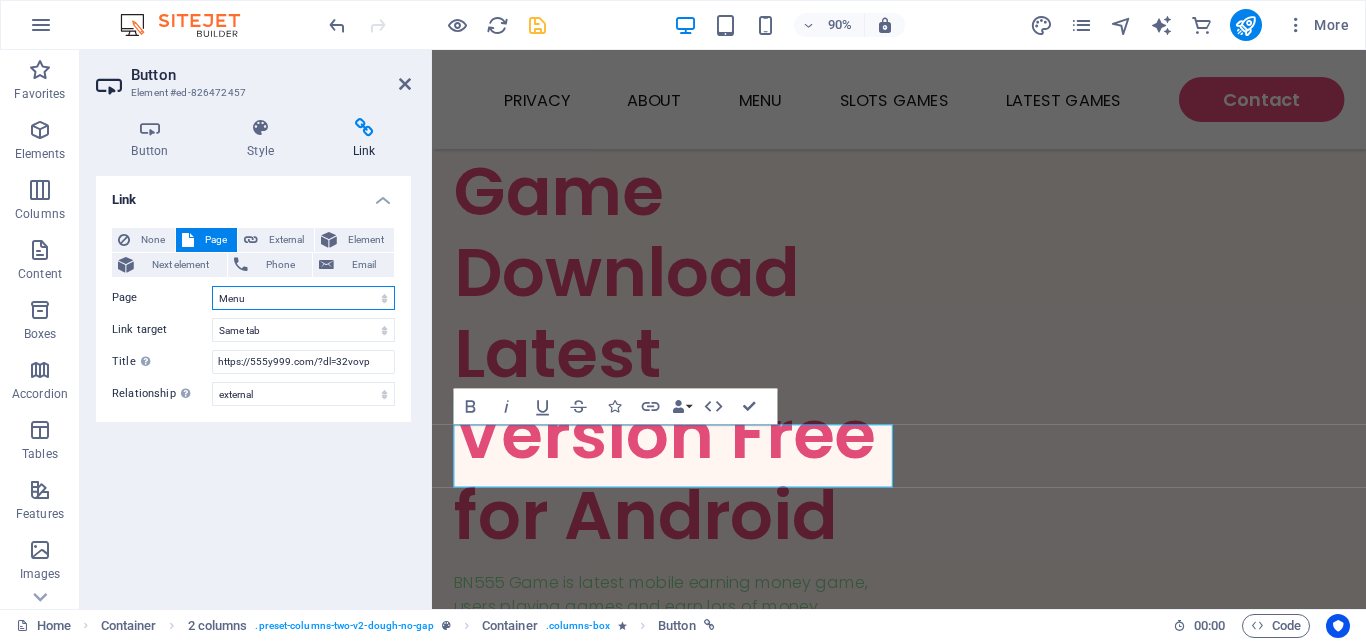click on "Home Menu Contact Legal Notice Privacy" at bounding box center (303, 298) 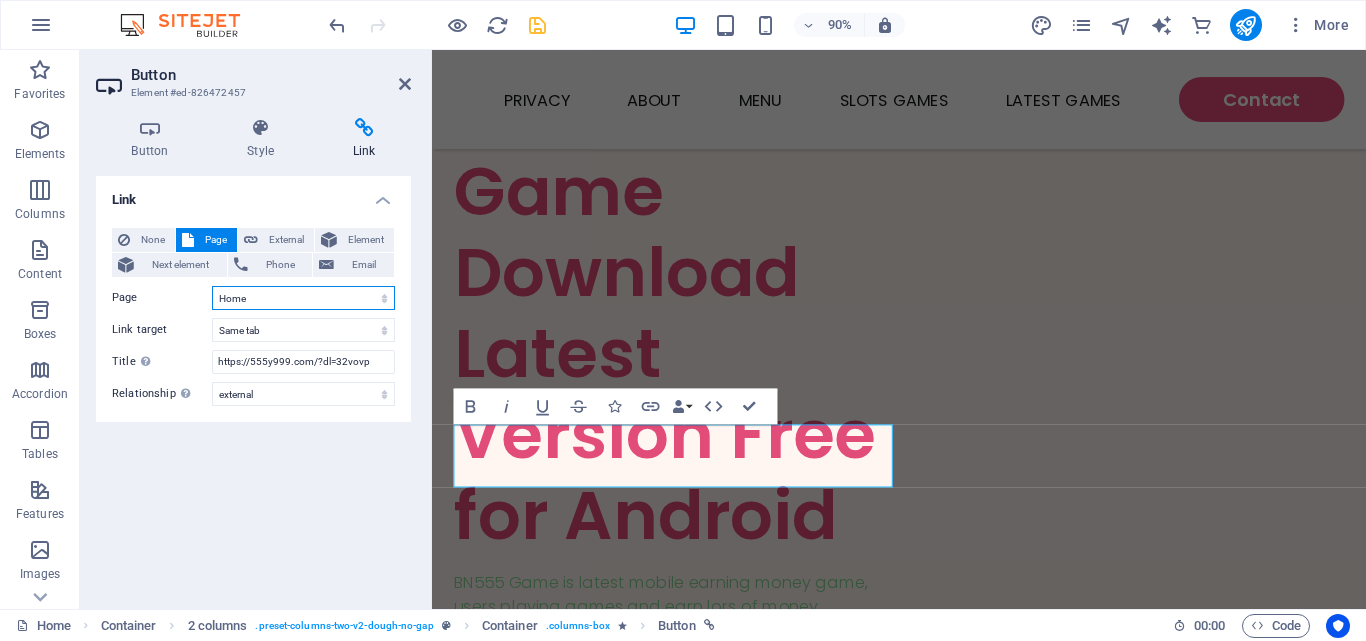 click on "Home Menu Contact Legal Notice Privacy" at bounding box center [303, 298] 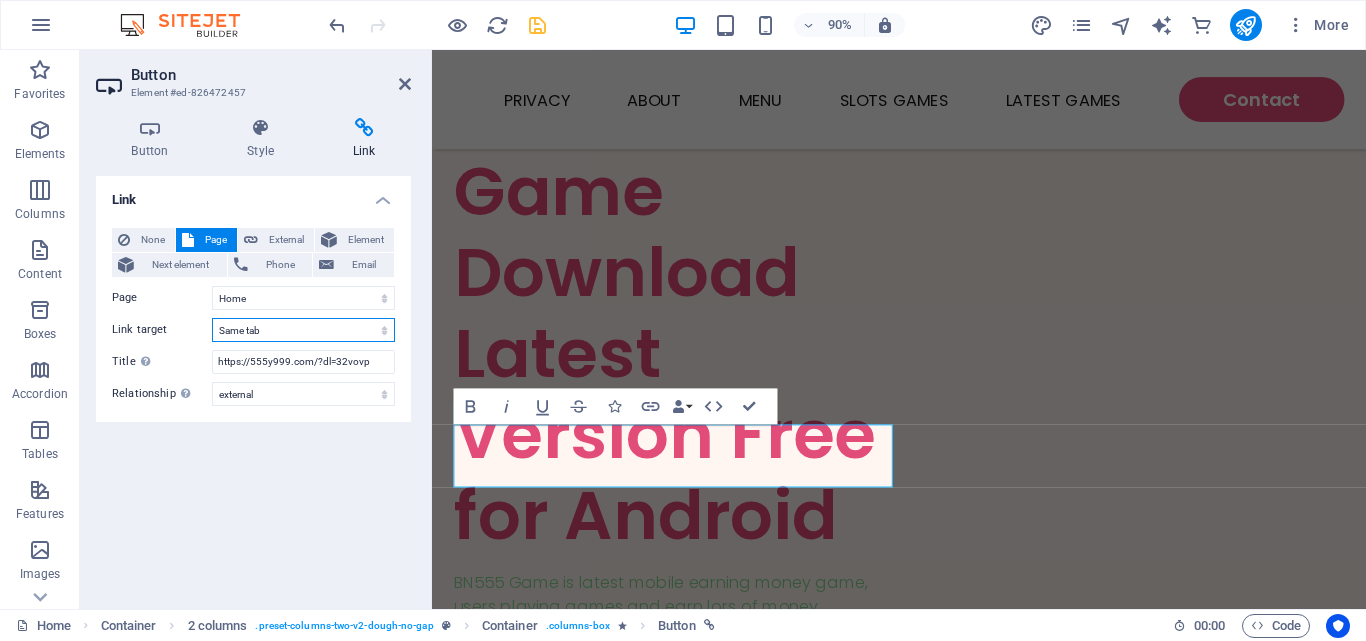click on "New tab Same tab Overlay" at bounding box center [303, 330] 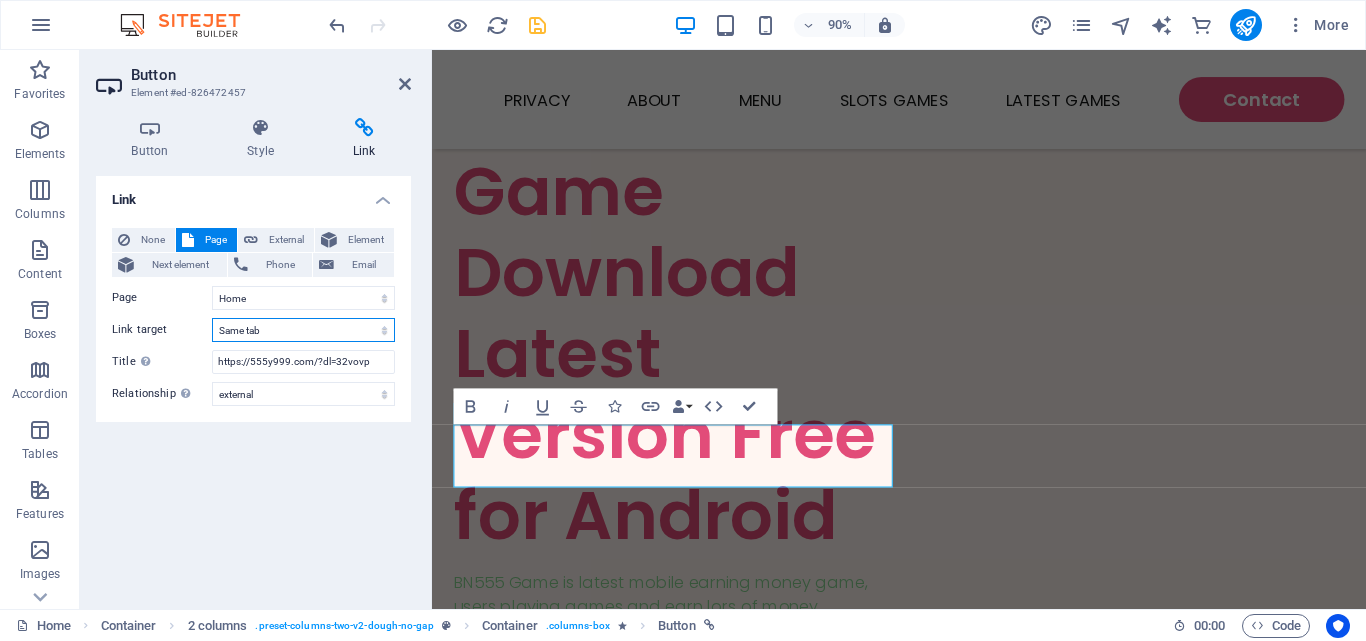select on "blank" 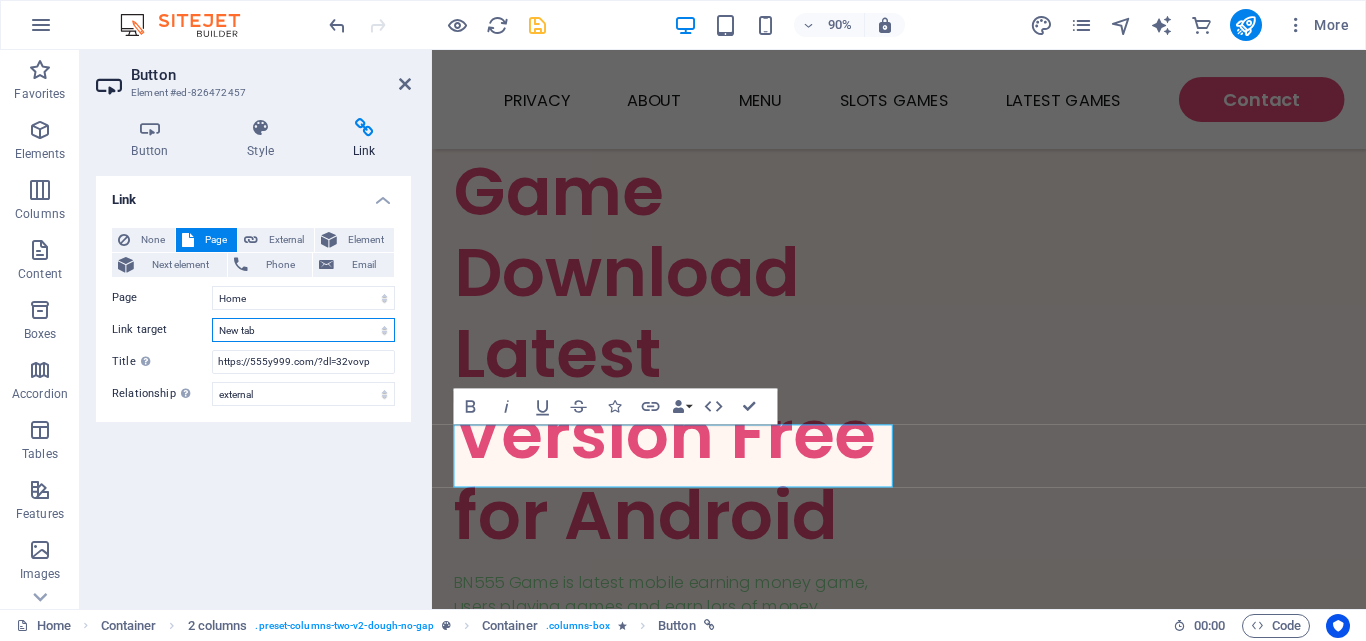 click on "New tab Same tab Overlay" at bounding box center [303, 330] 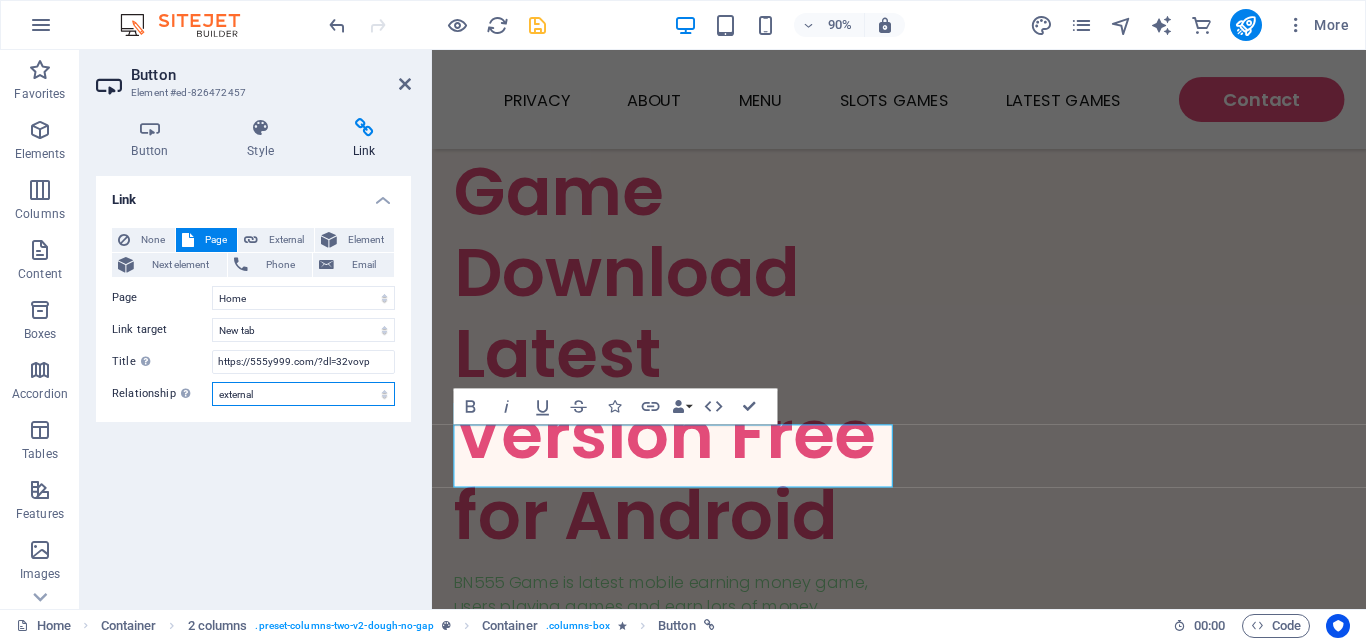 click on "alternate author bookmark external help license next nofollow noreferrer noopener prev search tag" at bounding box center (303, 394) 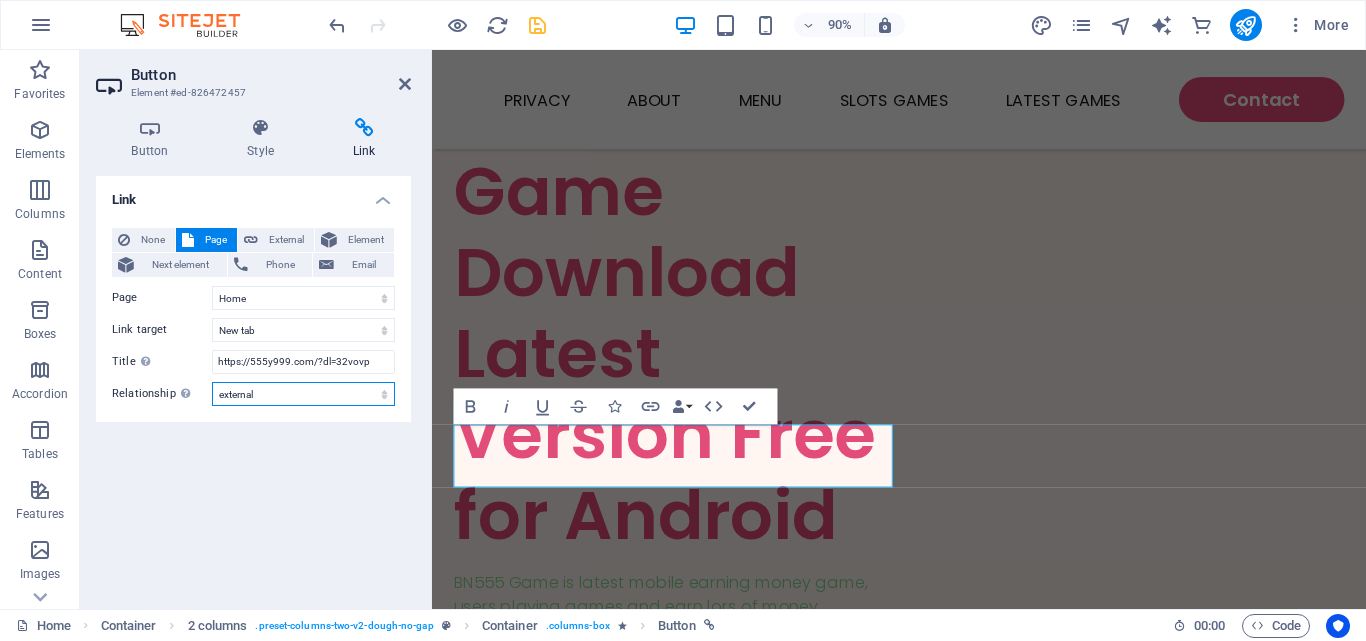 select on "nofollow" 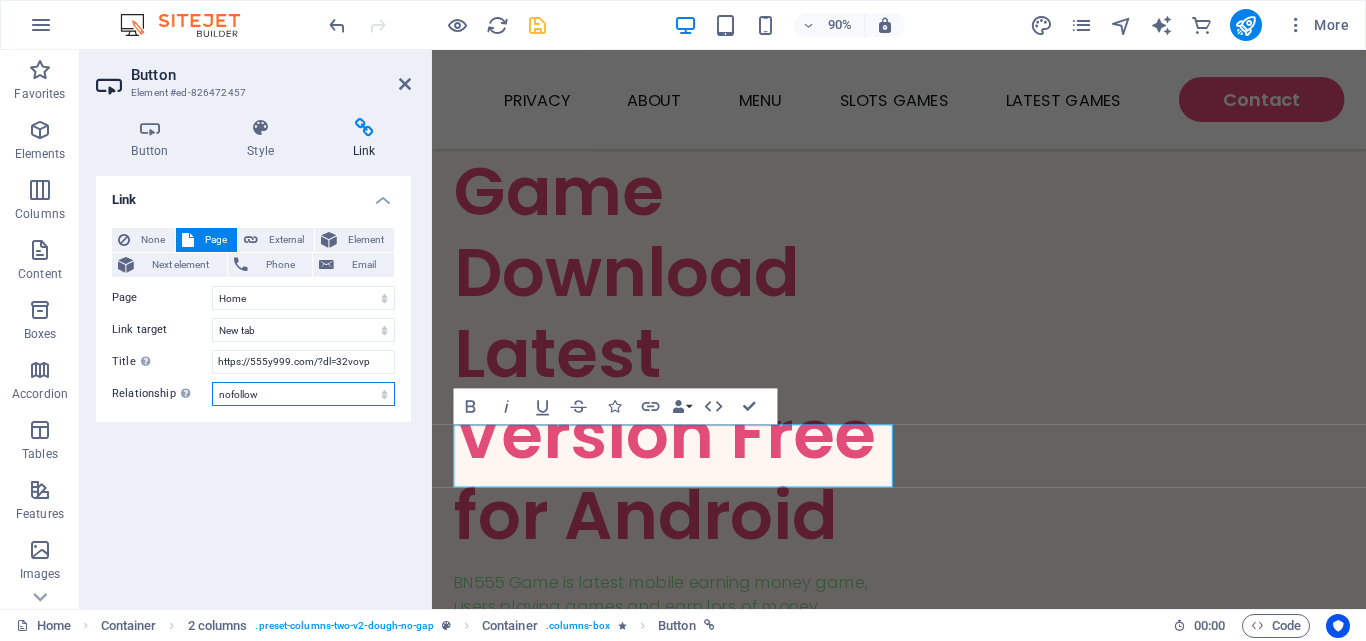 click on "alternate author bookmark external help license next nofollow noreferrer noopener prev search tag" at bounding box center (303, 394) 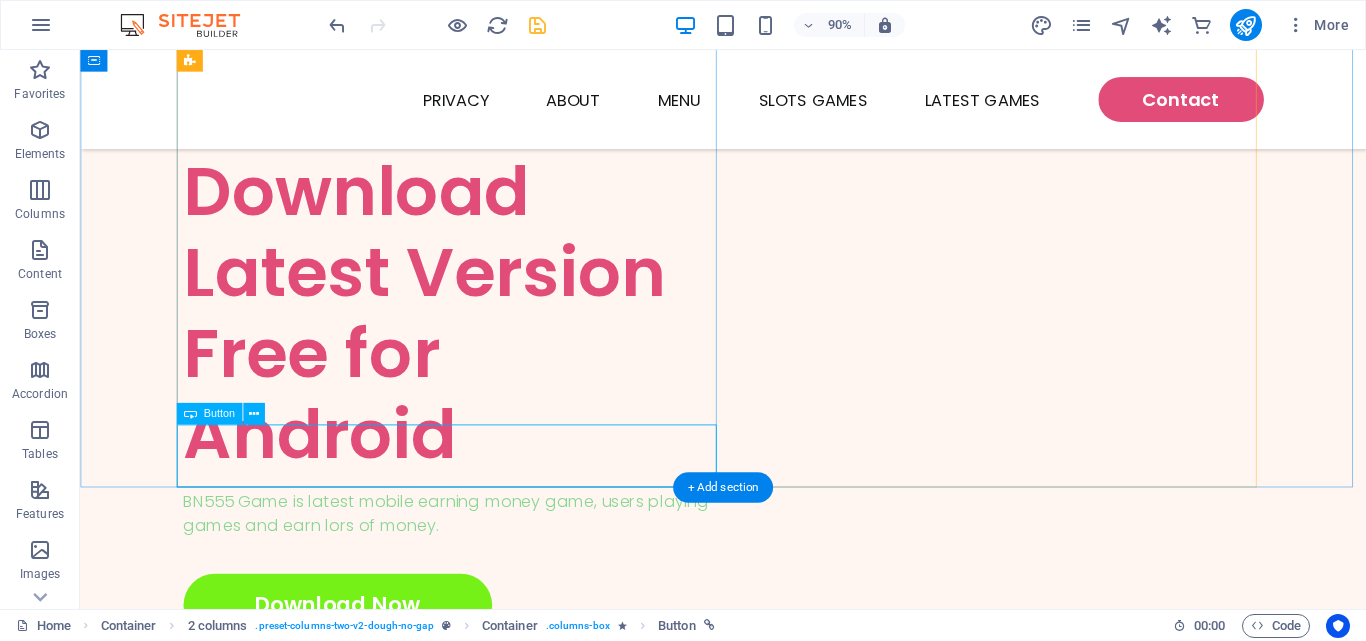 click on "Download Now" at bounding box center [495, 667] 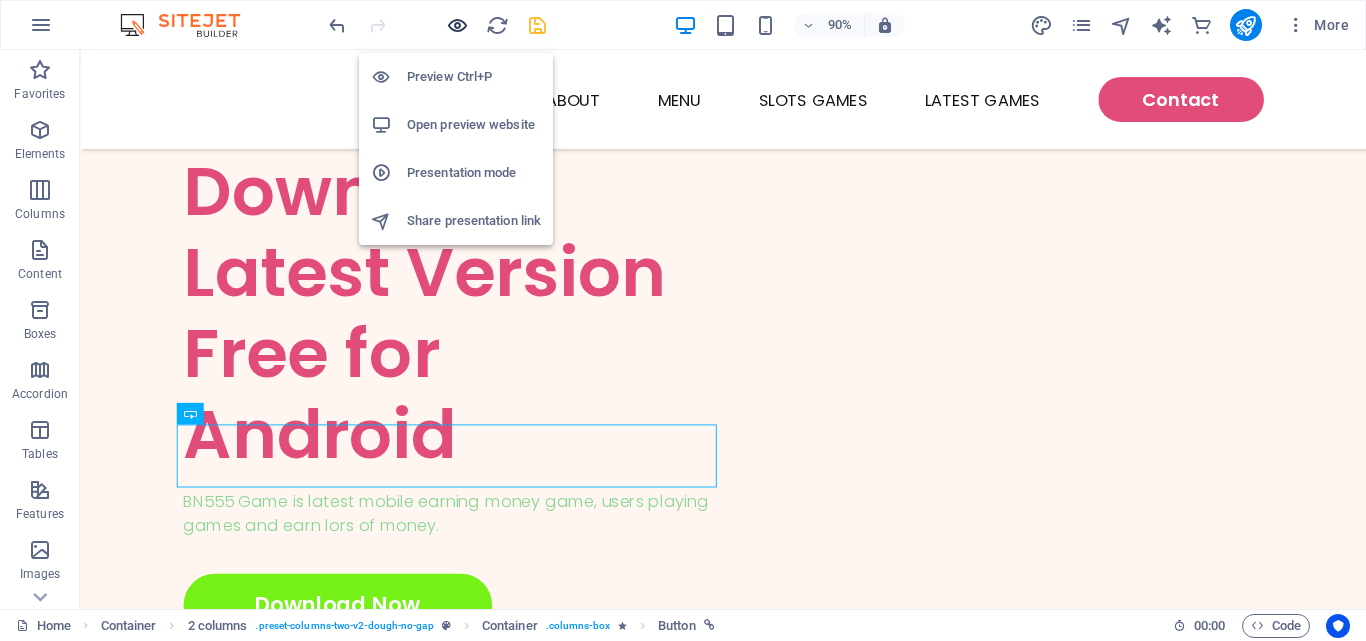 click at bounding box center [457, 25] 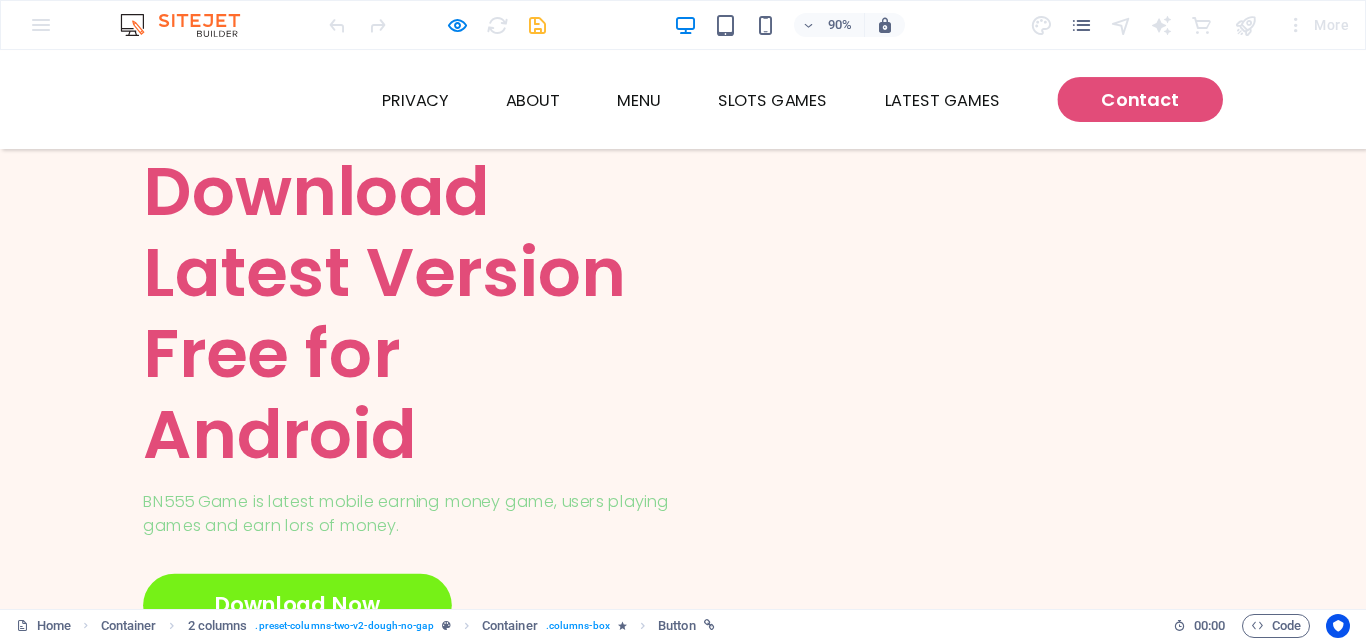 click 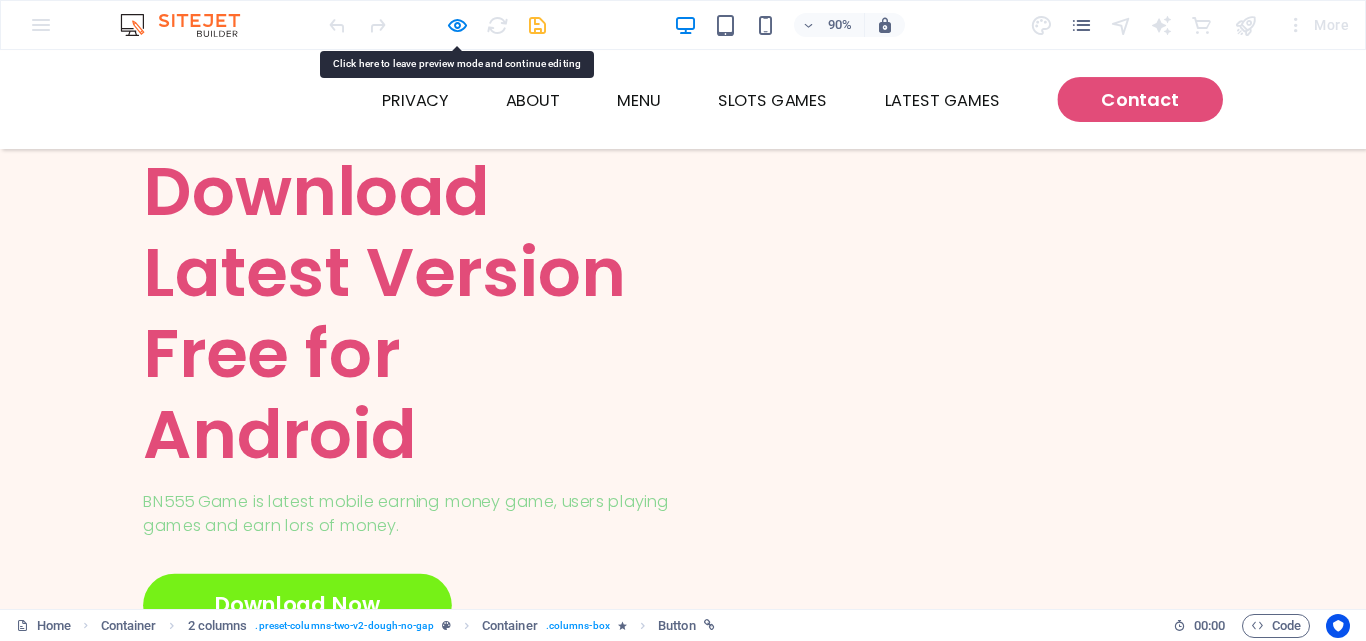 click 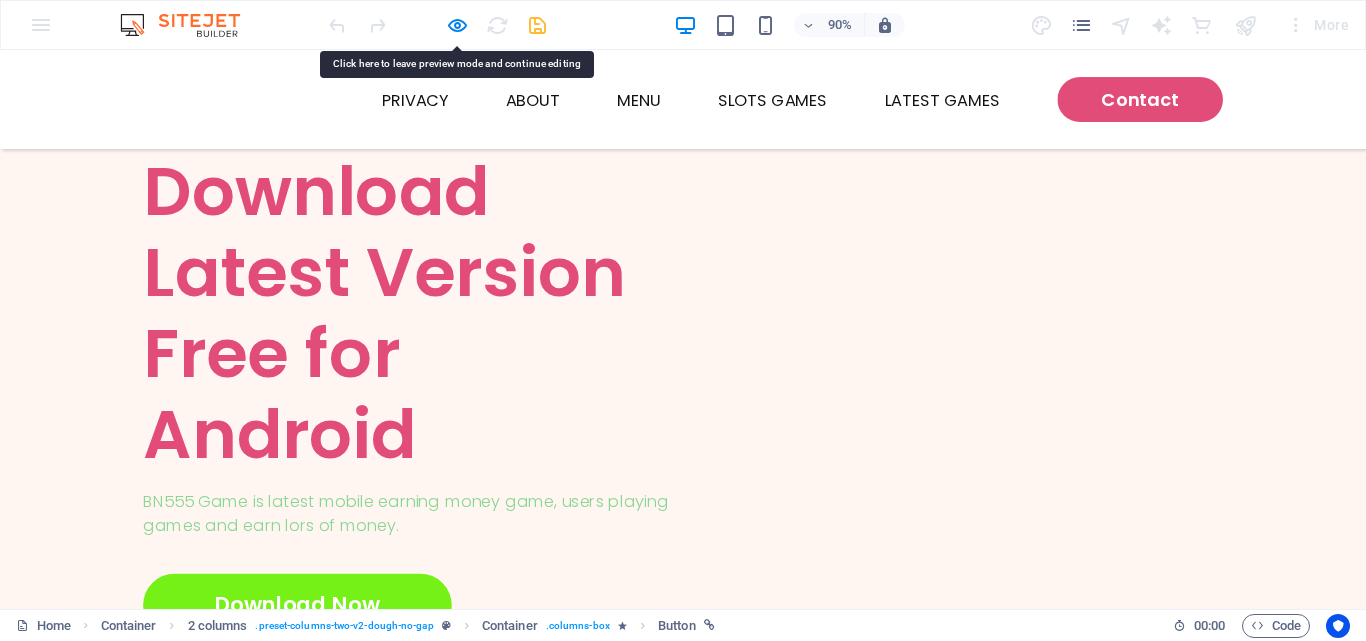 click on "Privacy About Menu Slots Games Latest Games Contact" at bounding box center (759, 105) 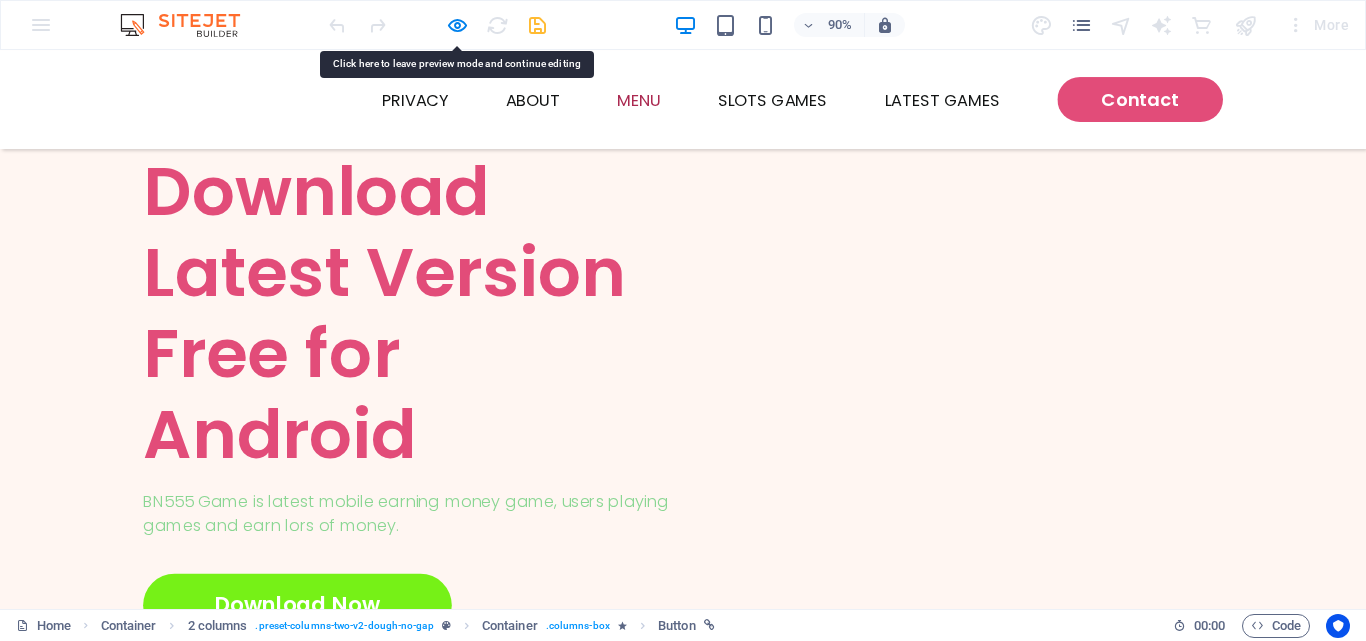 click on "Menu" at bounding box center [710, 106] 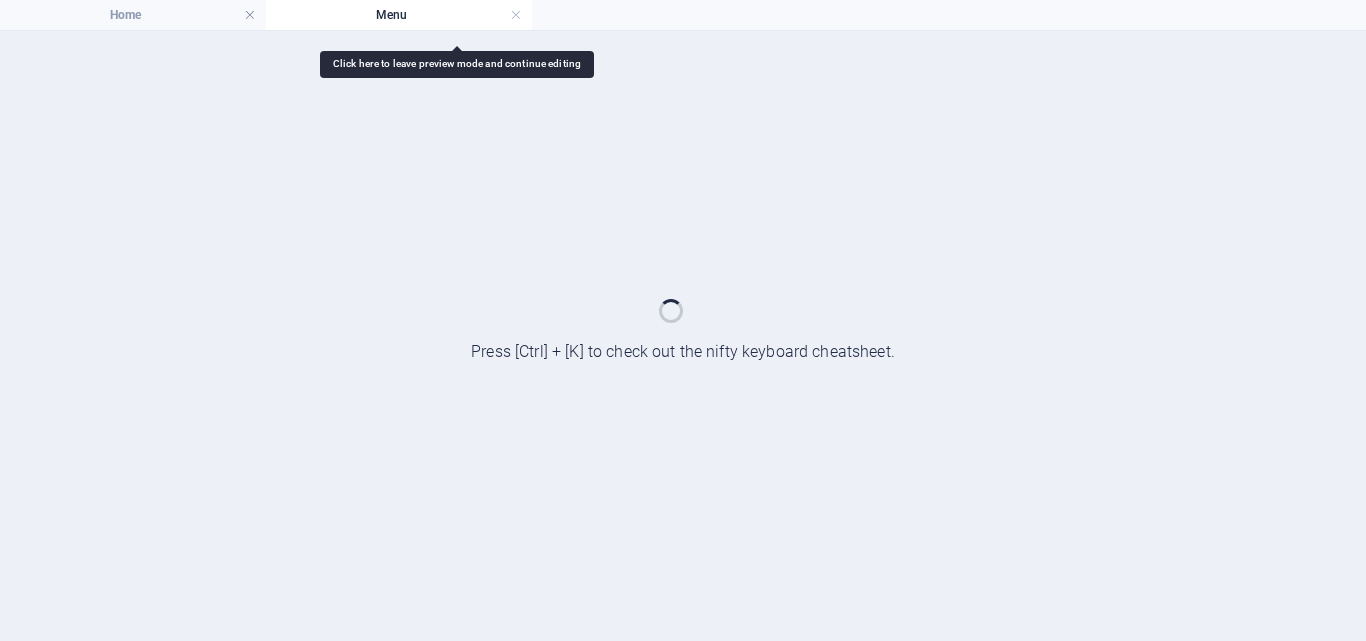 scroll, scrollTop: 0, scrollLeft: 0, axis: both 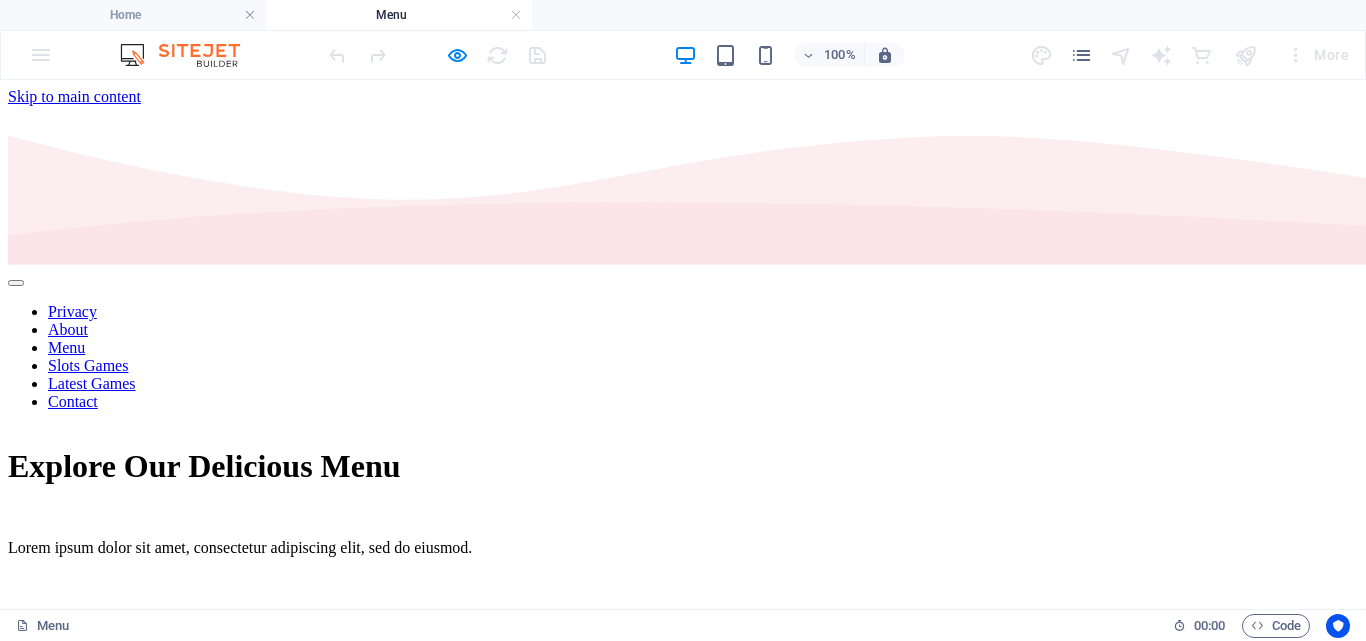 drag, startPoint x: 1365, startPoint y: 177, endPoint x: 1306, endPoint y: 121, distance: 81.34495 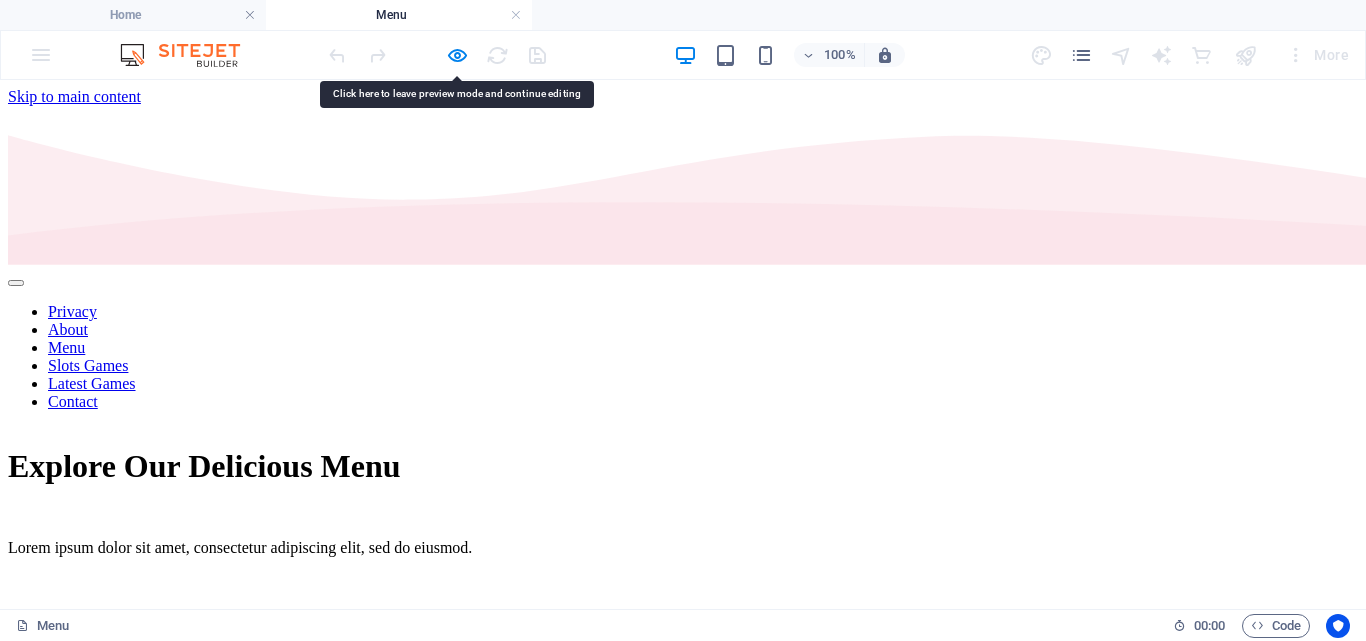 click on "Privacy About Menu Slots Games Latest Games Contact" at bounding box center [683, 357] 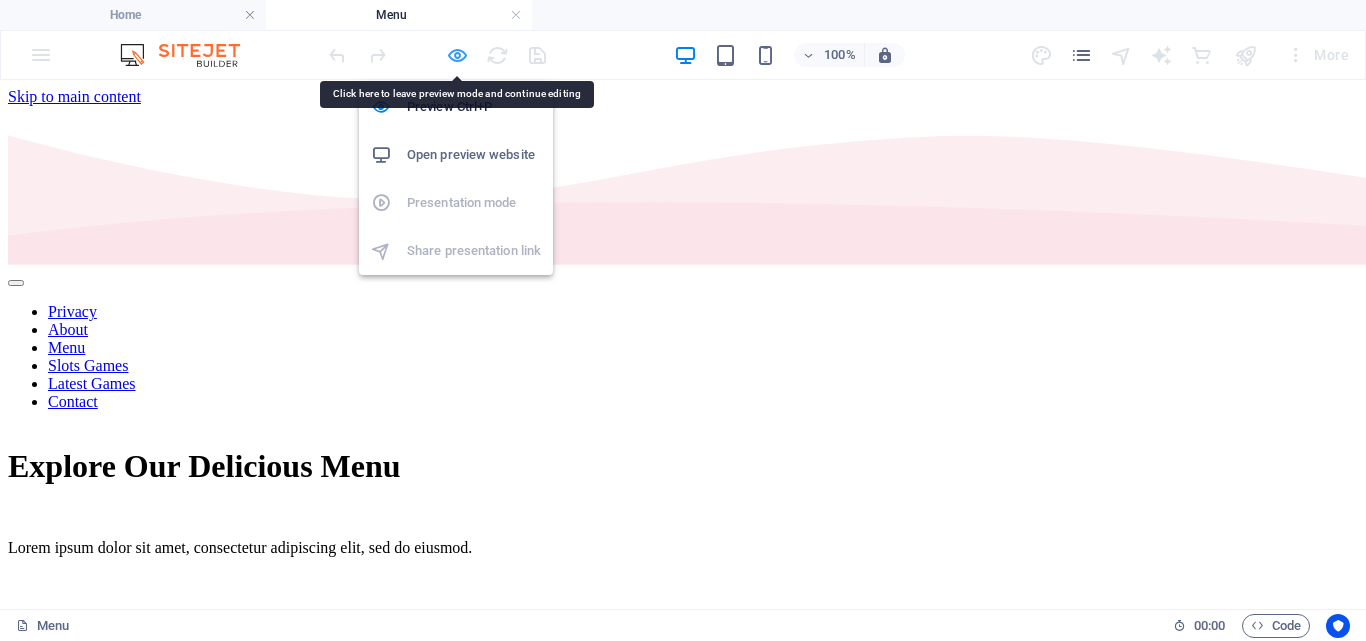 click at bounding box center [457, 55] 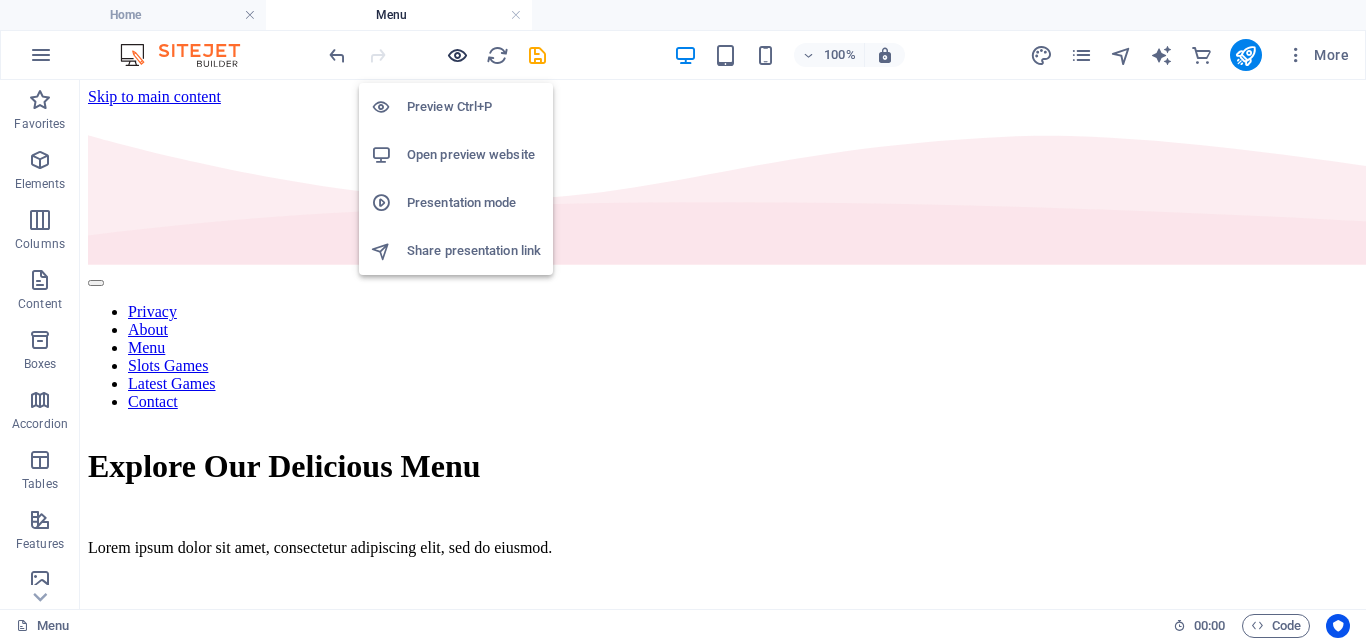 click at bounding box center (457, 55) 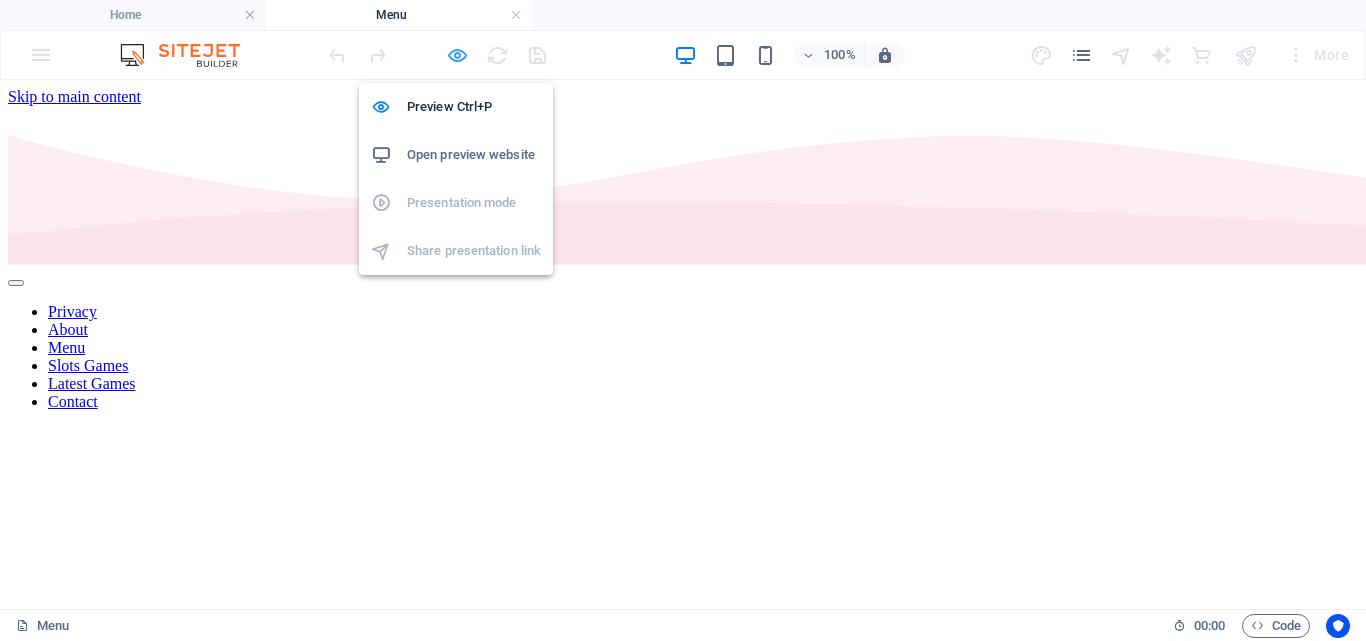 click at bounding box center [457, 55] 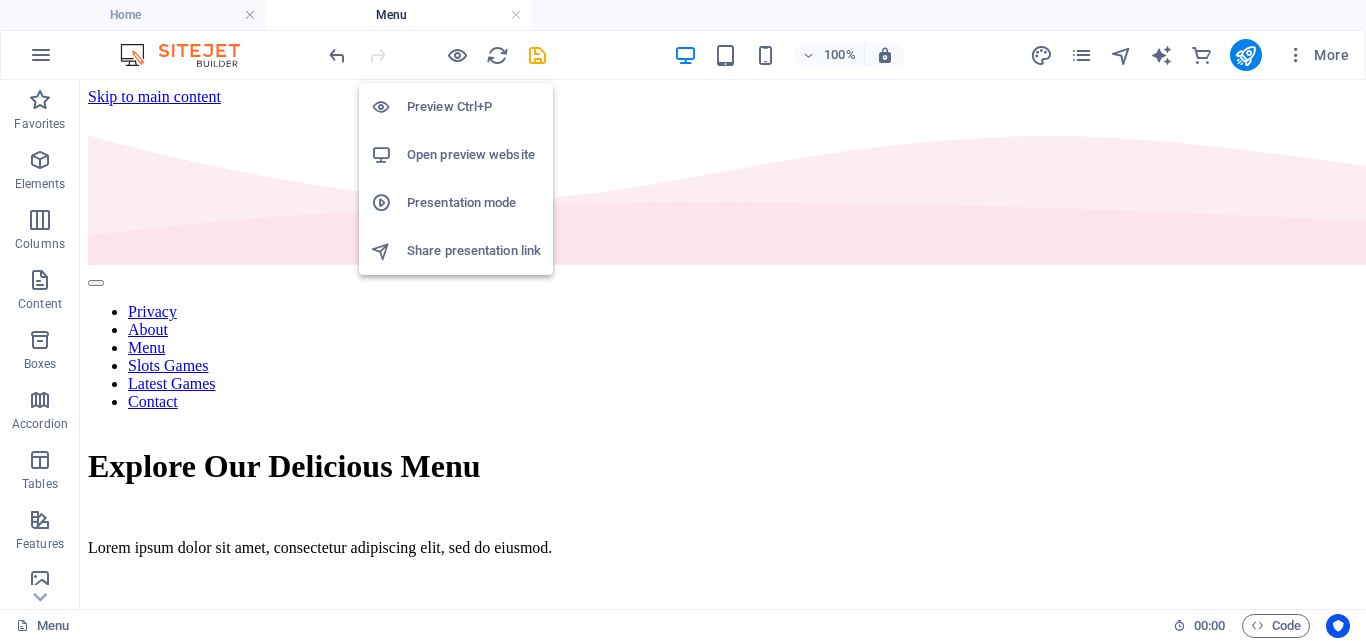 click on "Preview Ctrl+P" at bounding box center (474, 107) 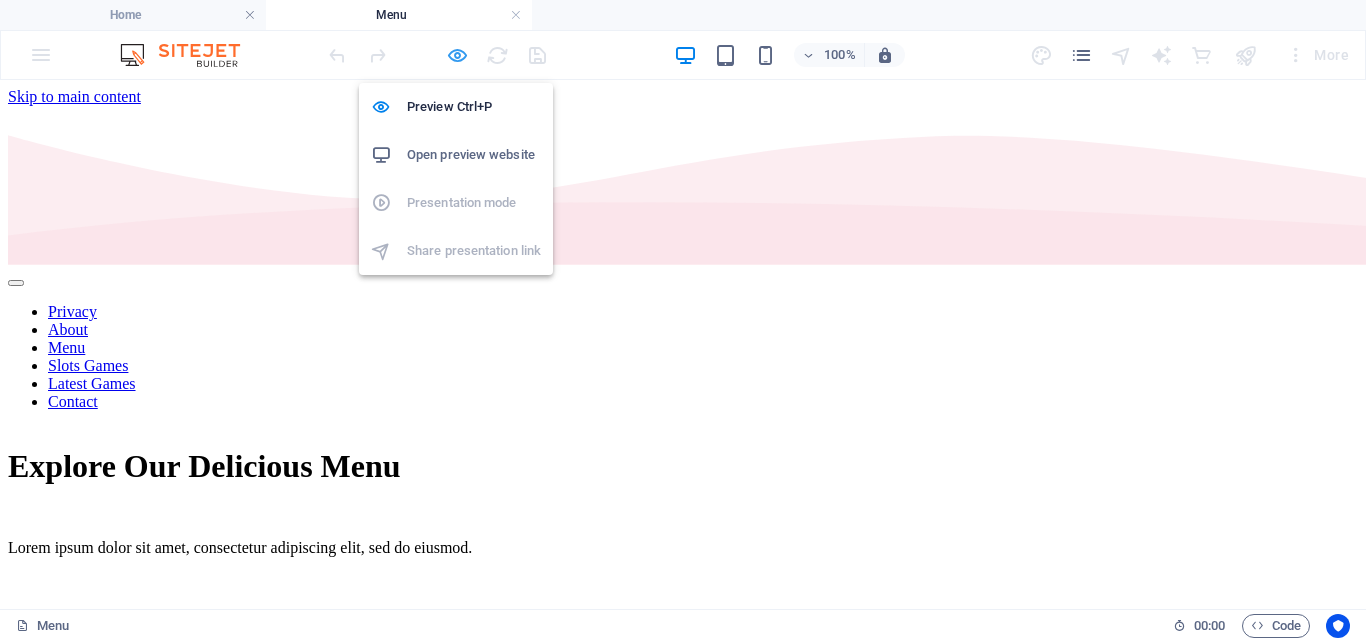 click at bounding box center [457, 55] 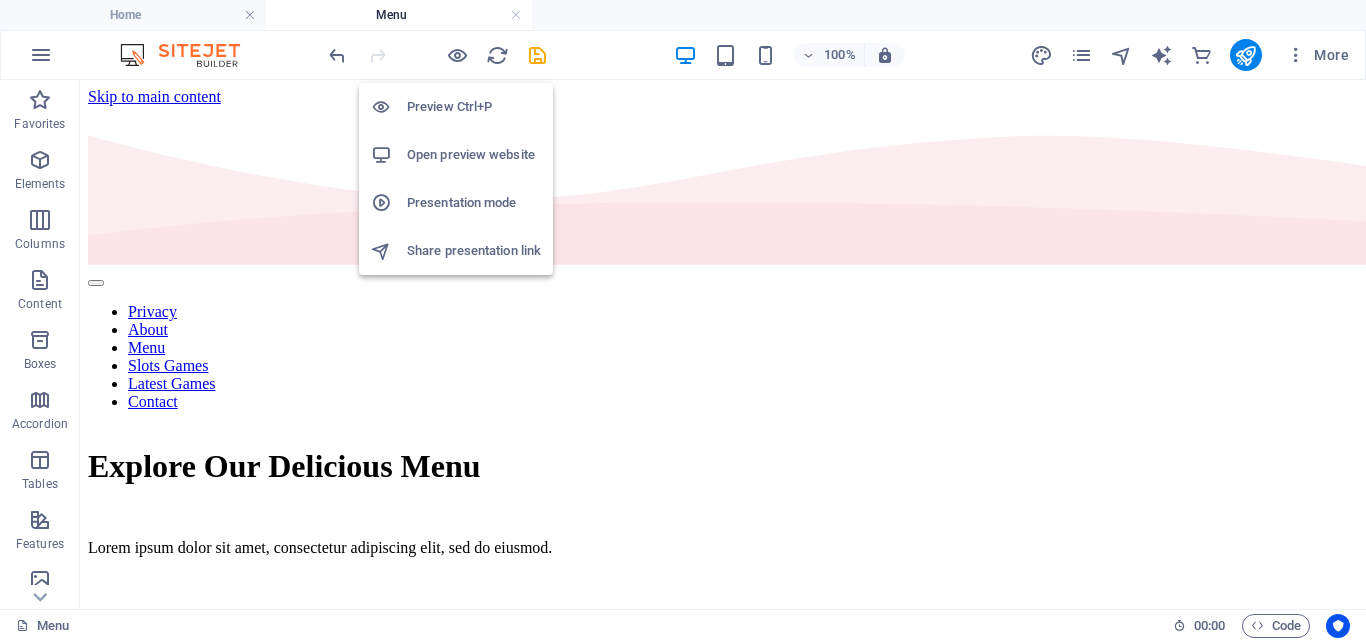 click on "Preview Ctrl+P" at bounding box center [474, 107] 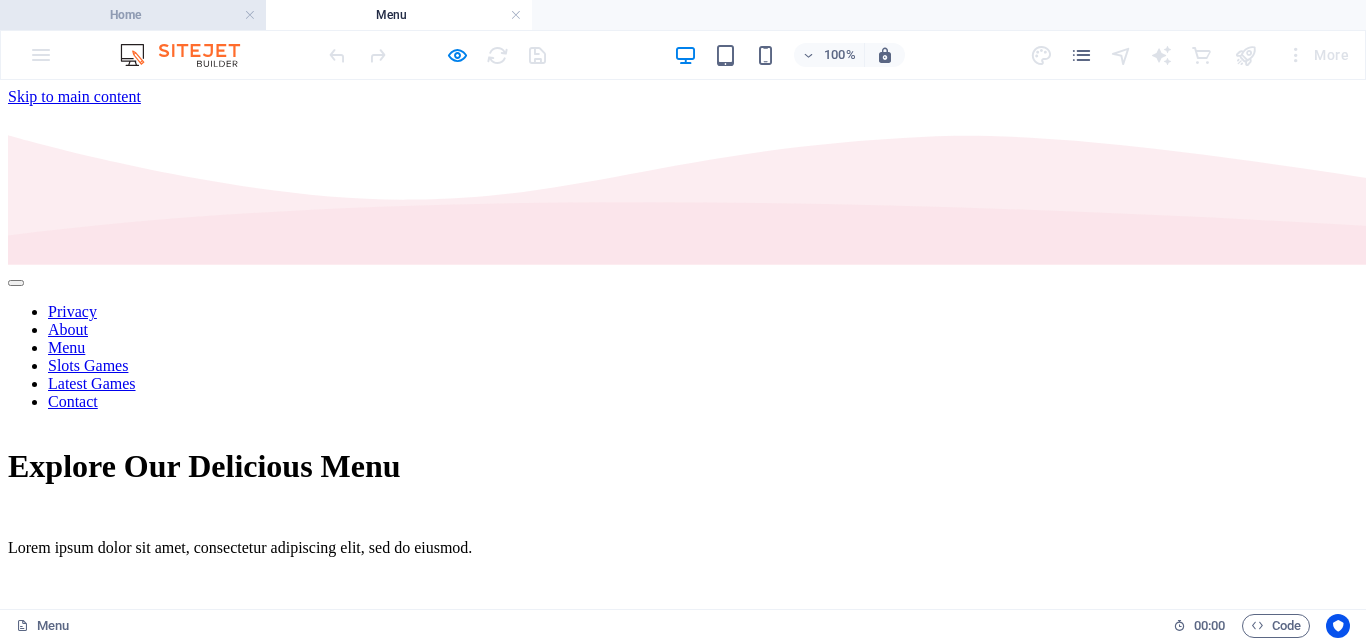 click on "Home" at bounding box center [133, 15] 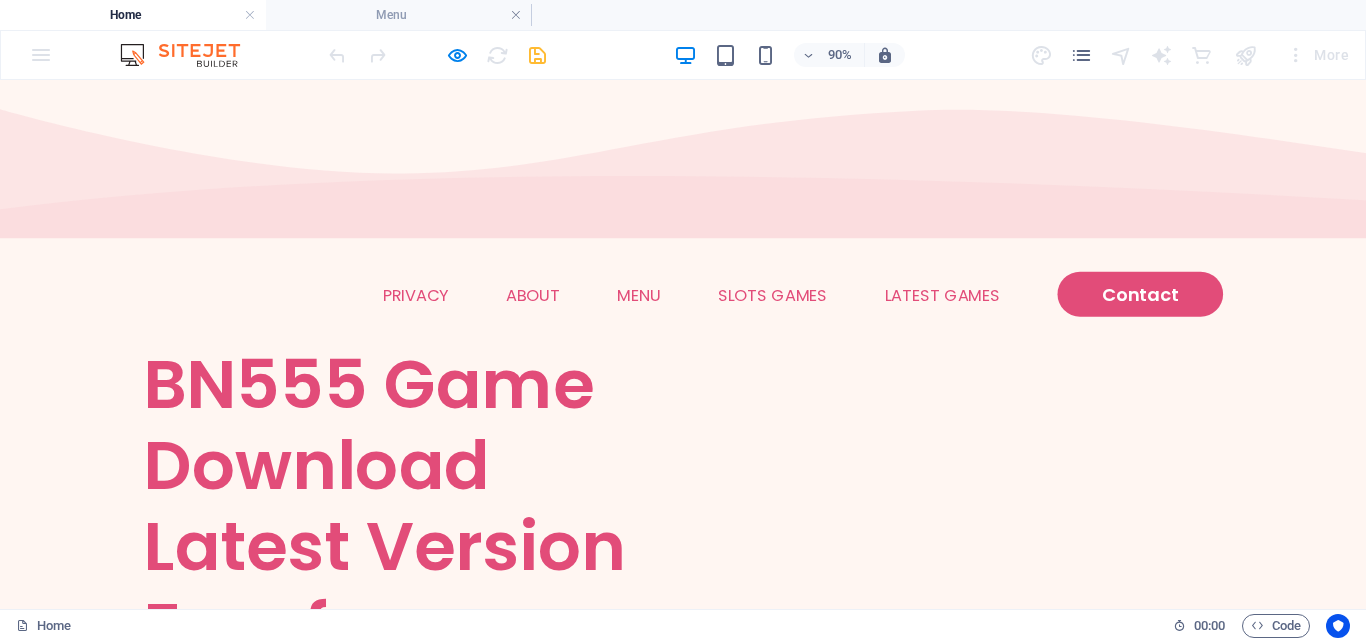 scroll, scrollTop: 171, scrollLeft: 0, axis: vertical 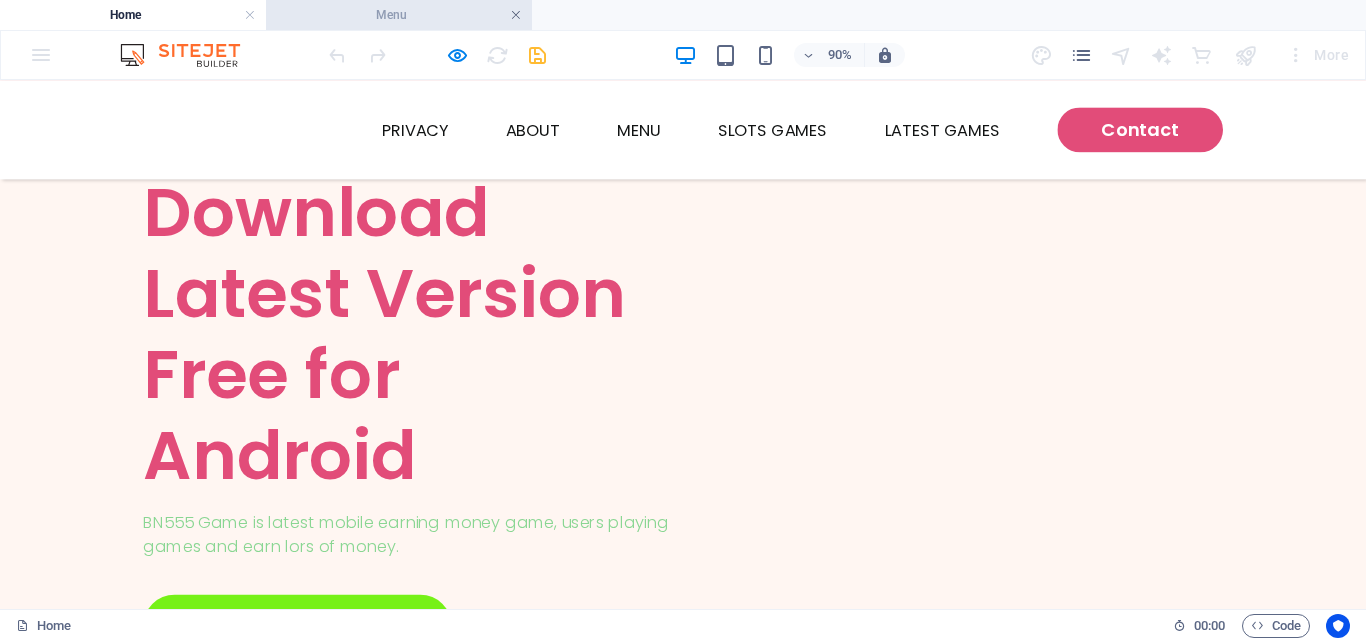 click at bounding box center (516, 15) 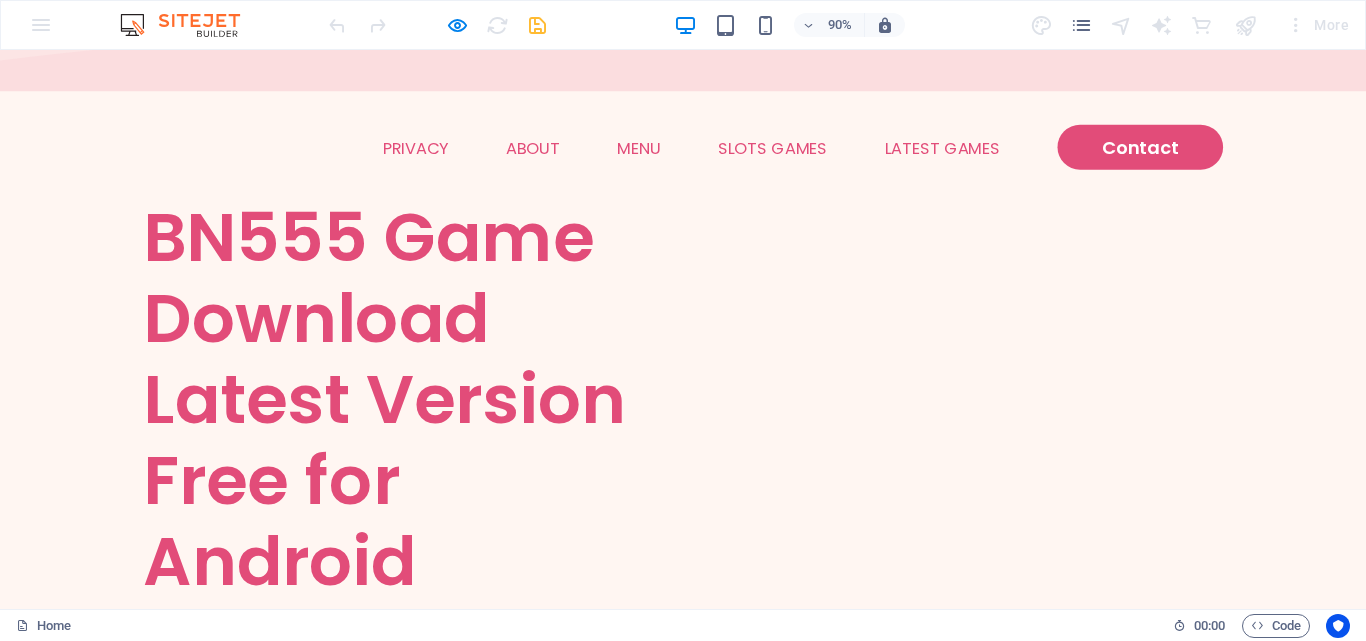 scroll, scrollTop: 0, scrollLeft: 0, axis: both 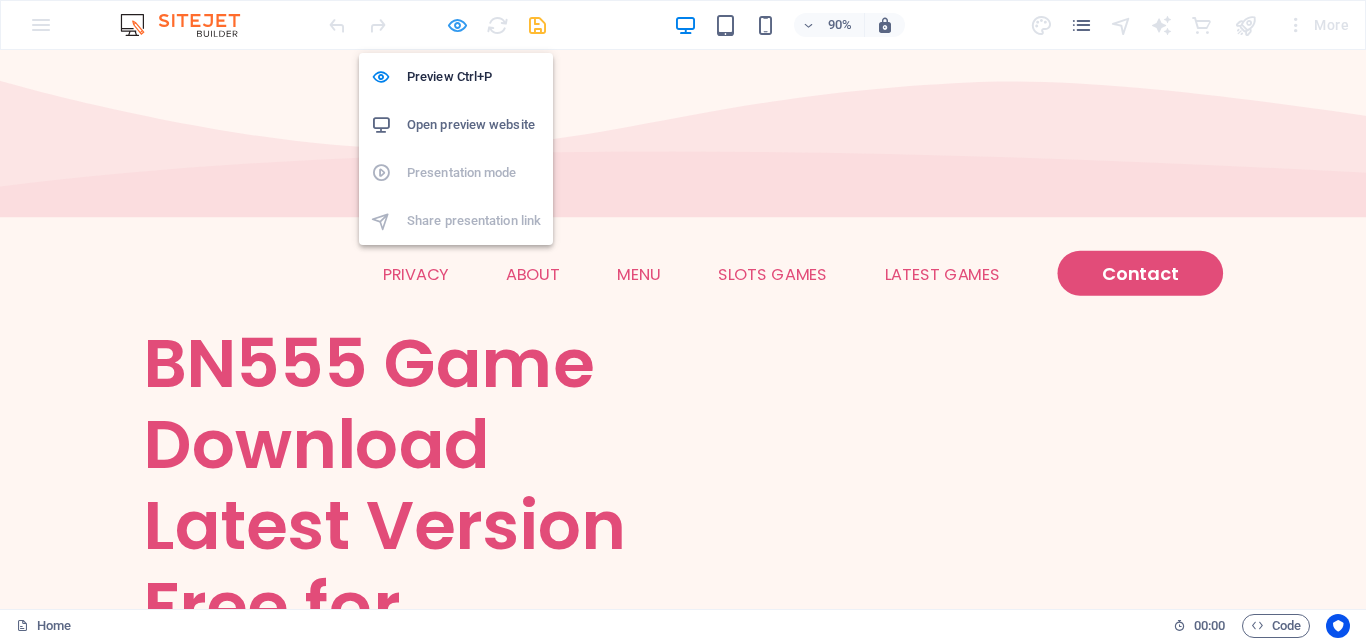 click at bounding box center [457, 25] 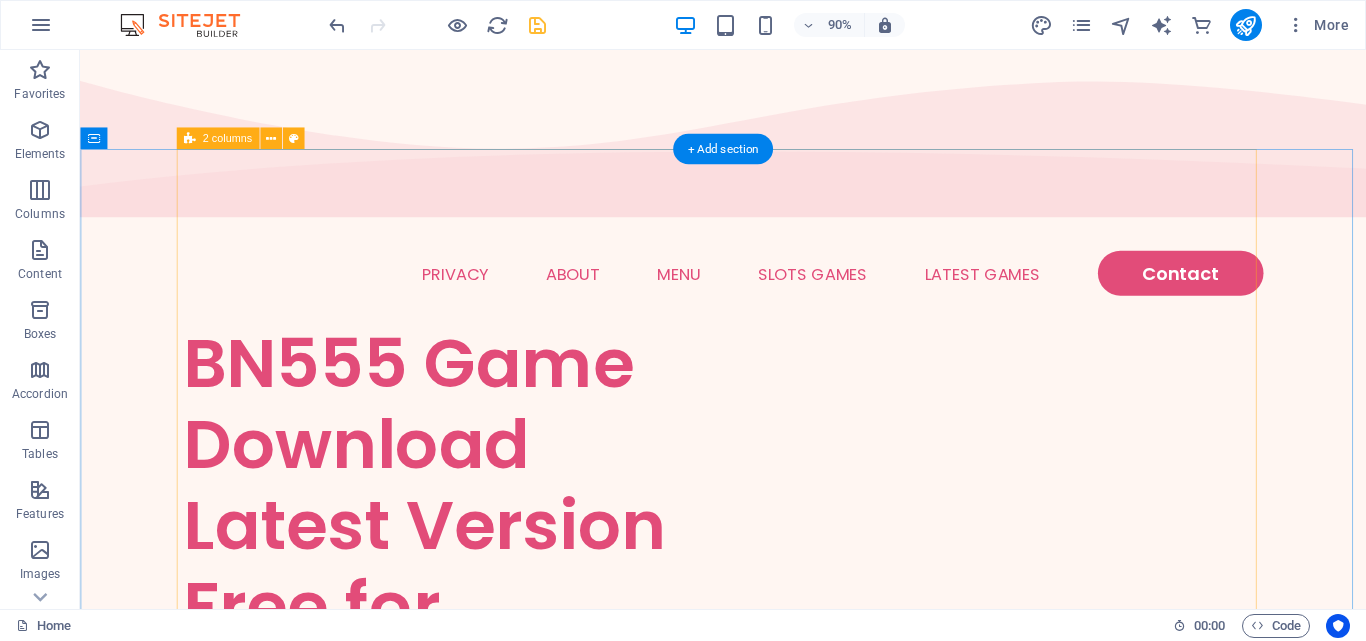 click on "BN55 Game Download Latest Version Free for Android BN55 Game is latest mobile earning money game, users playing games and earn lors of money. Download Now" at bounding box center [795, 1008] 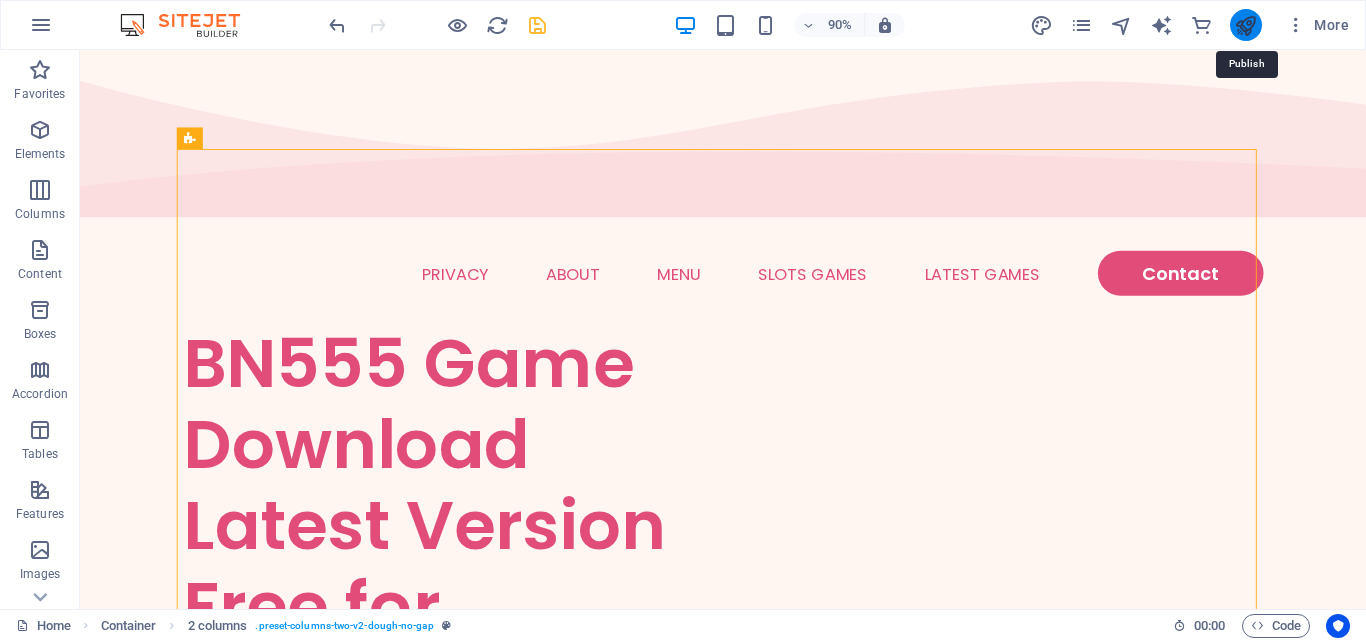 click at bounding box center [1245, 25] 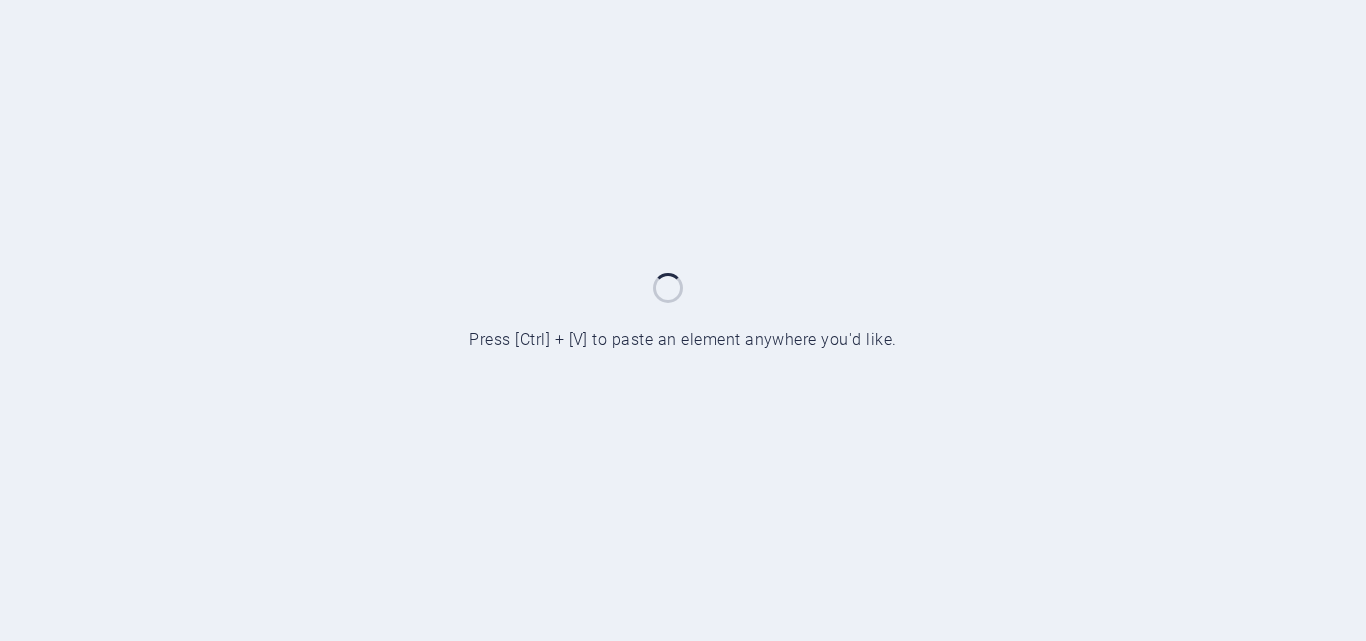 scroll, scrollTop: 0, scrollLeft: 0, axis: both 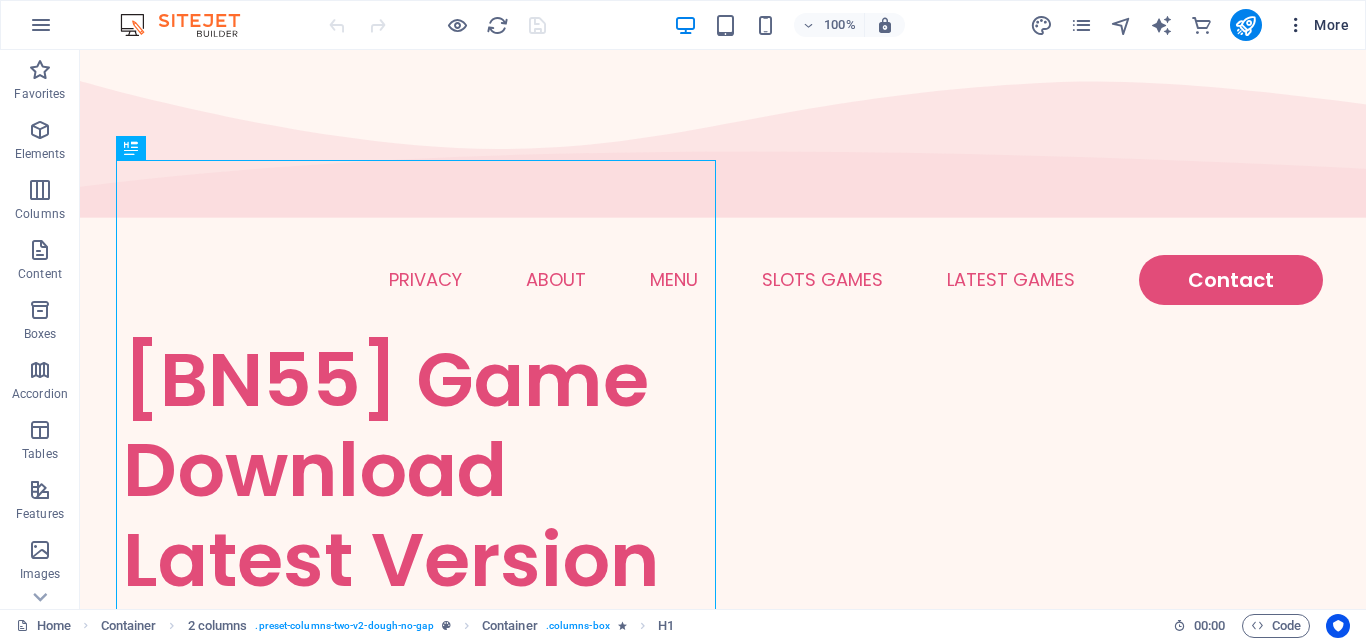 click at bounding box center [1296, 25] 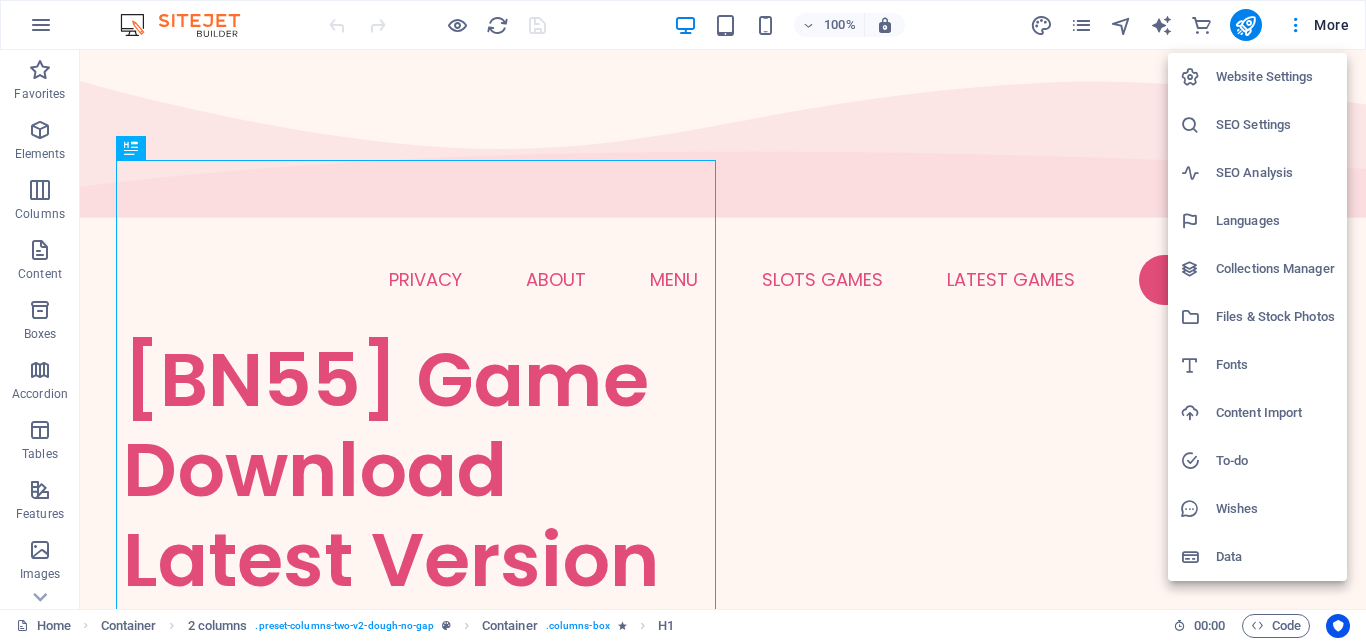 drag, startPoint x: 1363, startPoint y: 134, endPoint x: 1365, endPoint y: 252, distance: 118.016945 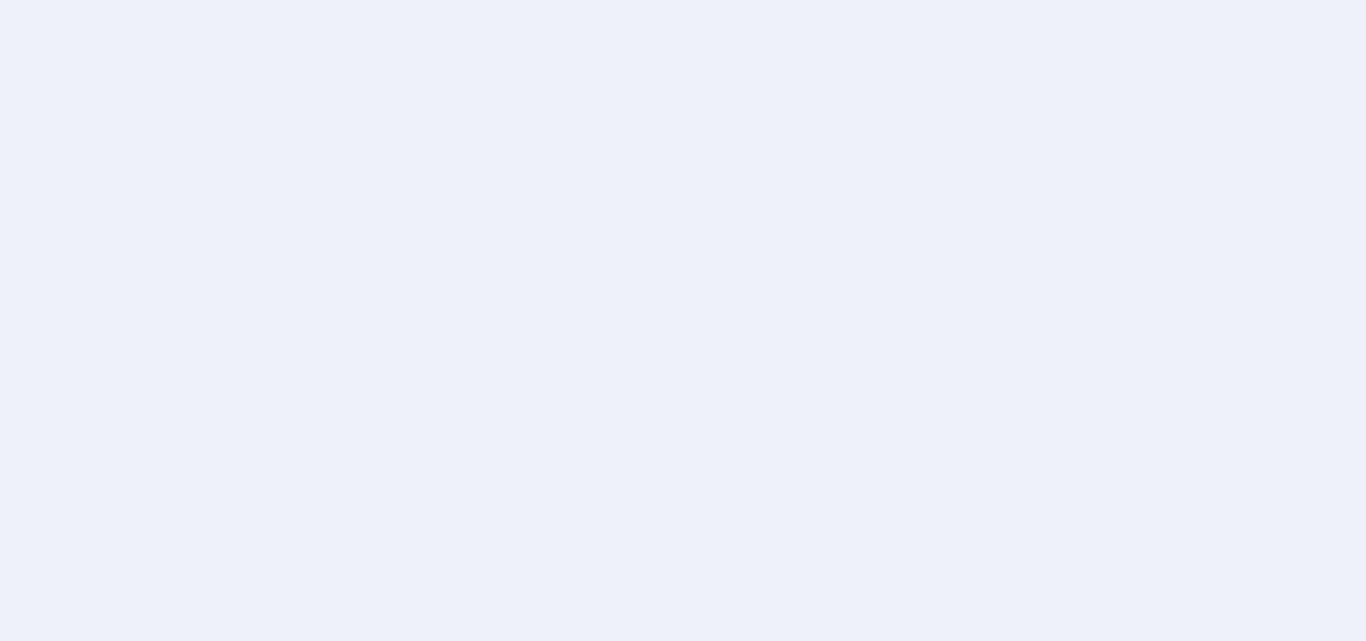 scroll, scrollTop: 0, scrollLeft: 0, axis: both 